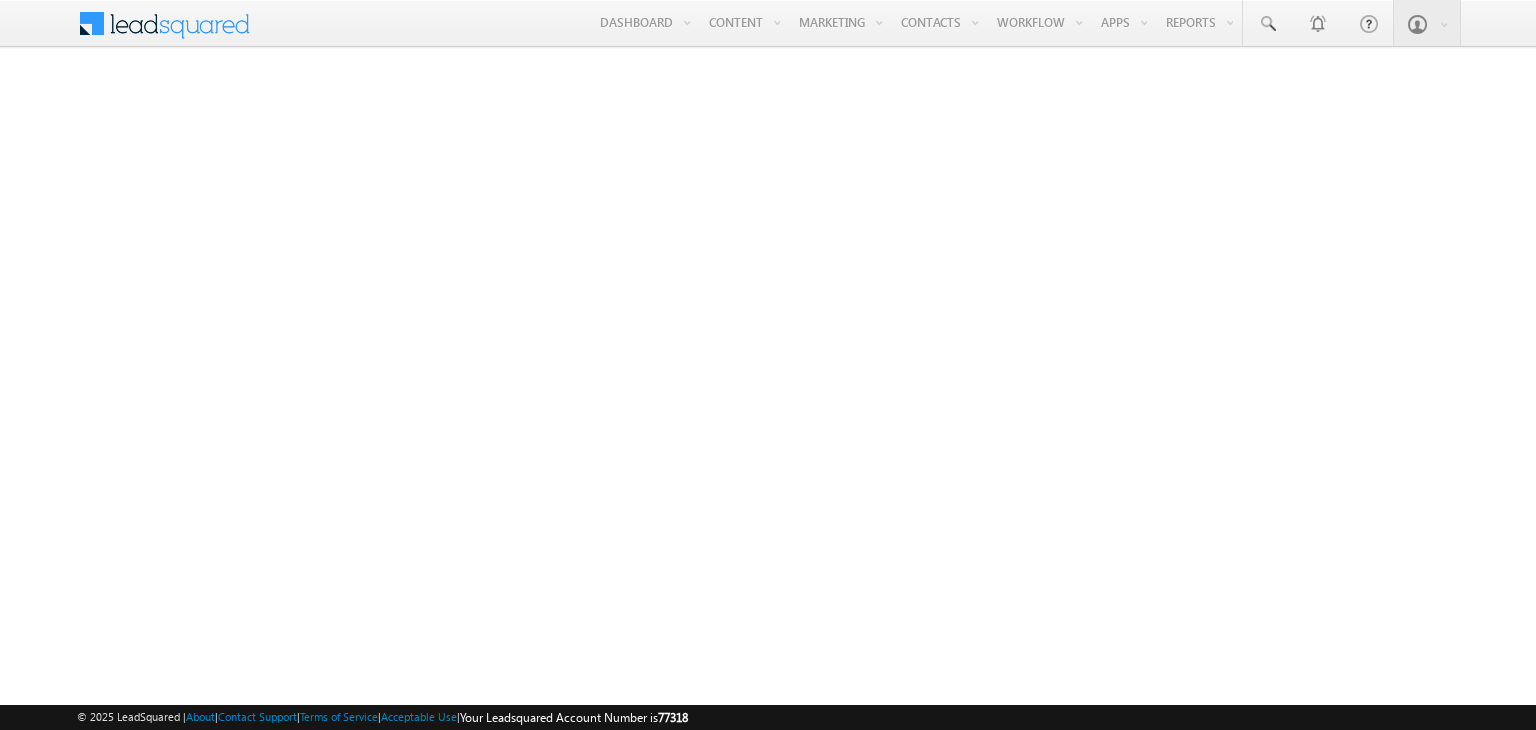 scroll, scrollTop: 0, scrollLeft: 0, axis: both 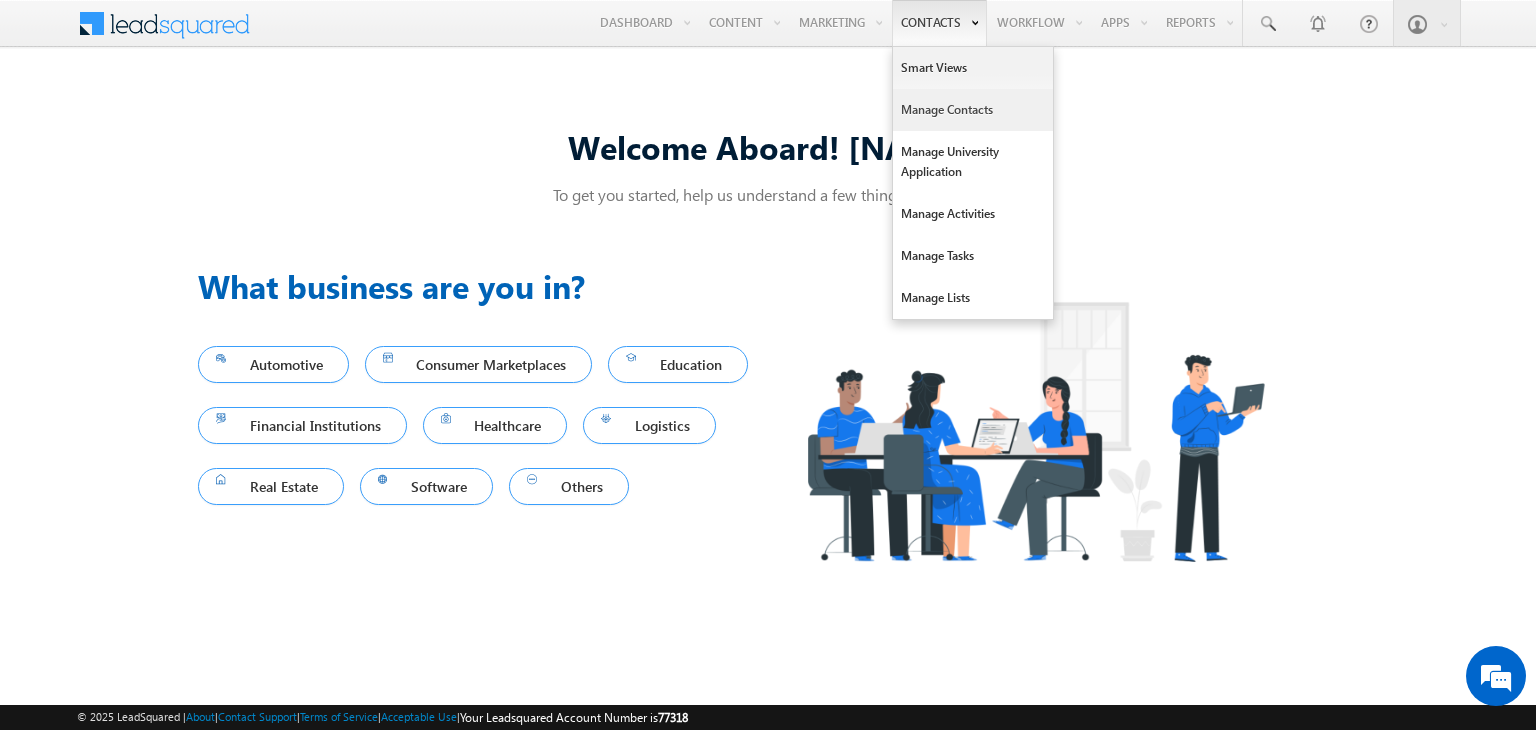 click on "Manage Contacts" at bounding box center [973, 110] 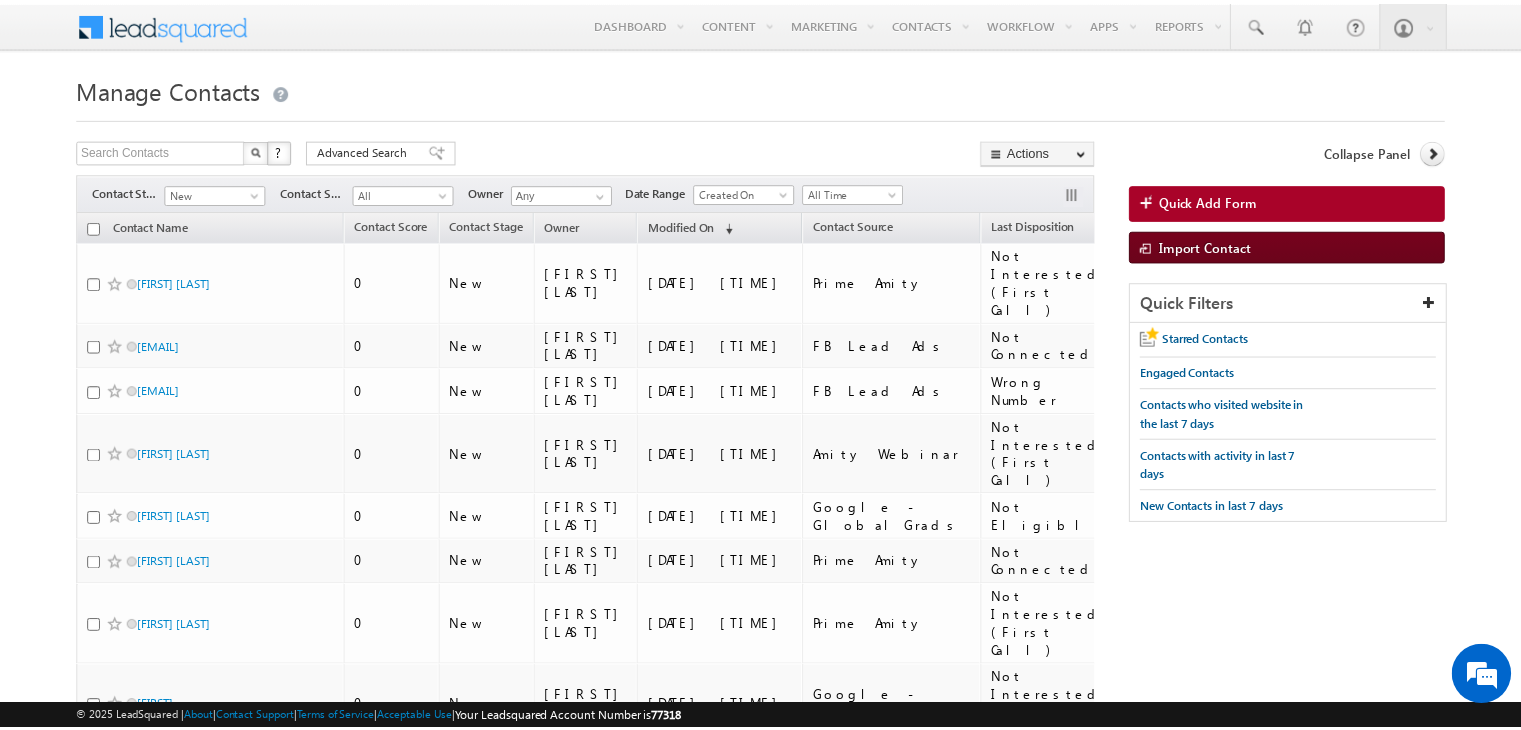 scroll, scrollTop: 0, scrollLeft: 0, axis: both 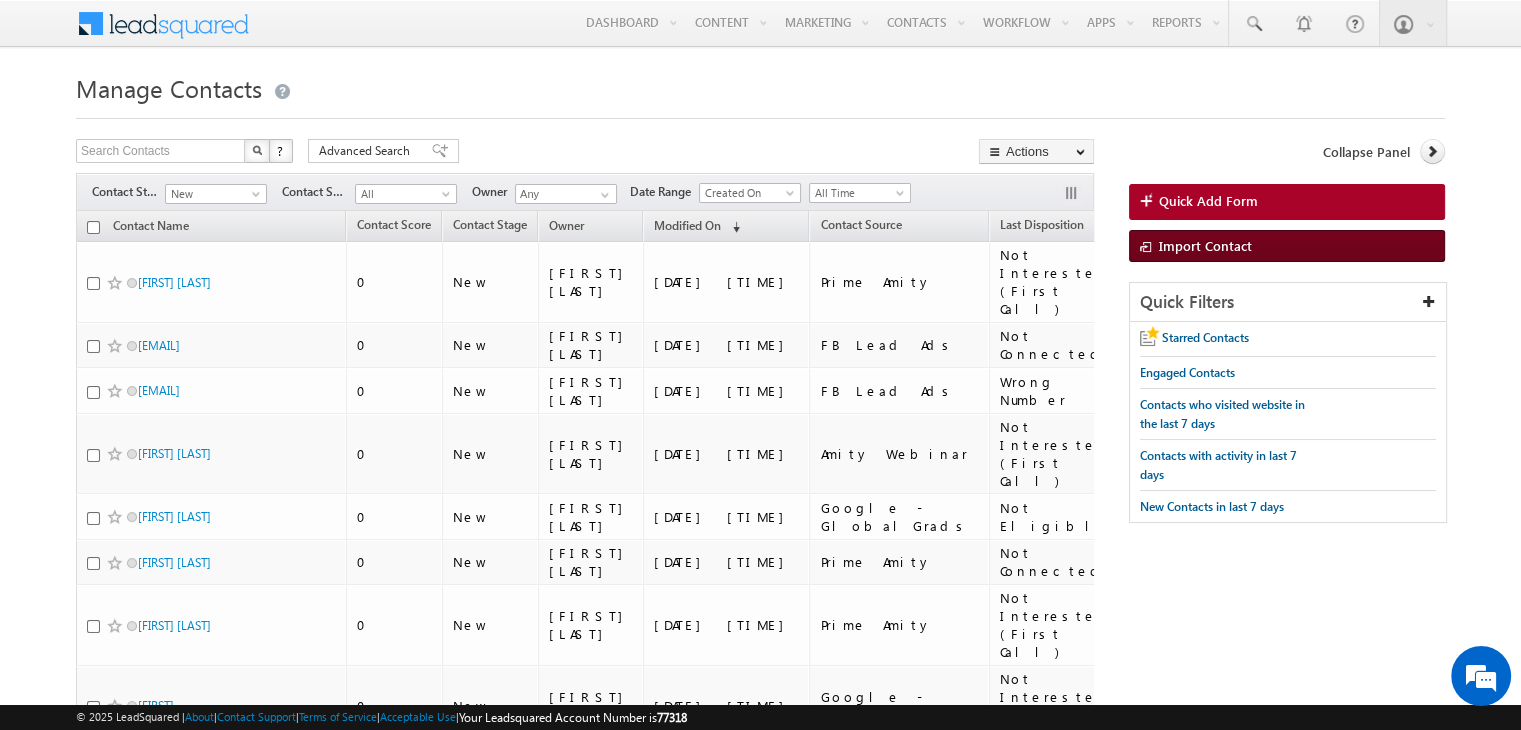 click on "Import Contact" at bounding box center (1287, 246) 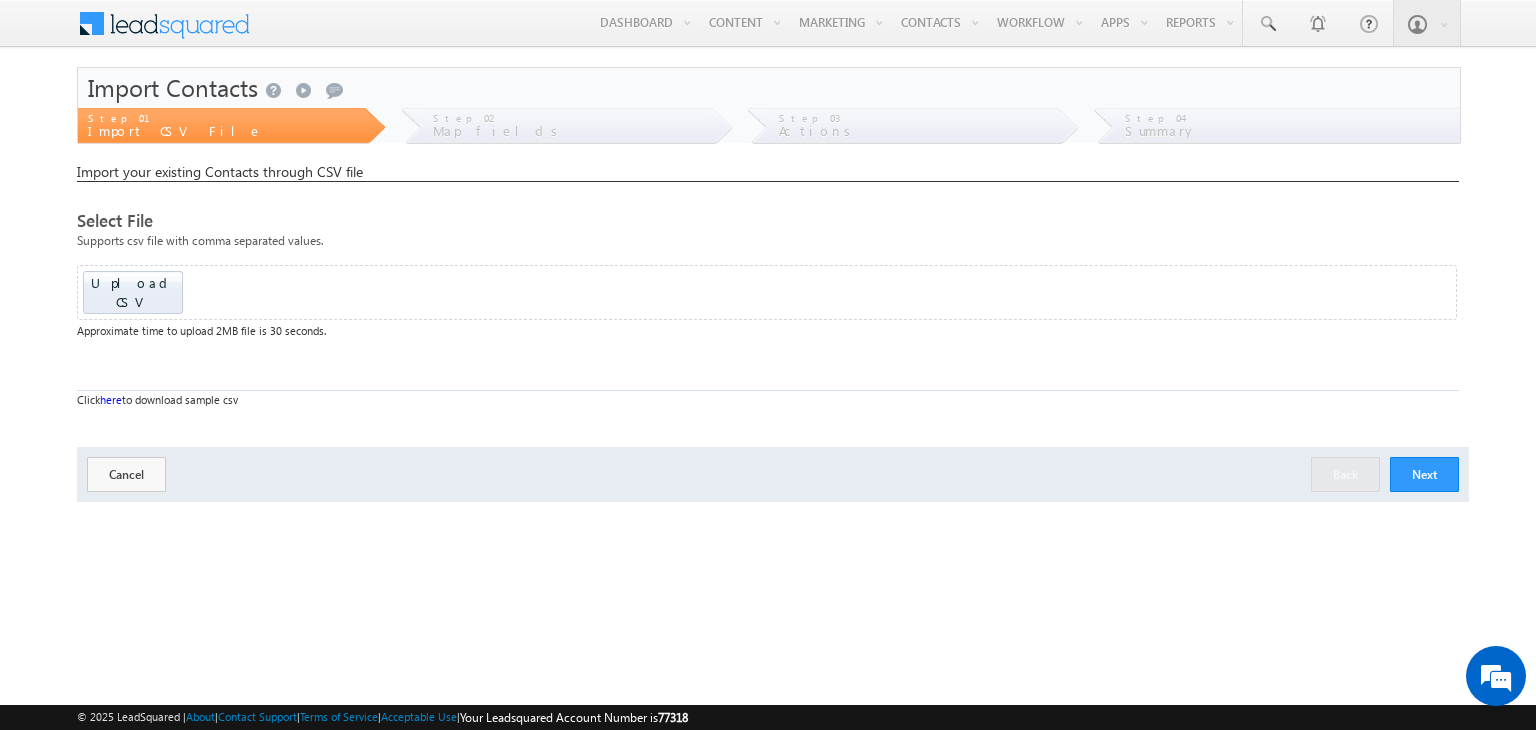 scroll, scrollTop: 0, scrollLeft: 0, axis: both 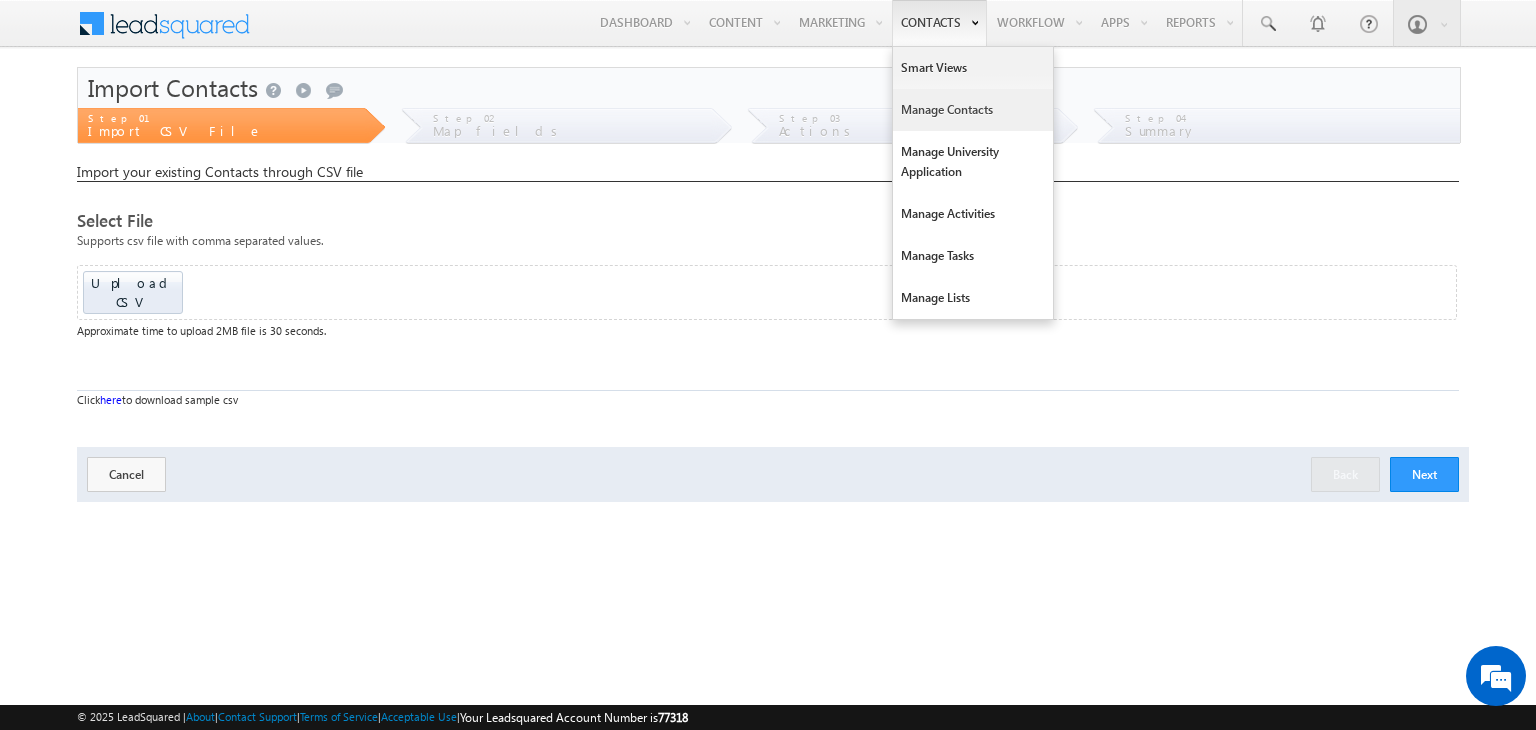 click on "Manage Contacts" at bounding box center (973, 110) 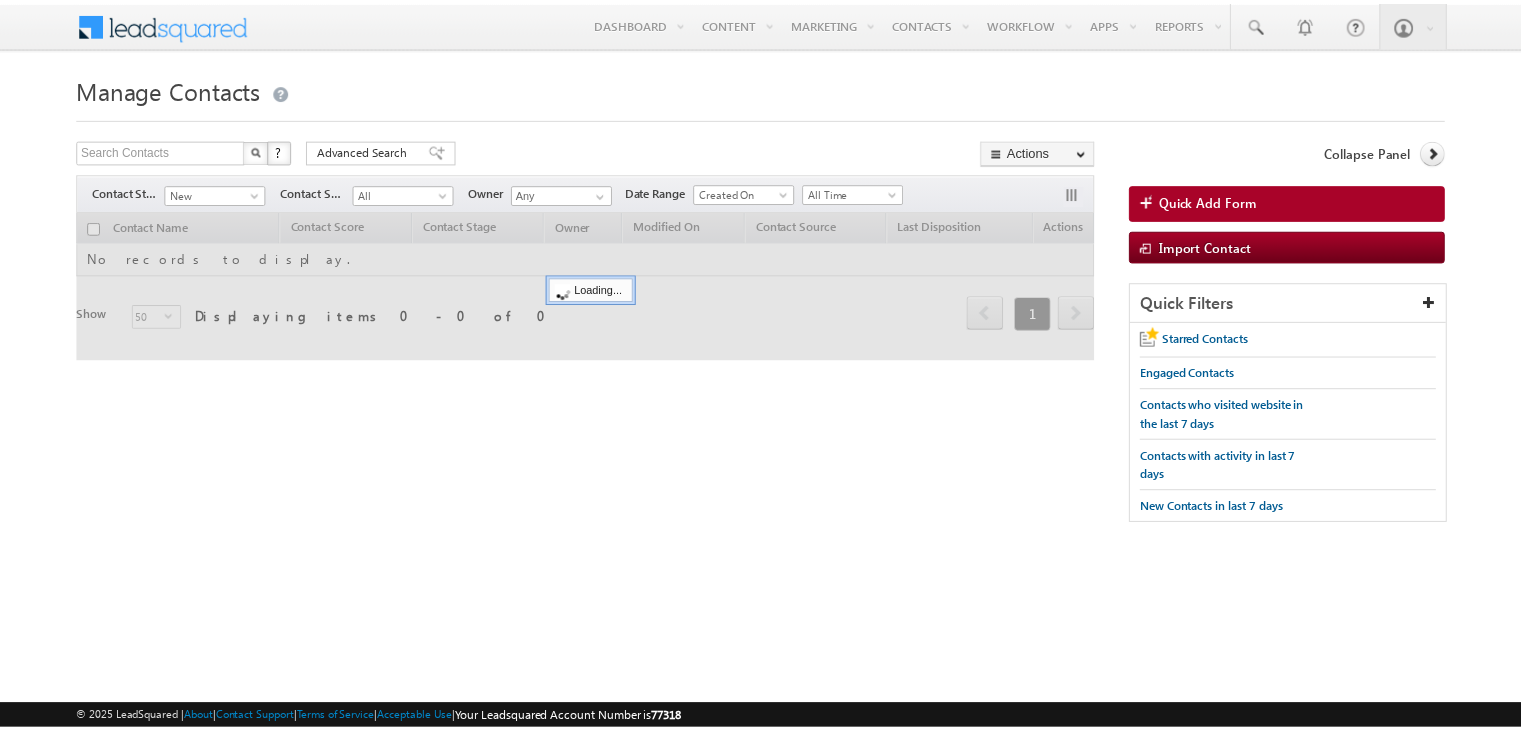 scroll, scrollTop: 0, scrollLeft: 0, axis: both 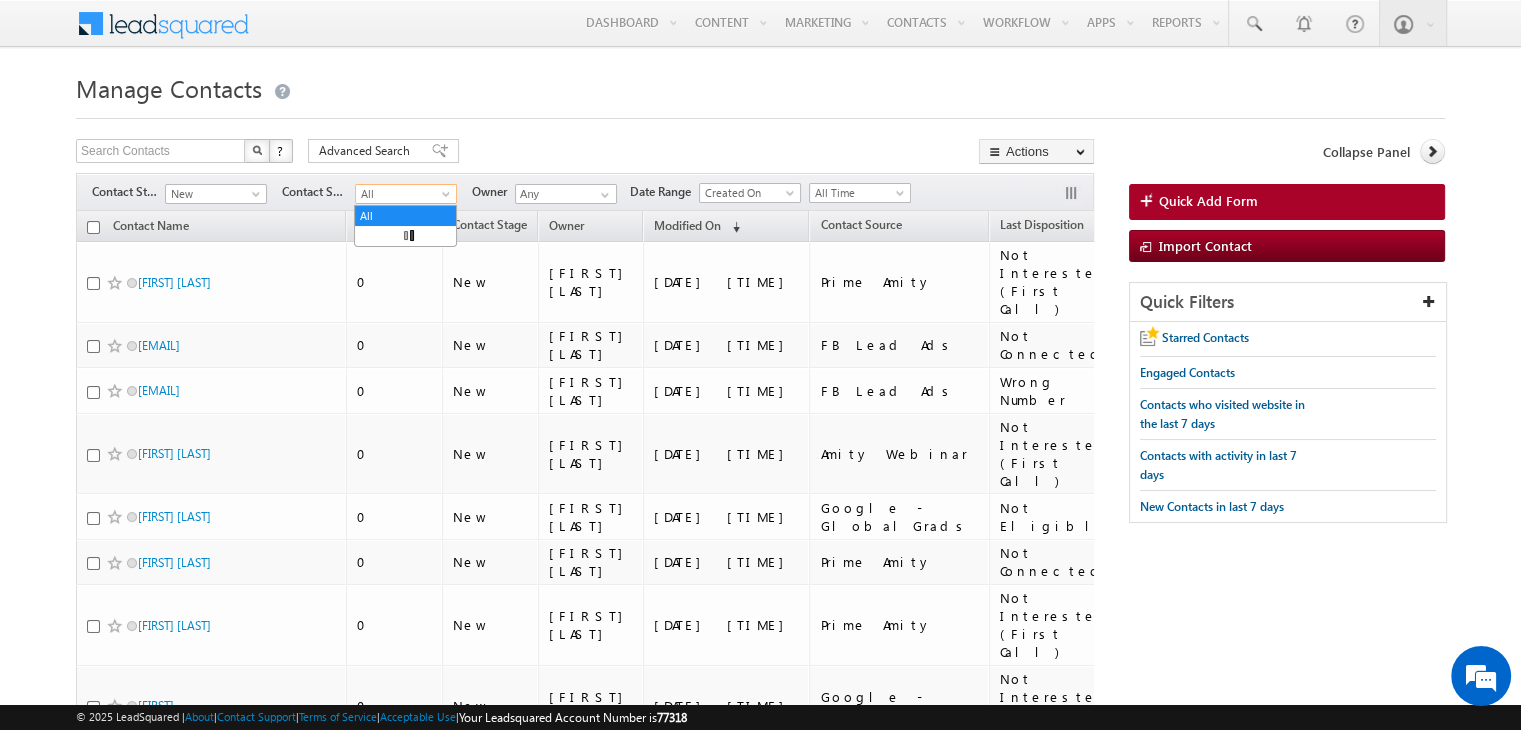 click on "All" at bounding box center [403, 194] 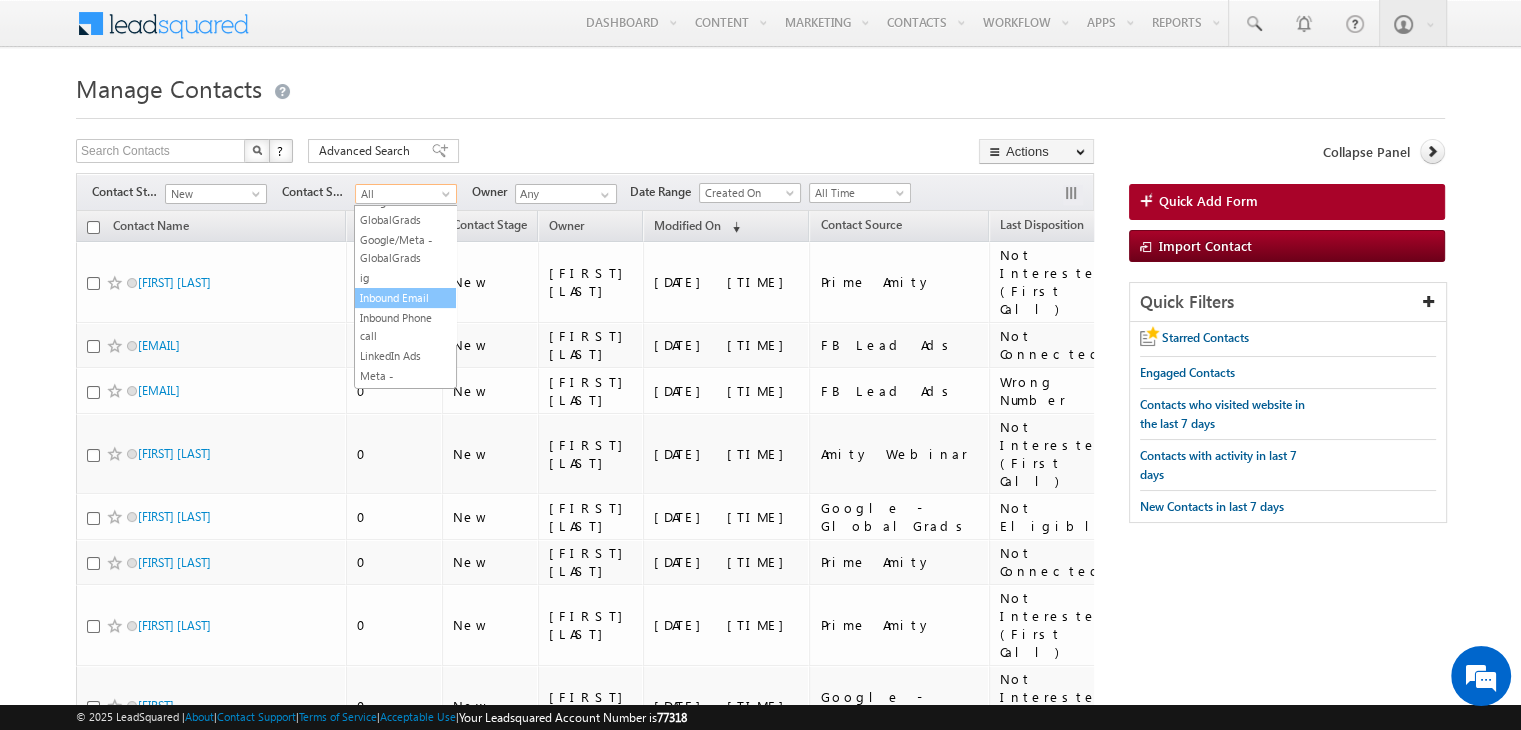 scroll, scrollTop: 372, scrollLeft: 0, axis: vertical 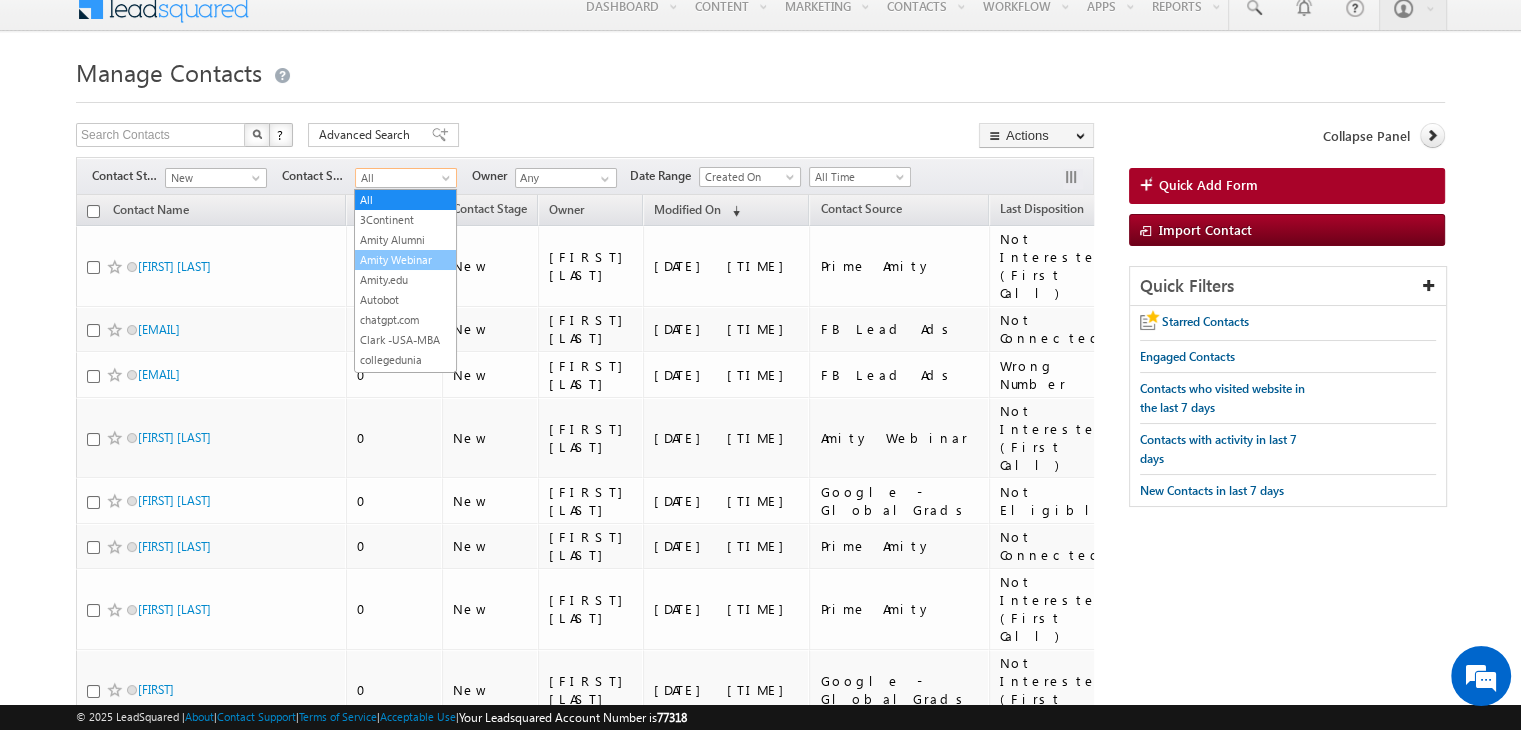 click on "Amity Webinar" at bounding box center [405, 260] 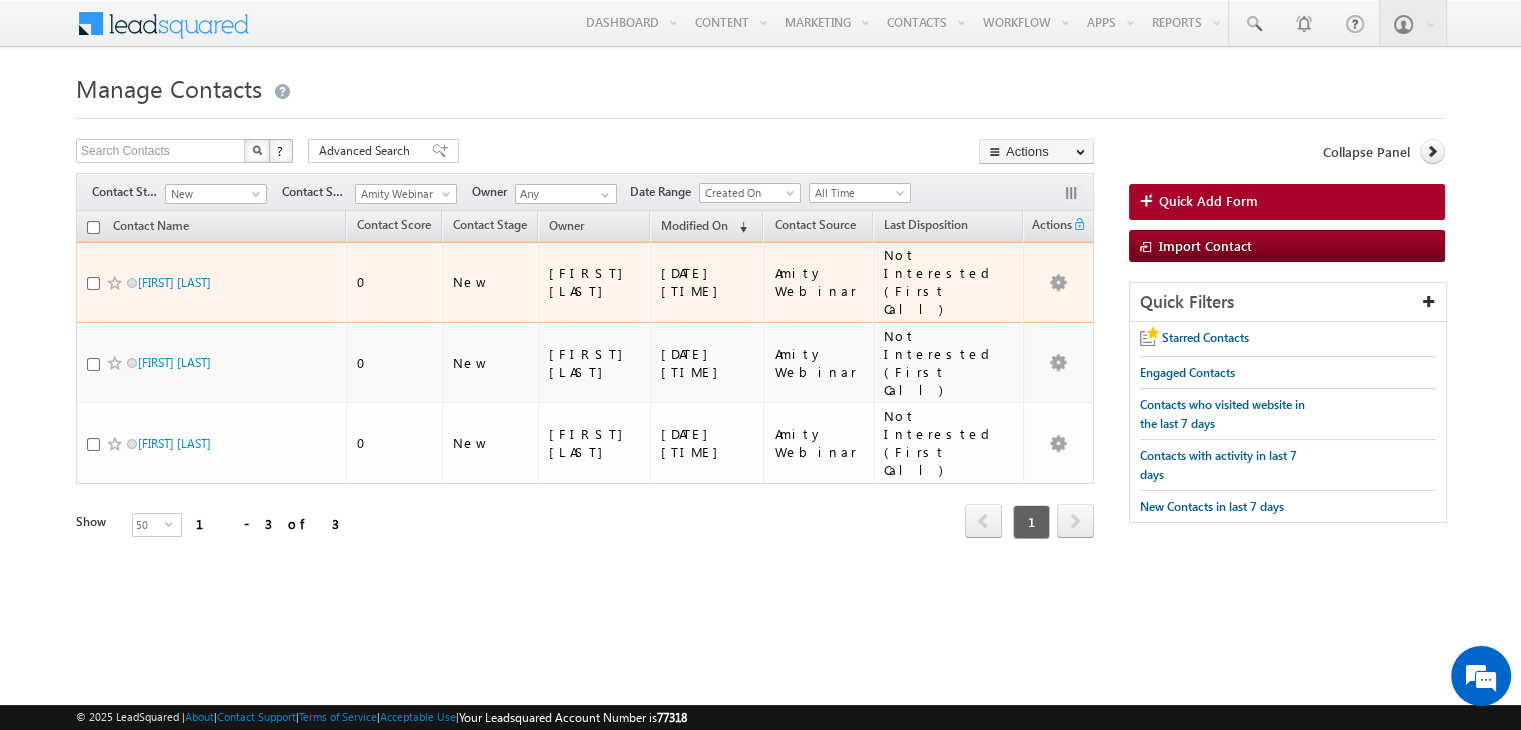 scroll, scrollTop: 0, scrollLeft: 0, axis: both 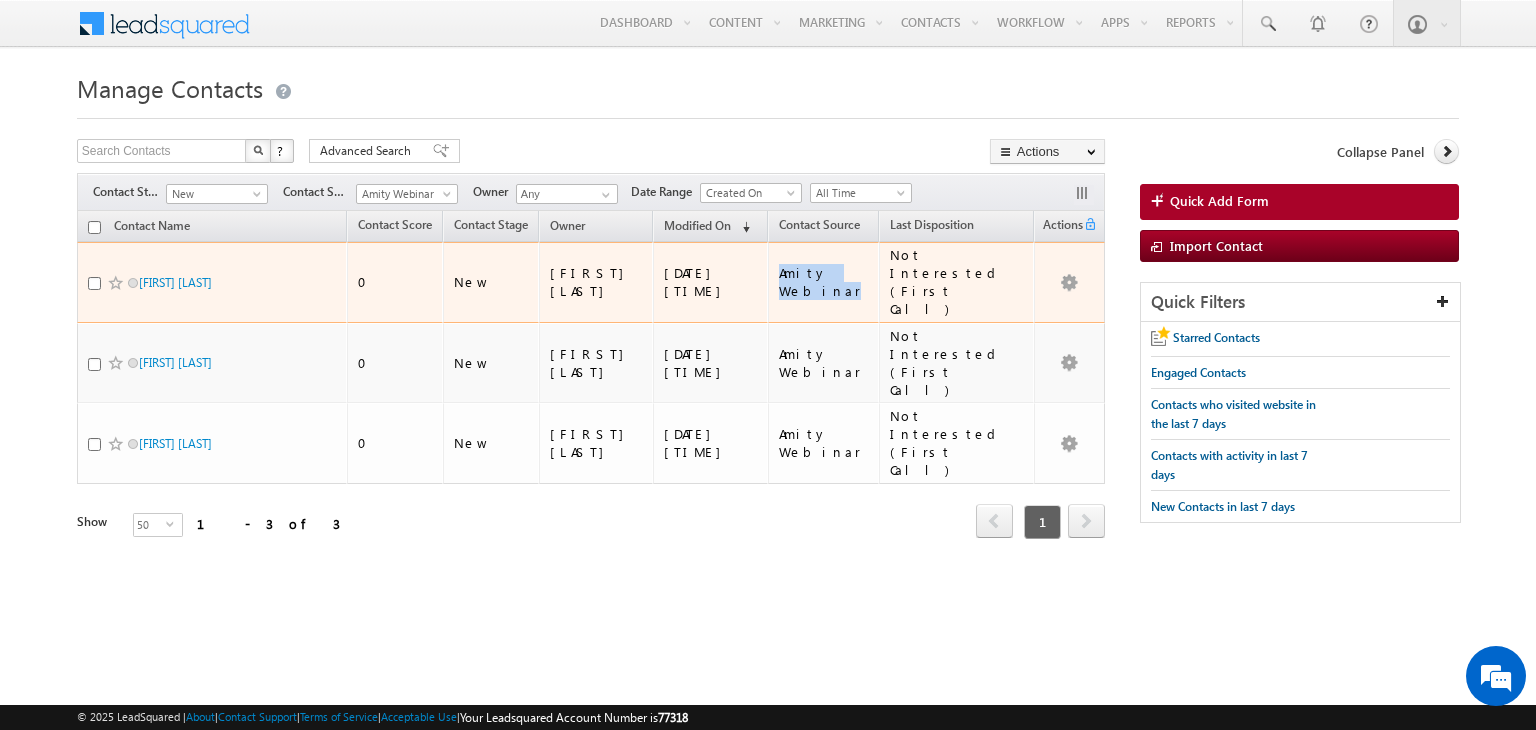 drag, startPoint x: 836, startPoint y: 273, endPoint x: 785, endPoint y: 255, distance: 54.08327 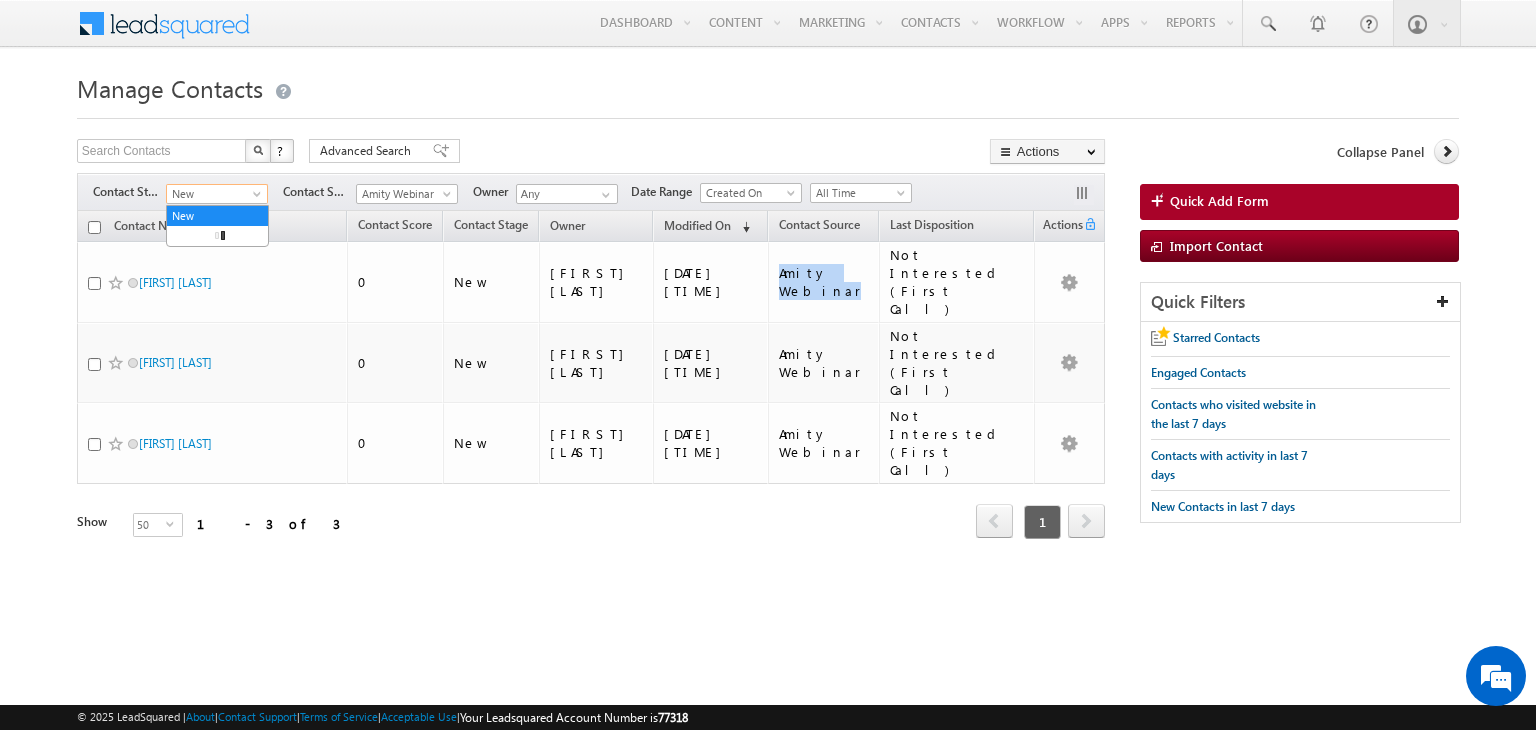 drag, startPoint x: 253, startPoint y: 190, endPoint x: 309, endPoint y: 385, distance: 202.88174 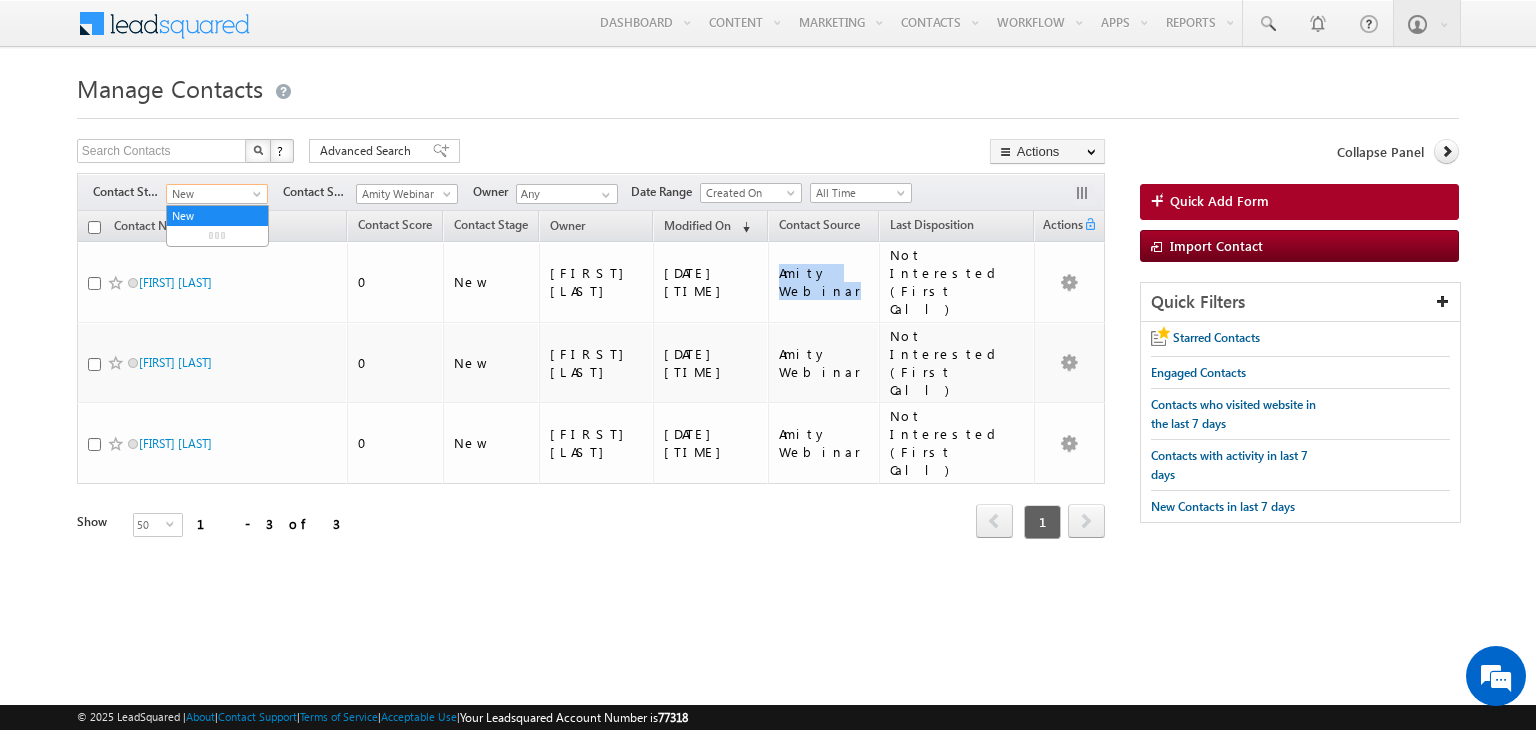 click on "Search Contacts X ?   3 results found
Advanced Search
Advanced Search
Advanced search results
Actions Export Contacts" at bounding box center (591, 366) 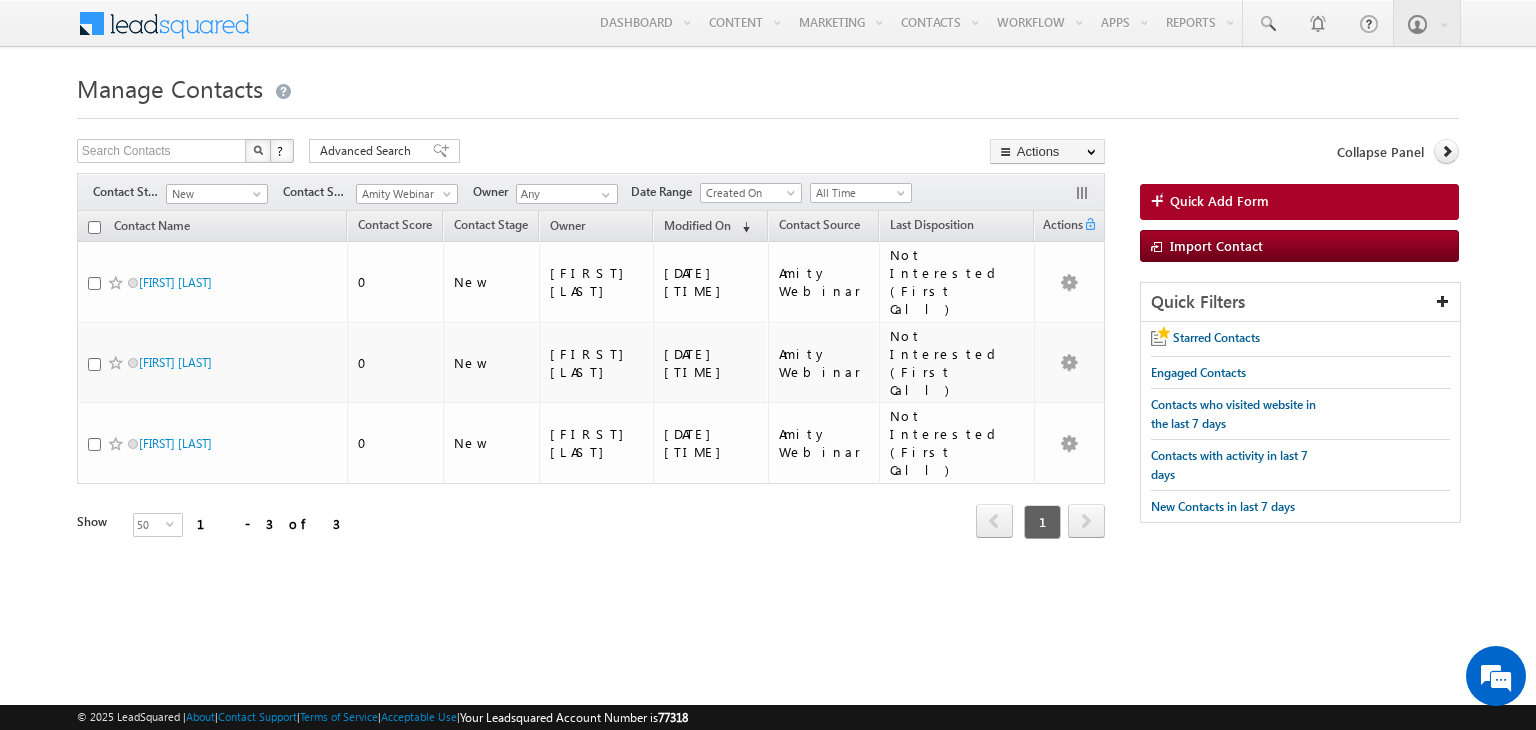 click on "Contact Name
Contact Score
Contact Stage
Owner
0" at bounding box center (591, 390) 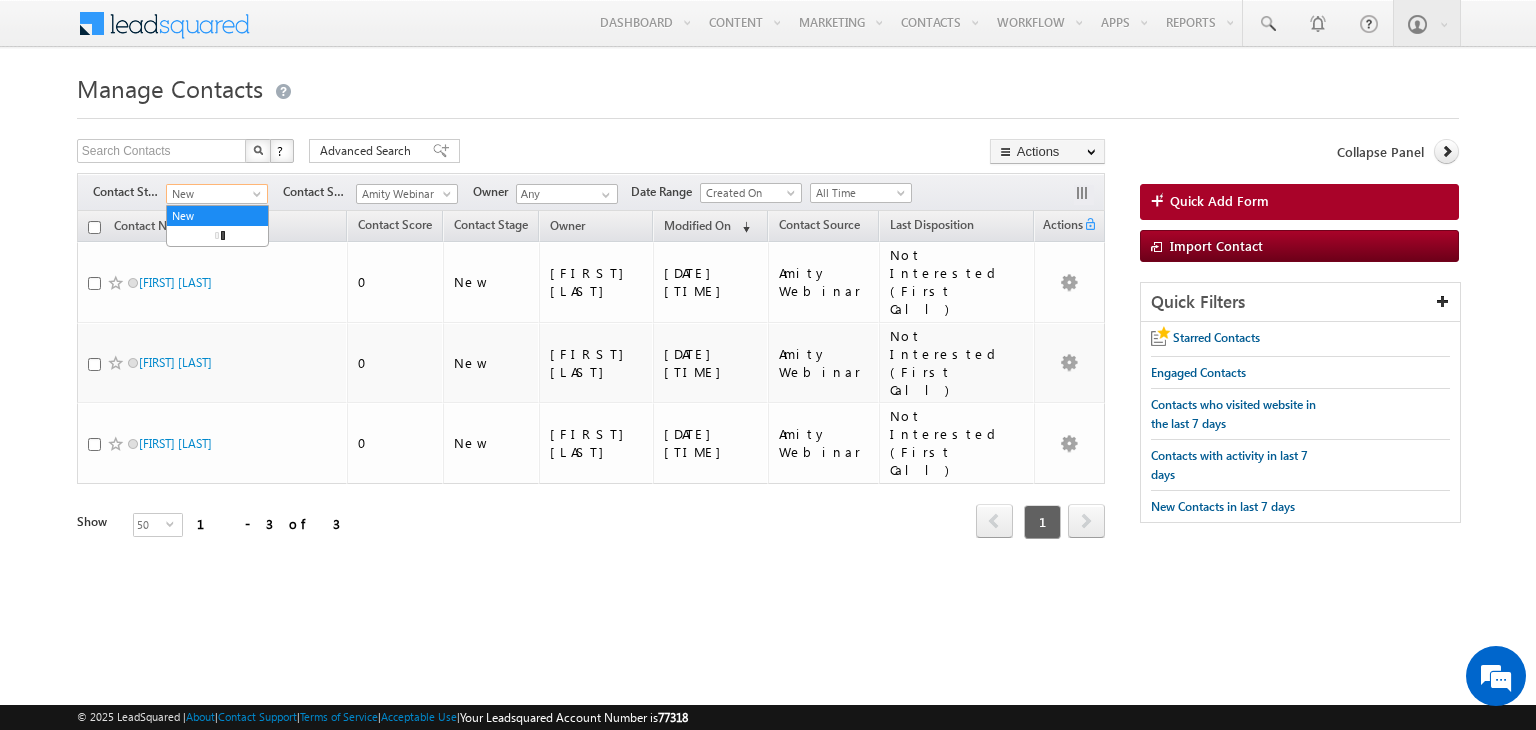 click on "New" at bounding box center (214, 194) 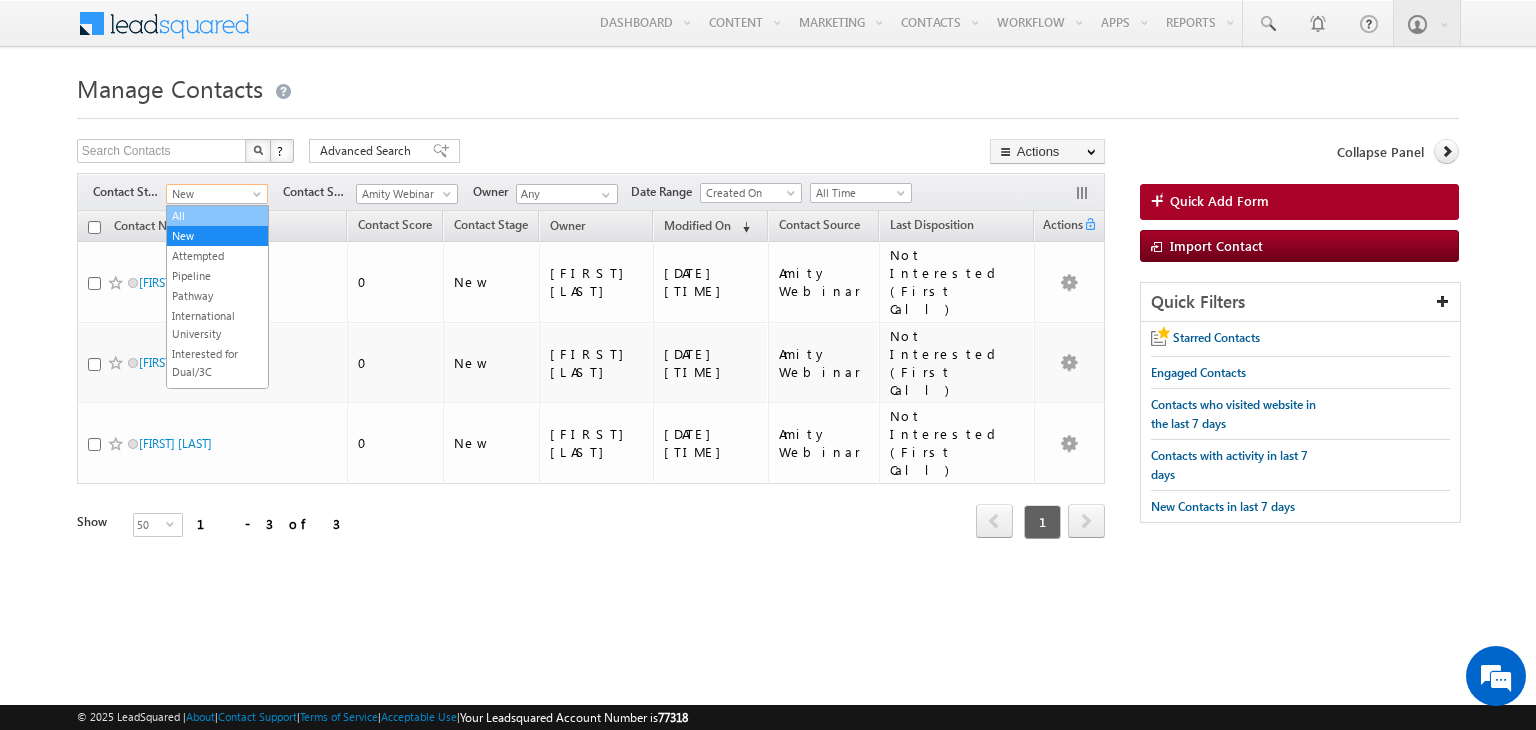 click on "All" at bounding box center [217, 216] 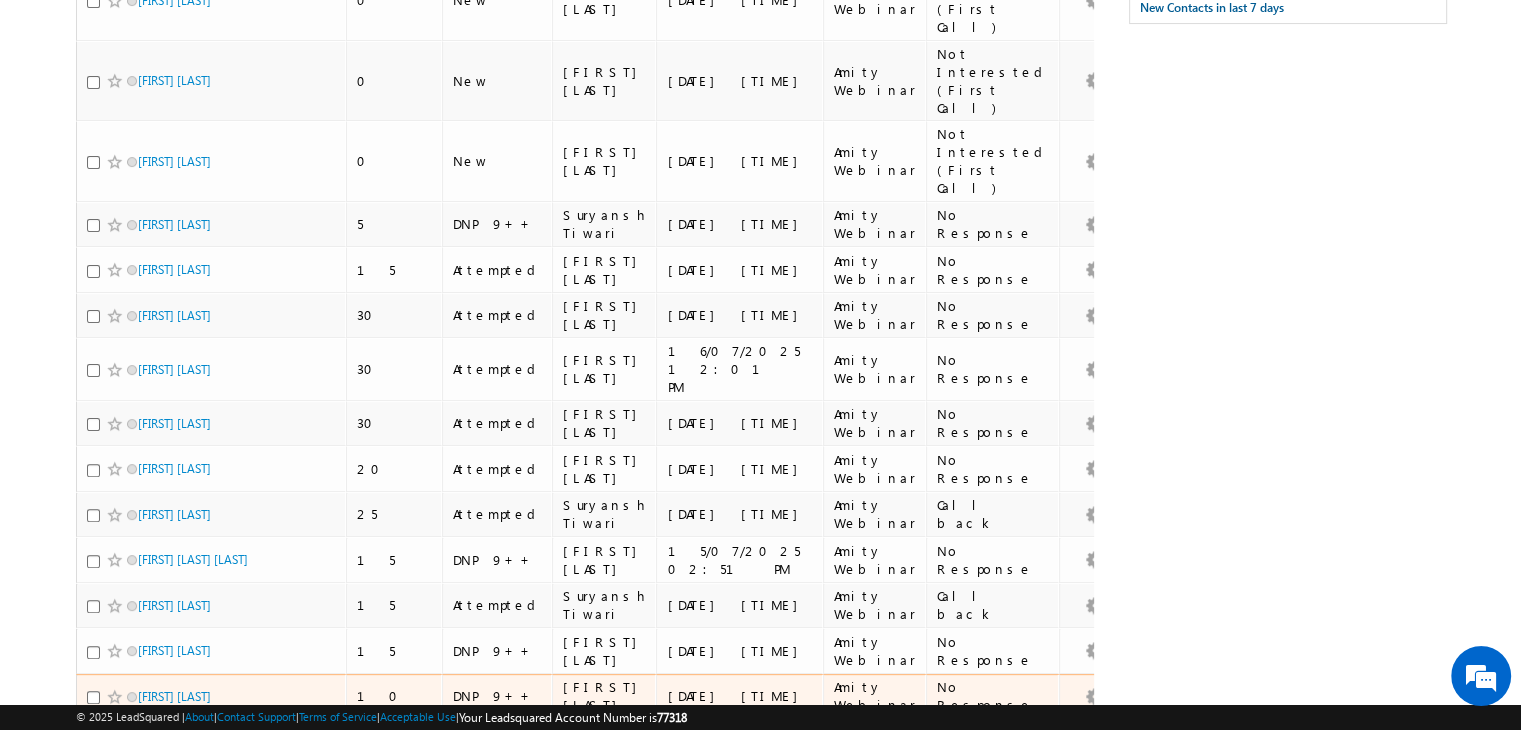 scroll, scrollTop: 0, scrollLeft: 0, axis: both 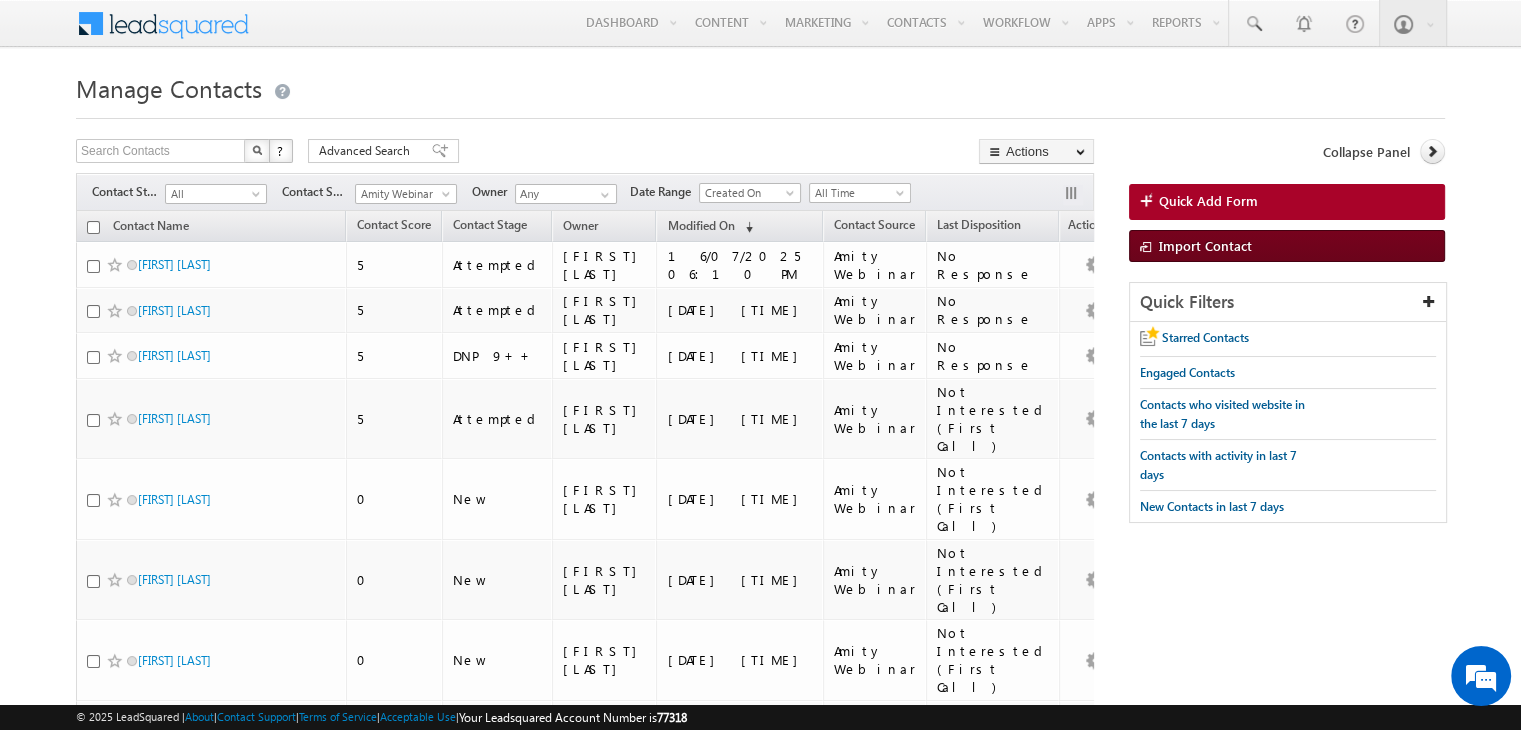 click on "Import Contact" at bounding box center (1287, 246) 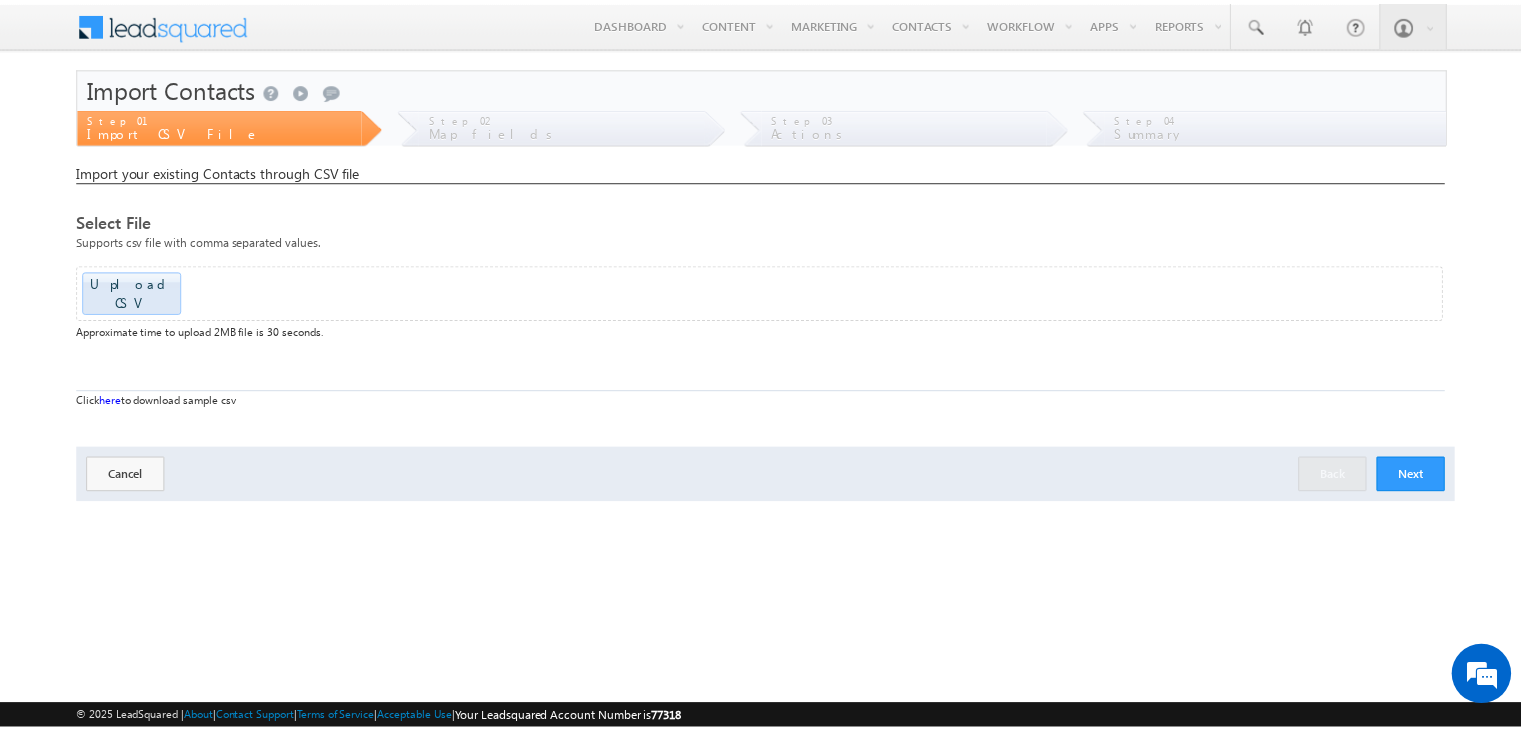 scroll, scrollTop: 0, scrollLeft: 0, axis: both 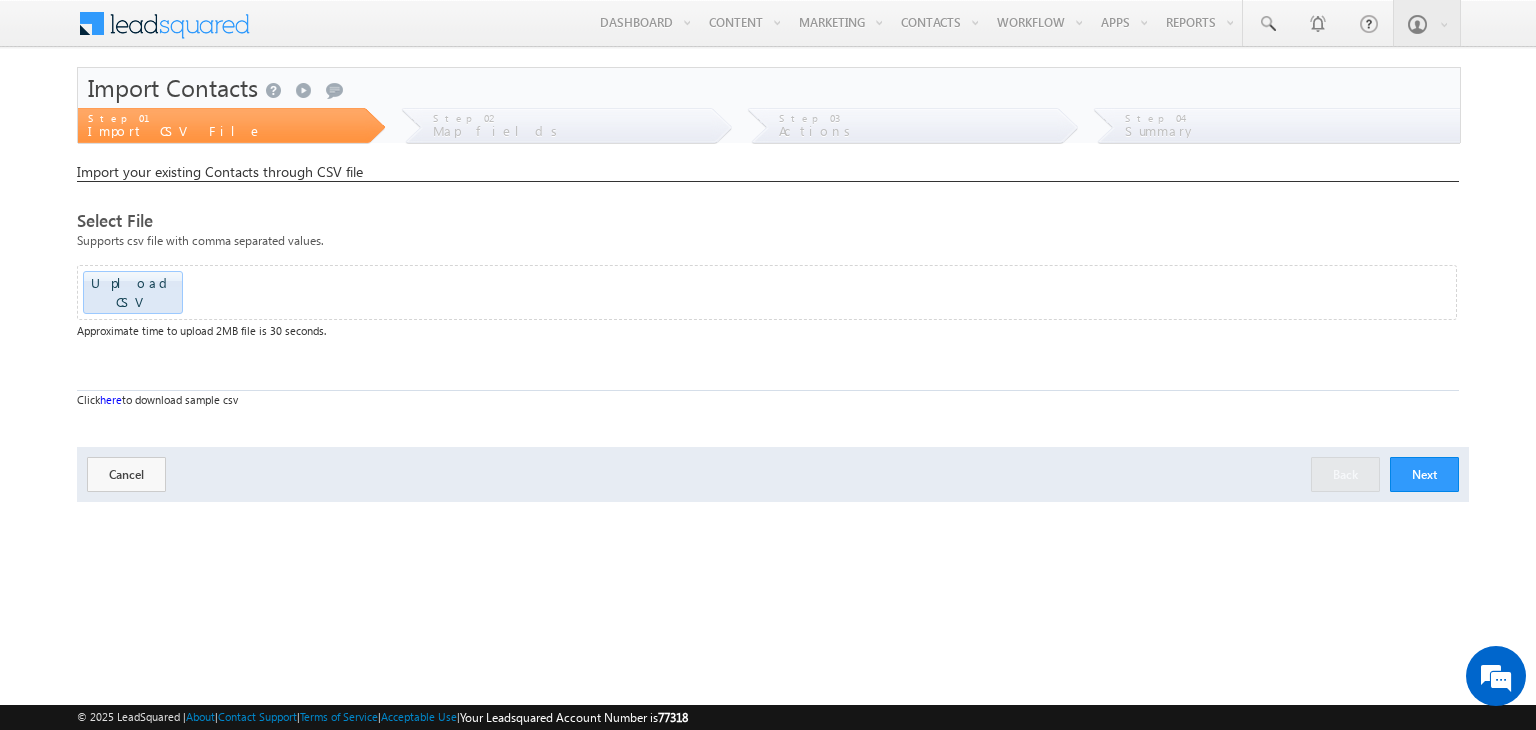 click at bounding box center [-1518, 286] 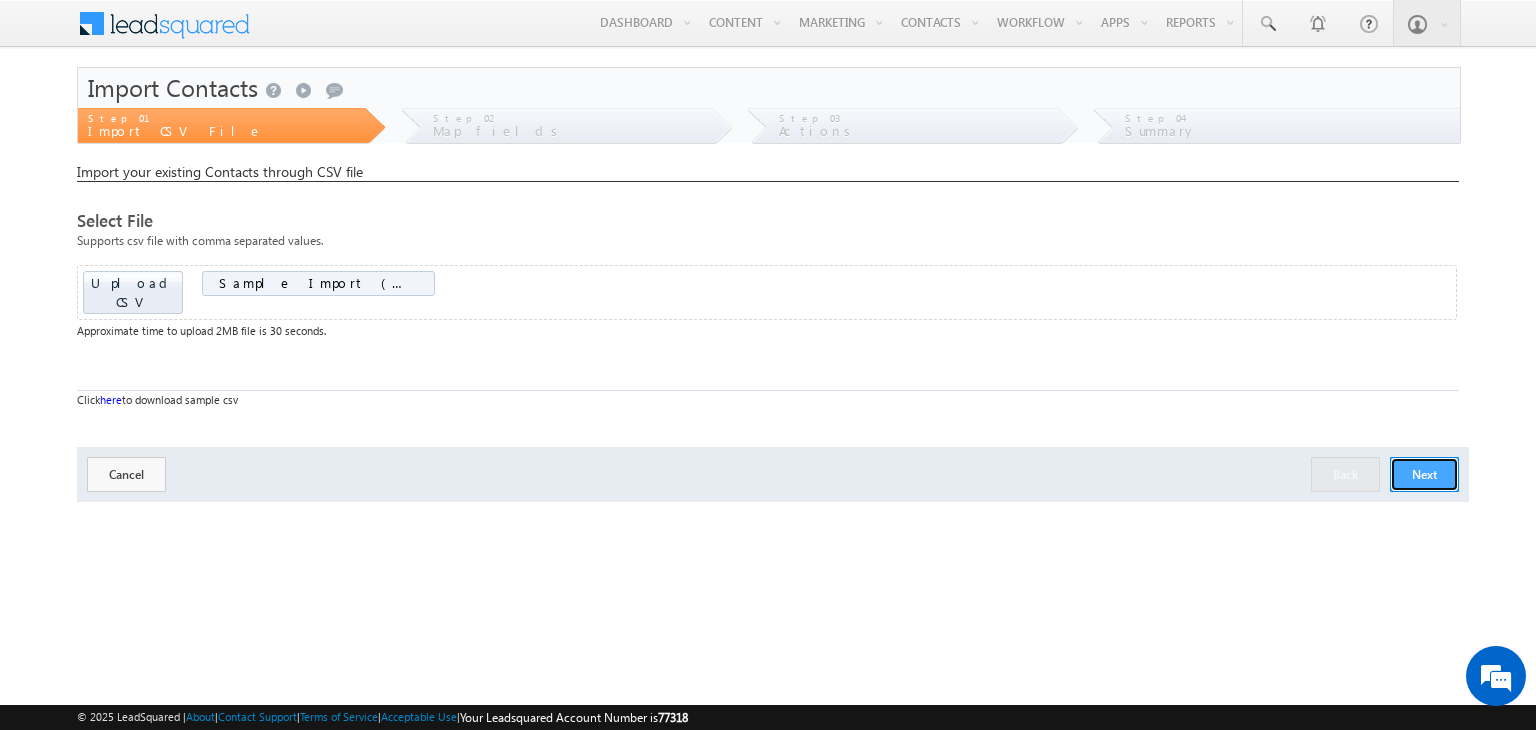 click on "Next" at bounding box center (1424, 474) 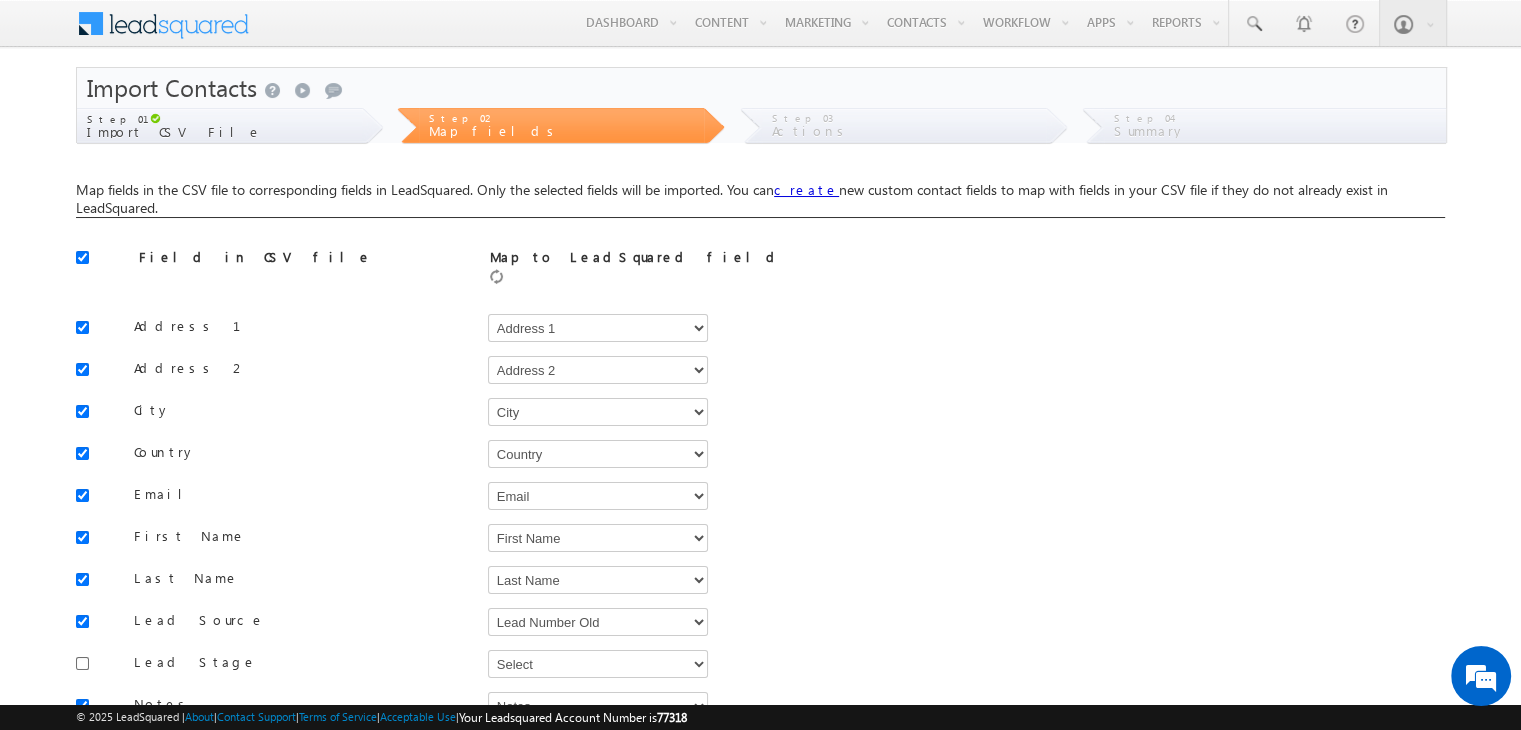 scroll, scrollTop: 0, scrollLeft: 0, axis: both 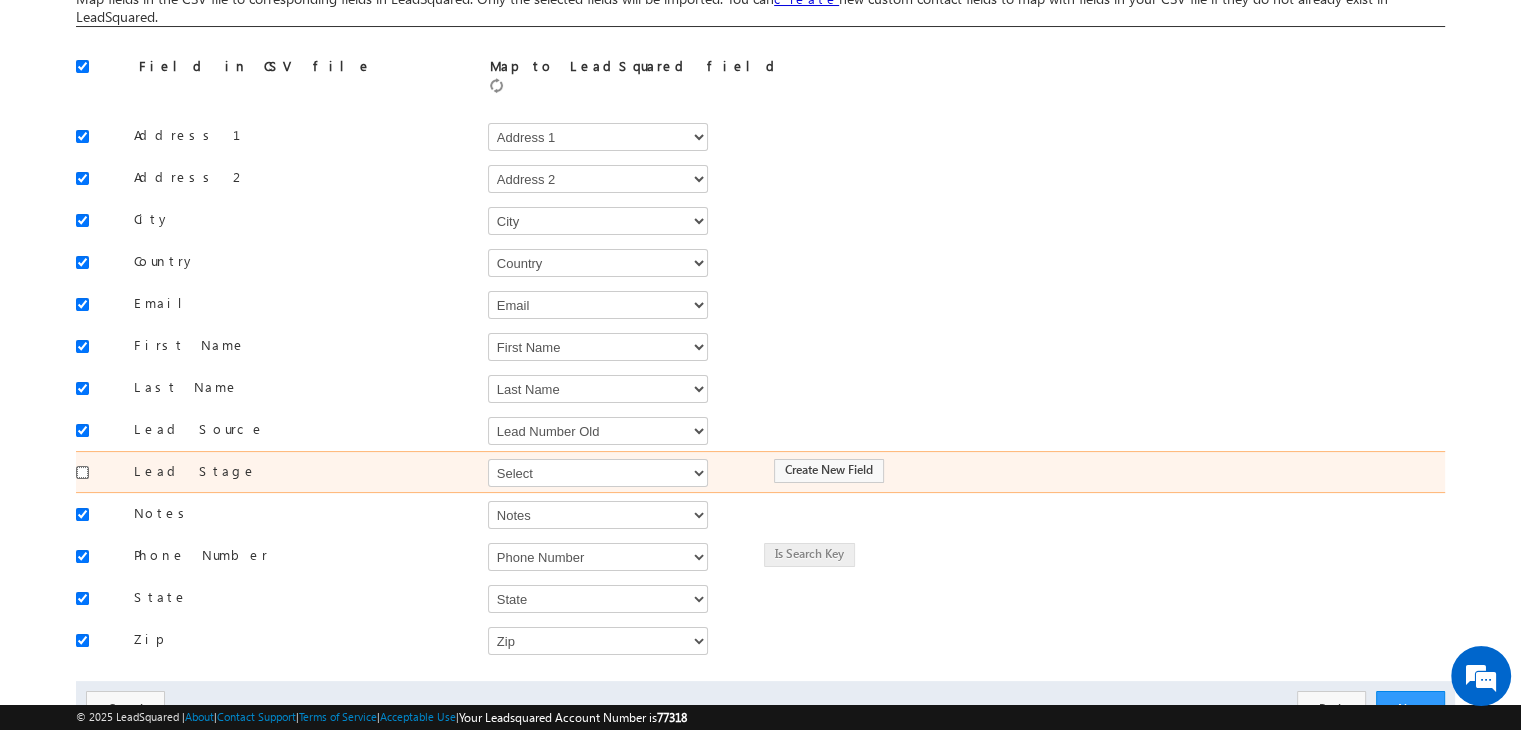 click at bounding box center [82, 472] 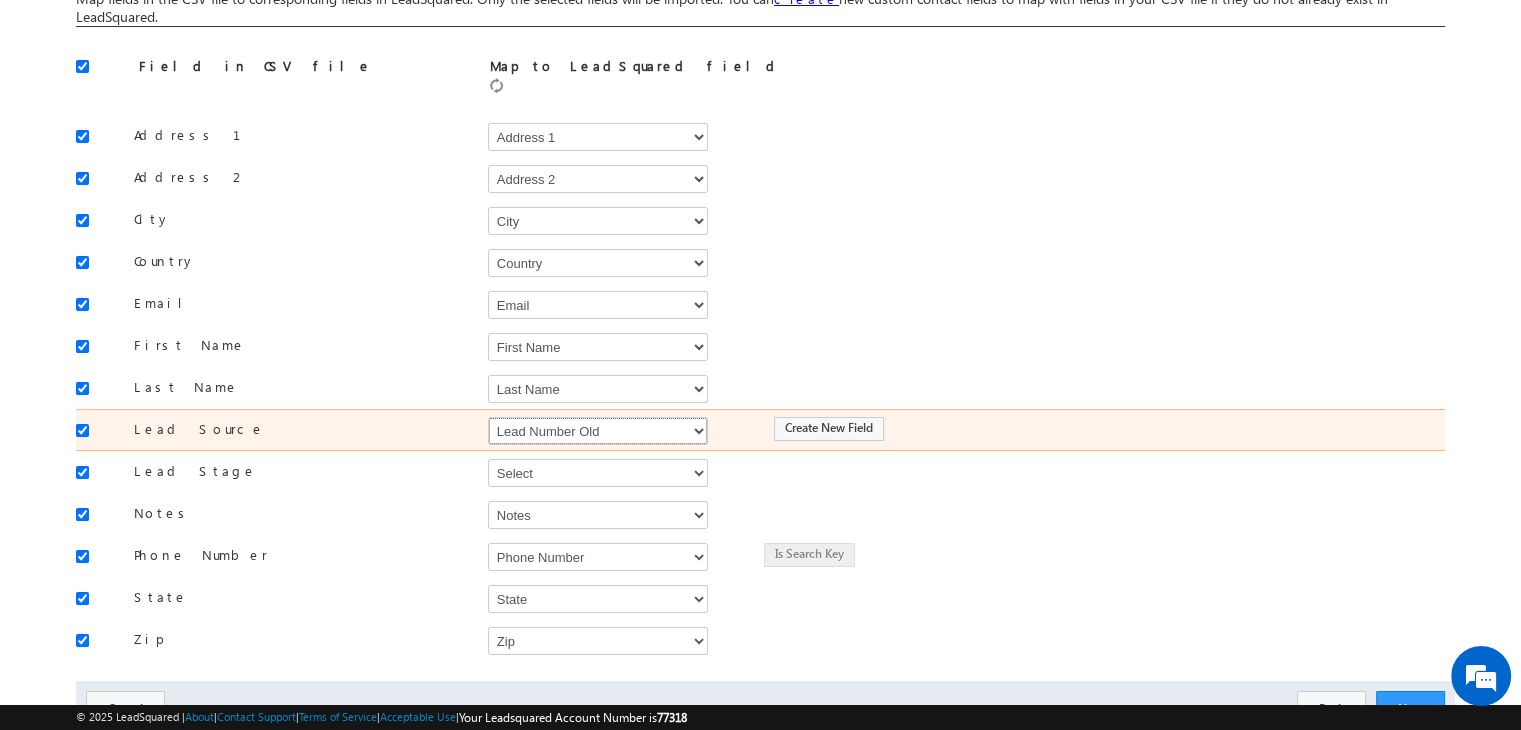 click on "Select Select Address 1 Address 2 Any Specific University Or Program Application Status Auto Login URL City Class XII Marks Company Concentration Contact Source Contact Stage Country Country Interested In New Country Interested In Old Course Course Priority Created On Created On Old Do Not Call Do Not Email Do Not SMS Do Not Track Do You Have Scholarships Do You Have Valid Passport Documents - Status Email English Proficiency Test Taken Fallout Country List First Name Follow Up Date Have You Completed Graduation Have You Completed Post Graduation  Highest Degree Intake IntProgram Job Title Keyword Last Disposition Last Name Last Notes Last Sub Disposition Latitude Lead Number Old Lead Stage Old Longitude Mobile Number Modified By Old Modified On Old No Response Attempt Not Interested Reason Old  Notes Old Last Activity Old Last Activity Date  Old Owner Email ID Order Value Other Course Owner P2P Date Partner name Pathway Subjects Percentage in UG  Phone Number Priority Country 1 Priority Country 2 State Zip" at bounding box center [598, 431] 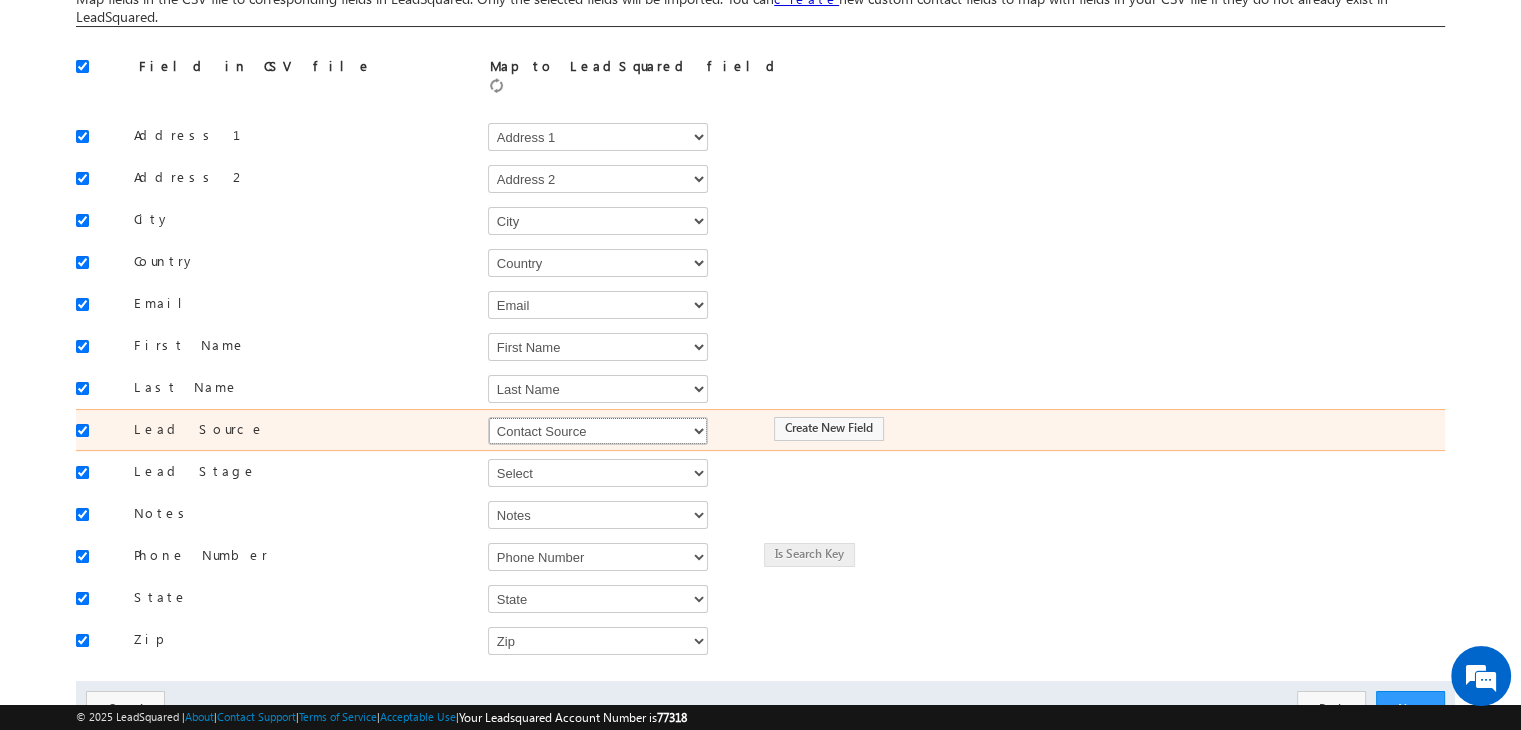 click on "Select Select Address 1 Address 2 Any Specific University Or Program Application Status Auto Login URL City Class XII Marks Company Concentration Contact Source Contact Stage Country Country Interested In New Country Interested In Old Course Course Priority Created On Created On Old Do Not Call Do Not Email Do Not SMS Do Not Track Do You Have Scholarships Do You Have Valid Passport Documents - Status Email English Proficiency Test Taken Fallout Country List First Name Follow Up Date Have You Completed Graduation Have You Completed Post Graduation  Highest Degree Intake IntProgram Job Title Keyword Last Disposition Last Name Last Notes Last Sub Disposition Latitude Lead Number Old Lead Stage Old Longitude Mobile Number Modified By Old Modified On Old No Response Attempt Not Interested Reason Old  Notes Old Last Activity Old Last Activity Date  Old Owner Email ID Order Value Other Course Owner P2P Date Partner name Pathway Subjects Percentage in UG  Phone Number Priority Country 1 Priority Country 2 State Zip" at bounding box center [598, 431] 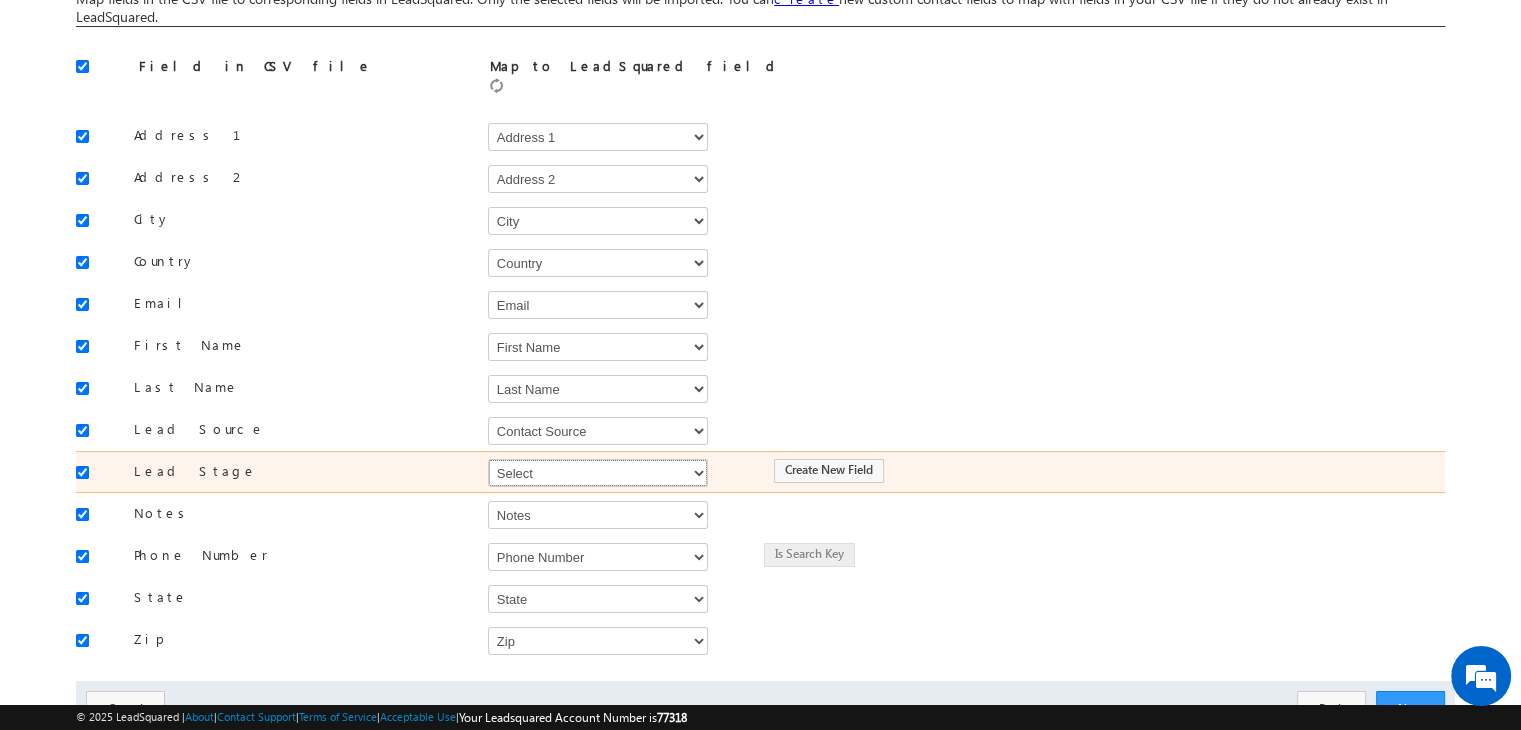 click on "Select Select Address 1 Address 2 Any Specific University Or Program Application Status Auto Login URL City Class XII Marks Company Concentration Contact Source Contact Stage Country Country Interested In New Country Interested In Old Course Course Priority Created On Created On Old Do Not Call Do Not Email Do Not SMS Do Not Track Do You Have Scholarships Do You Have Valid Passport Documents - Status Email English Proficiency Test Taken Fallout Country List First Name Follow Up Date Have You Completed Graduation Have You Completed Post Graduation  Highest Degree Intake IntProgram Job Title Keyword Last Disposition Last Name Last Notes Last Sub Disposition Latitude Lead Number Old Lead Stage Old Longitude Mobile Number Modified By Old Modified On Old No Response Attempt Not Interested Reason Old  Notes Old Last Activity Old Last Activity Date  Old Owner Email ID Order Value Other Course Owner P2P Date Partner name Pathway Subjects Percentage in UG  Phone Number Priority Country 1 Priority Country 2 State Zip" at bounding box center (598, 473) 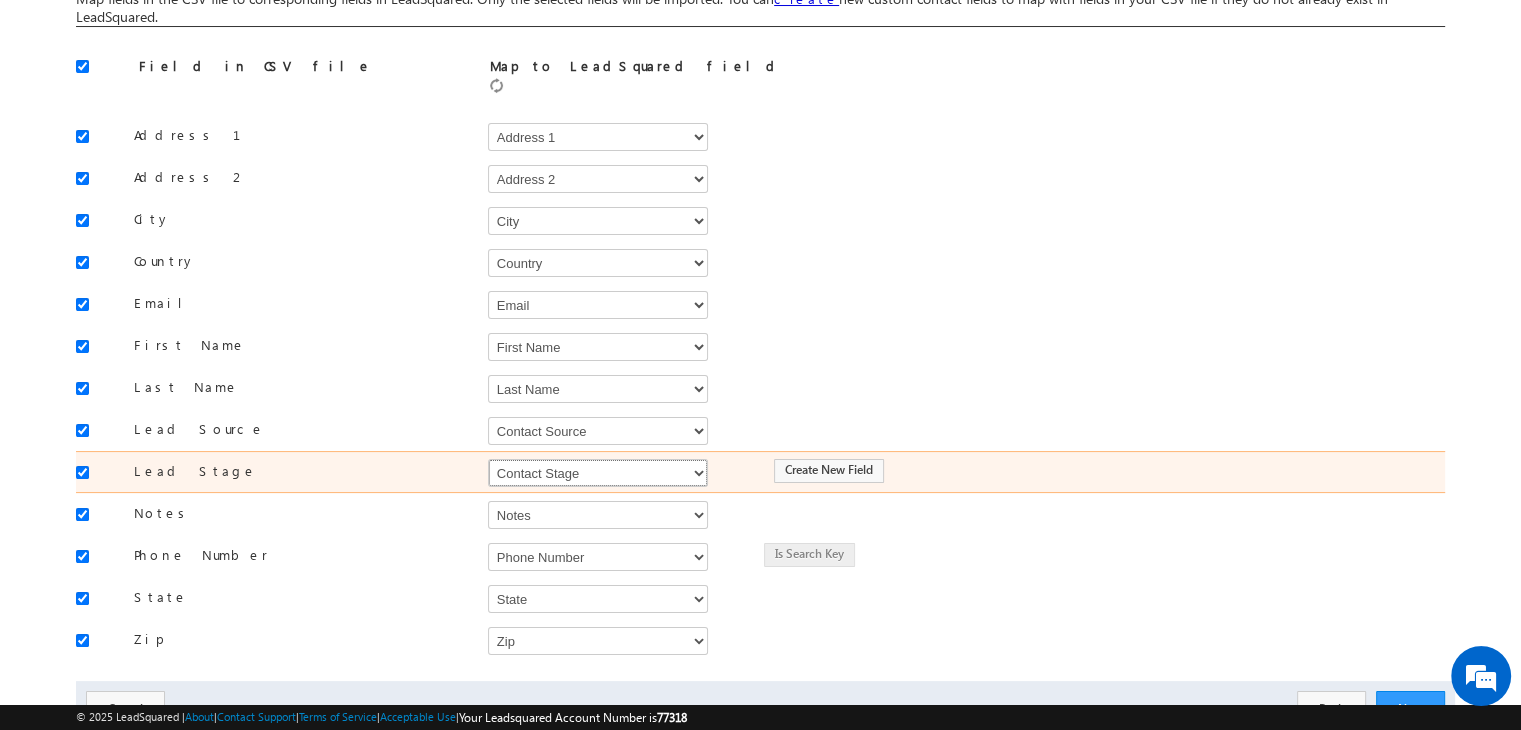 click on "Select Select Address 1 Address 2 Any Specific University Or Program Application Status Auto Login URL City Class XII Marks Company Concentration Contact Source Contact Stage Country Country Interested In New Country Interested In Old Course Course Priority Created On Created On Old Do Not Call Do Not Email Do Not SMS Do Not Track Do You Have Scholarships Do You Have Valid Passport Documents - Status Email English Proficiency Test Taken Fallout Country List First Name Follow Up Date Have You Completed Graduation Have You Completed Post Graduation  Highest Degree Intake IntProgram Job Title Keyword Last Disposition Last Name Last Notes Last Sub Disposition Latitude Lead Number Old Lead Stage Old Longitude Mobile Number Modified By Old Modified On Old No Response Attempt Not Interested Reason Old  Notes Old Last Activity Old Last Activity Date  Old Owner Email ID Order Value Other Course Owner P2P Date Partner name Pathway Subjects Percentage in UG  Phone Number Priority Country 1 Priority Country 2 State Zip" at bounding box center (598, 473) 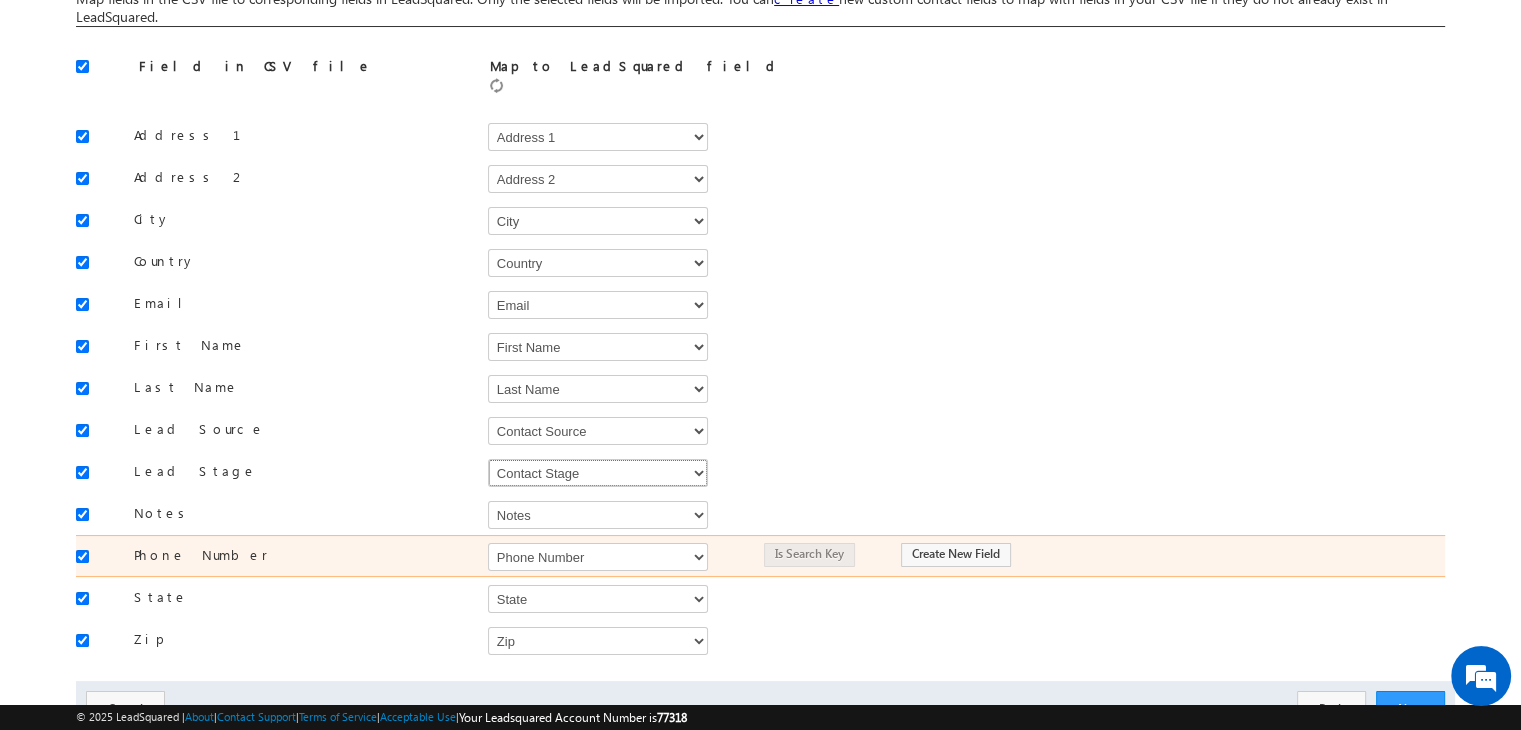 scroll, scrollTop: 260, scrollLeft: 0, axis: vertical 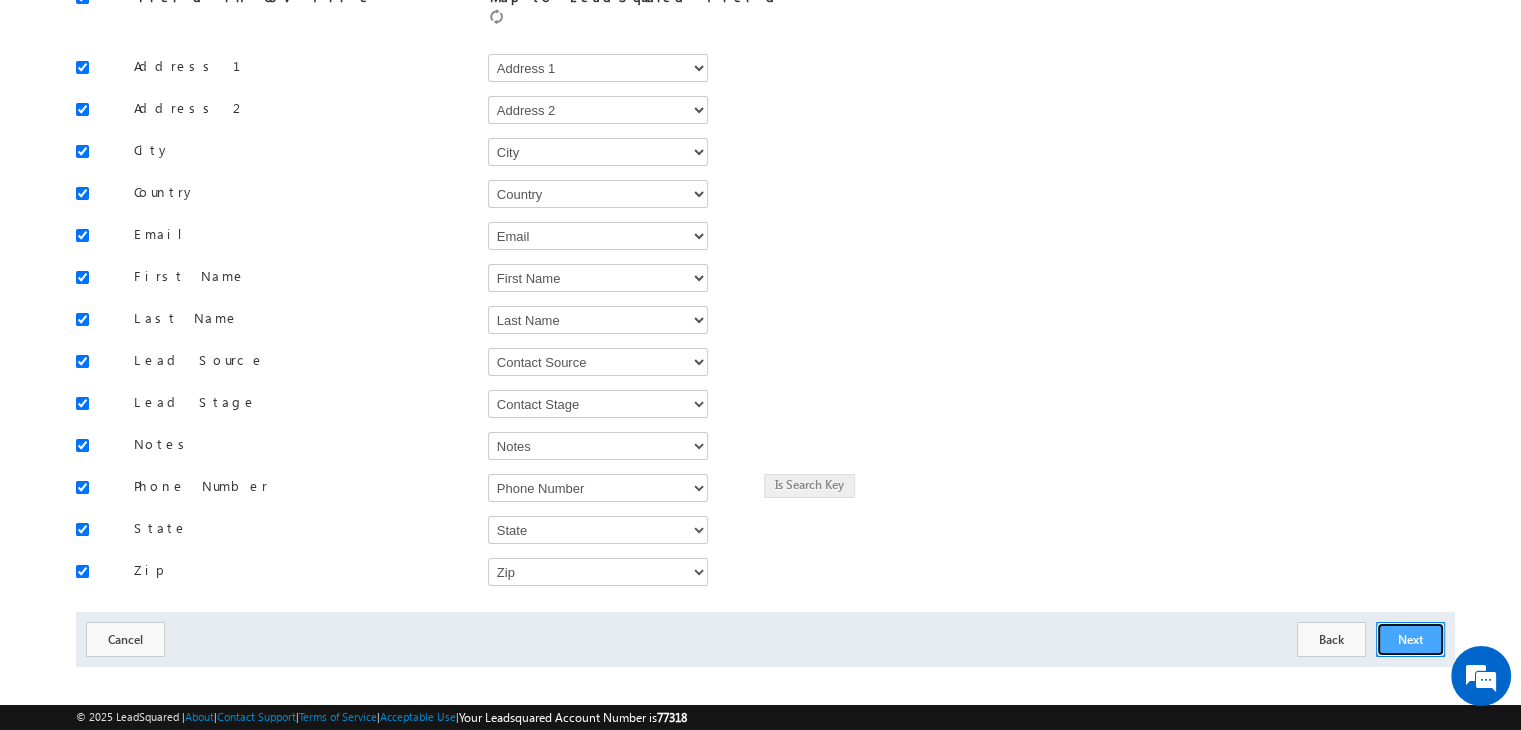 click on "Next" at bounding box center (1410, 639) 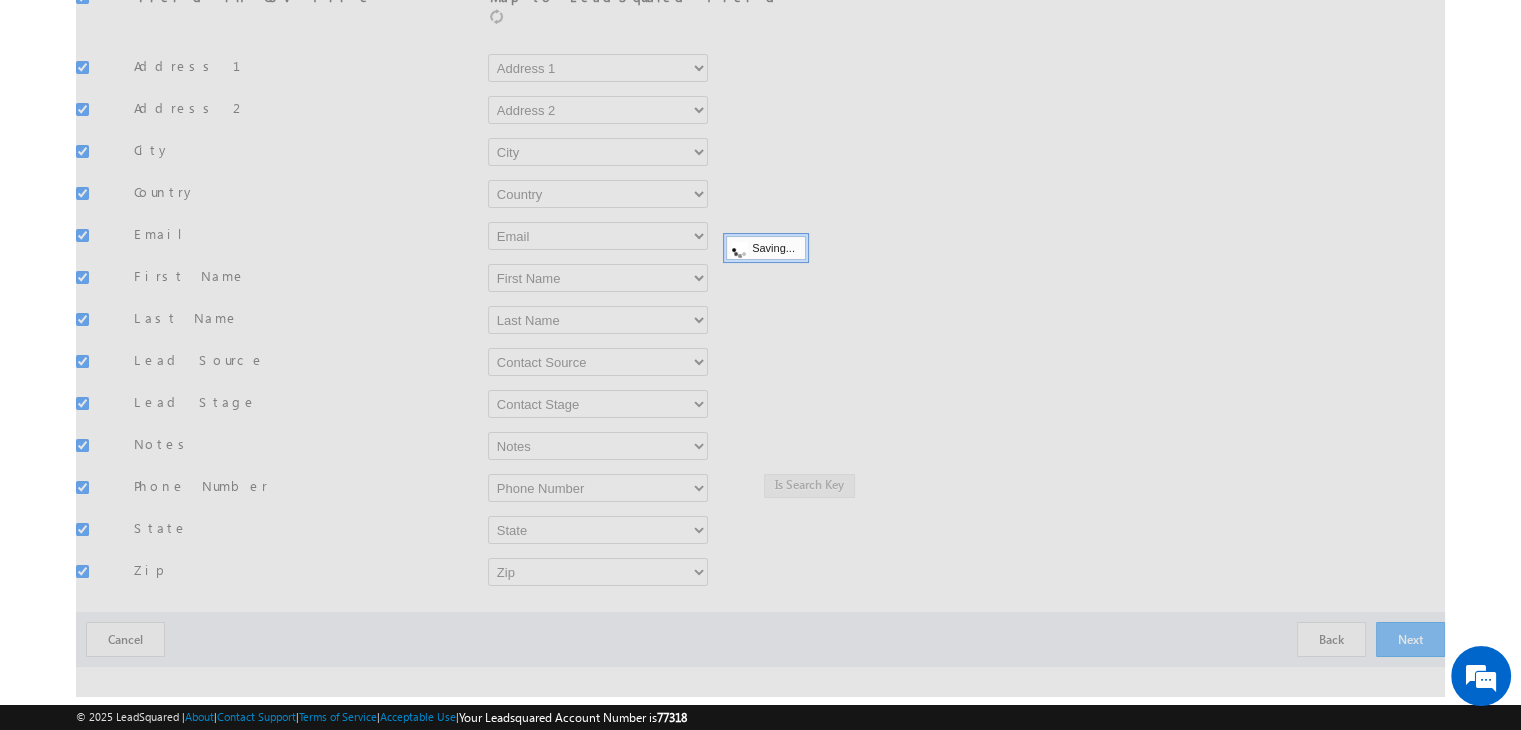 scroll, scrollTop: 0, scrollLeft: 0, axis: both 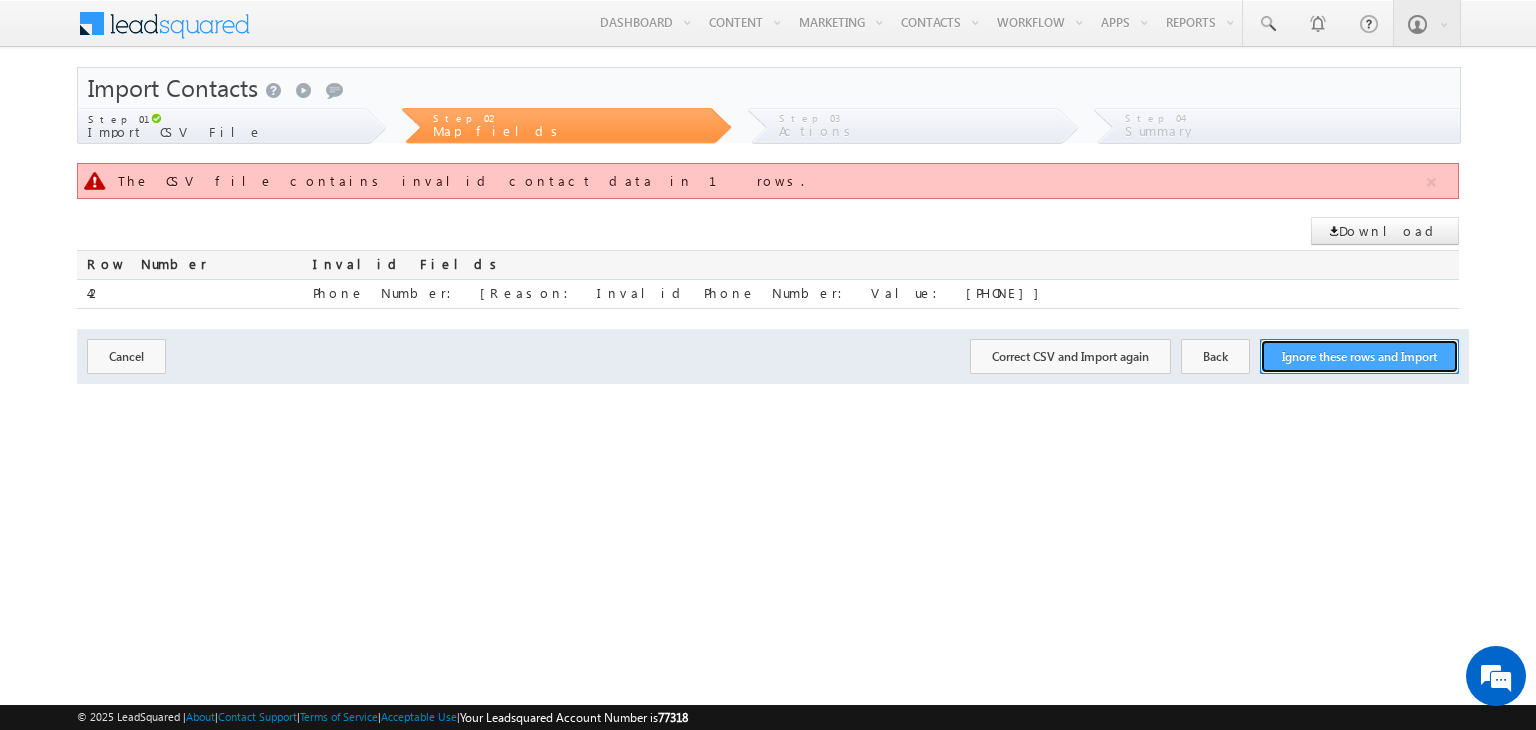 click on "Ignore these rows and Import" at bounding box center (1359, 356) 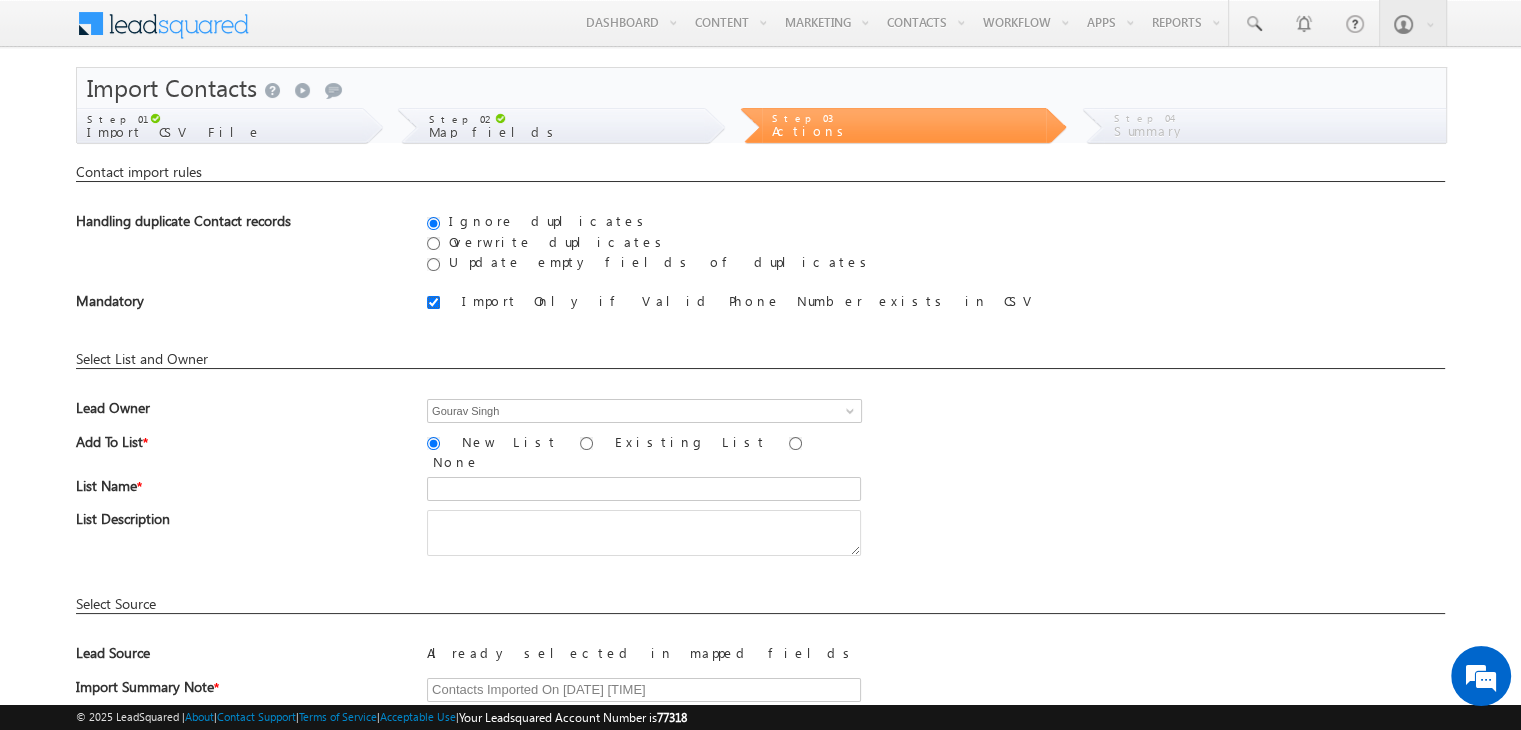 click on "Import Only if Valid Phone Number exists in CSV" at bounding box center (433, 302) 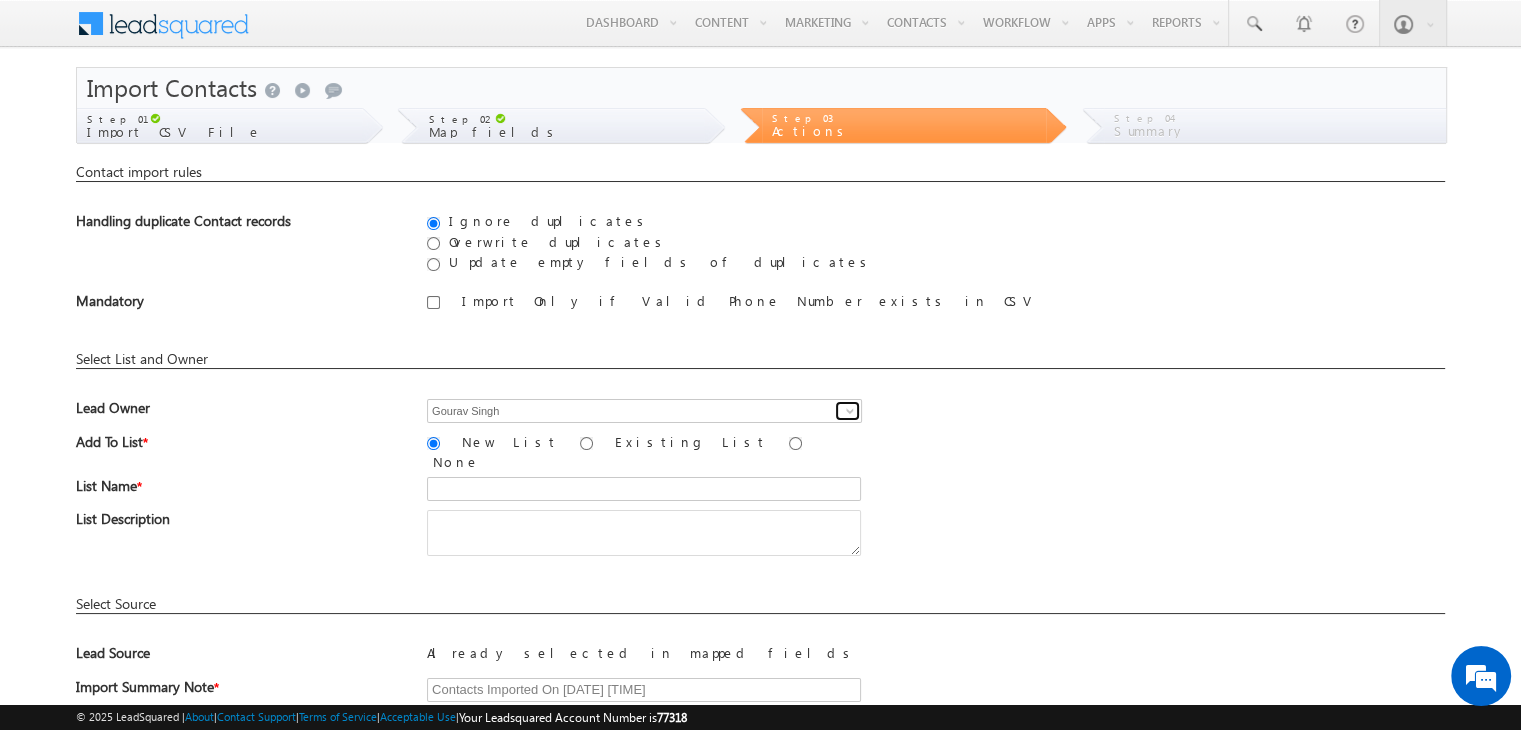 click at bounding box center (850, 411) 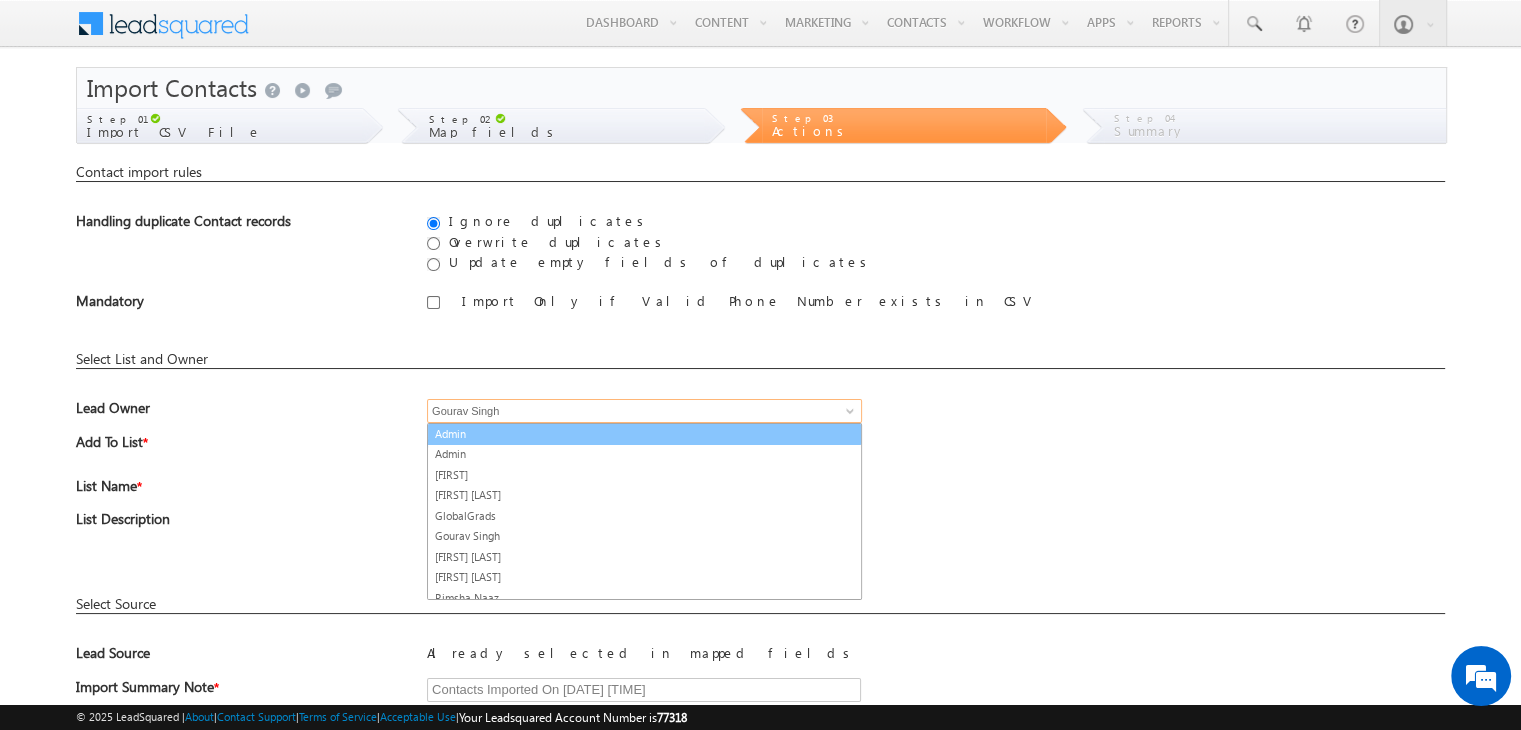 click on "Admin" at bounding box center [644, 434] 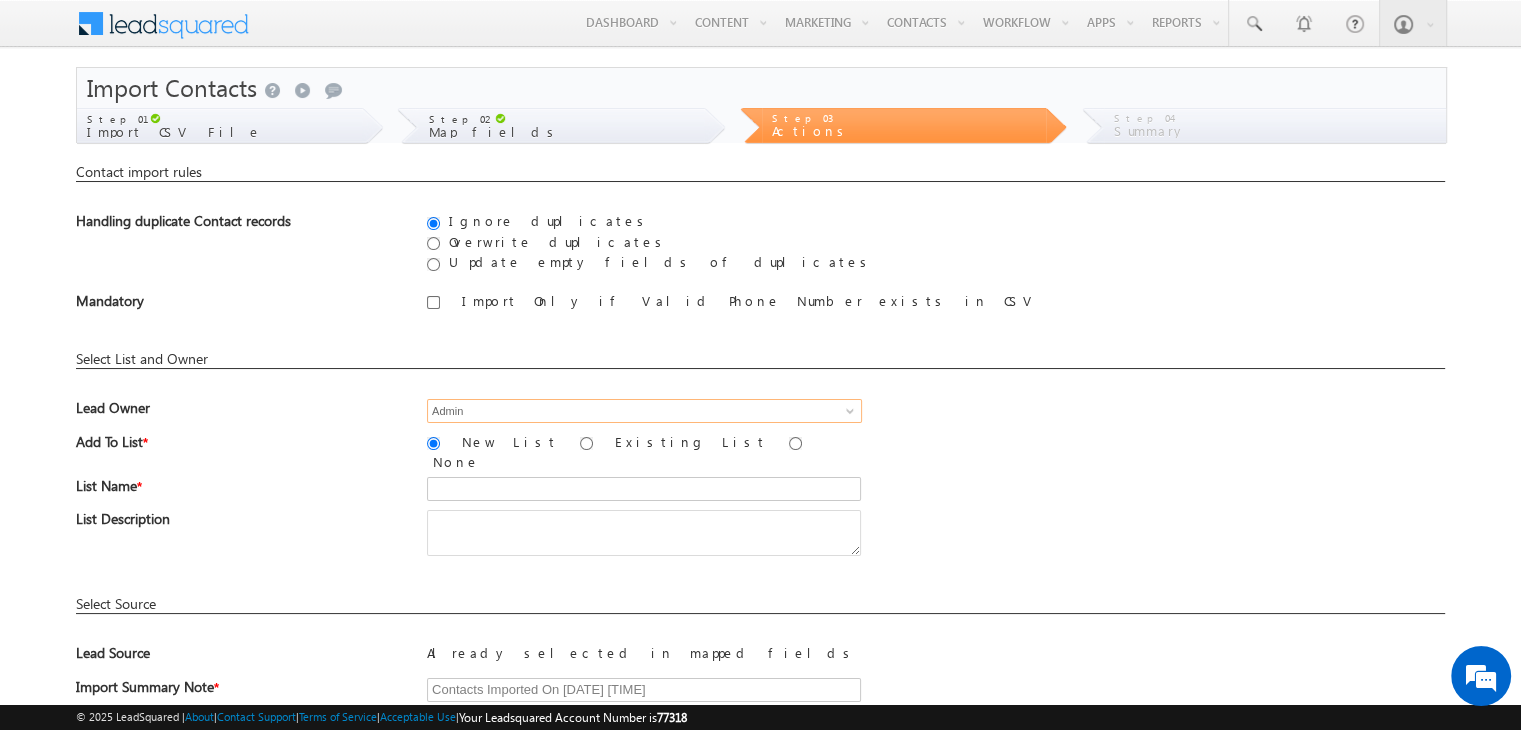 scroll, scrollTop: 132, scrollLeft: 0, axis: vertical 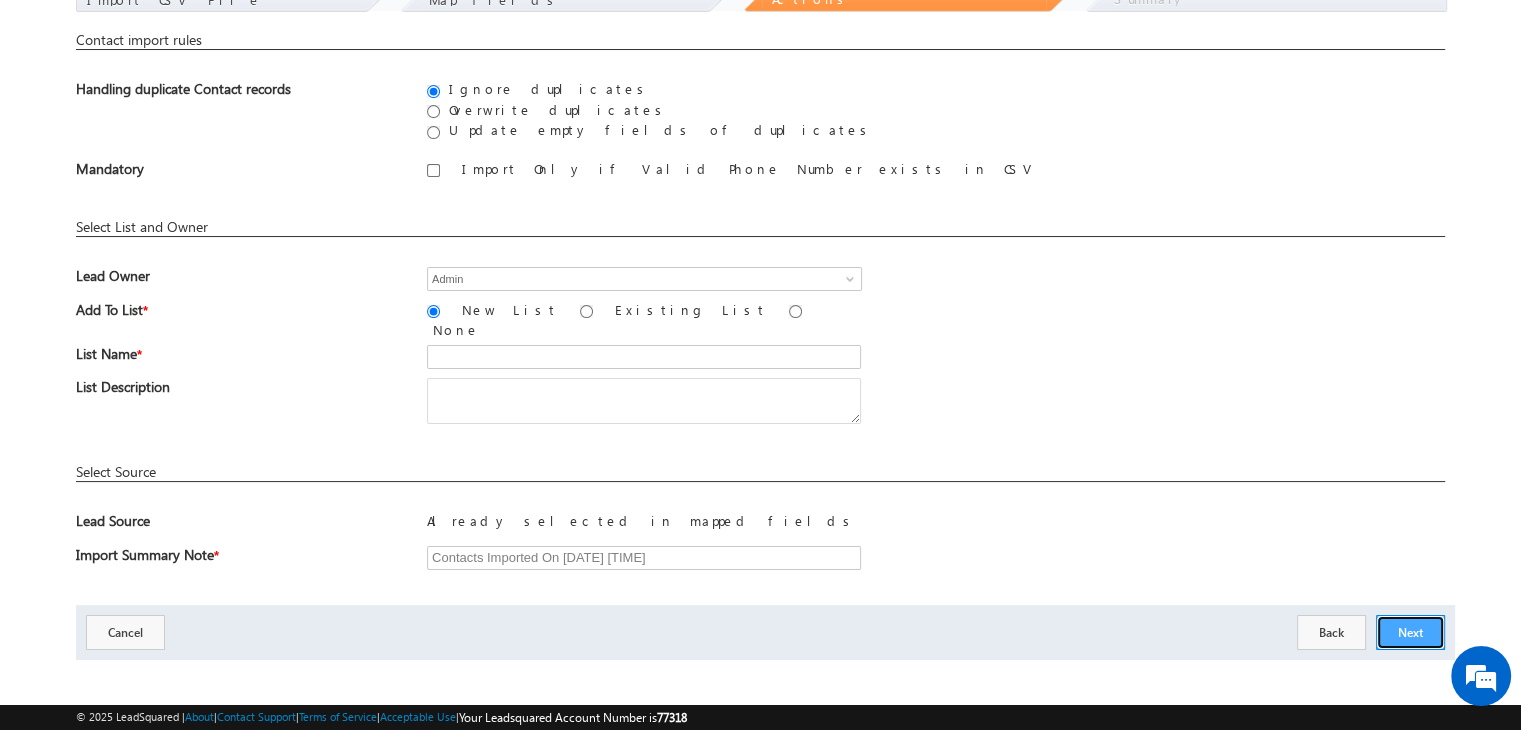 click on "Next" at bounding box center [1410, 632] 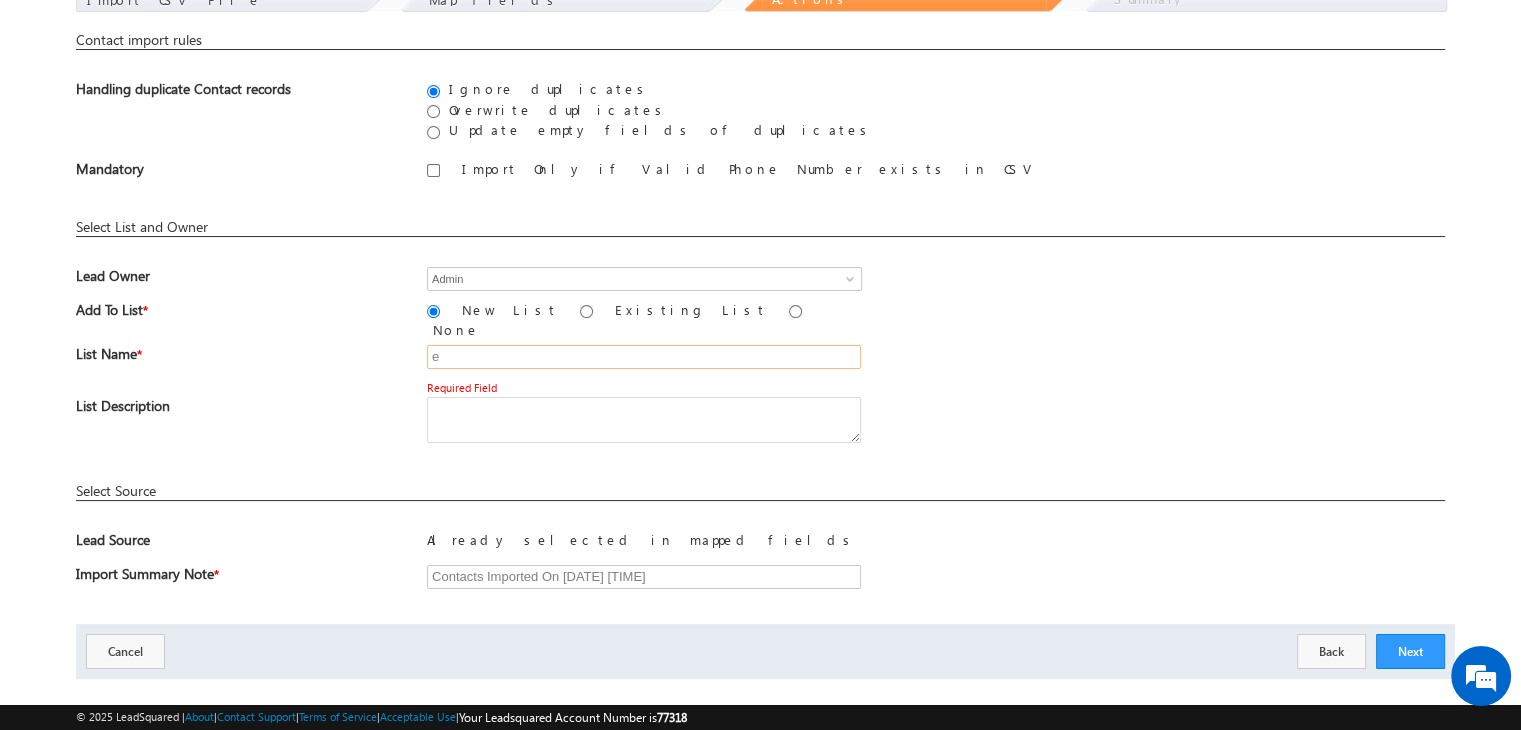 click on "e" at bounding box center [644, 357] 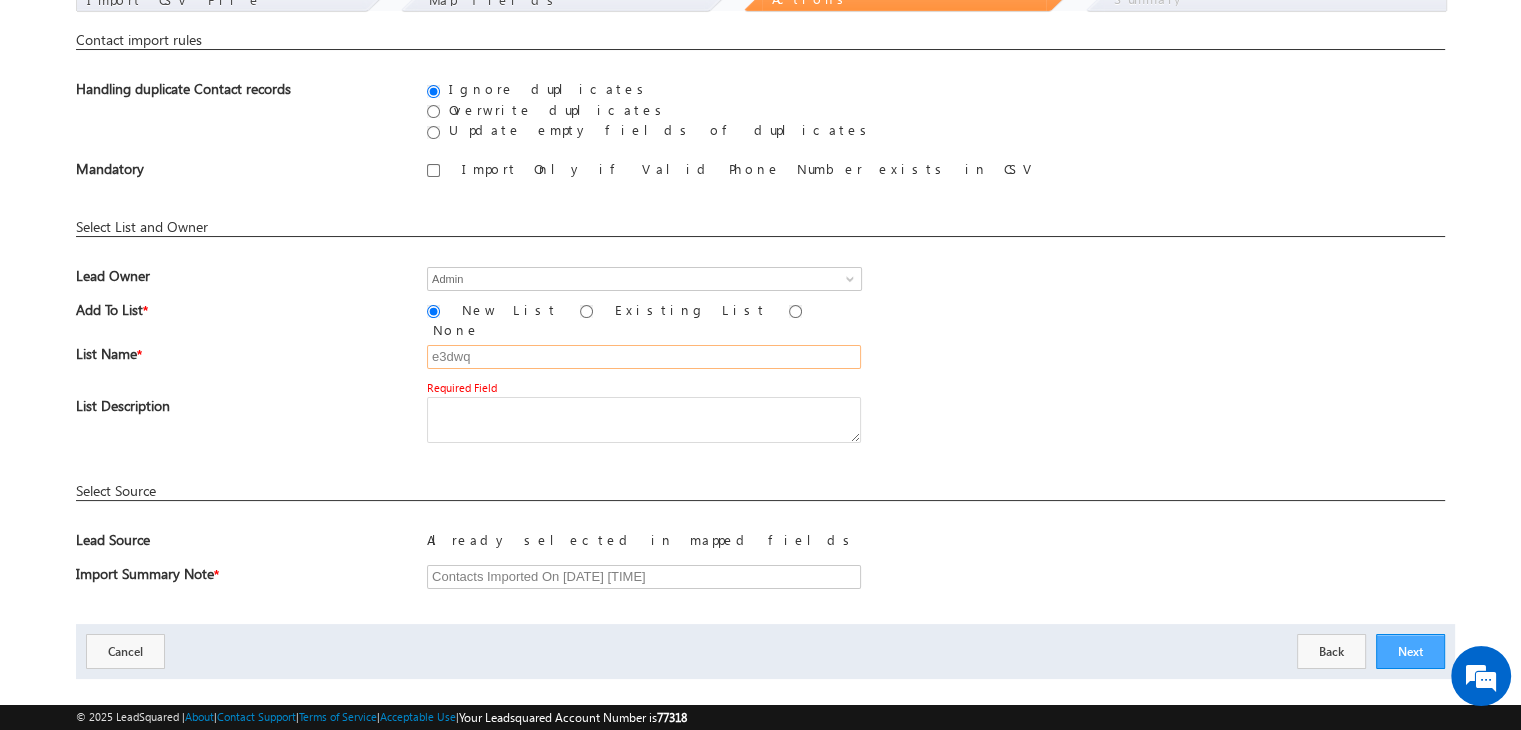 type on "e3dwq" 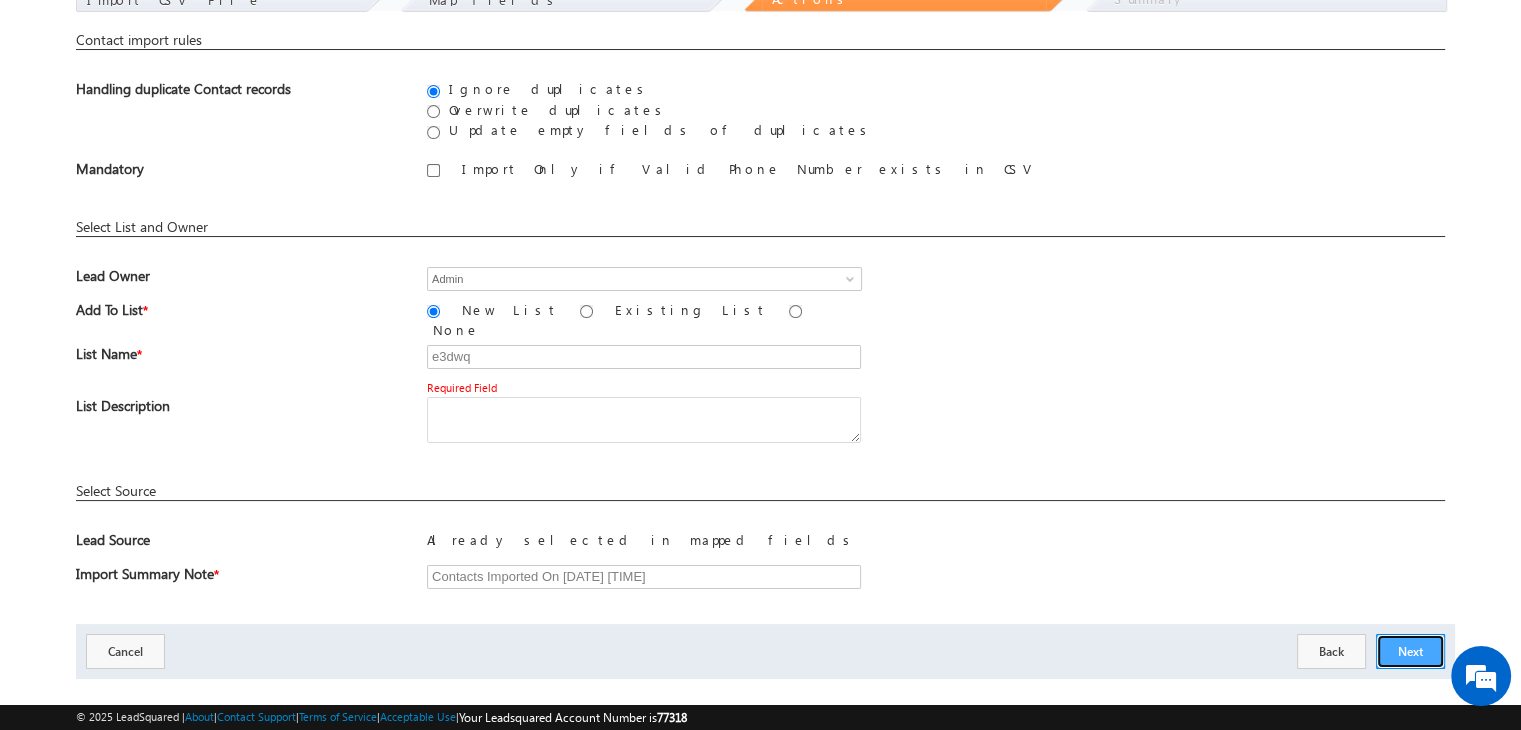 click on "Next" at bounding box center [1410, 651] 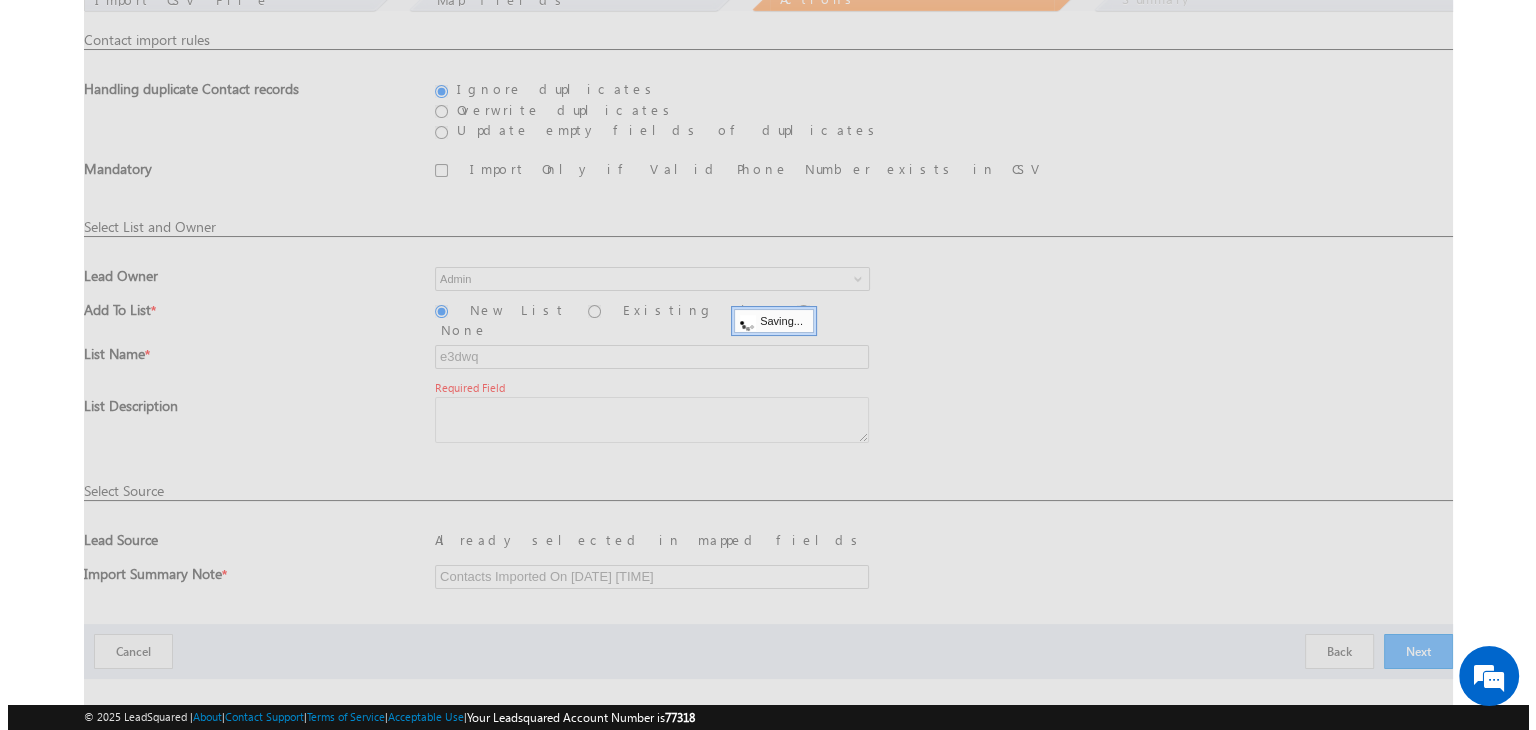 scroll, scrollTop: 0, scrollLeft: 0, axis: both 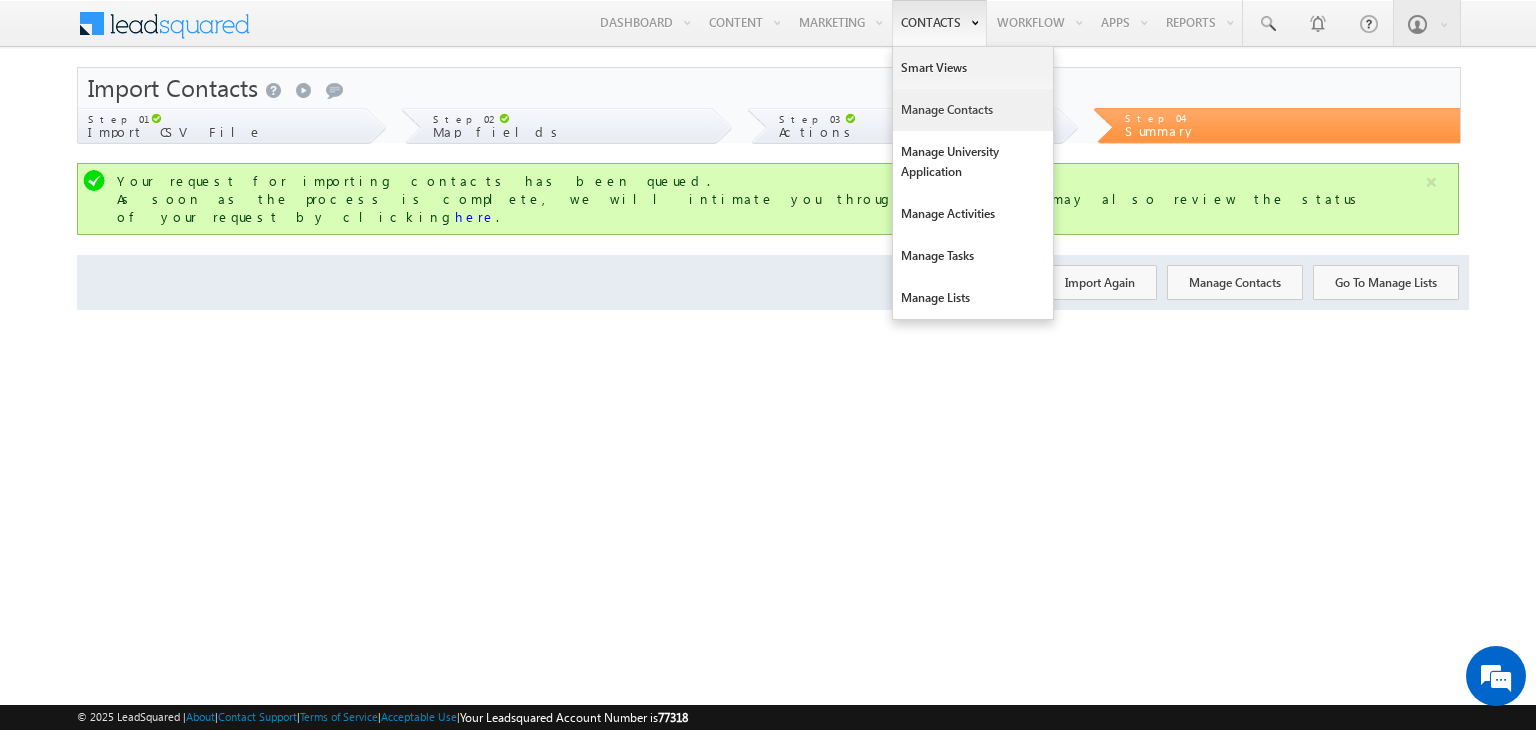 click on "Manage Contacts" at bounding box center [973, 110] 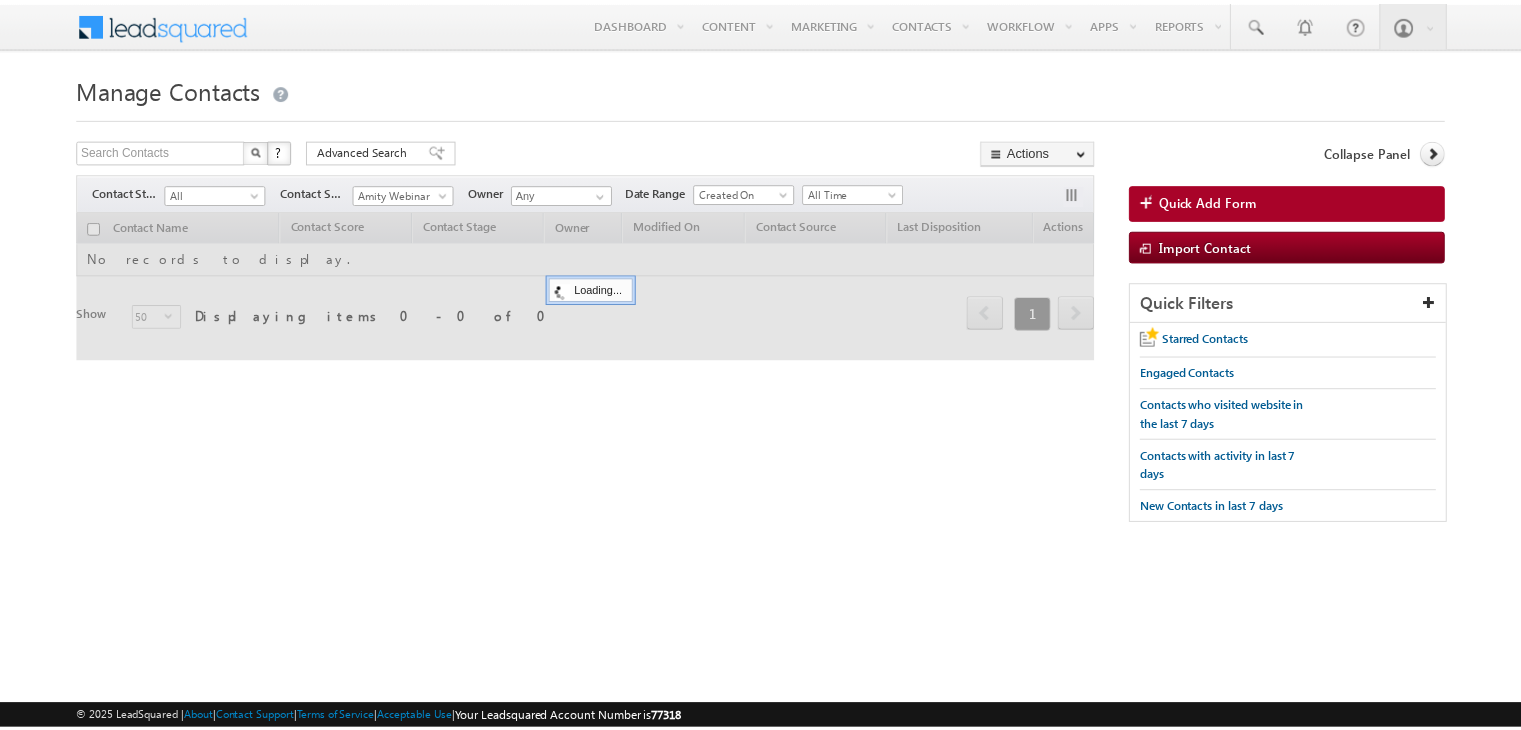 scroll, scrollTop: 0, scrollLeft: 0, axis: both 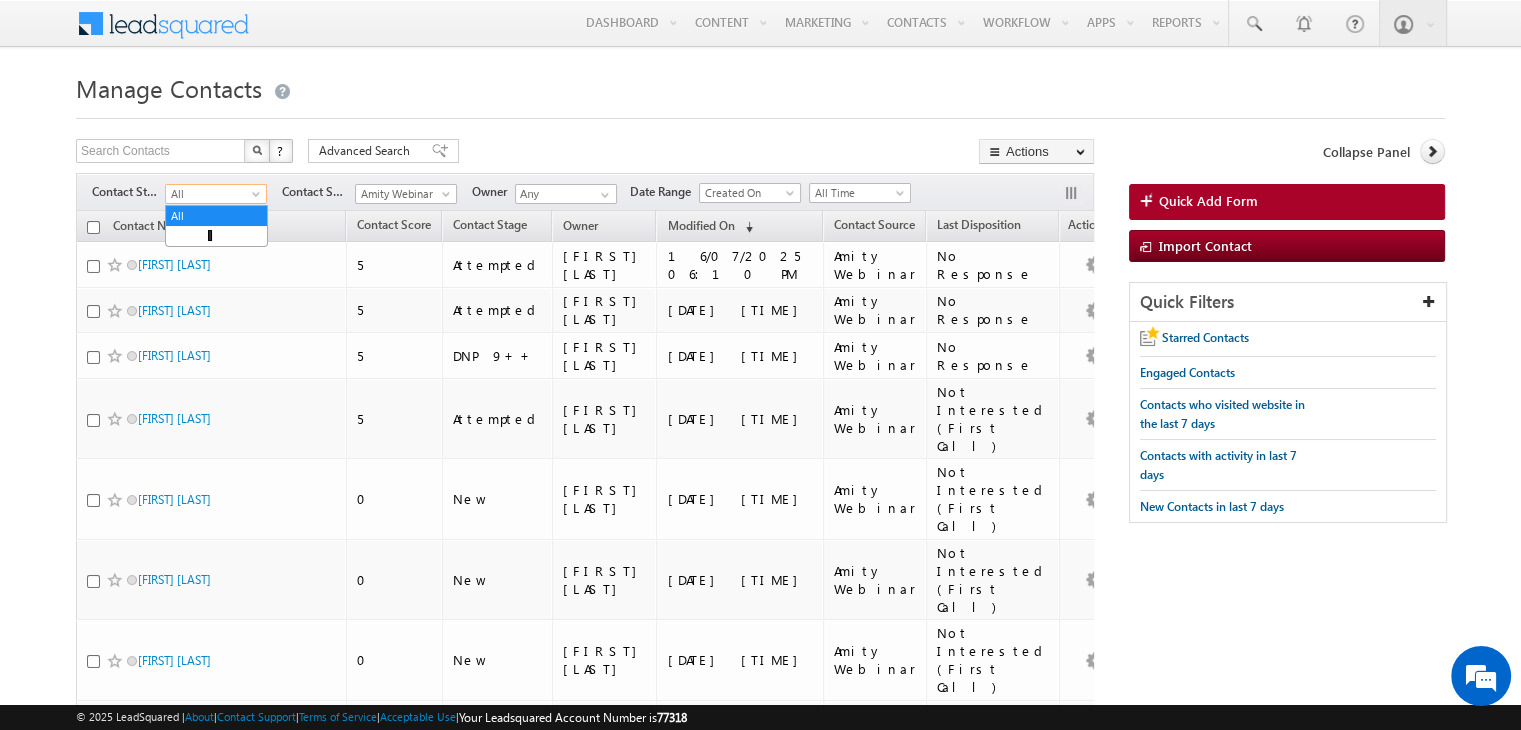 click on "All" at bounding box center [213, 194] 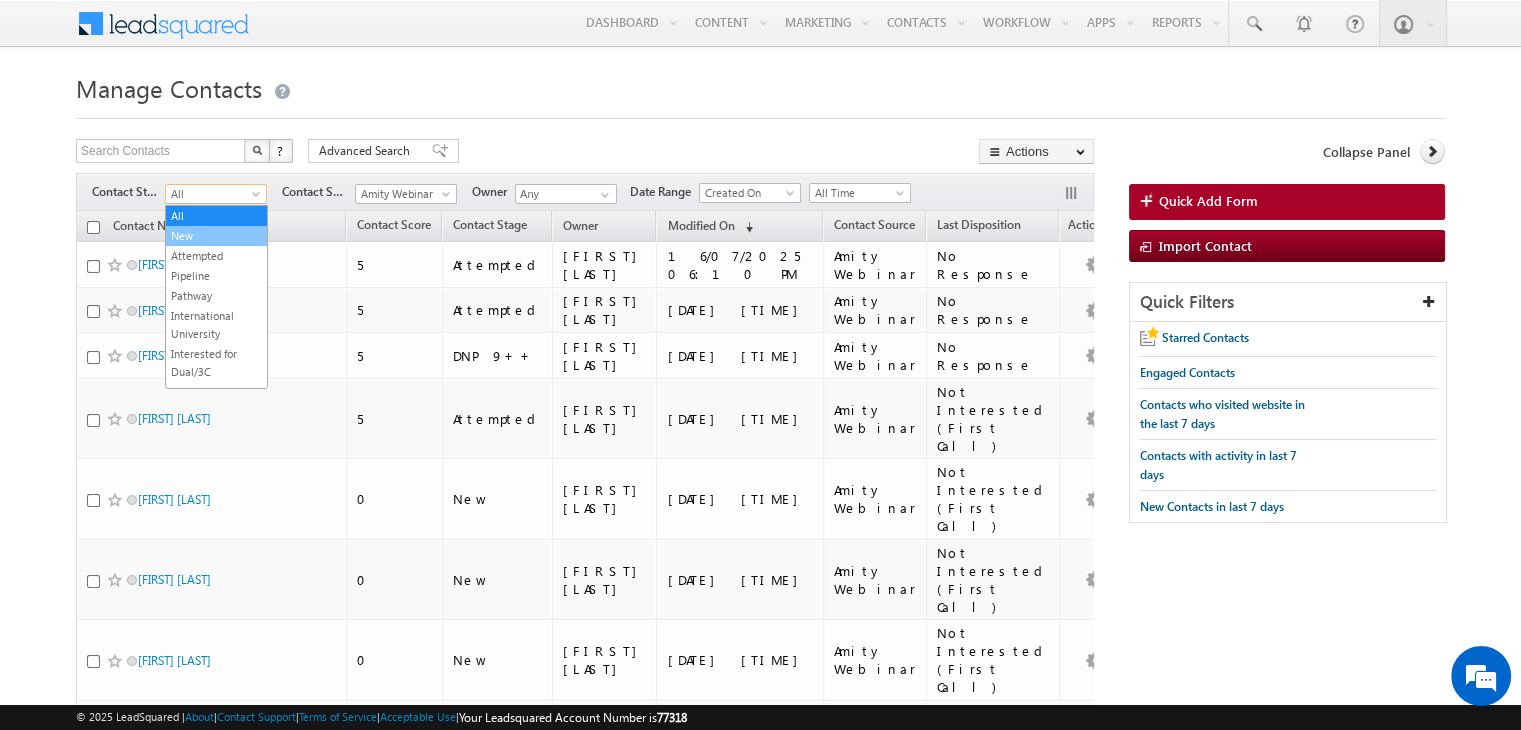 click on "New" at bounding box center [216, 236] 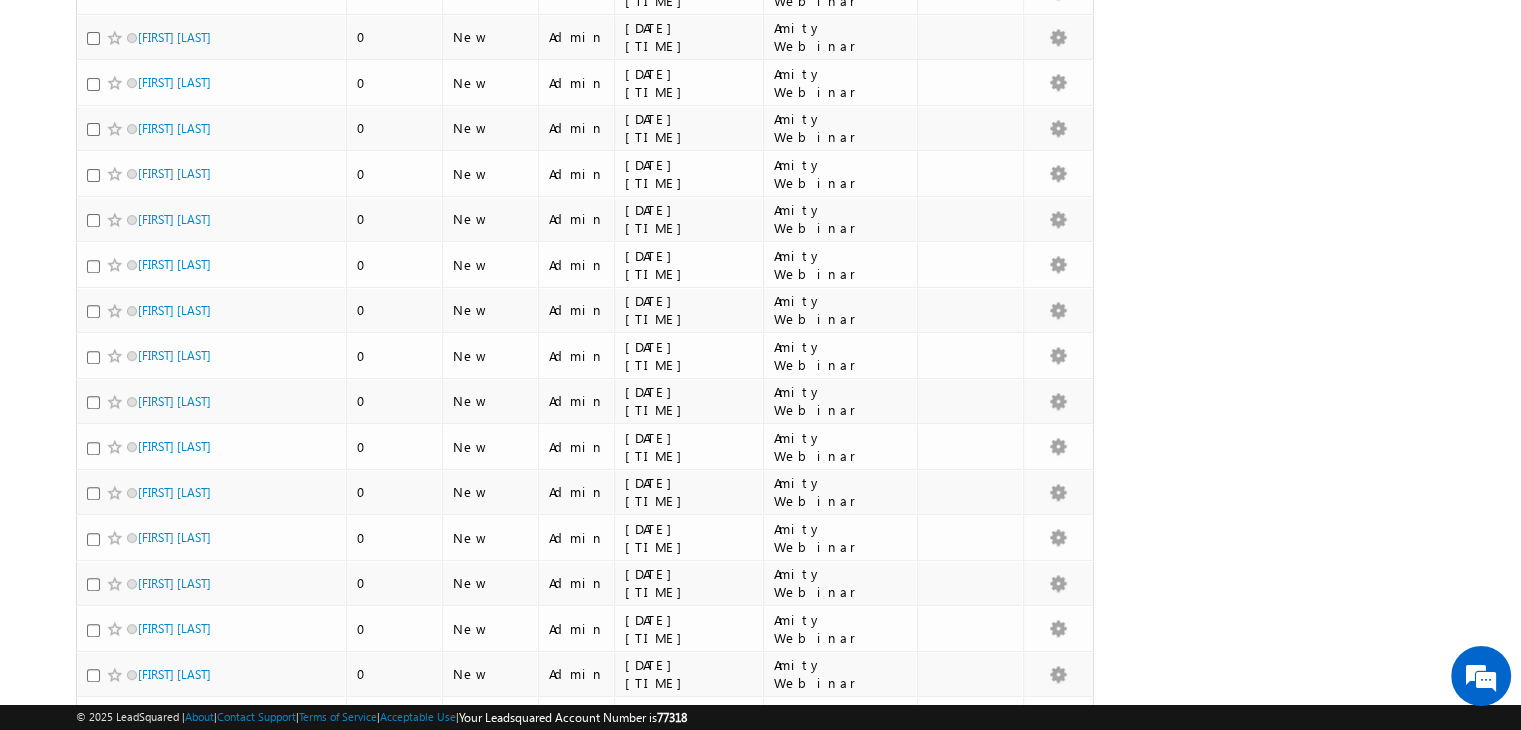 scroll, scrollTop: 0, scrollLeft: 0, axis: both 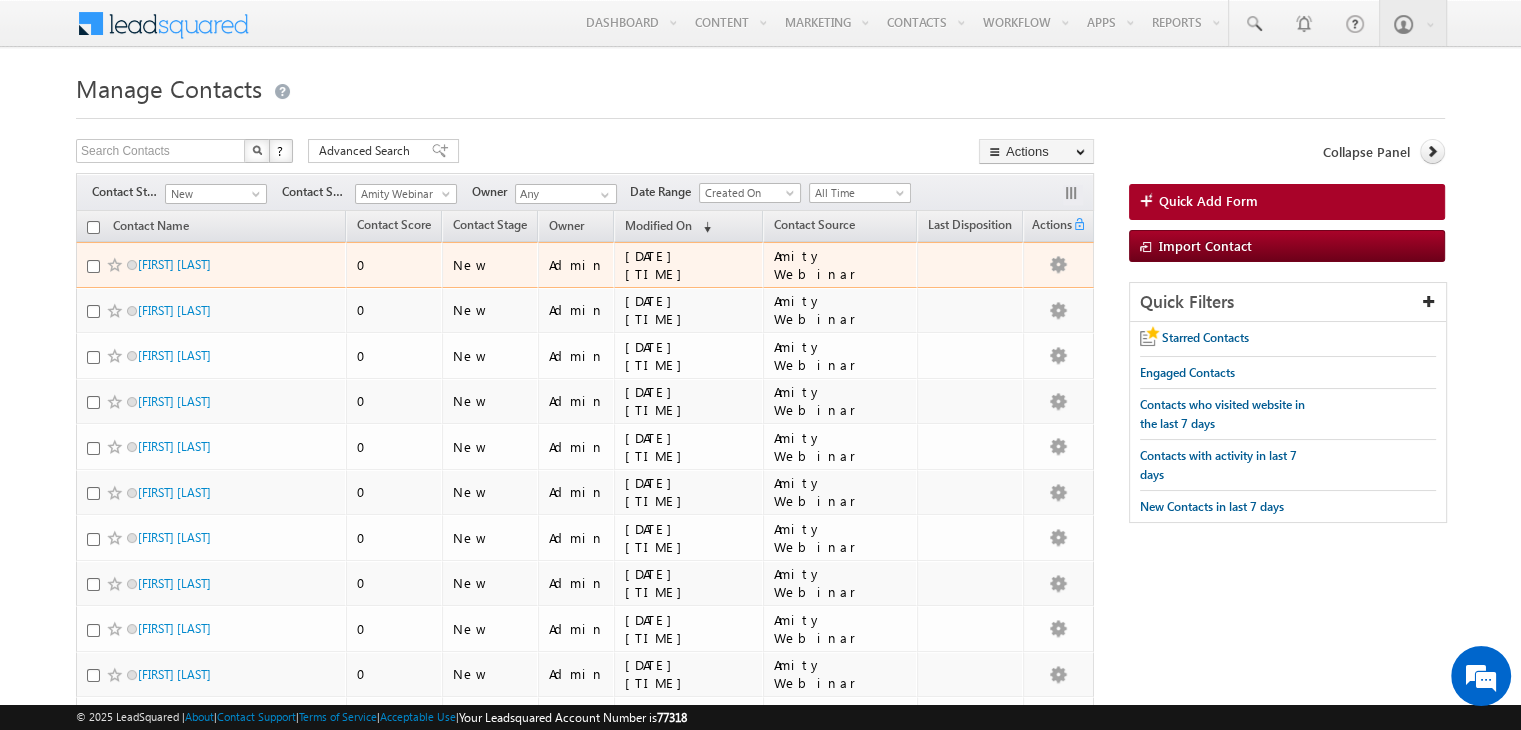 click on "[FIRST] [LAST]" at bounding box center [212, 269] 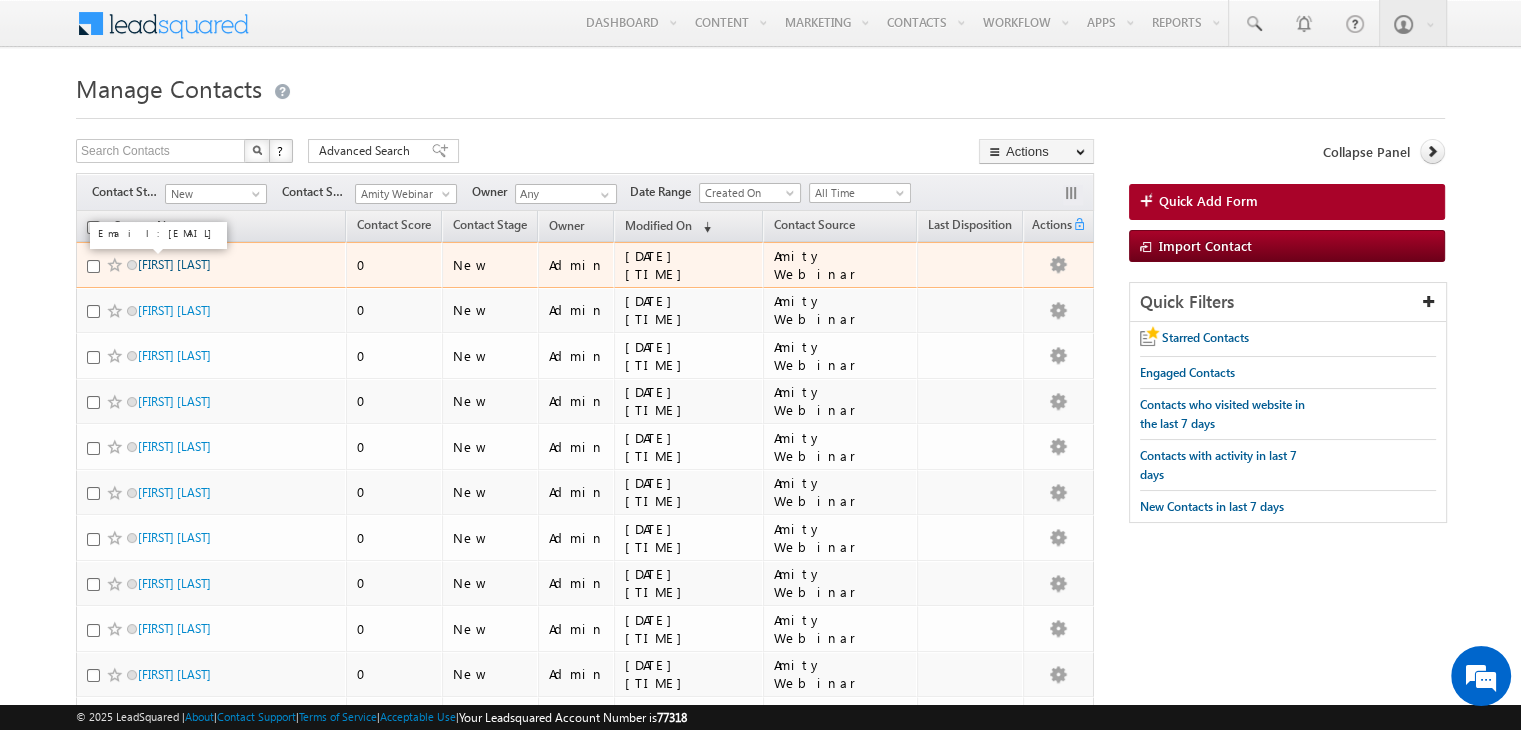click on "[FIRST] [LAST]" at bounding box center [174, 264] 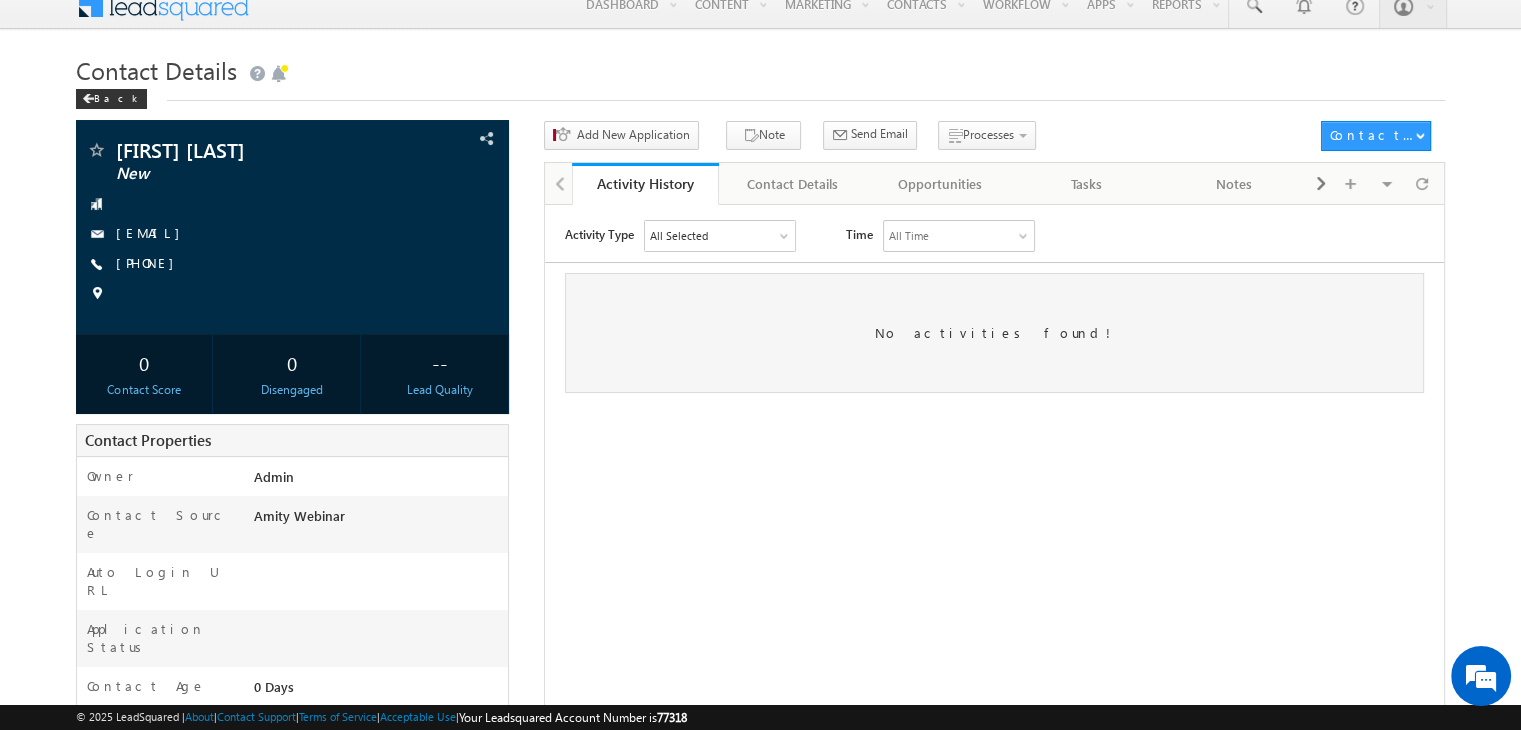 scroll, scrollTop: 0, scrollLeft: 0, axis: both 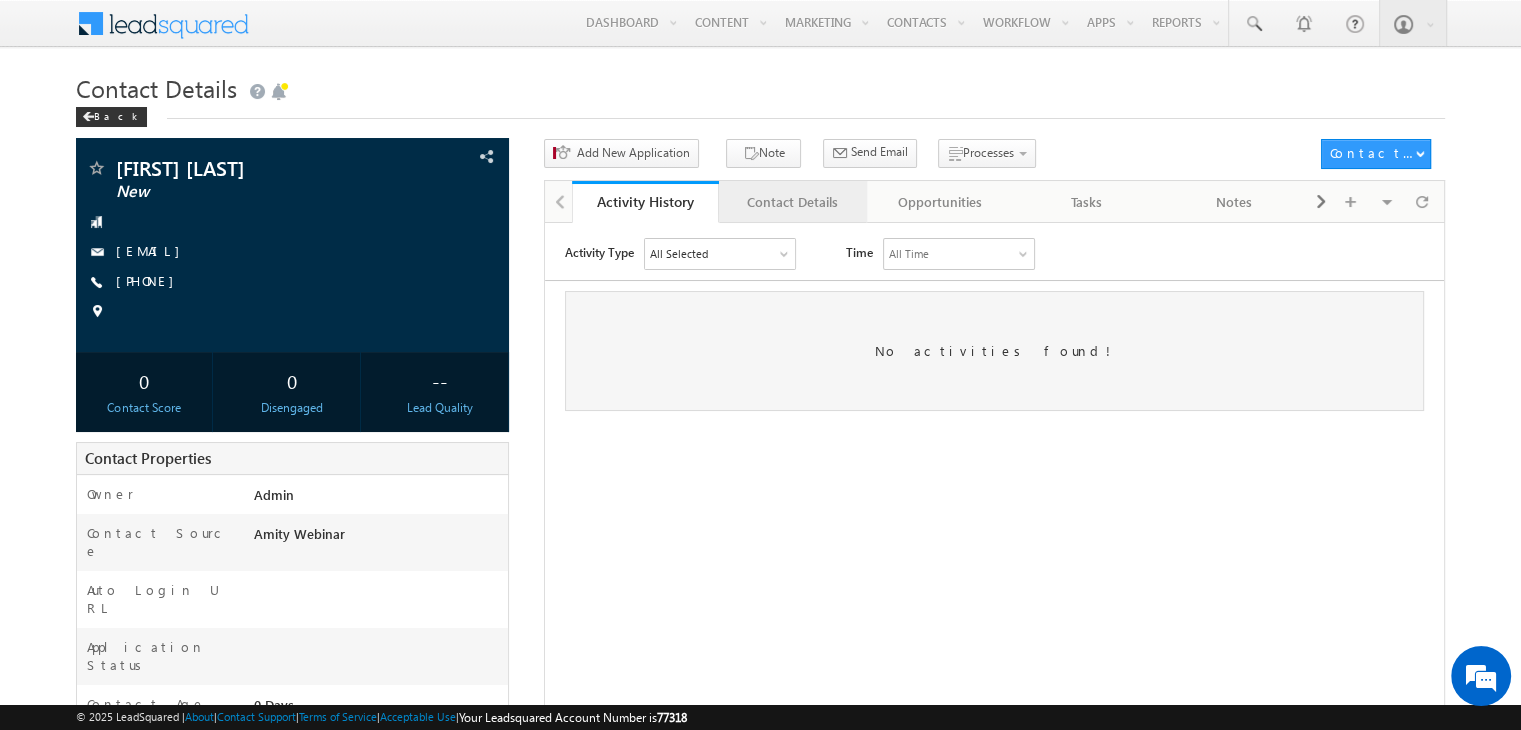 click on "Contact Details" at bounding box center (791, 202) 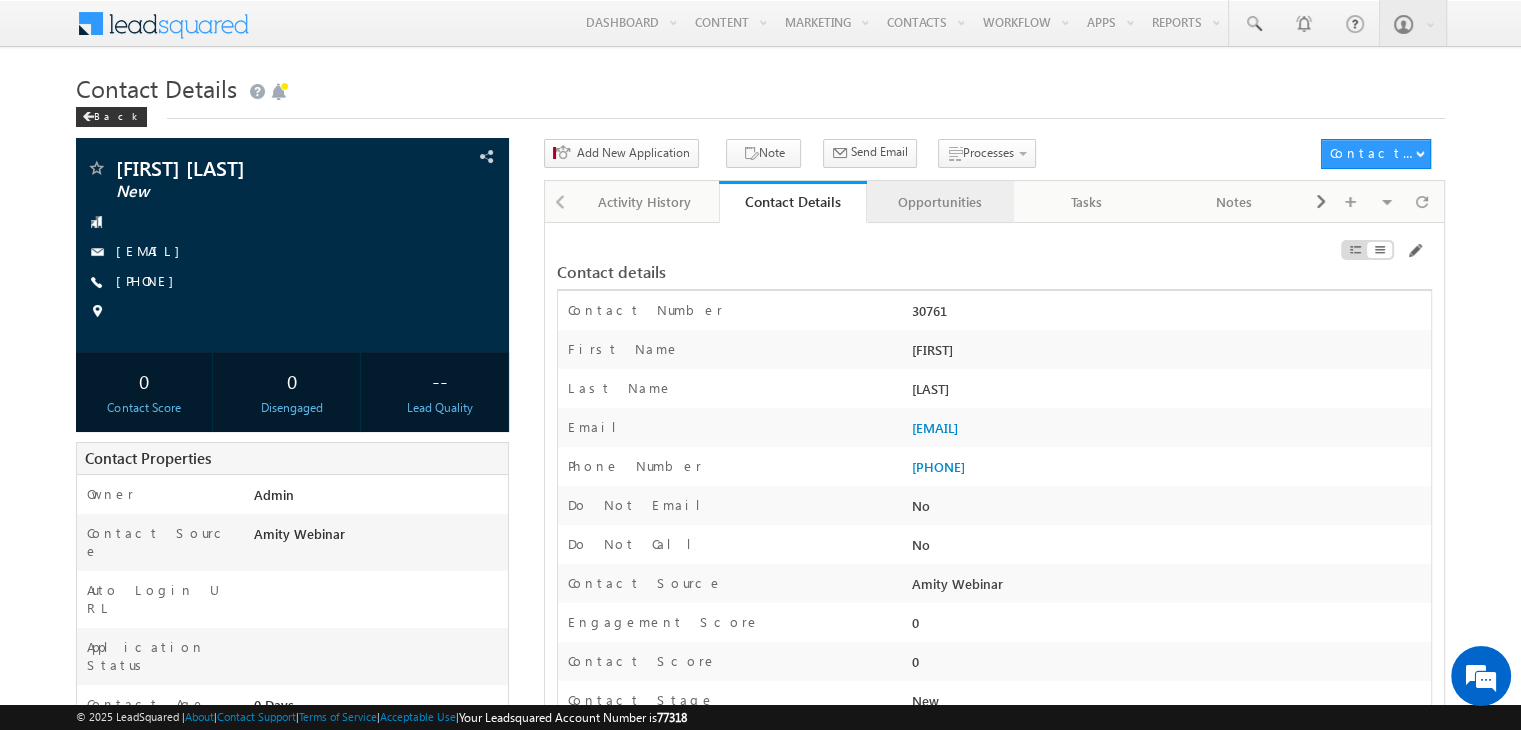 click on "Opportunities" at bounding box center (939, 202) 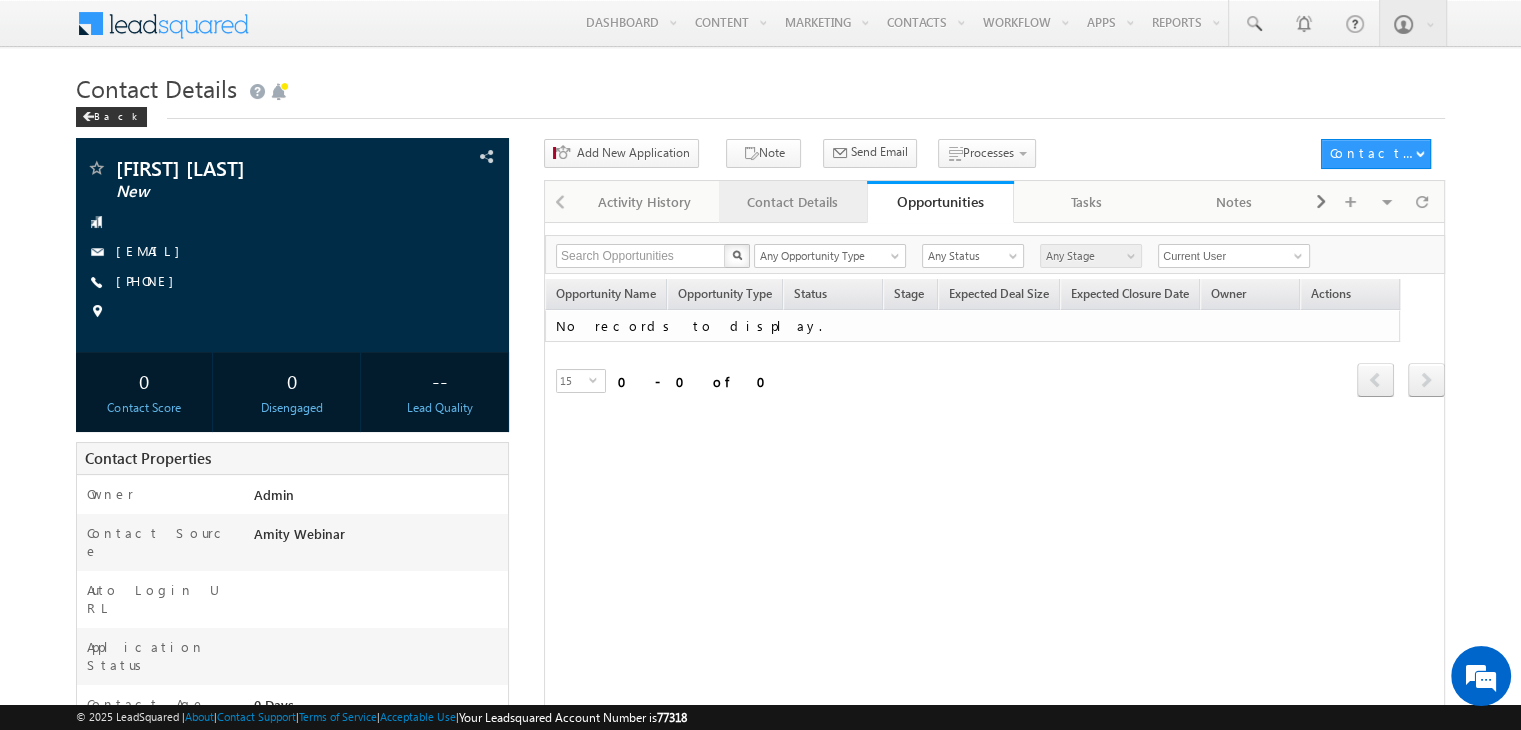 click on "Contact Details" at bounding box center [791, 202] 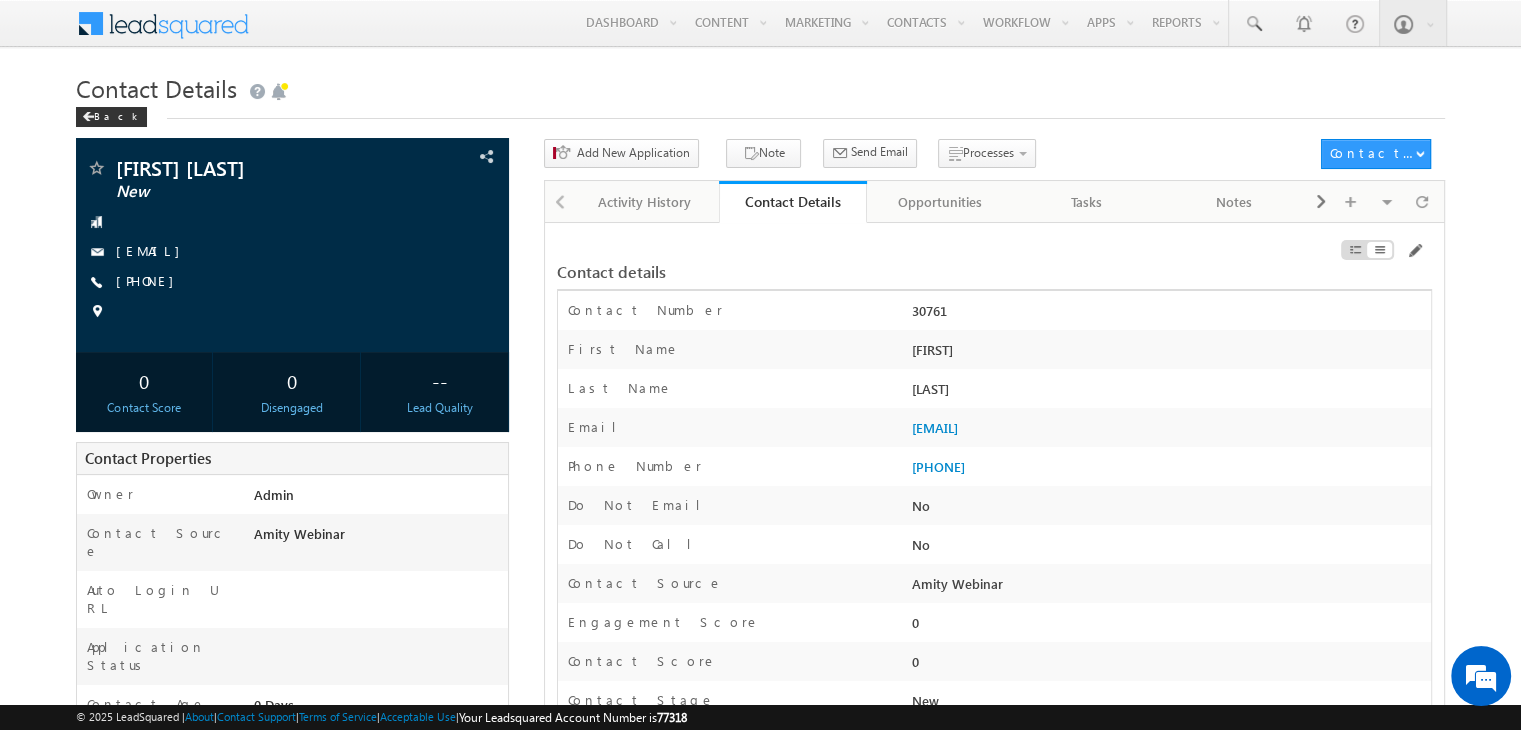 click on "Contact Details" at bounding box center (792, 202) 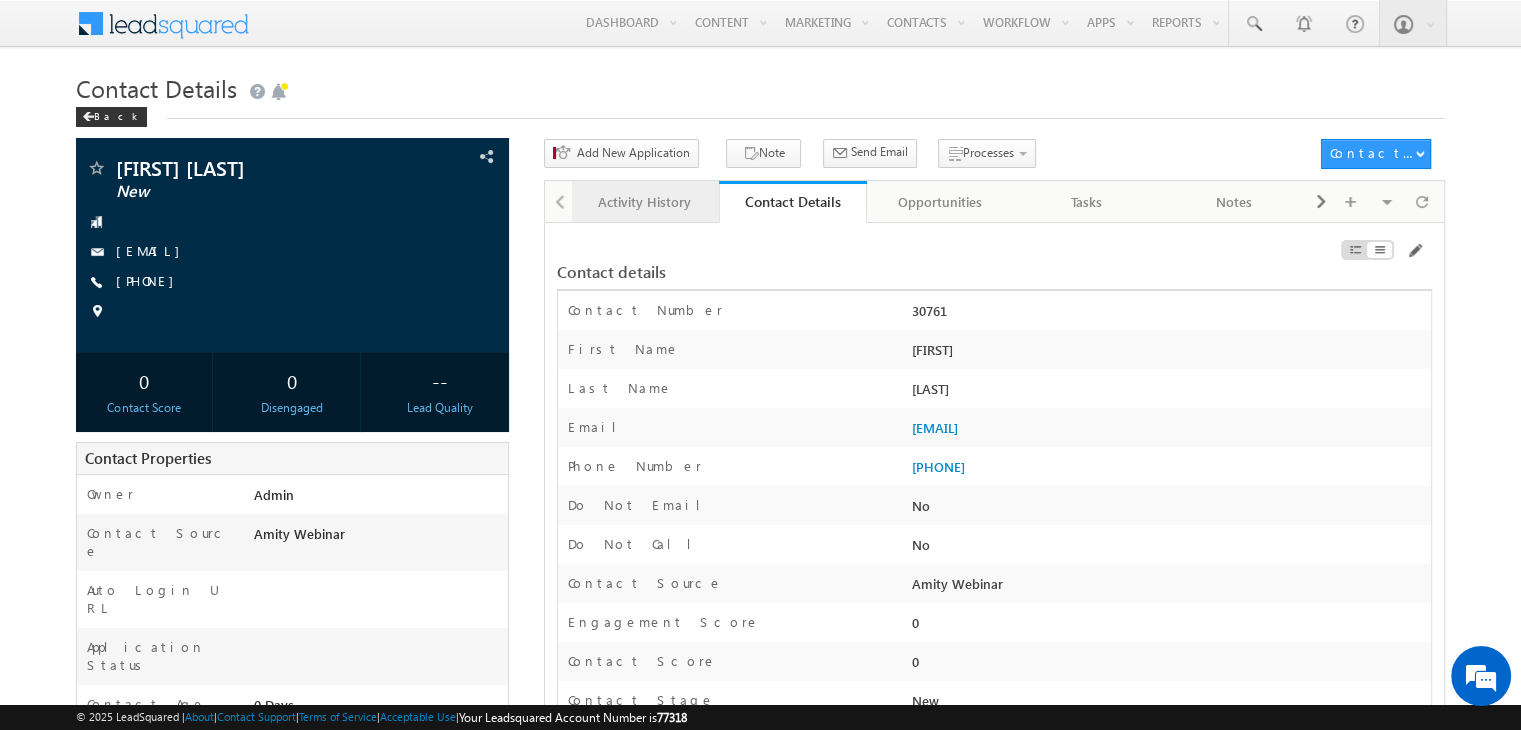 click on "Activity History" at bounding box center [644, 202] 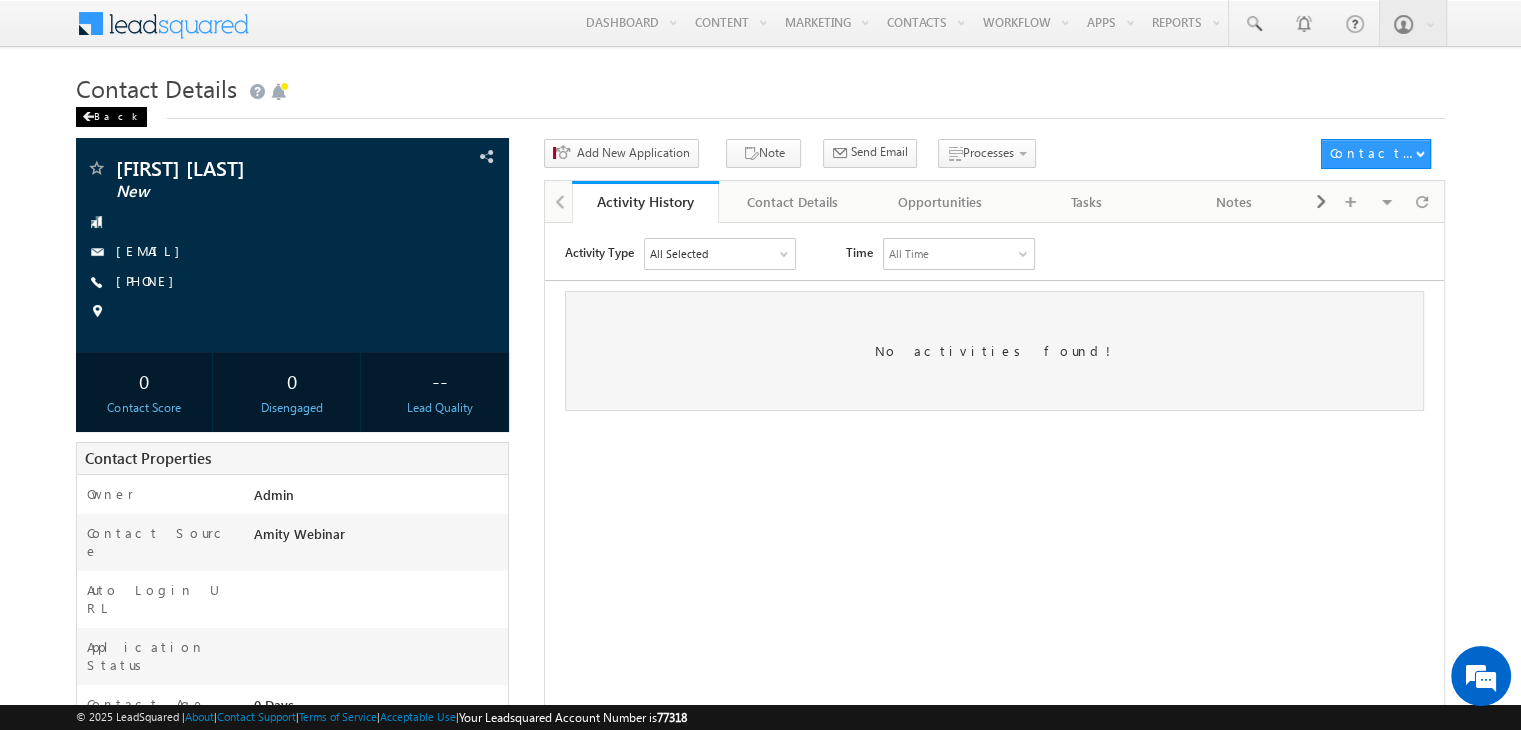 scroll, scrollTop: 0, scrollLeft: 0, axis: both 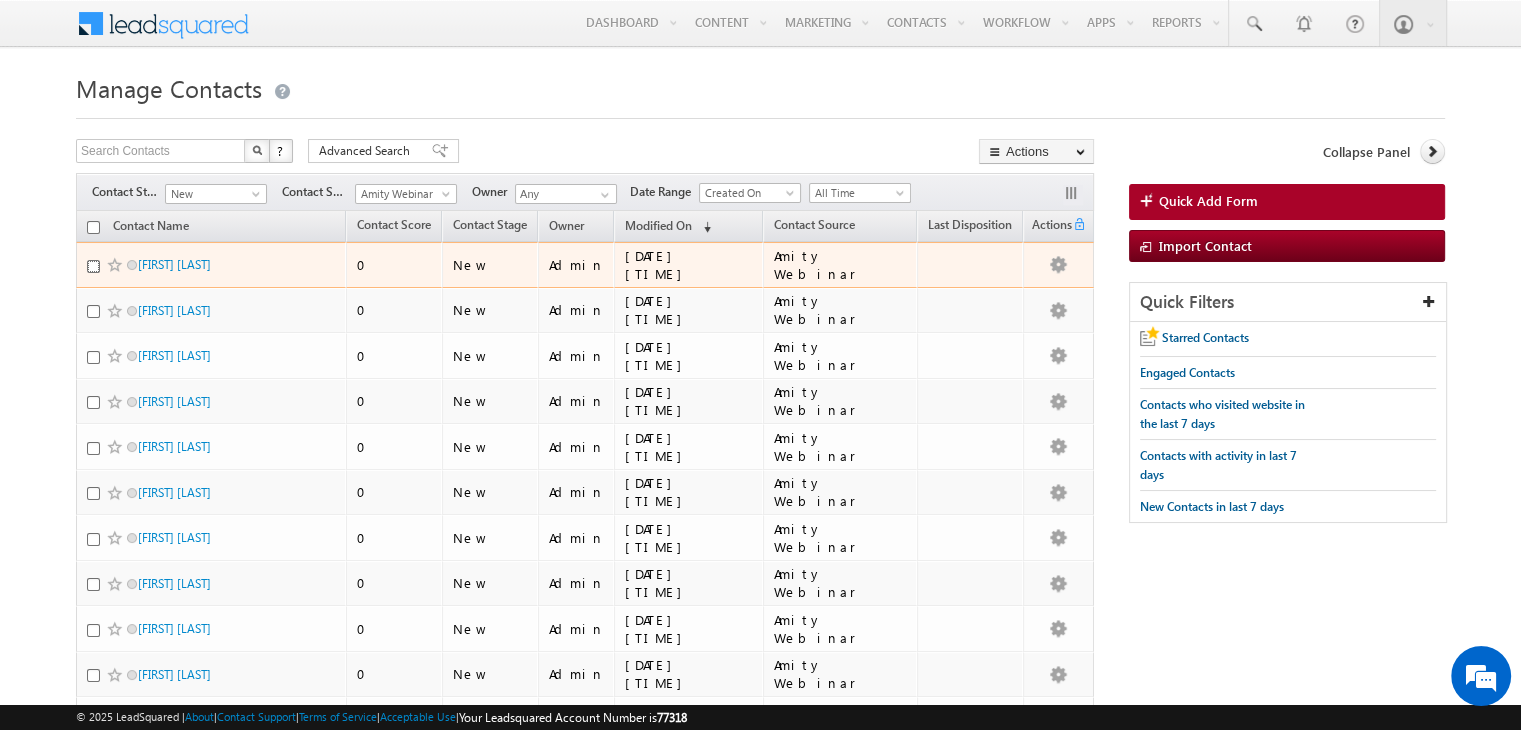 click at bounding box center (93, 266) 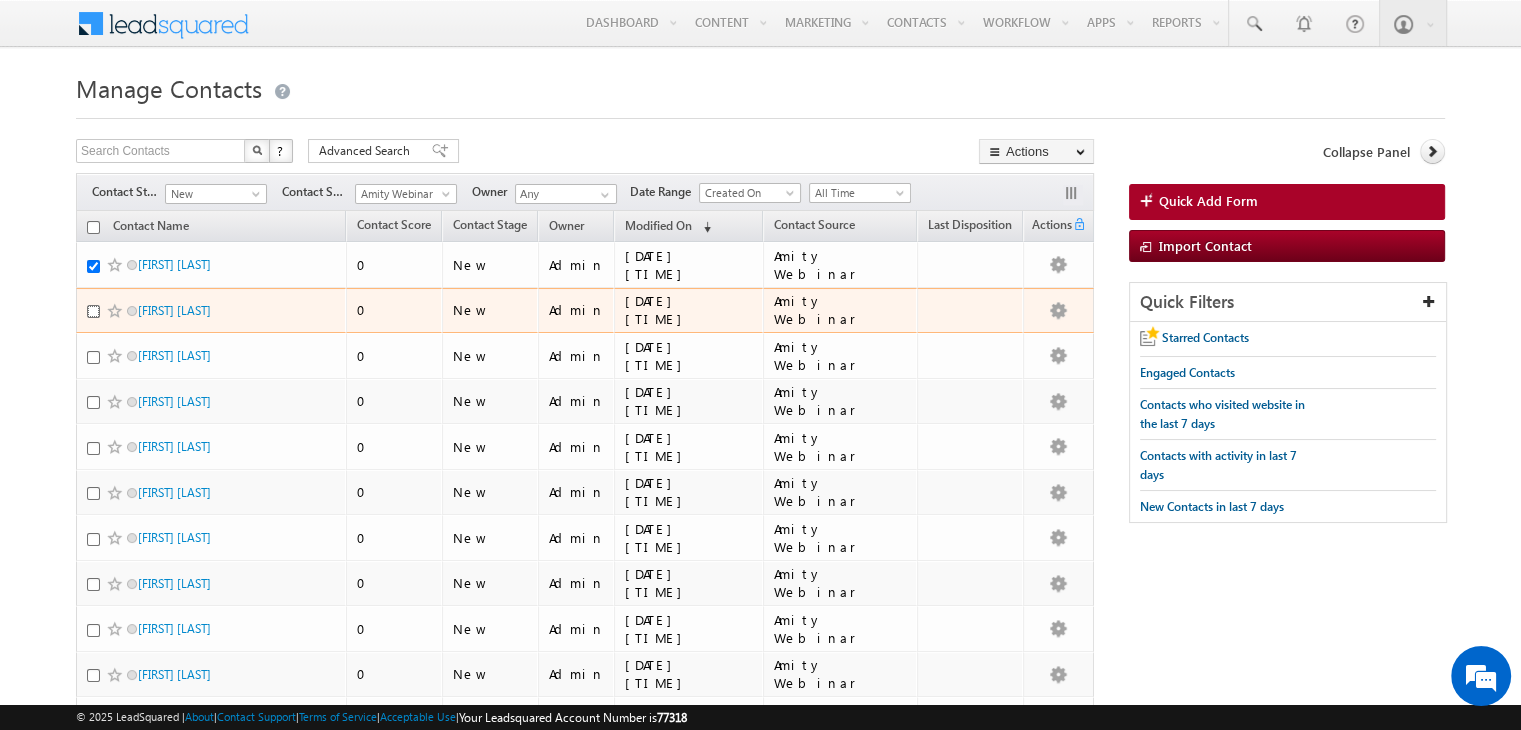 click at bounding box center (93, 311) 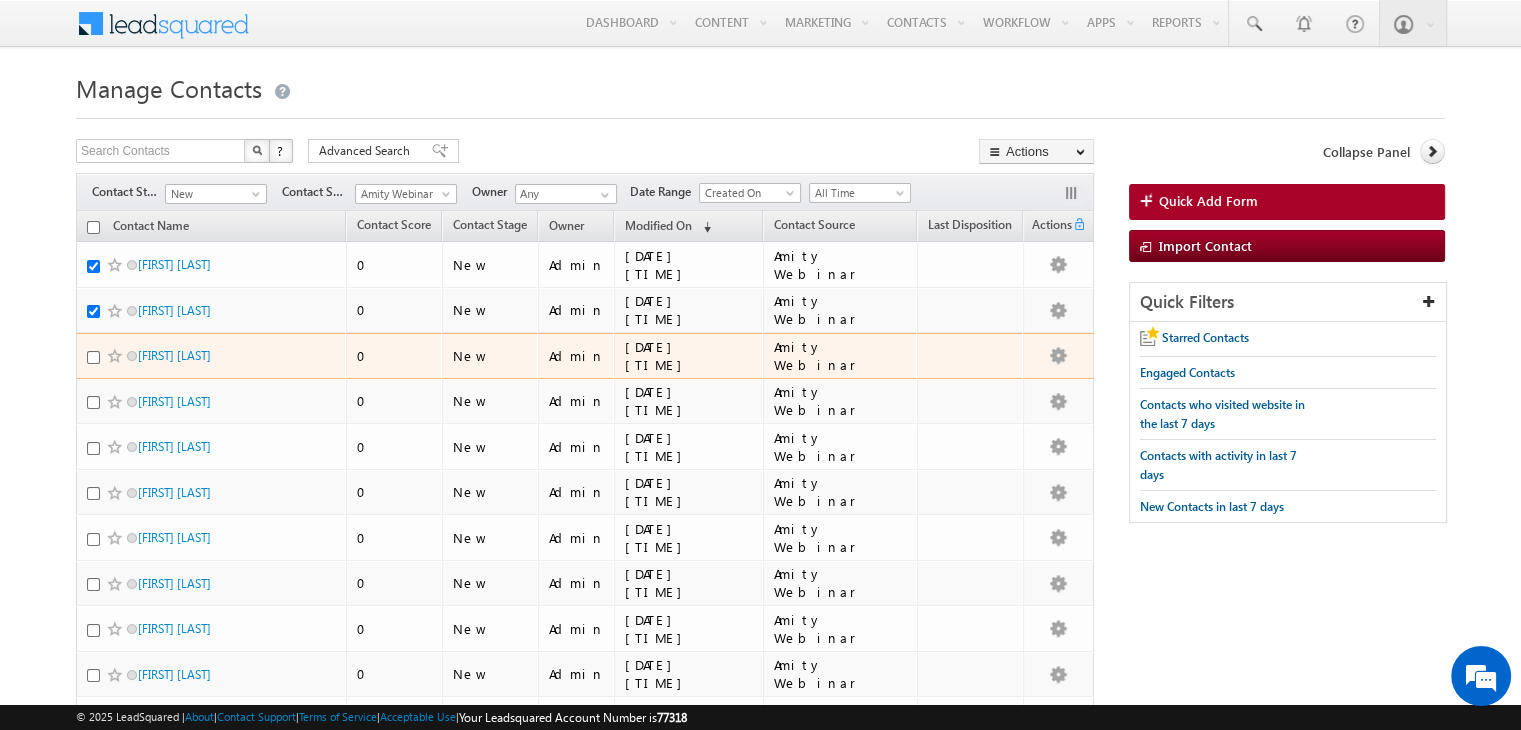 click at bounding box center (117, 356) 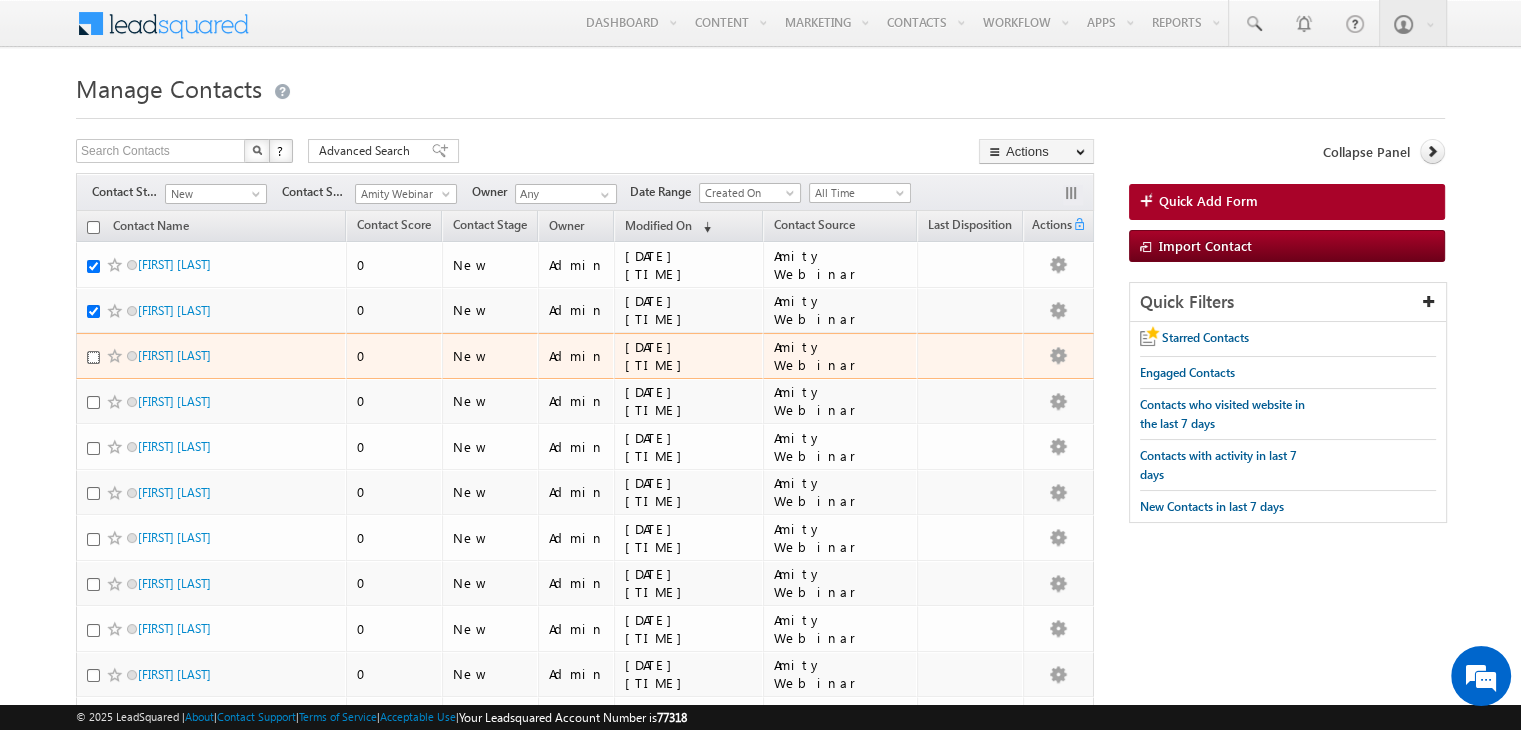 click at bounding box center [93, 357] 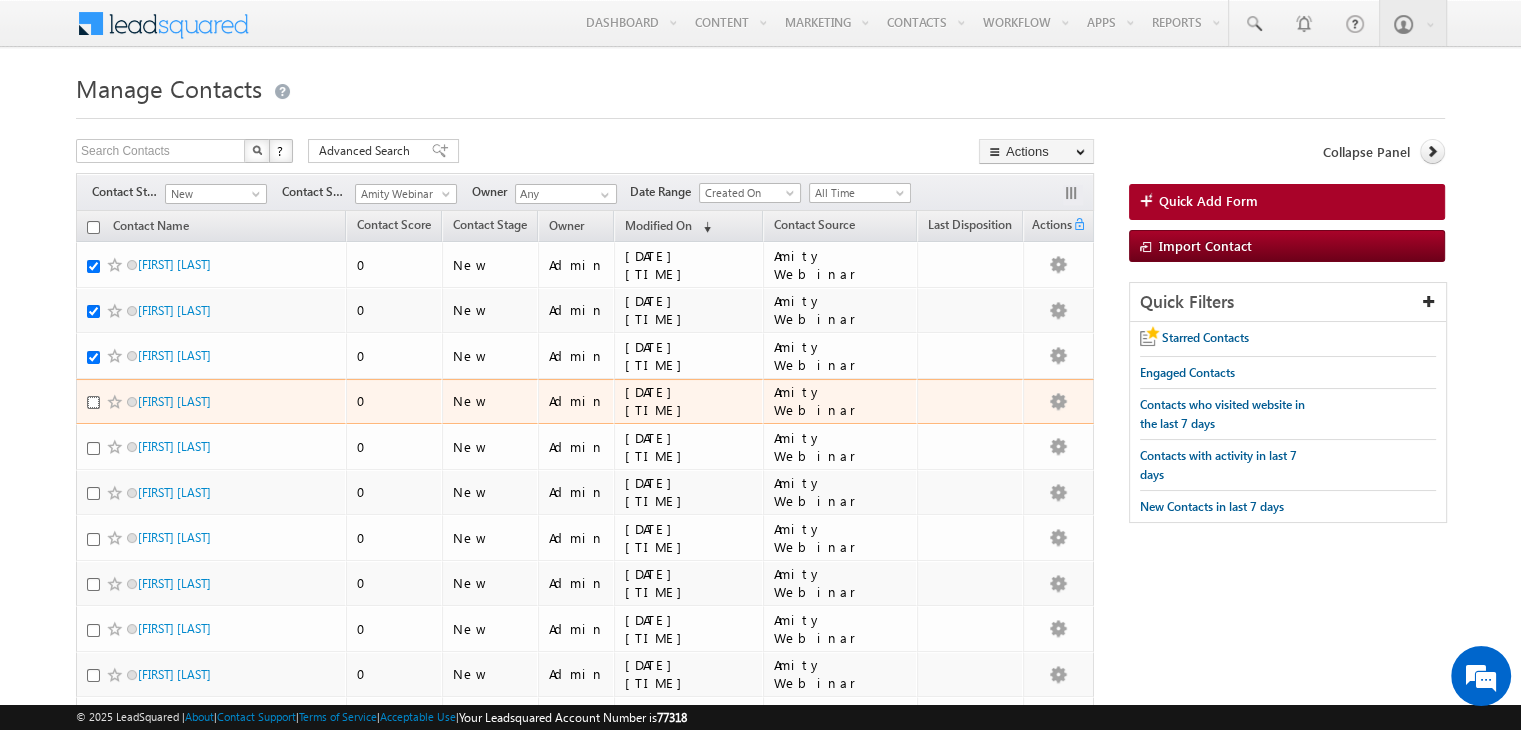 click at bounding box center [93, 402] 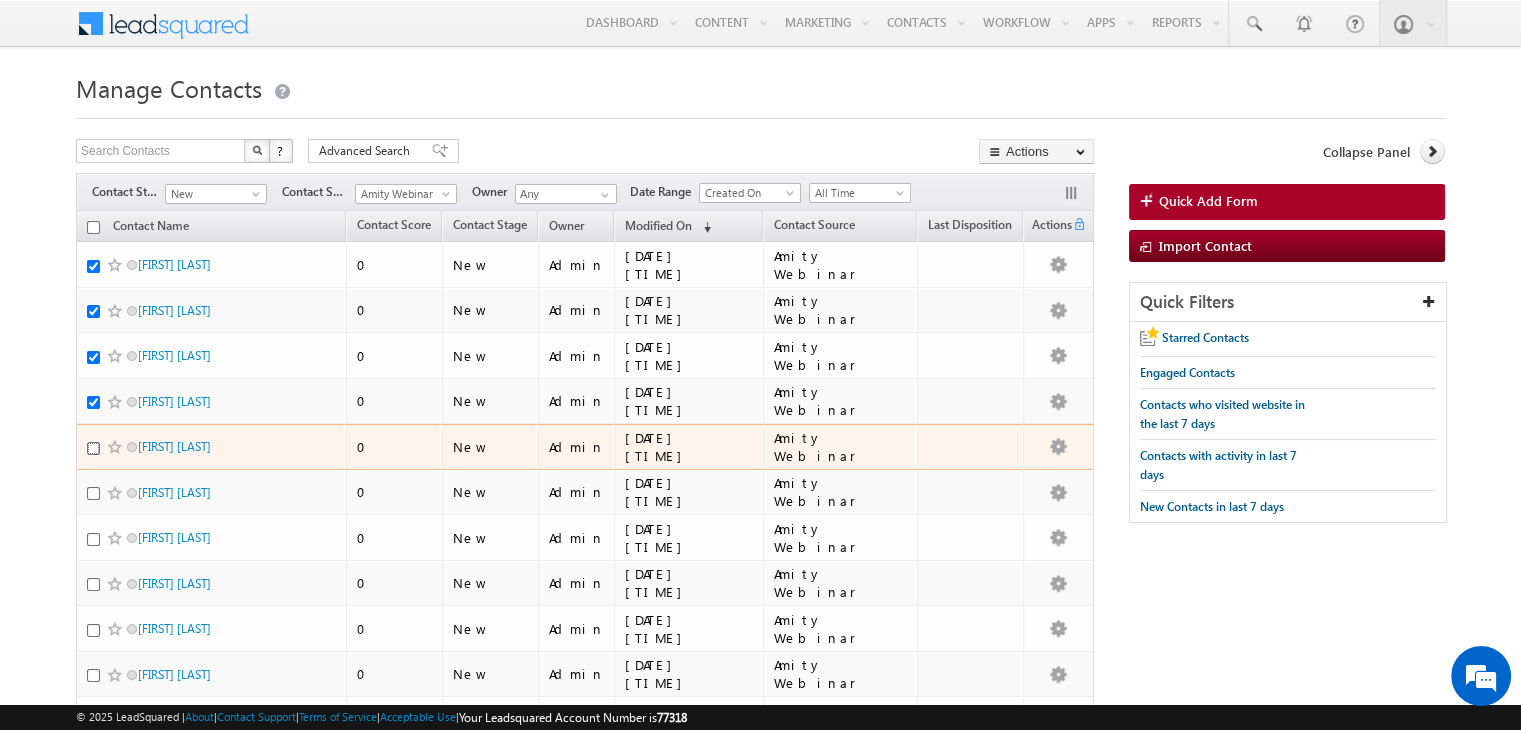 click at bounding box center [93, 448] 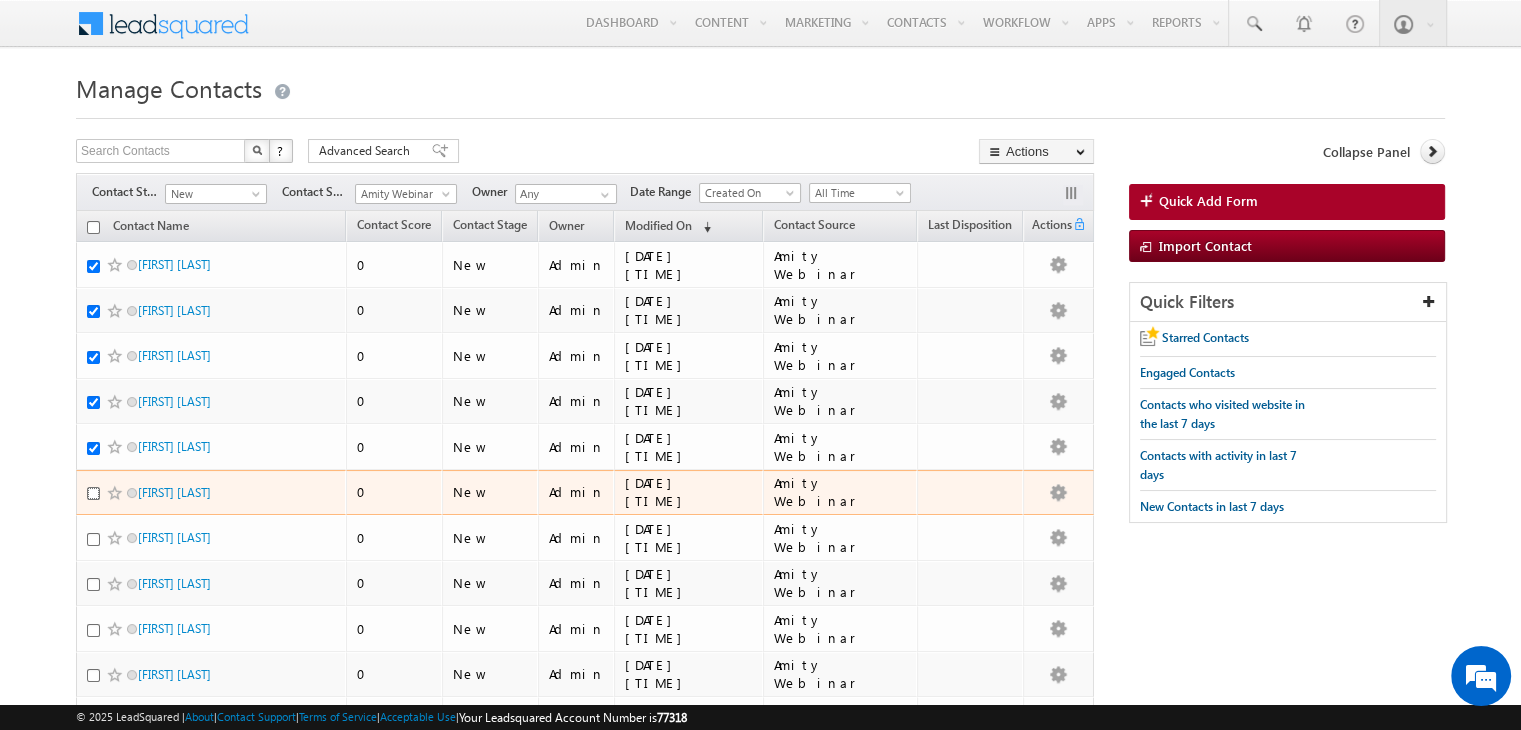 click at bounding box center (93, 493) 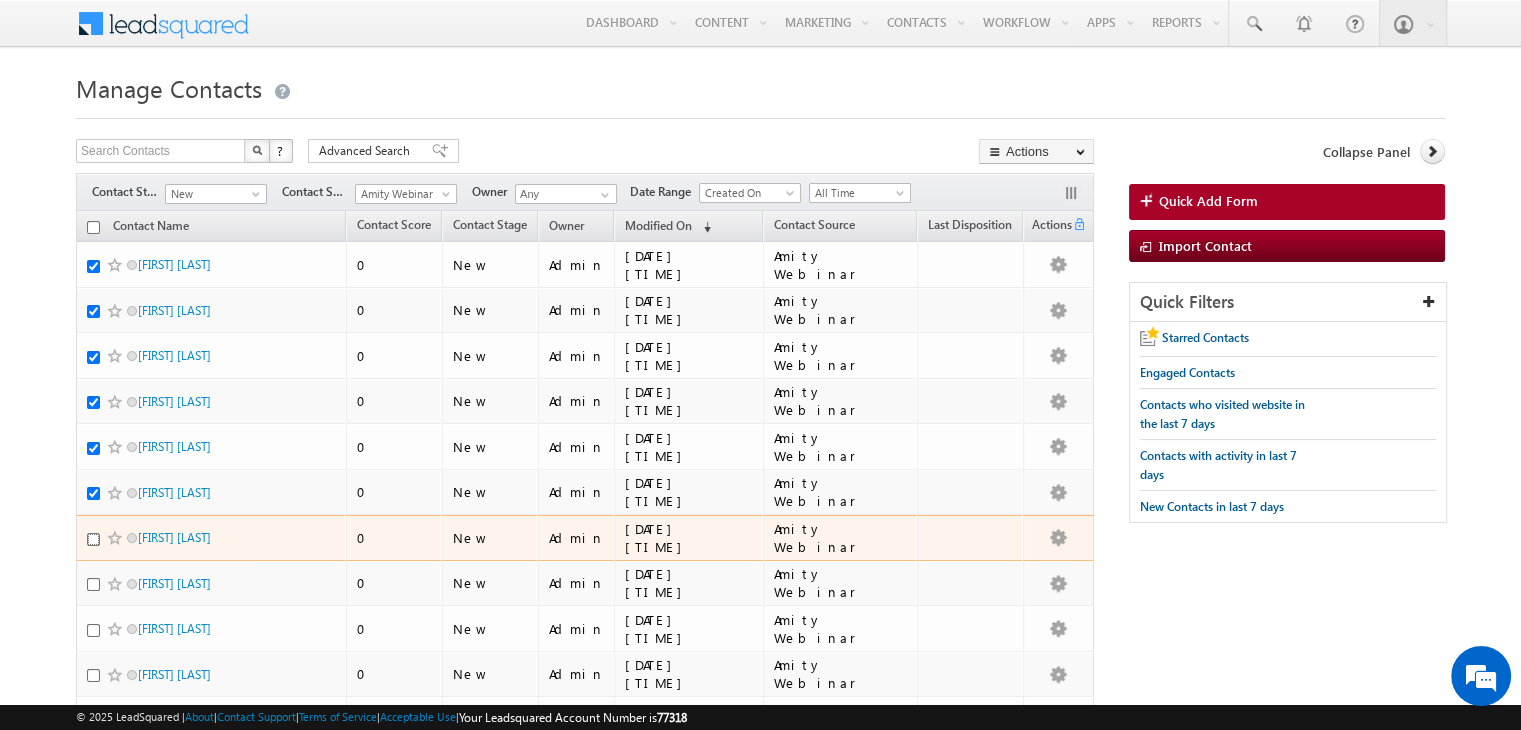 click at bounding box center [93, 539] 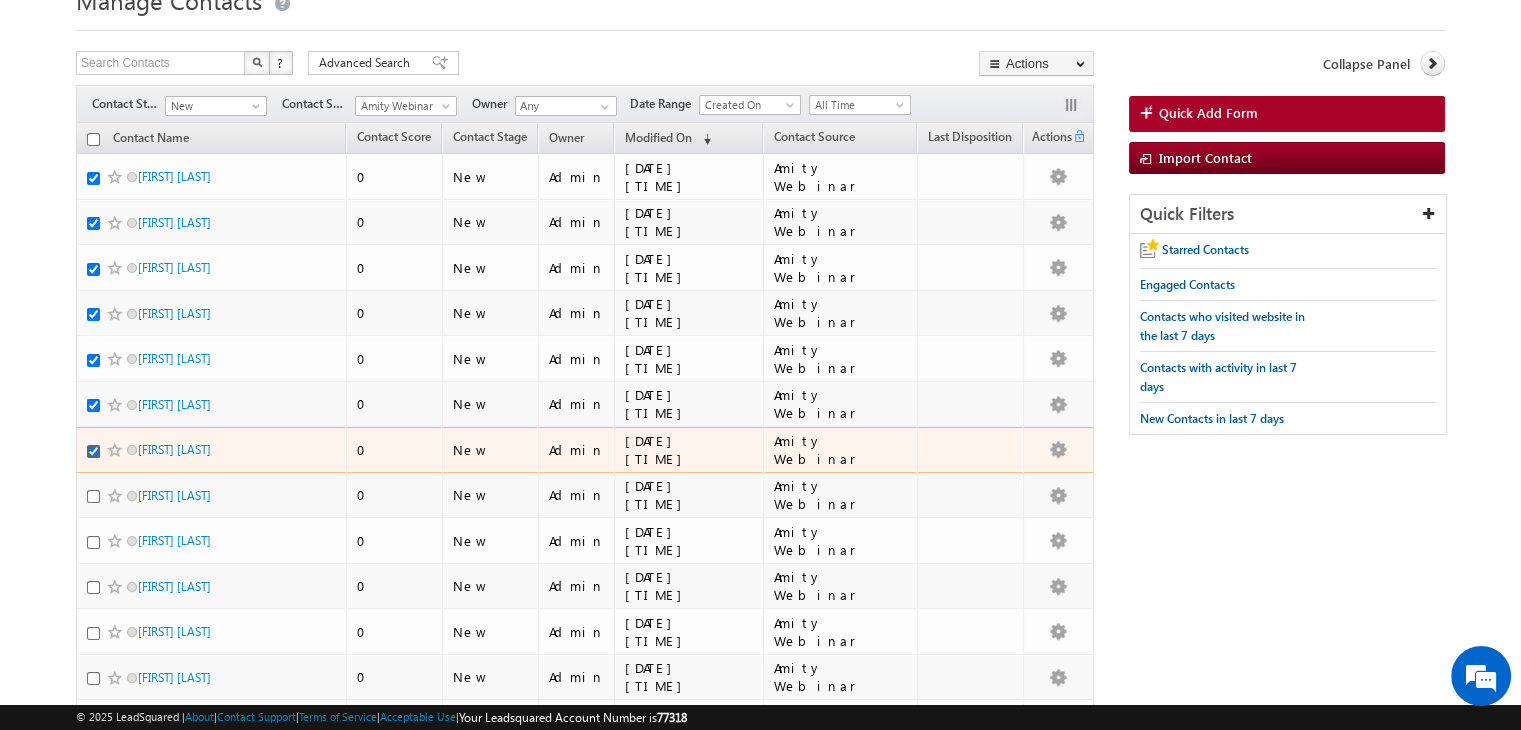 scroll, scrollTop: 90, scrollLeft: 0, axis: vertical 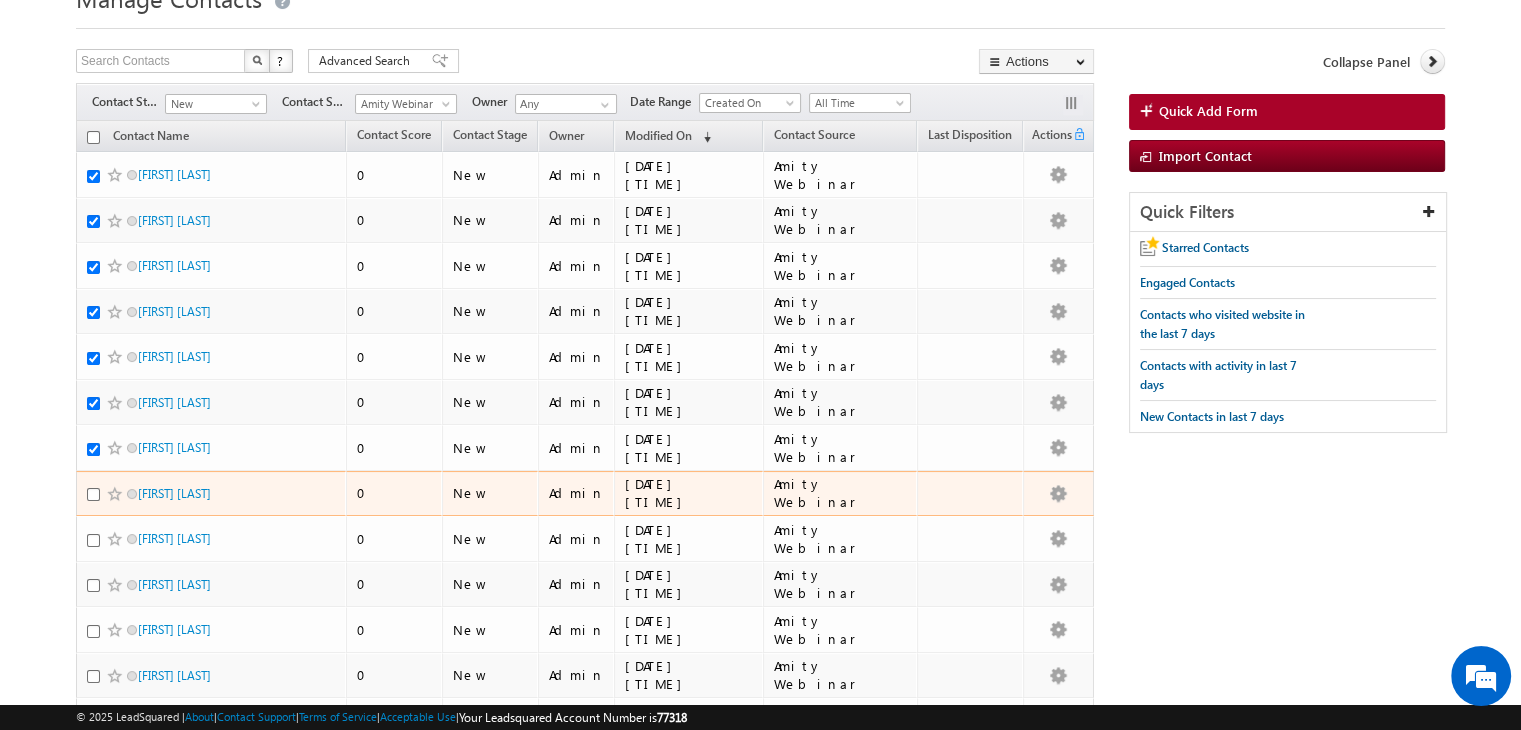 click at bounding box center (117, 494) 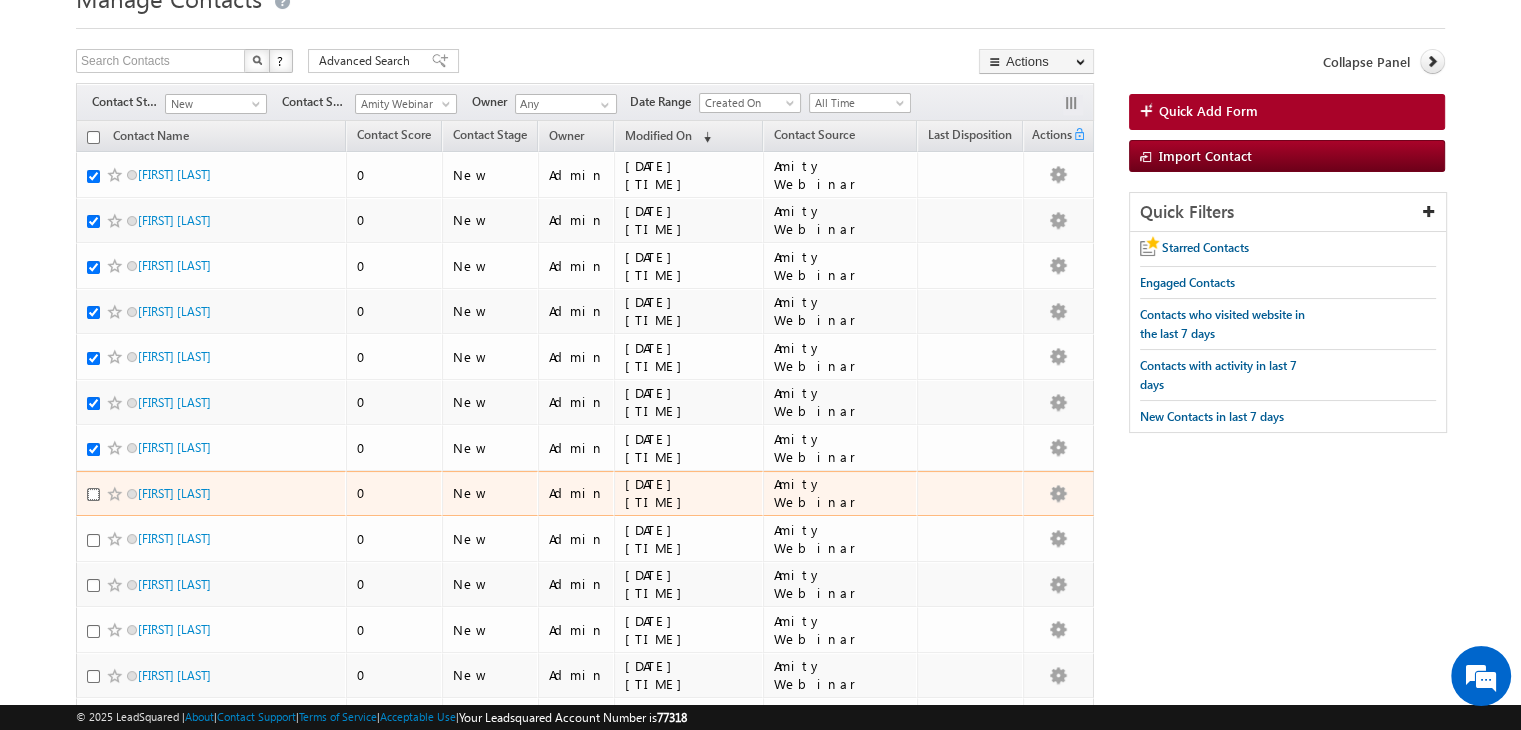 click at bounding box center (93, 494) 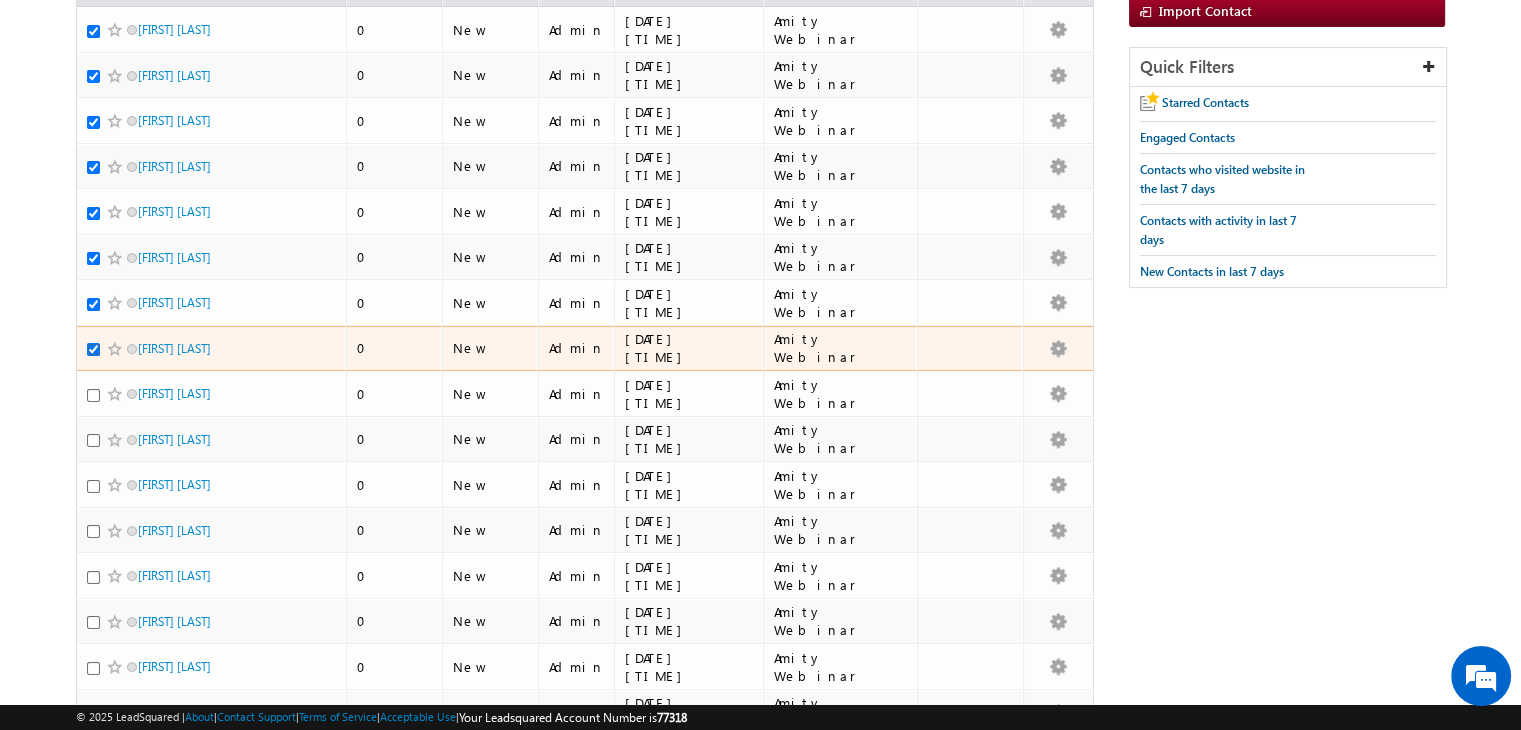 scroll, scrollTop: 244, scrollLeft: 0, axis: vertical 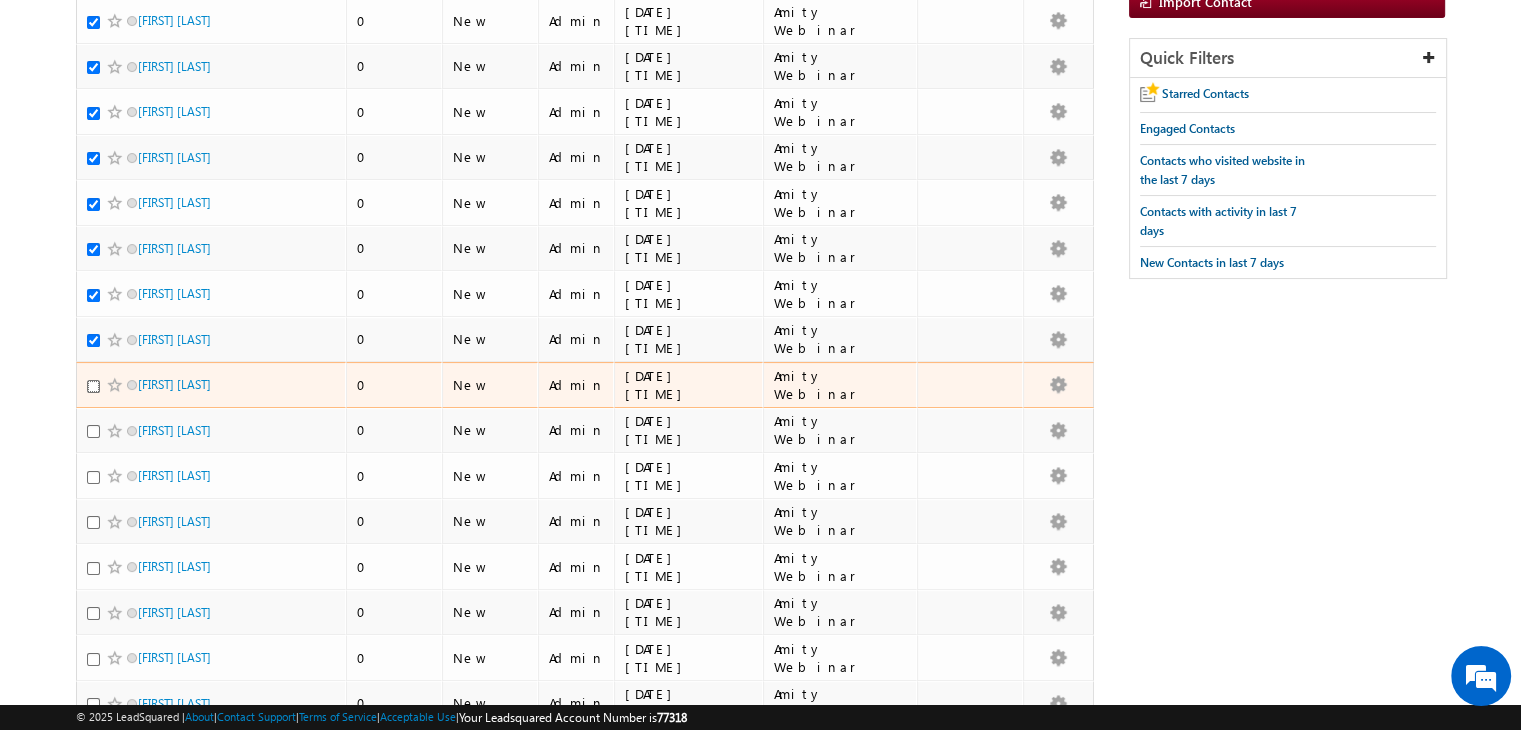 click at bounding box center (93, 386) 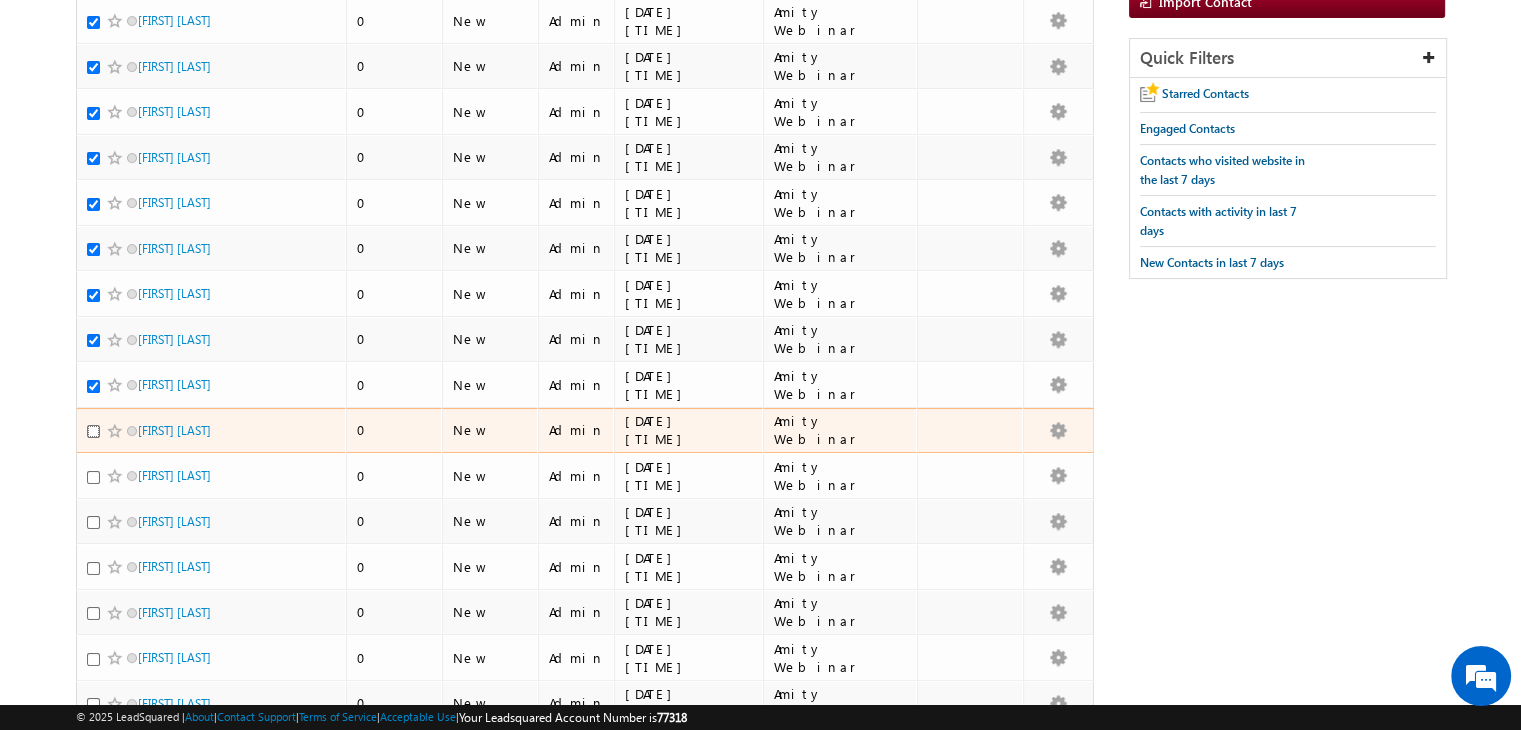 click at bounding box center (93, 431) 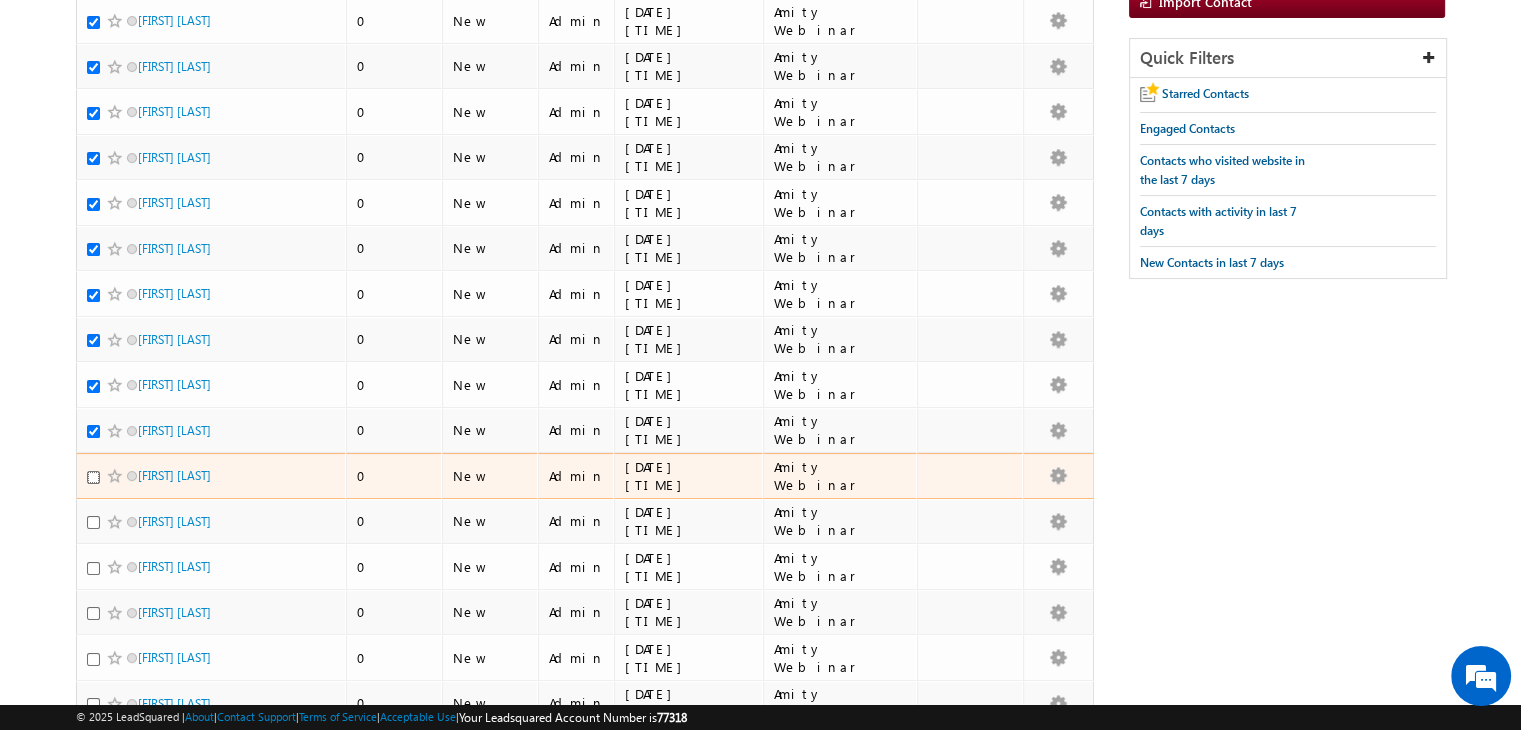 click at bounding box center (93, 477) 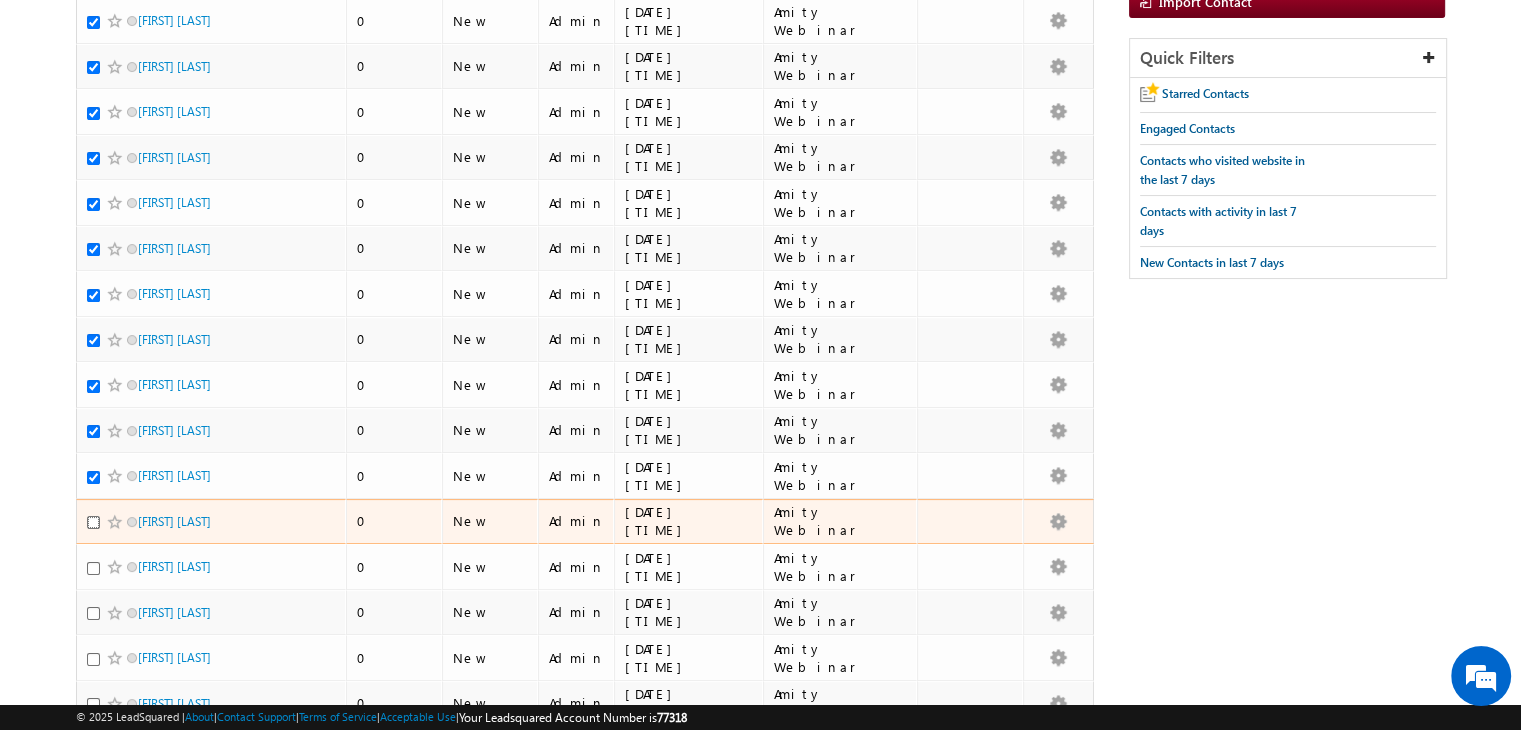 click at bounding box center (93, 522) 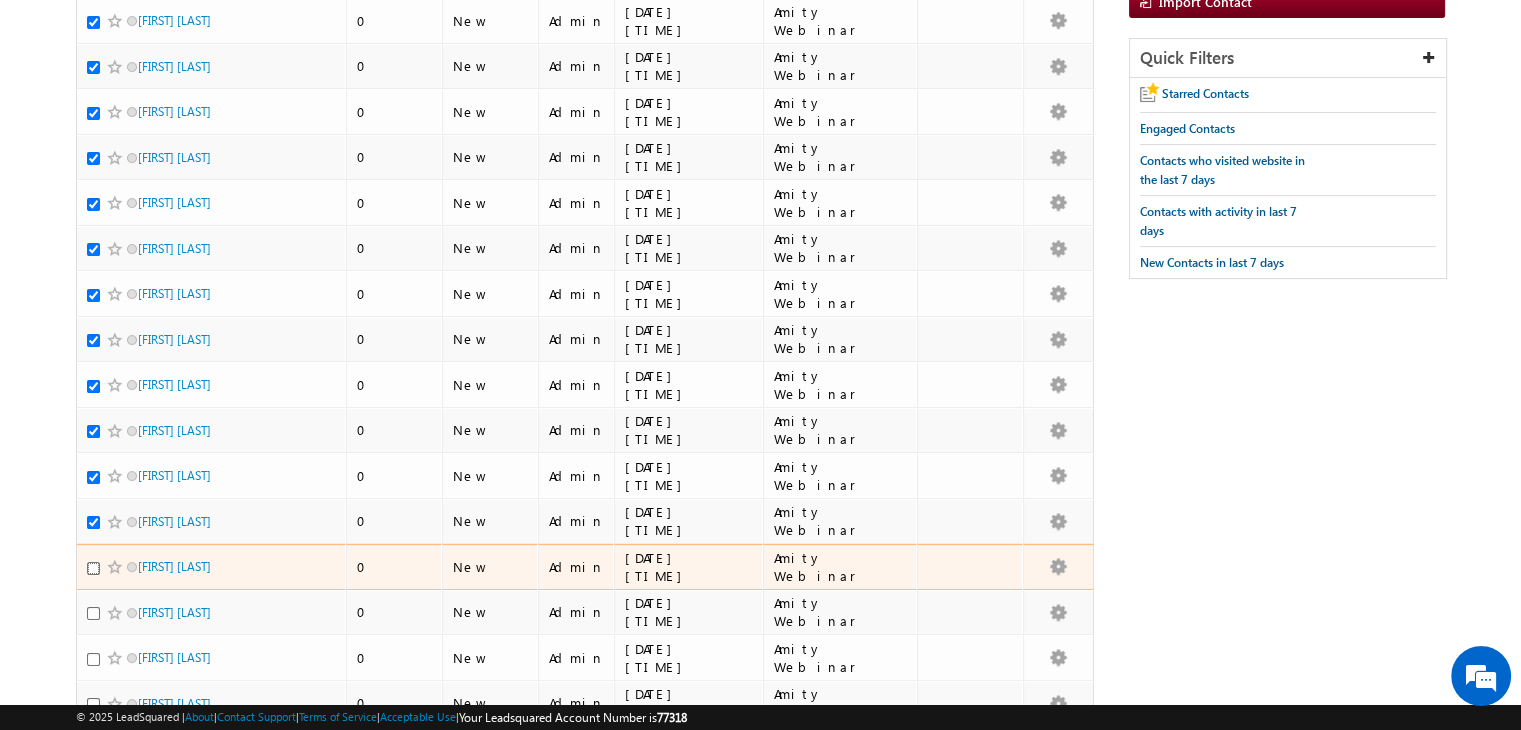 click at bounding box center (93, 568) 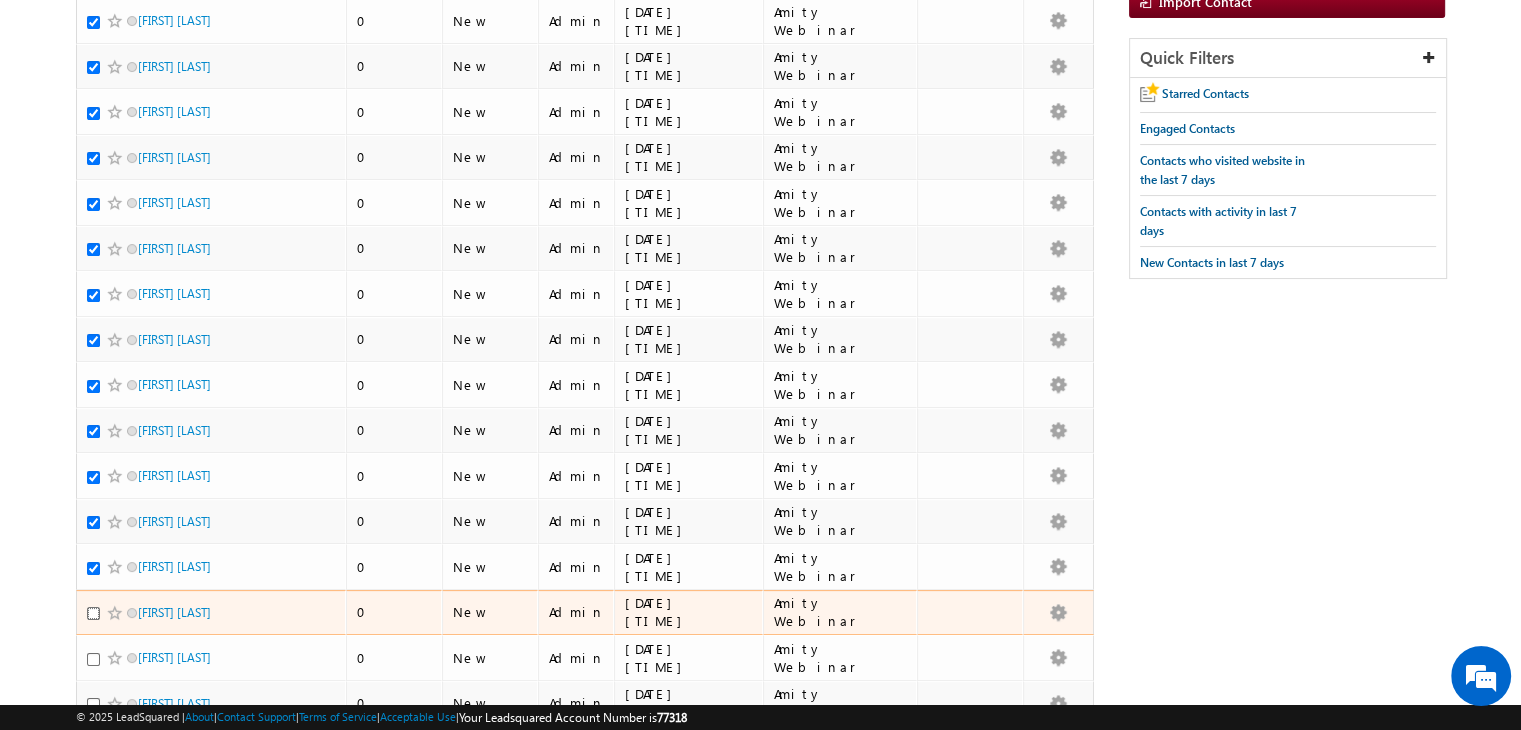 click at bounding box center (93, 613) 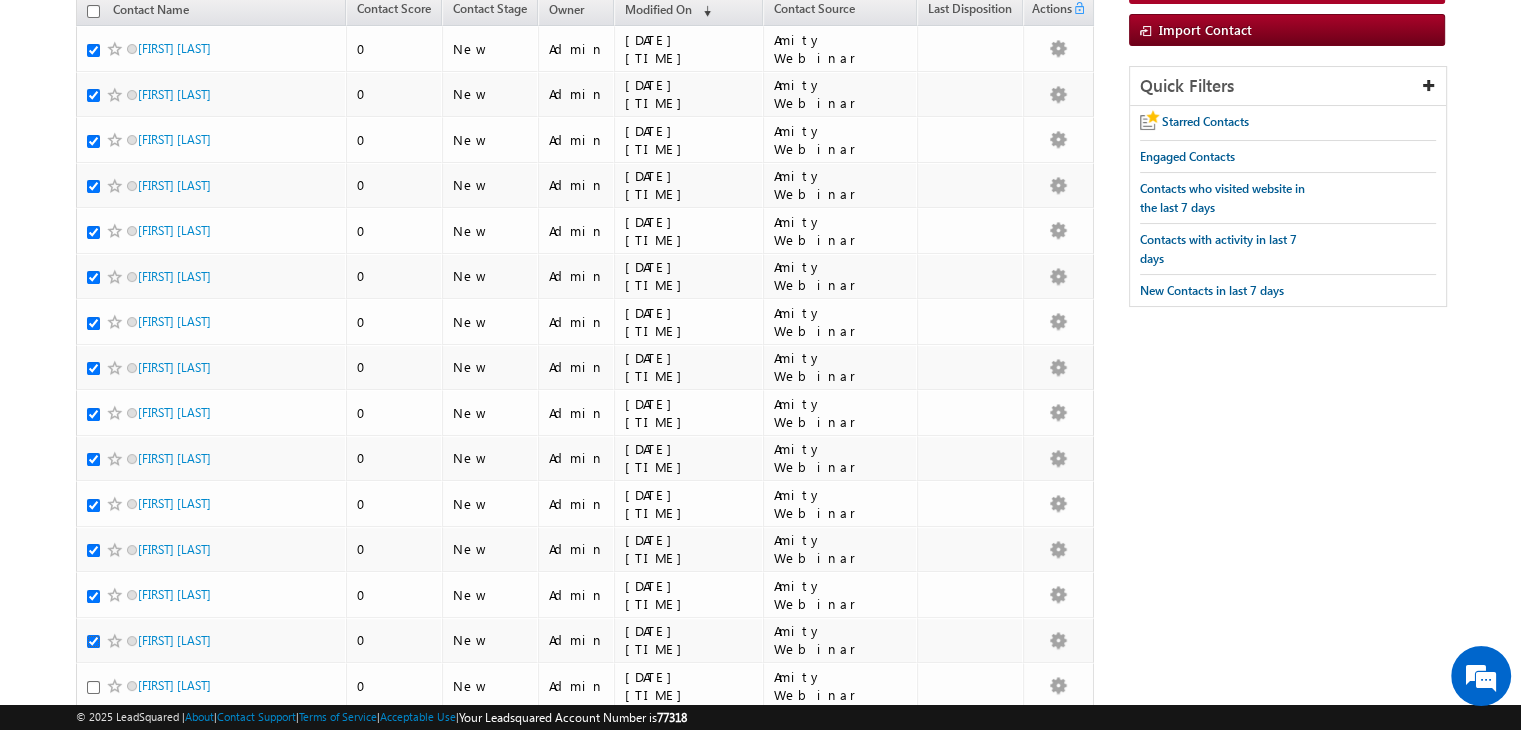 scroll, scrollTop: 0, scrollLeft: 0, axis: both 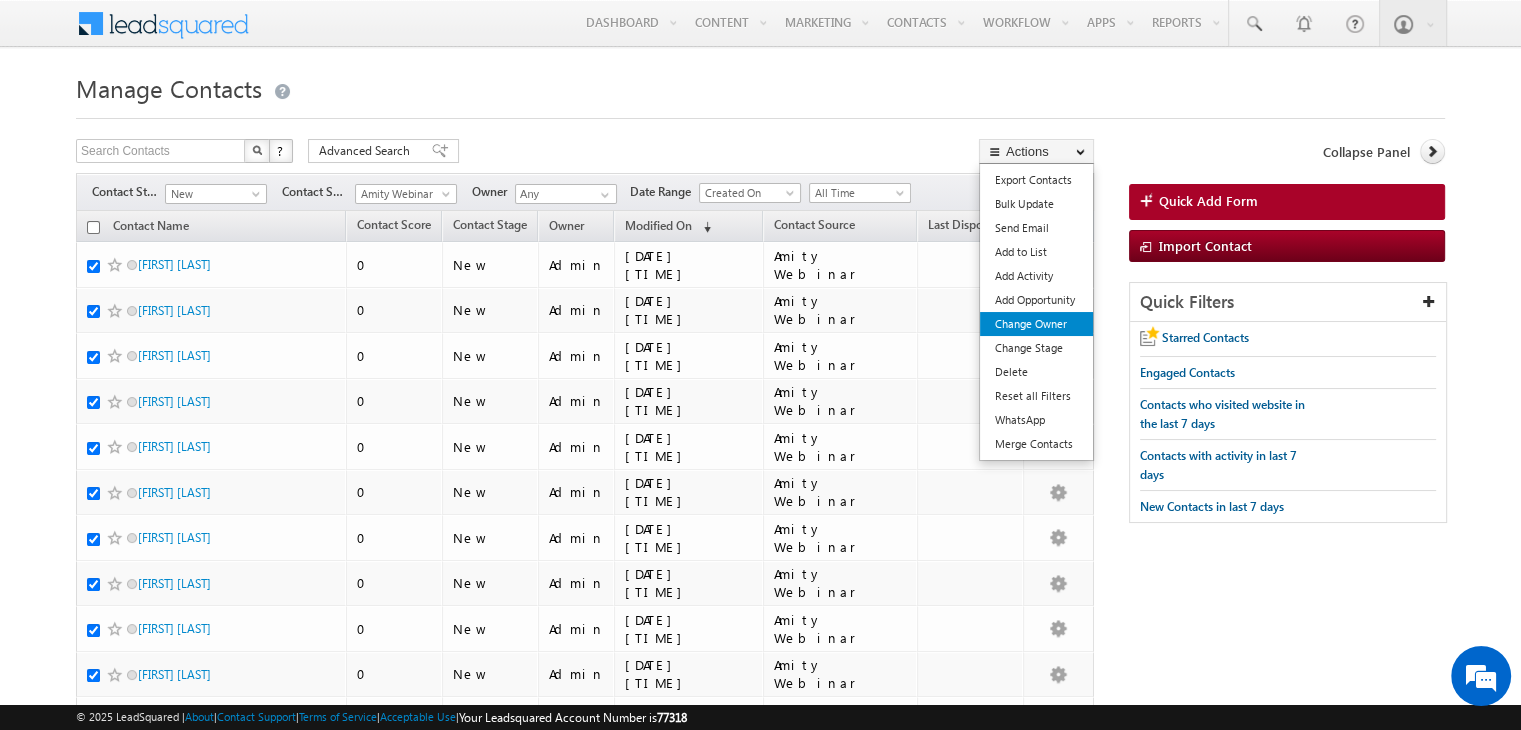 click on "Change Owner" at bounding box center (1036, 324) 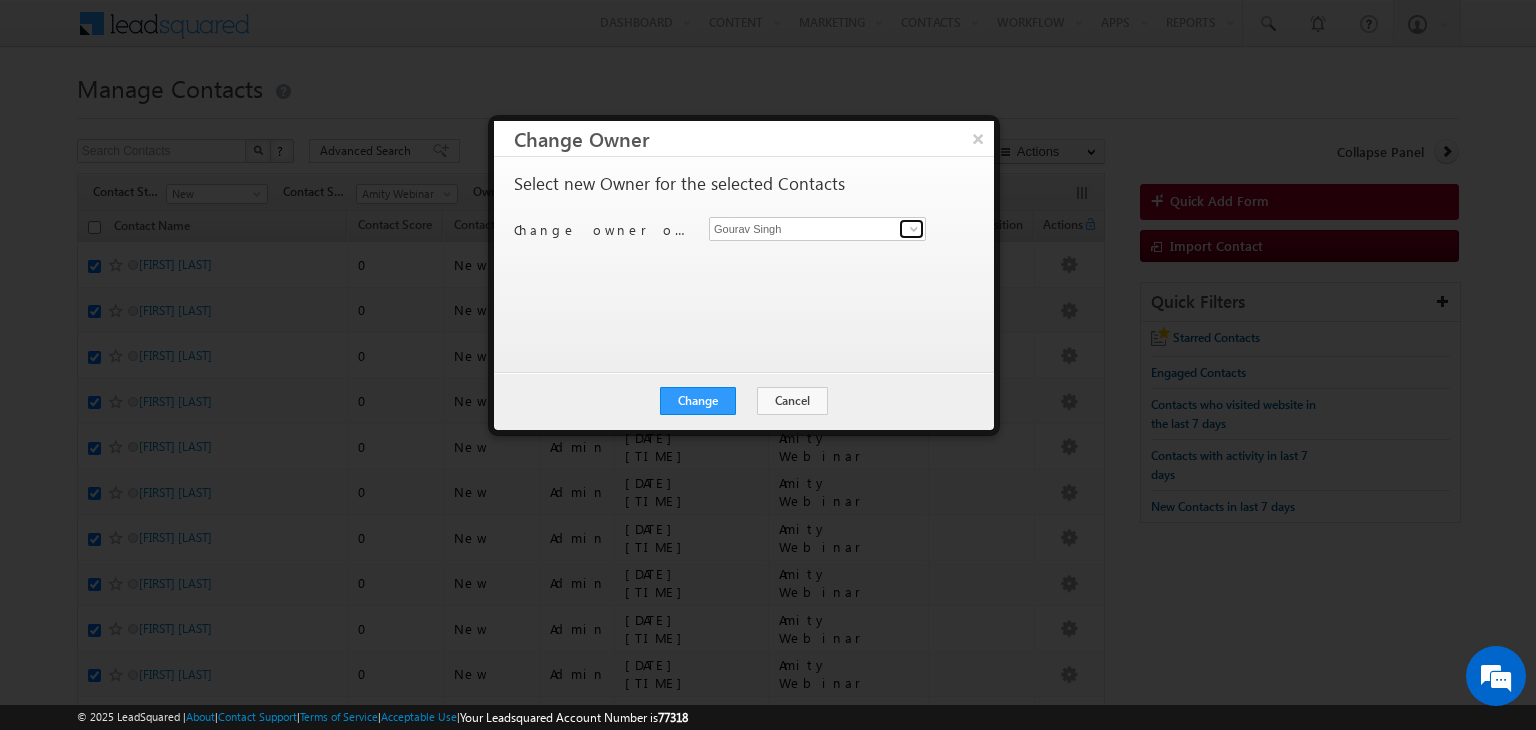 click at bounding box center (914, 229) 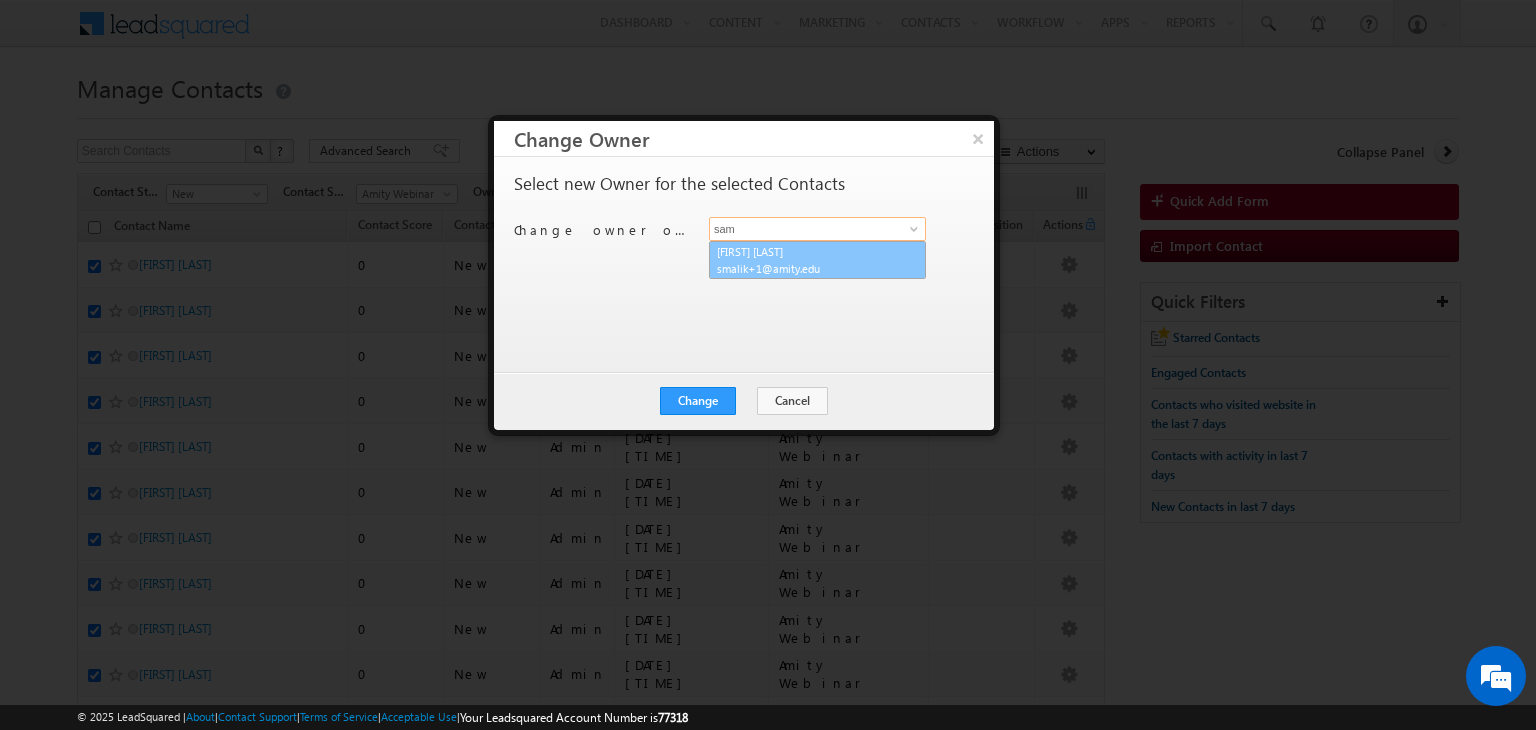 click on "Sameer Malik   smalik+1@amity.edu" at bounding box center [817, 260] 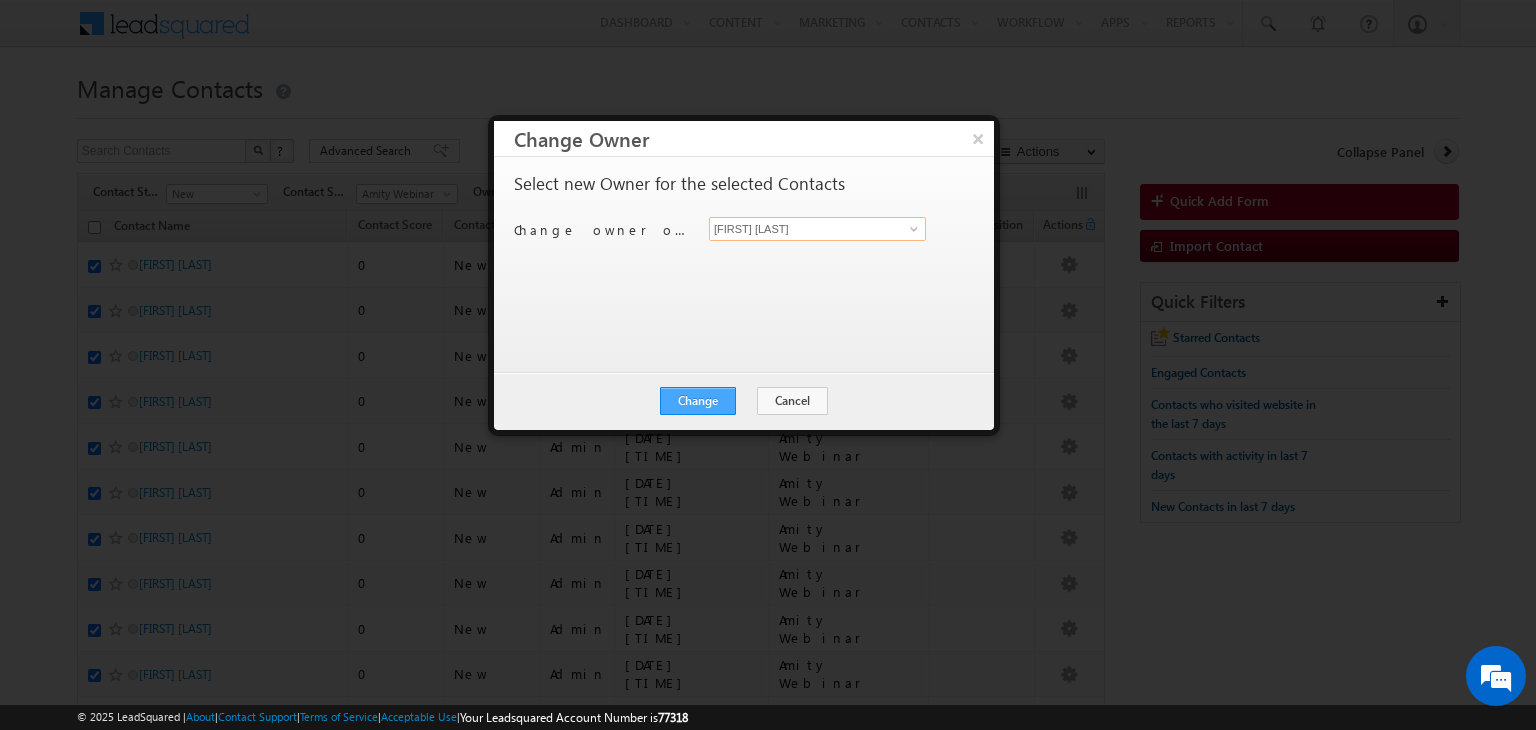 type on "Sameer Malik" 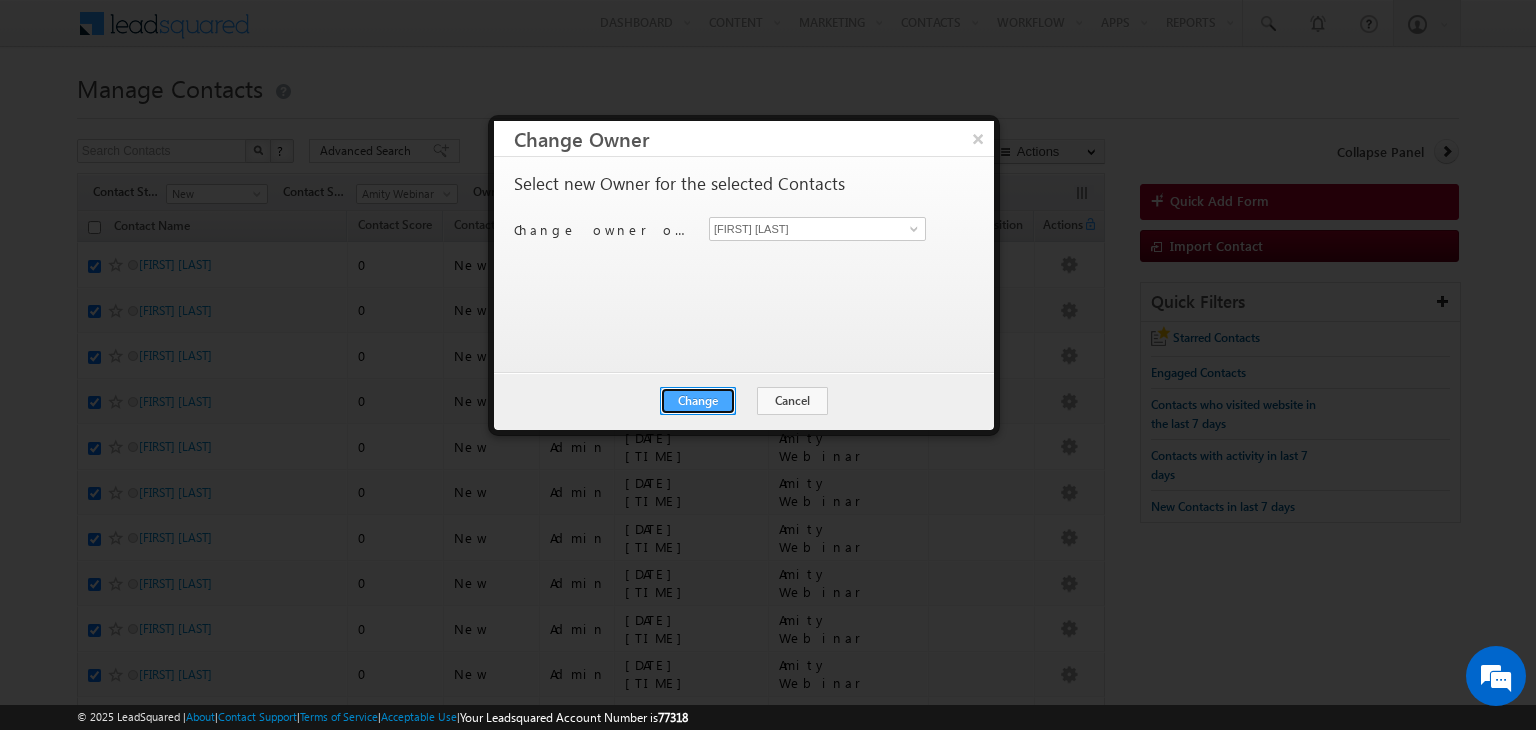 click on "Change" at bounding box center [698, 401] 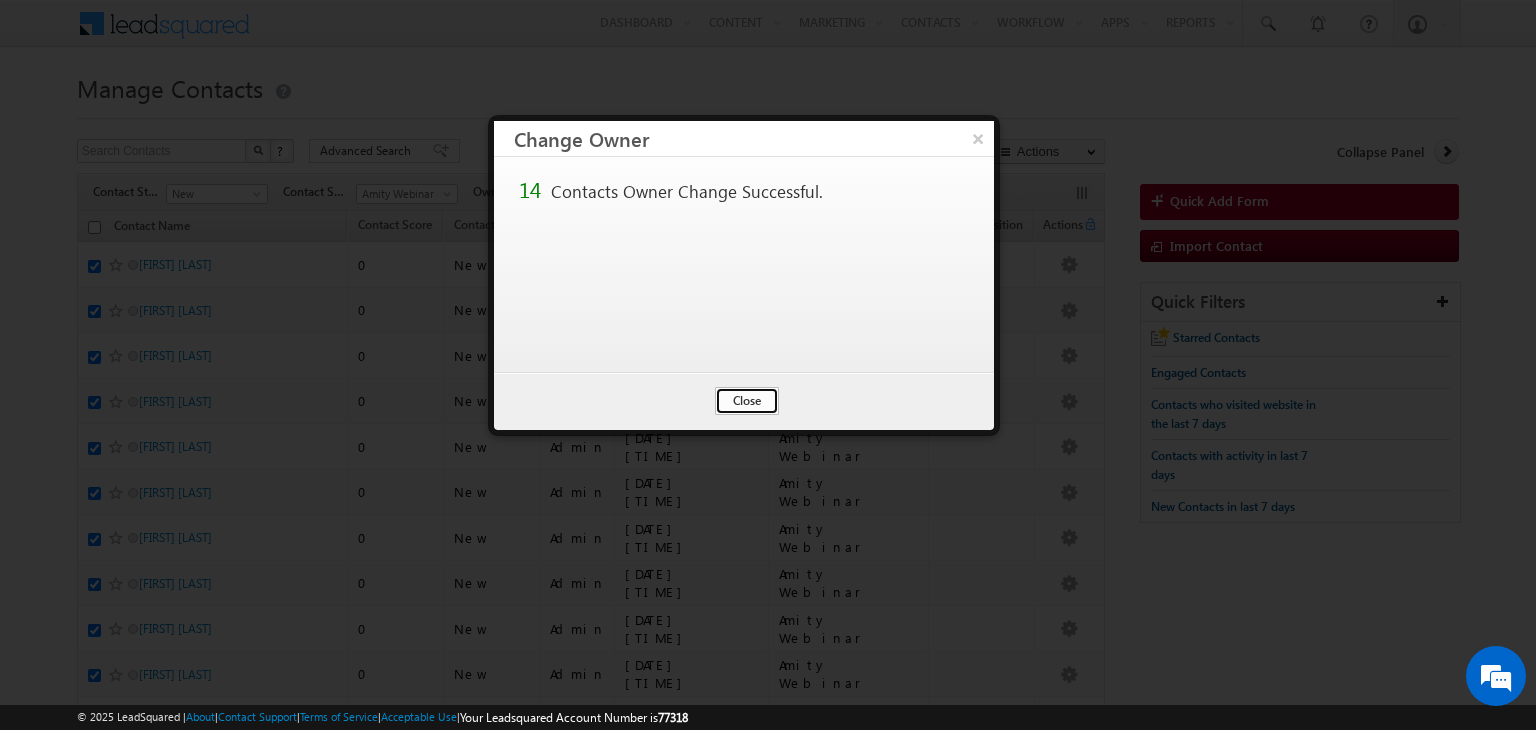 click on "Close" at bounding box center (747, 401) 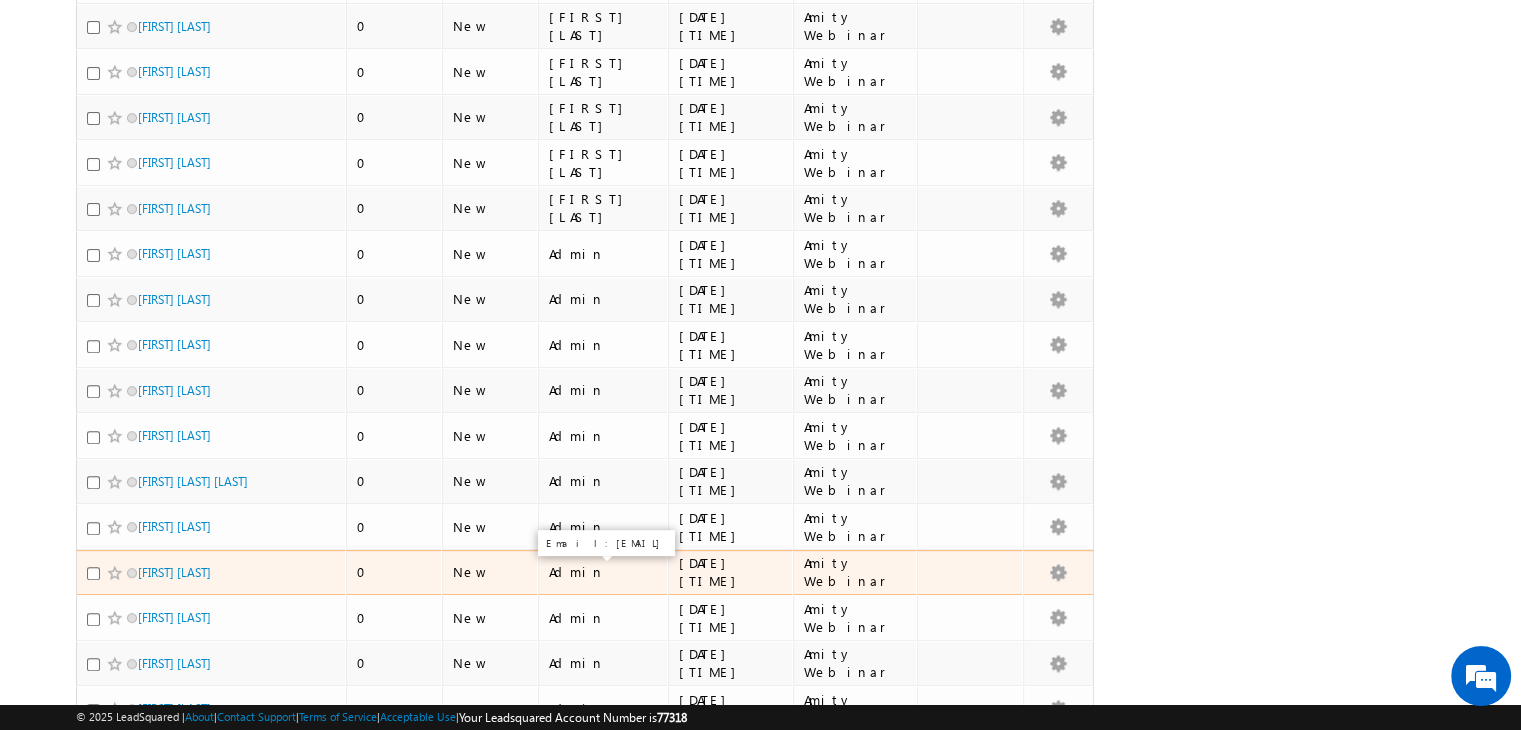 scroll, scrollTop: 647, scrollLeft: 0, axis: vertical 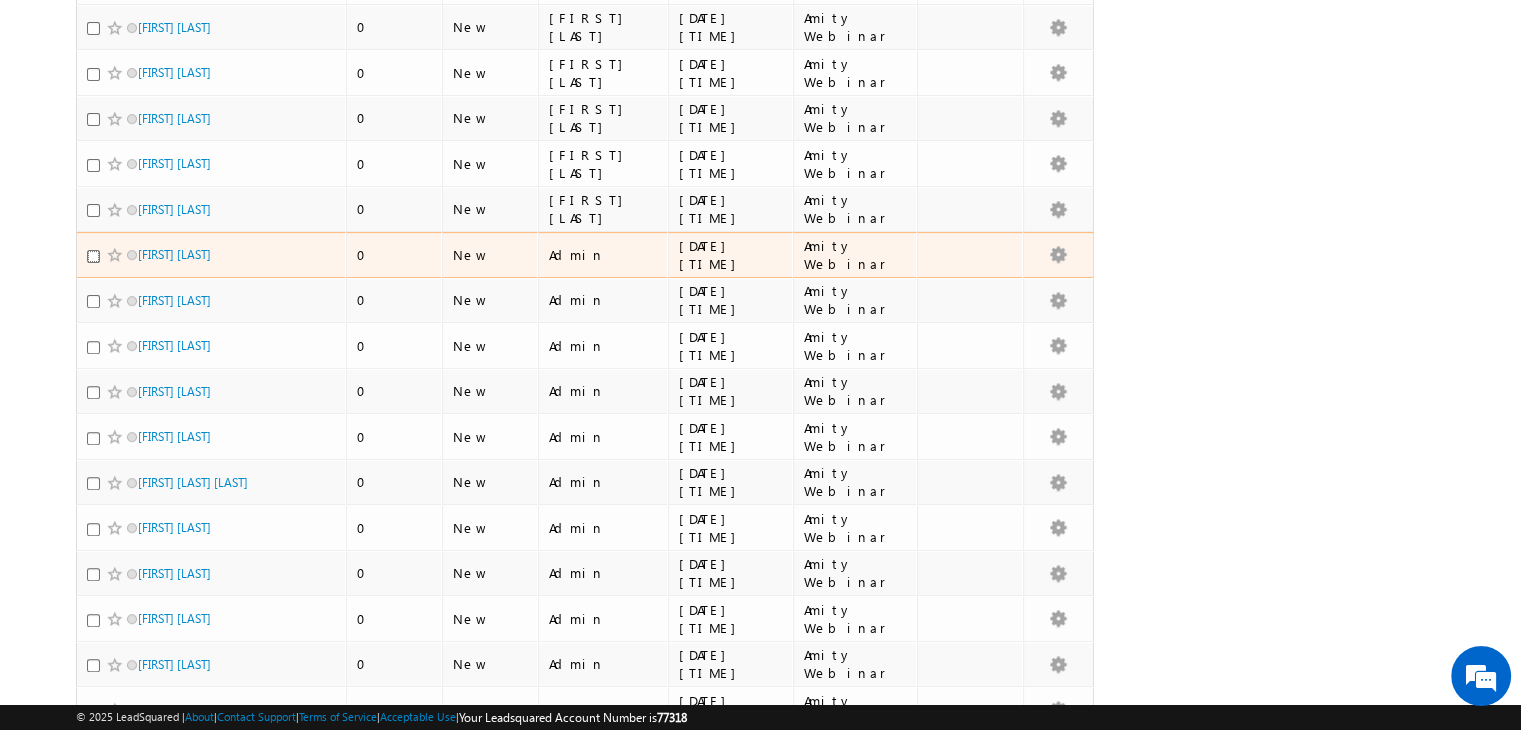 click at bounding box center [93, 256] 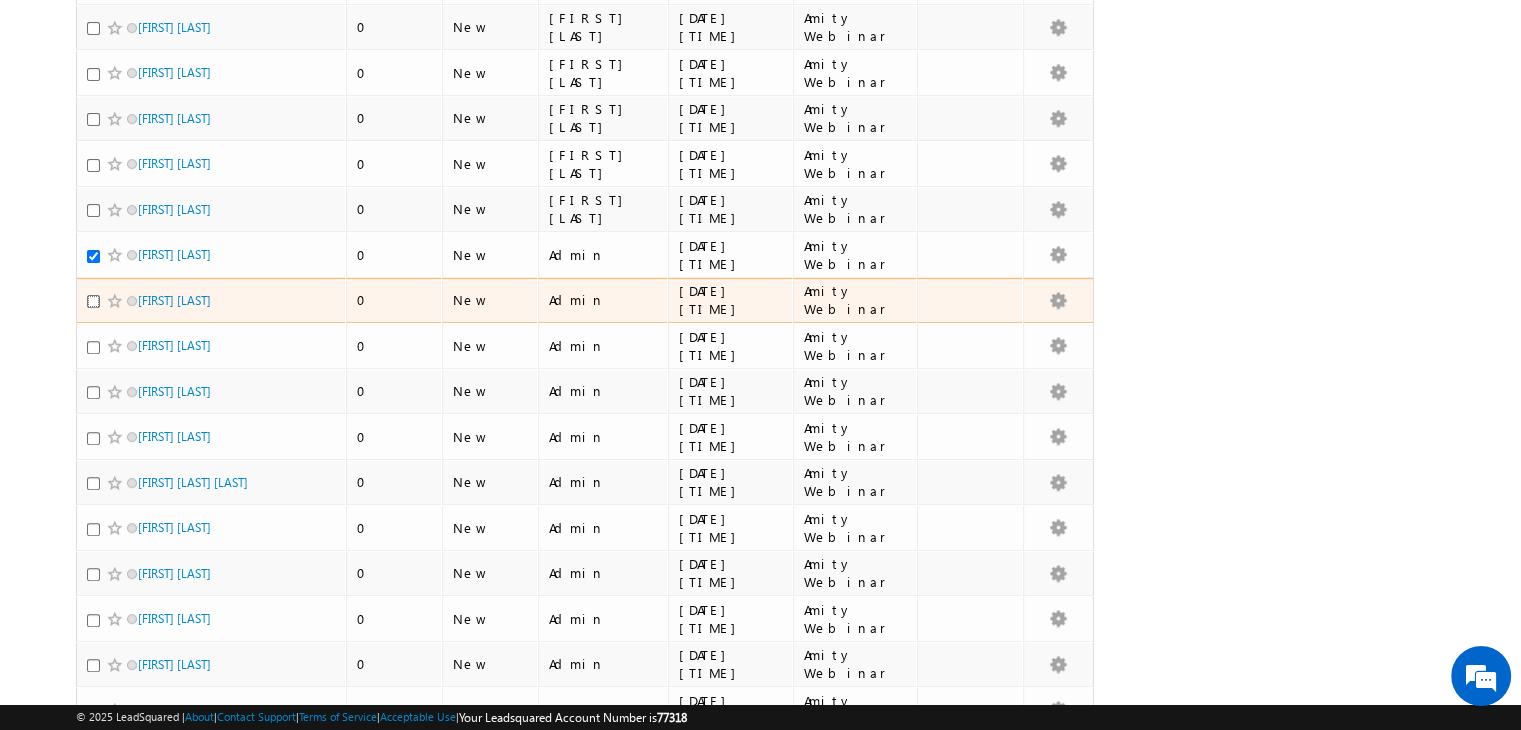 click at bounding box center [93, 301] 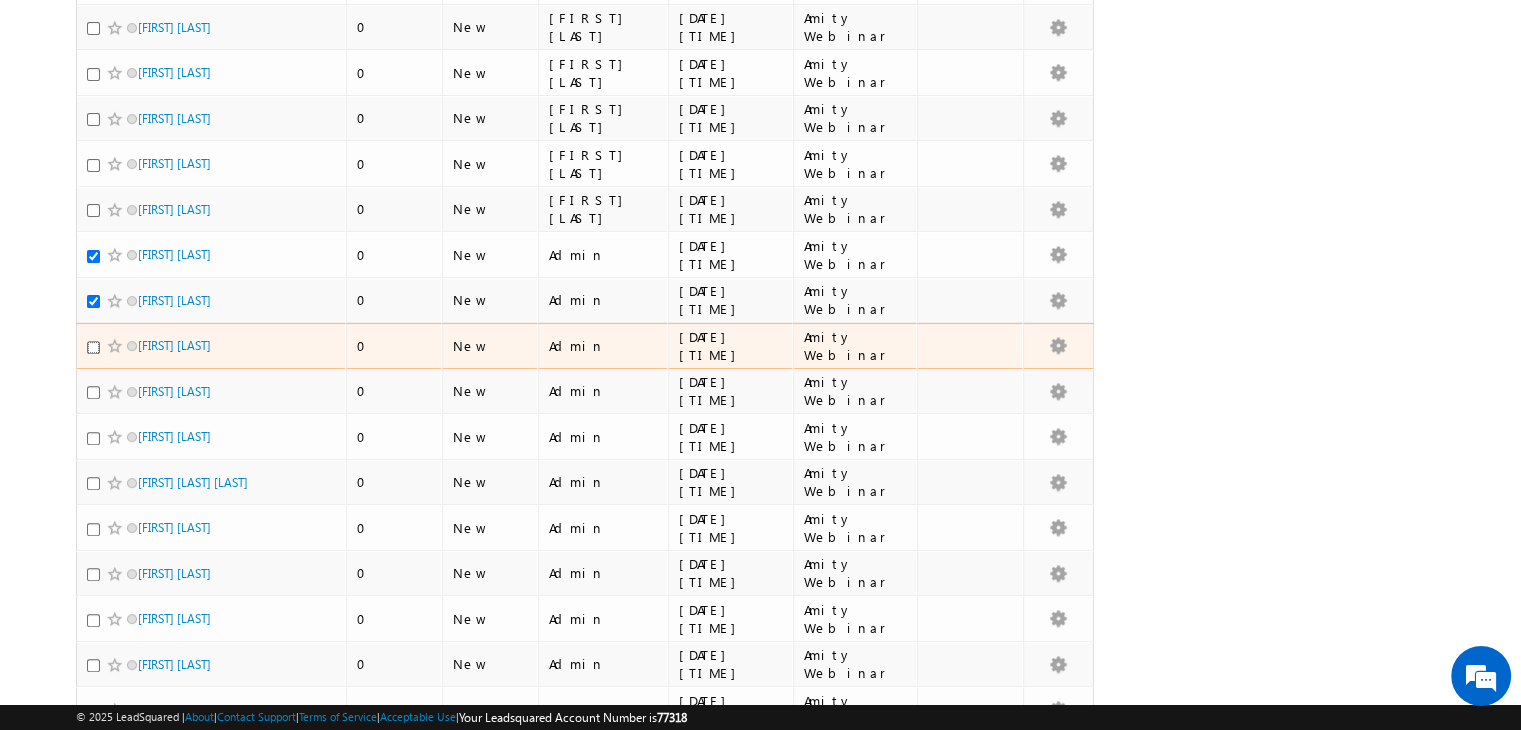 click at bounding box center [93, 347] 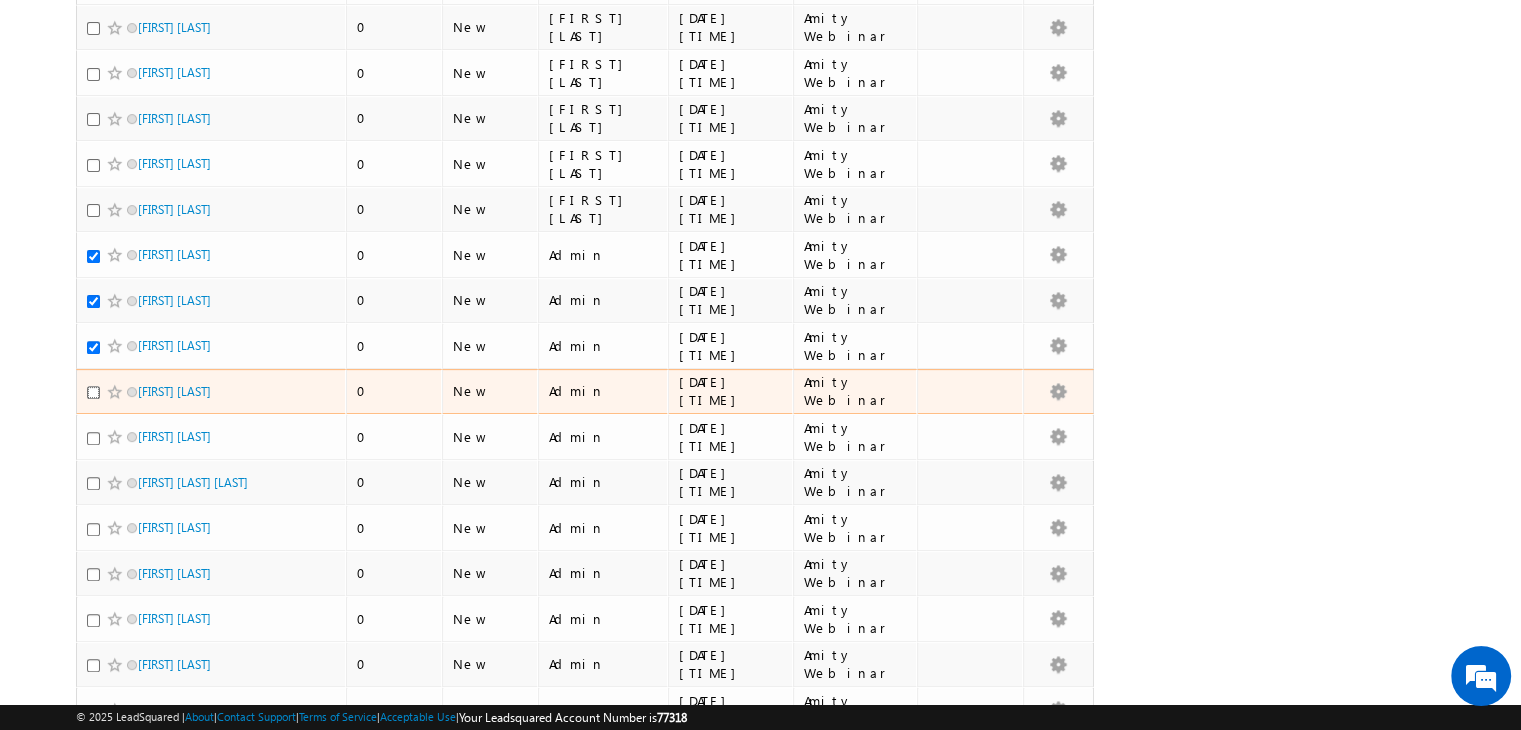 click at bounding box center (93, 392) 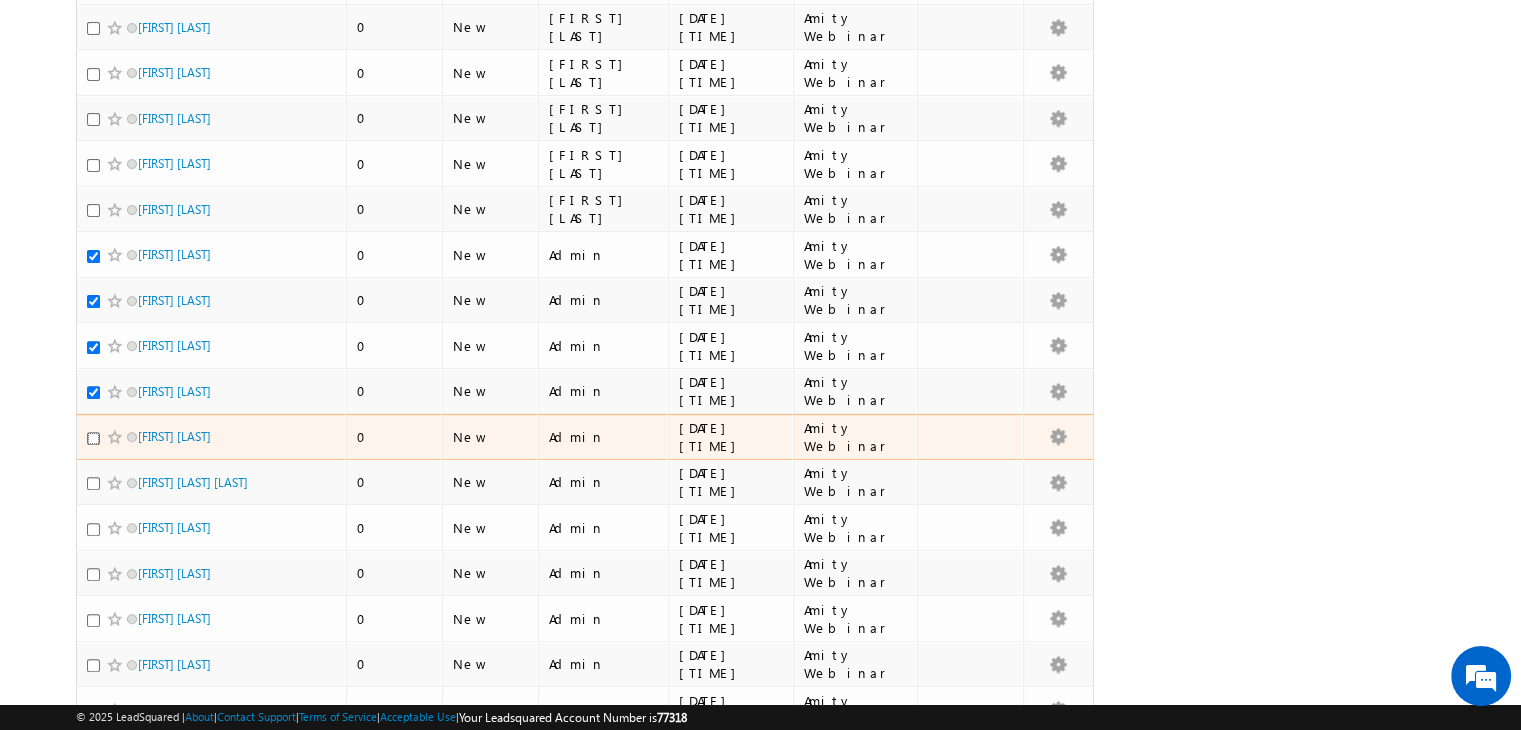 click at bounding box center (93, 438) 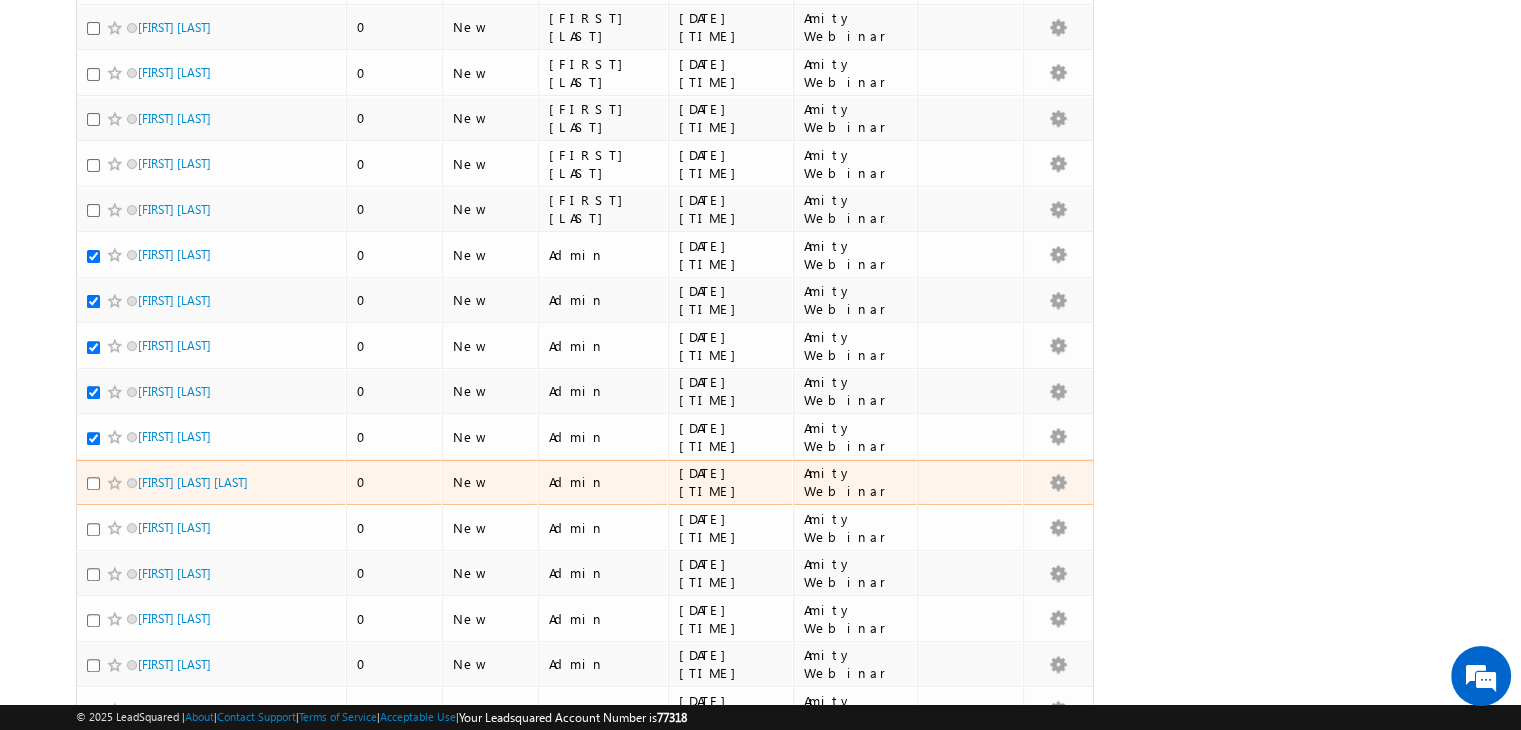 click at bounding box center (117, 483) 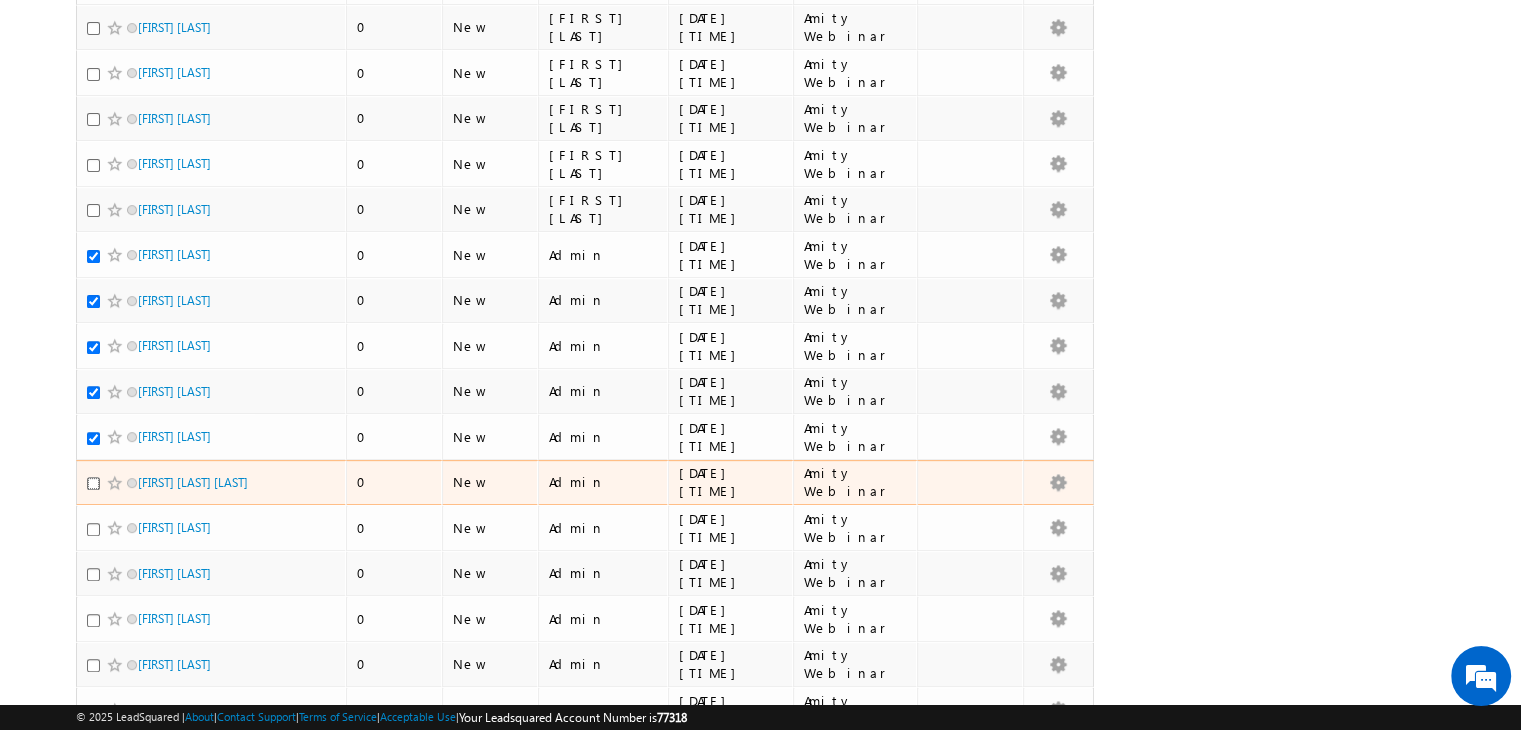click at bounding box center [93, 483] 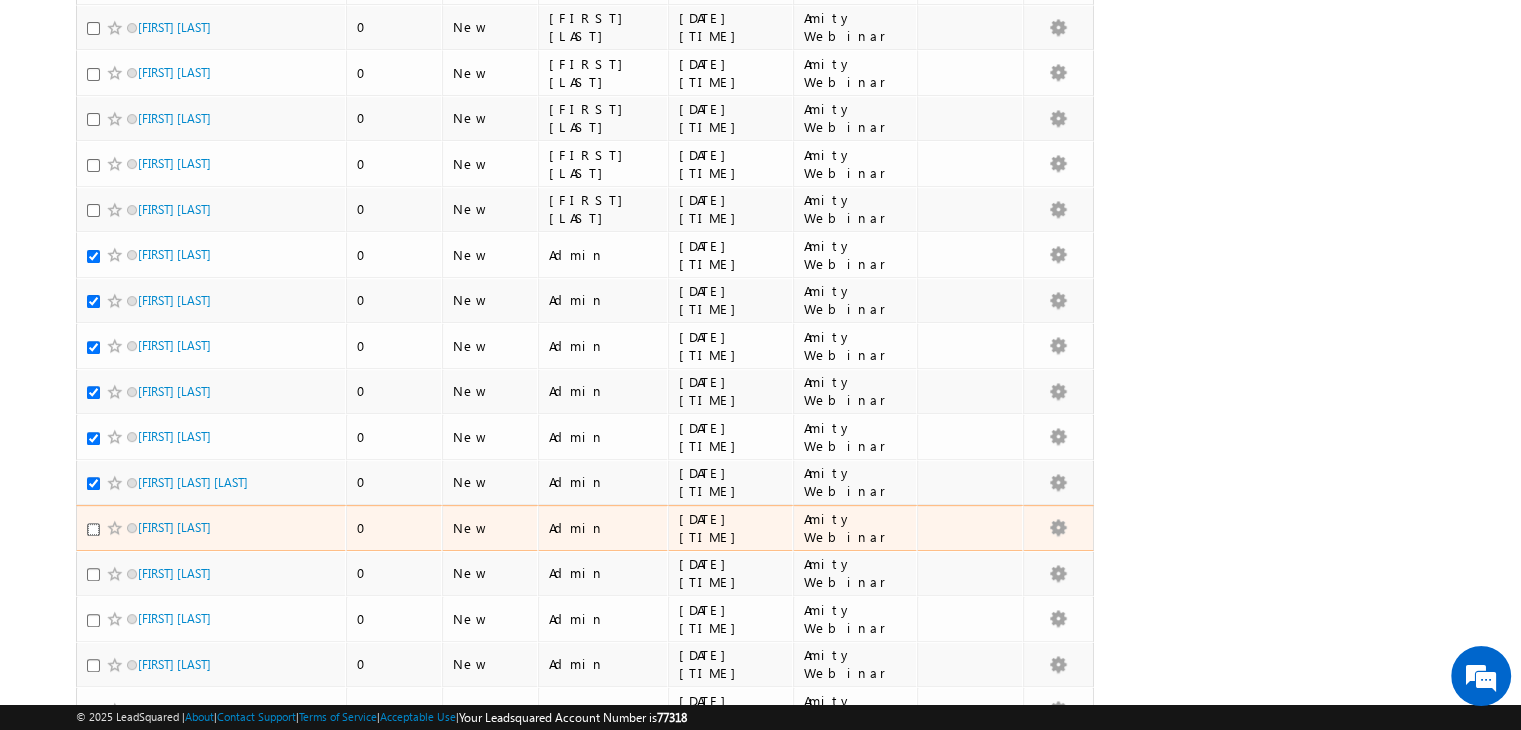 click at bounding box center [93, 529] 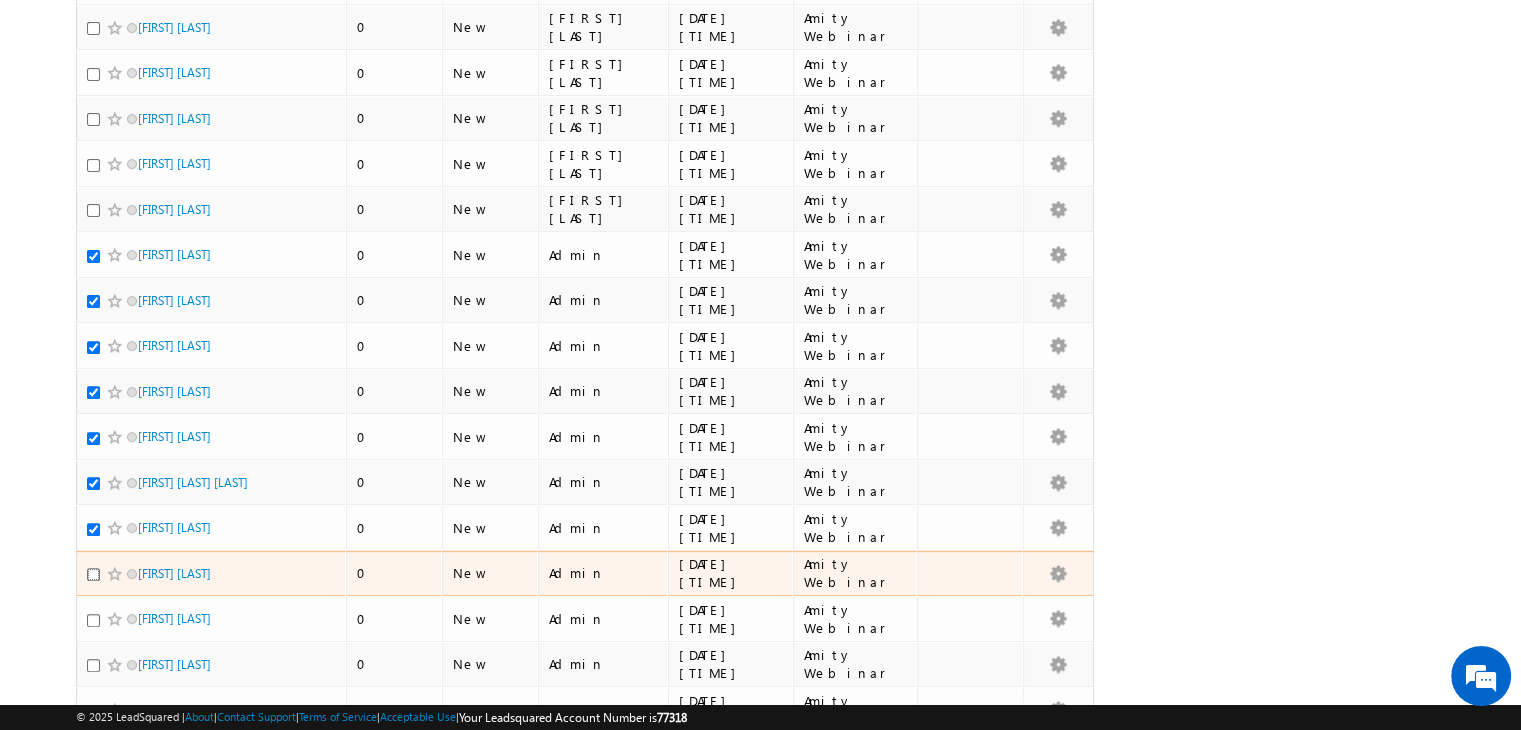 click at bounding box center [93, 574] 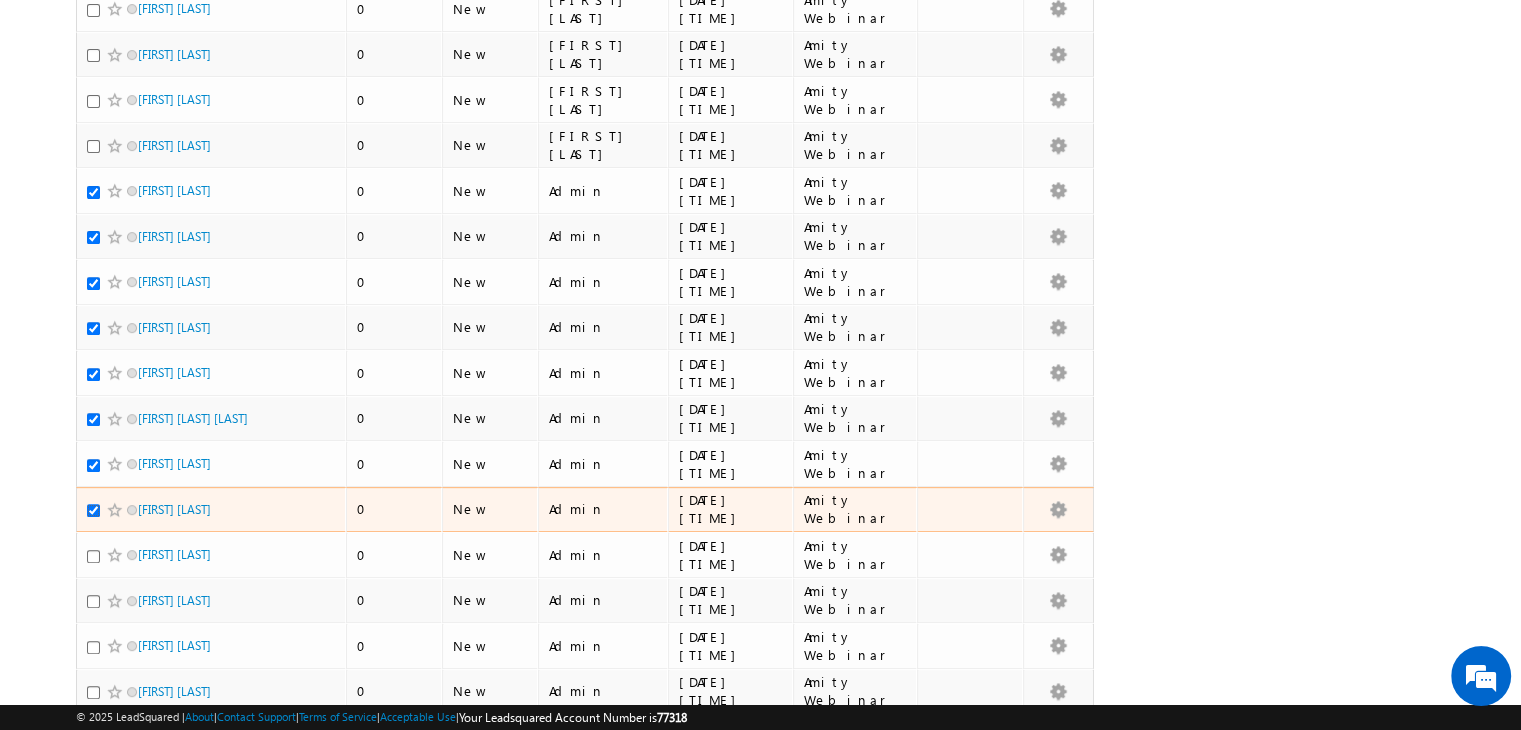 scroll, scrollTop: 740, scrollLeft: 0, axis: vertical 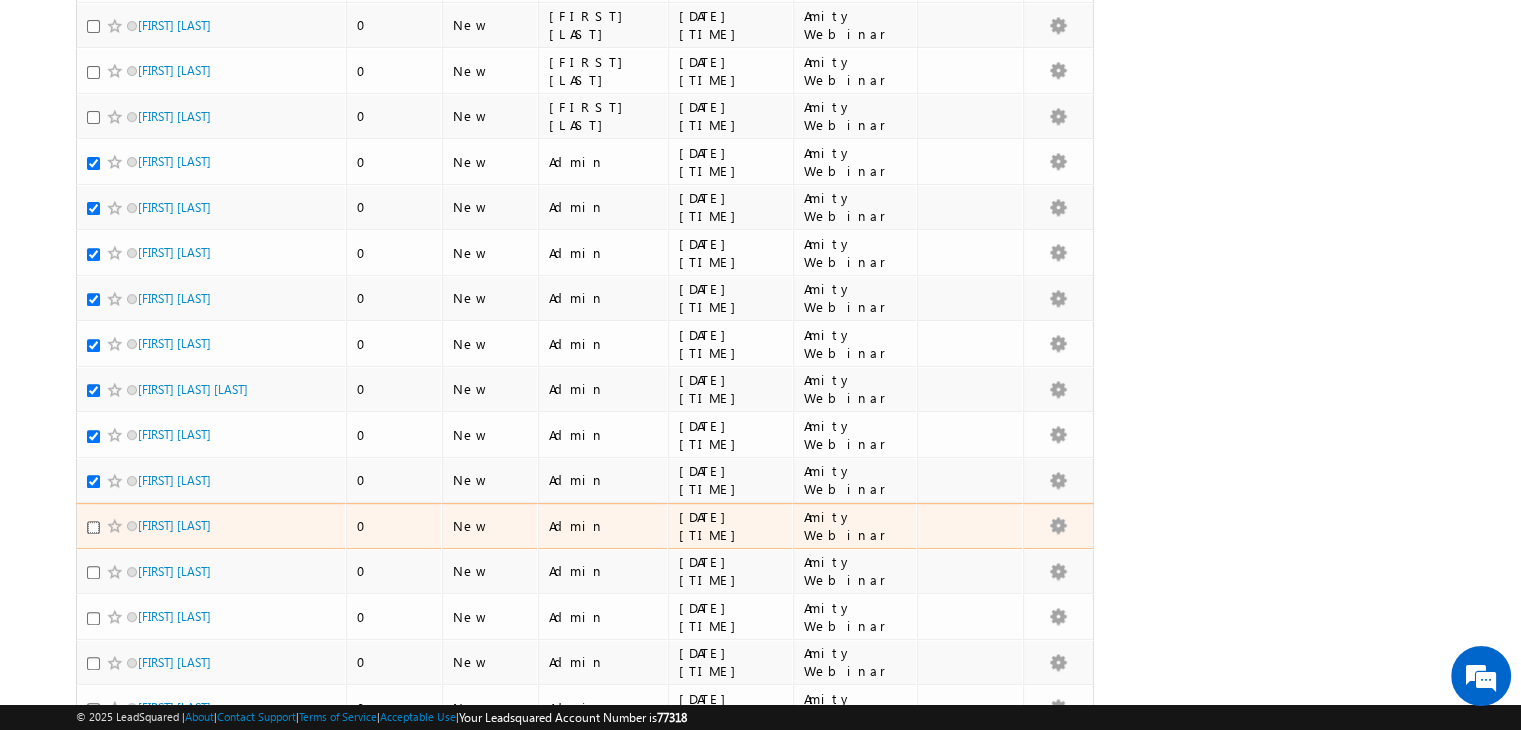 click at bounding box center [93, 527] 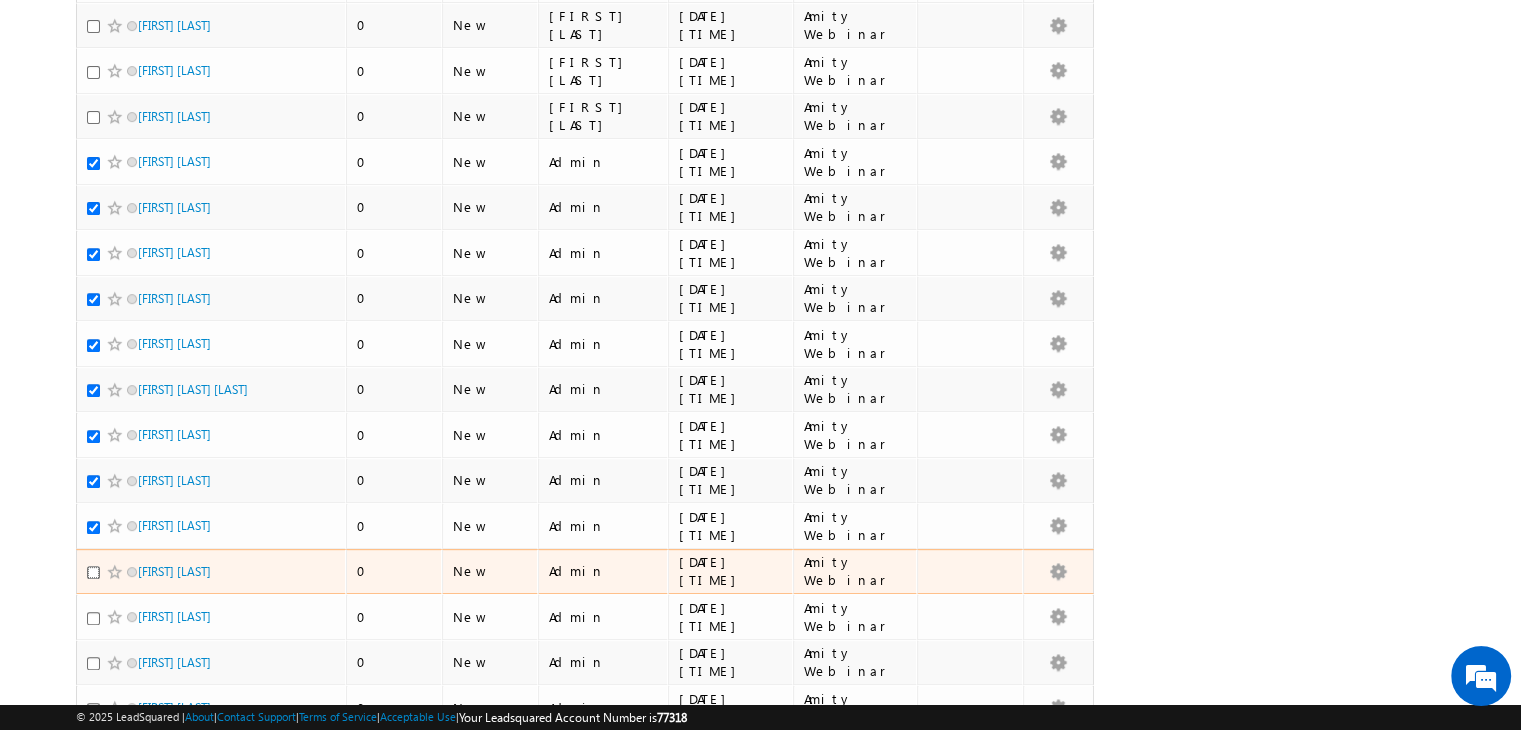 click at bounding box center (93, 572) 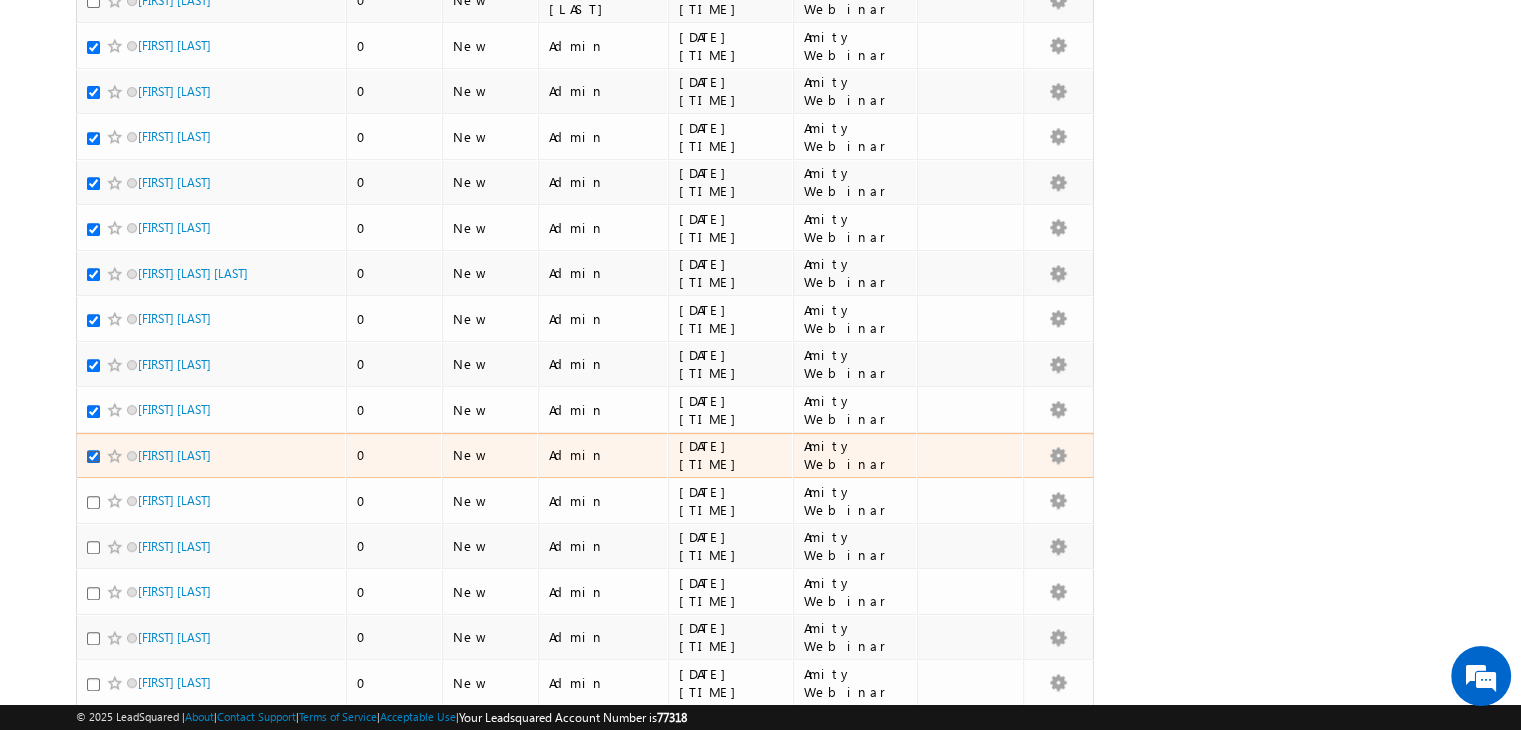 scroll, scrollTop: 860, scrollLeft: 0, axis: vertical 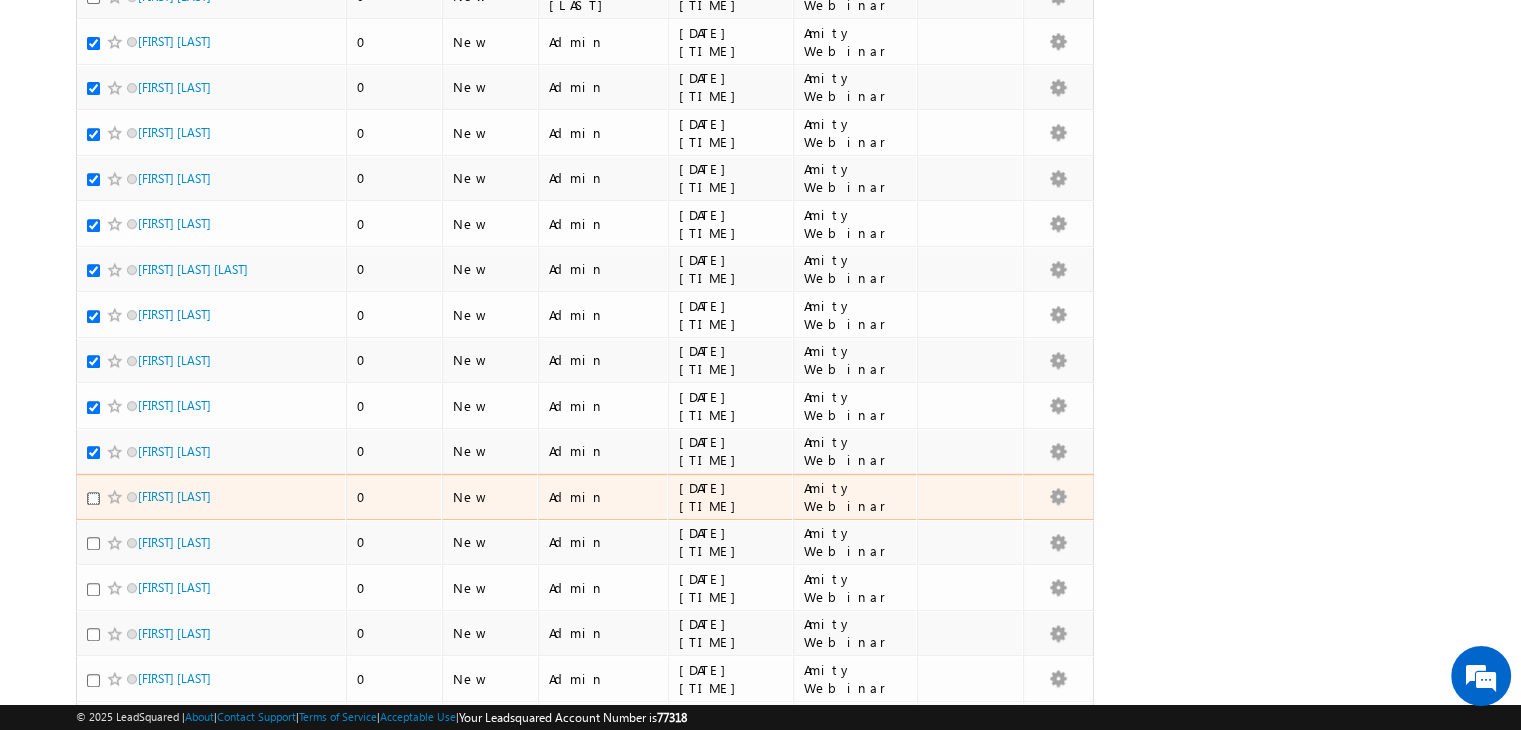 click at bounding box center [93, 498] 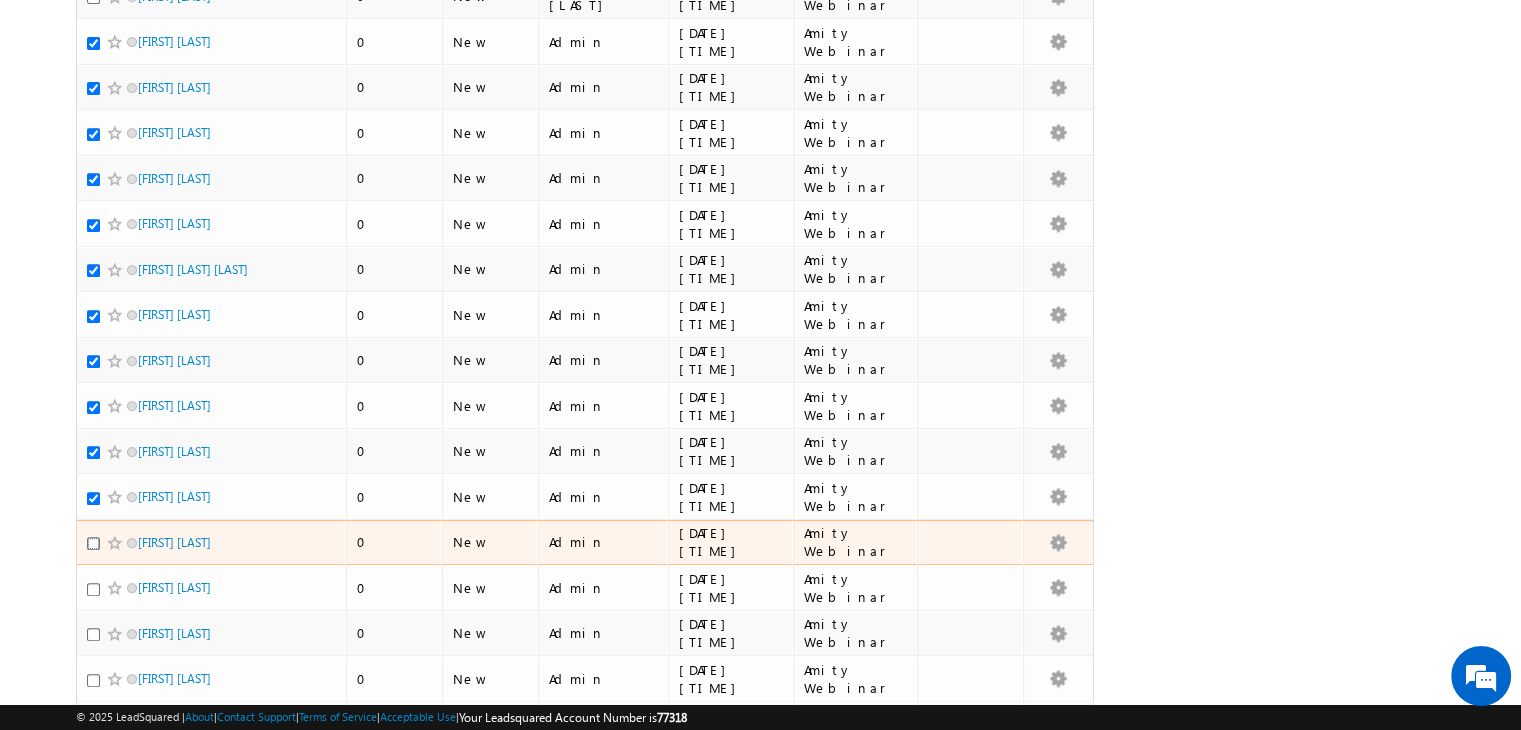 click at bounding box center (93, 543) 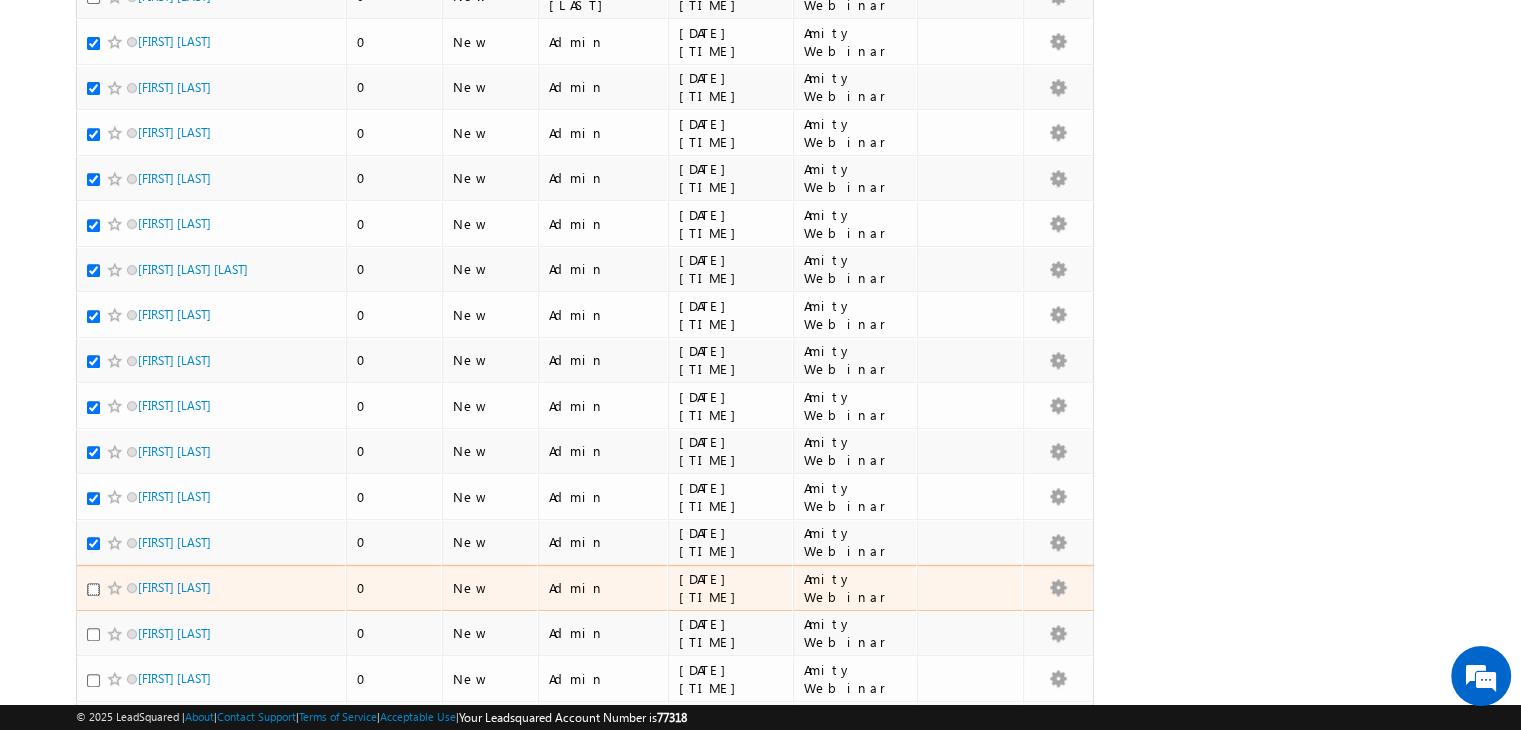 click at bounding box center [93, 589] 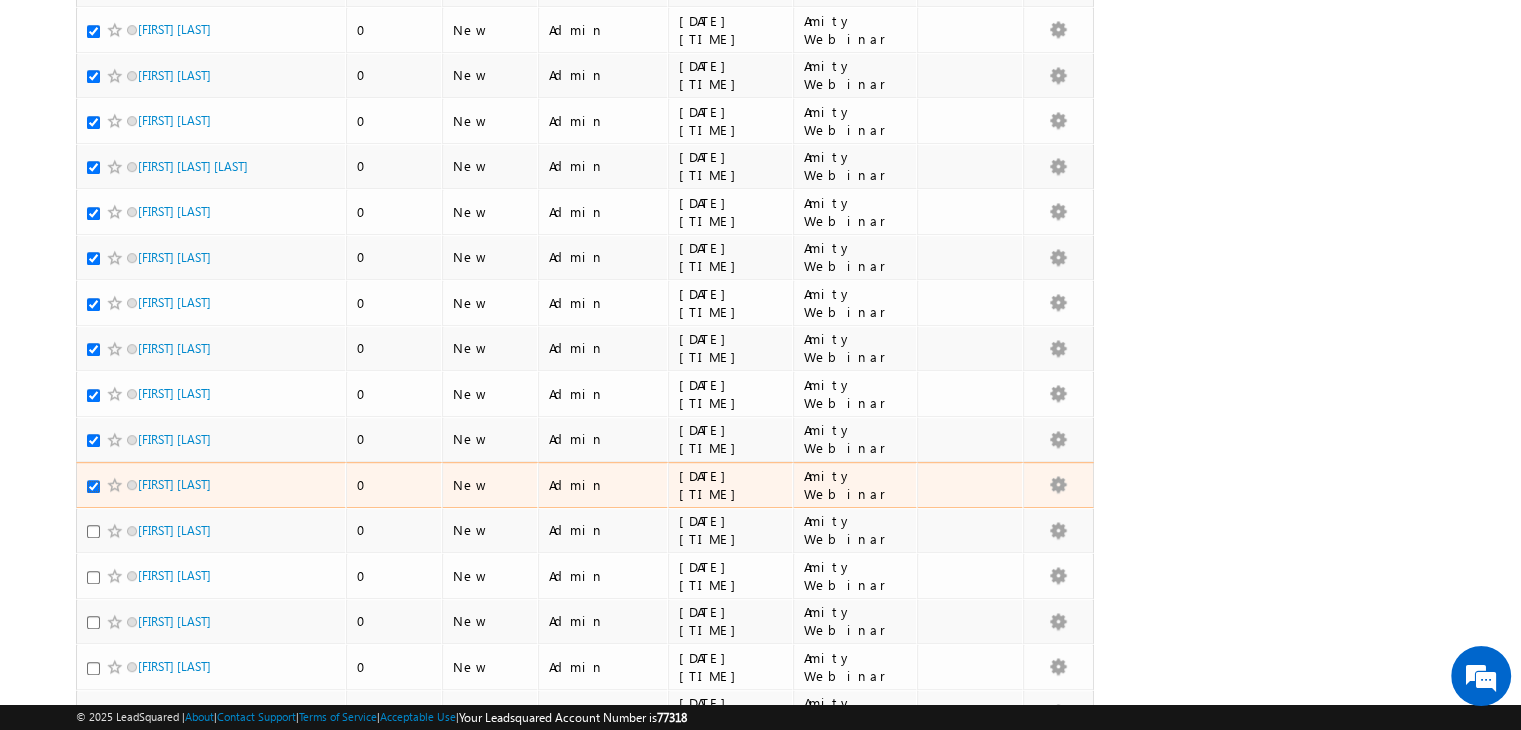 scroll, scrollTop: 971, scrollLeft: 0, axis: vertical 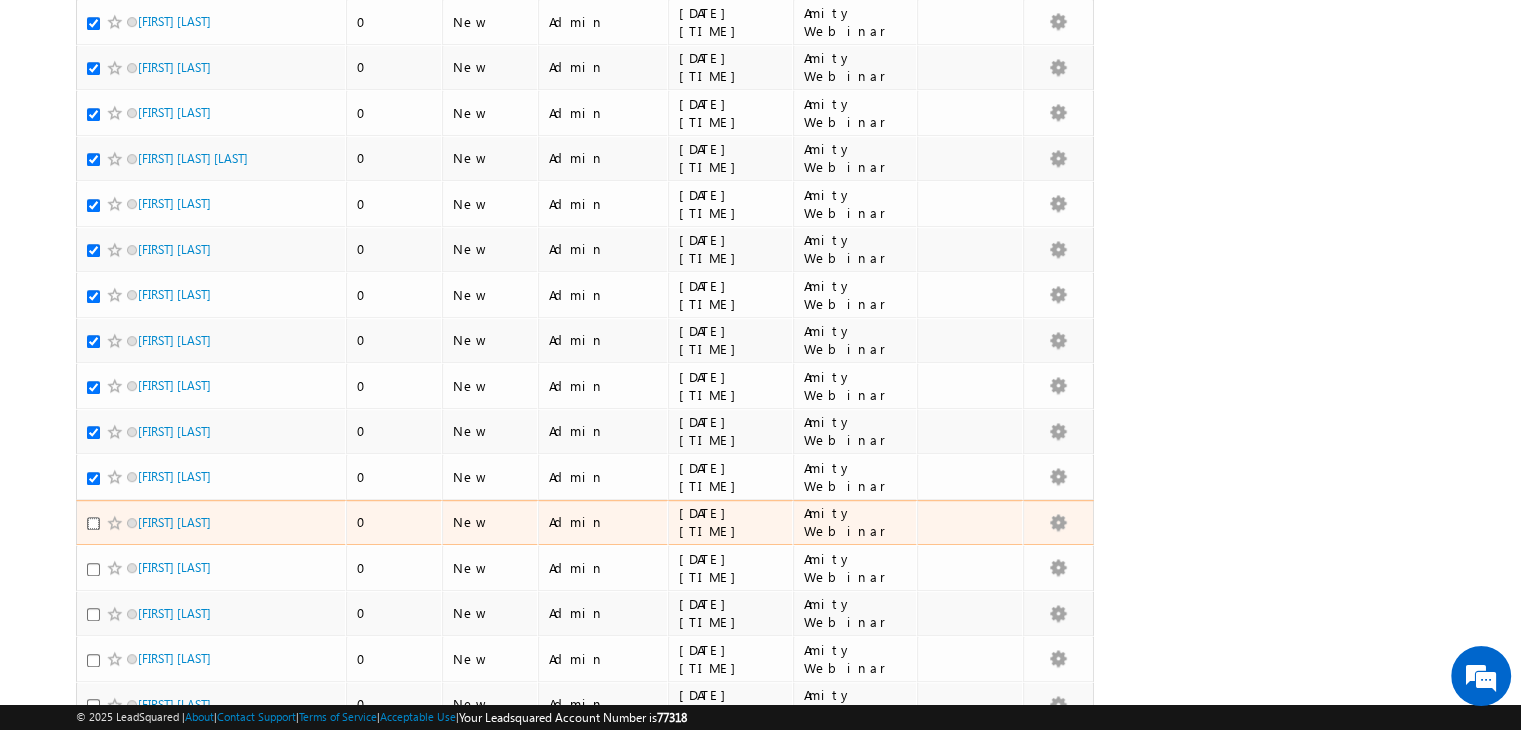 click at bounding box center (93, 523) 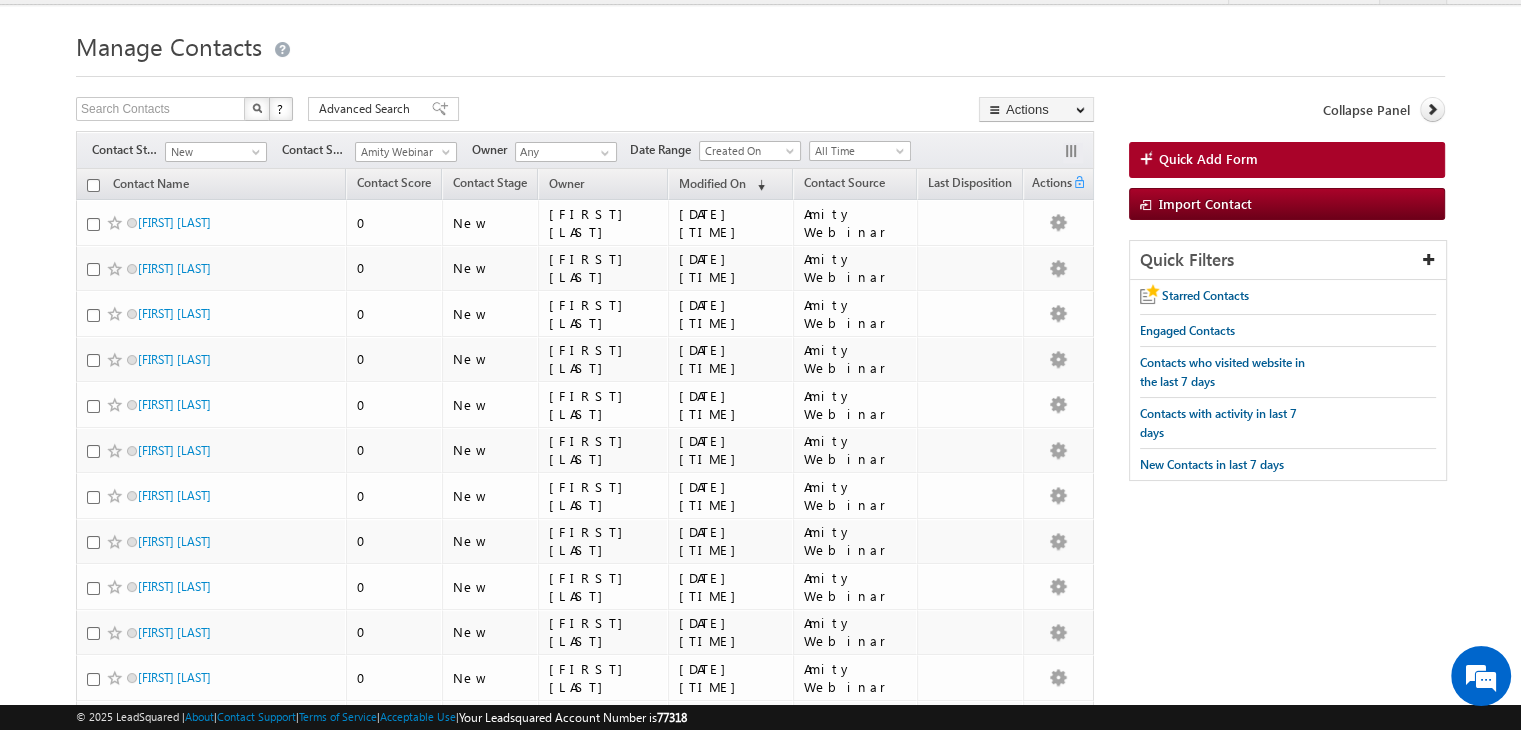 scroll, scrollTop: 0, scrollLeft: 0, axis: both 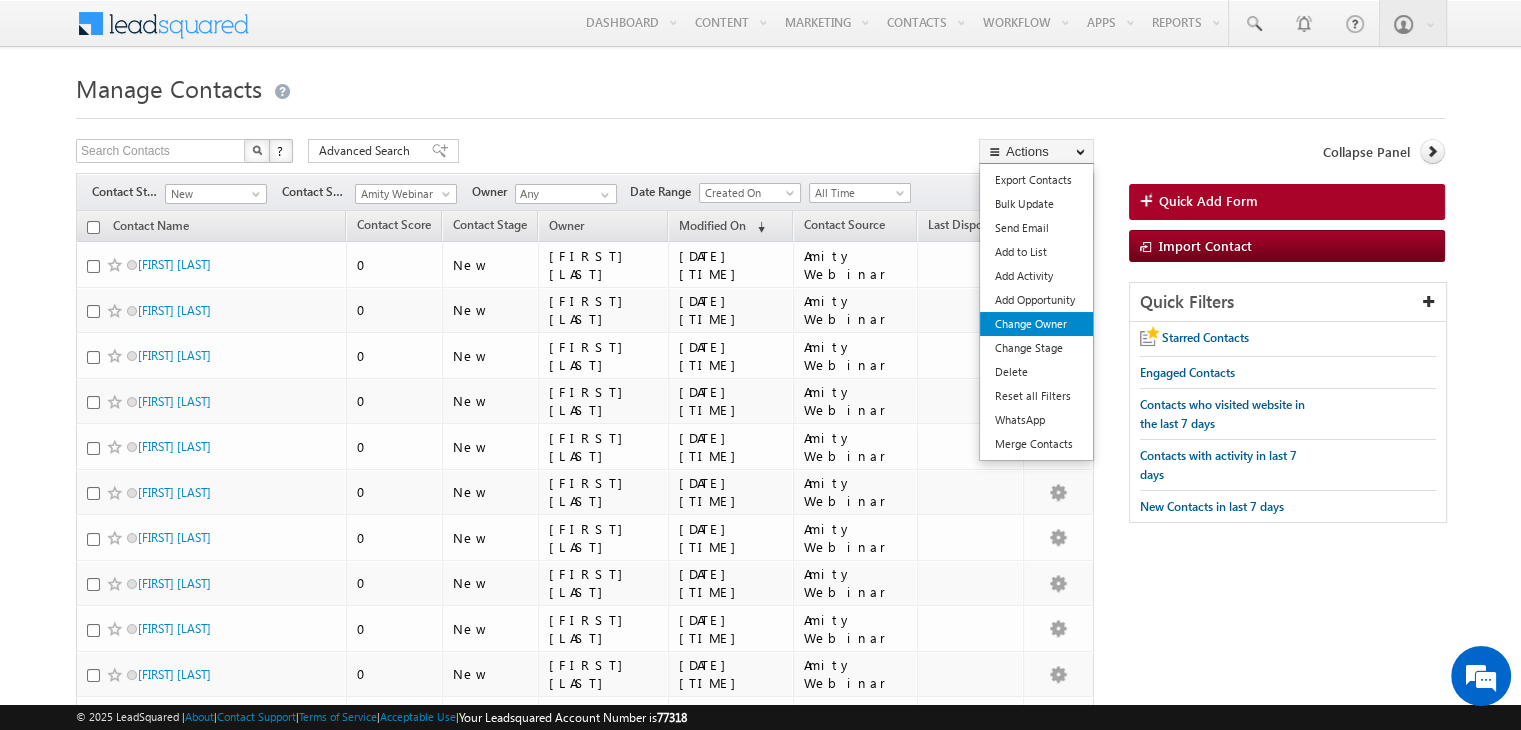 click on "Change Owner" at bounding box center [1036, 324] 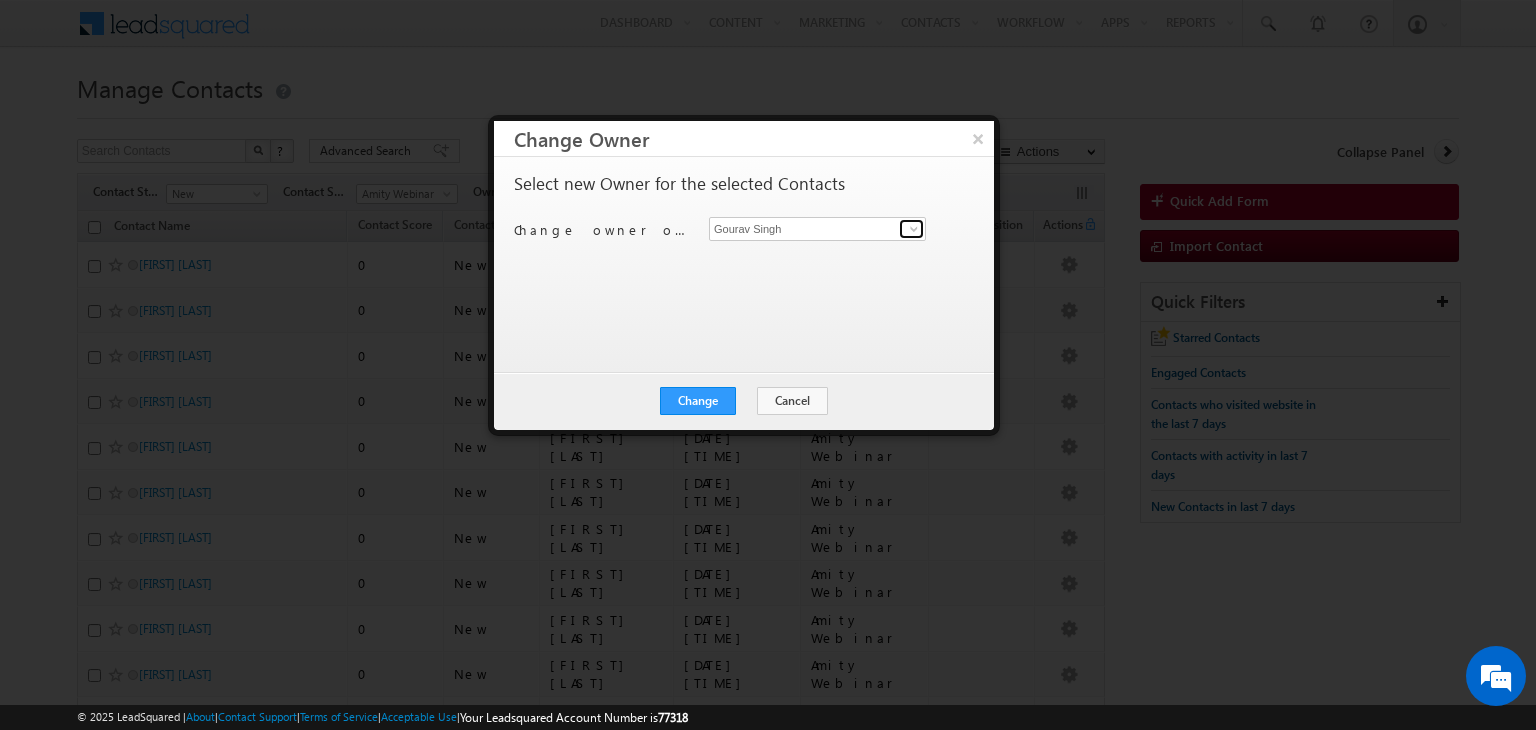 click at bounding box center (914, 229) 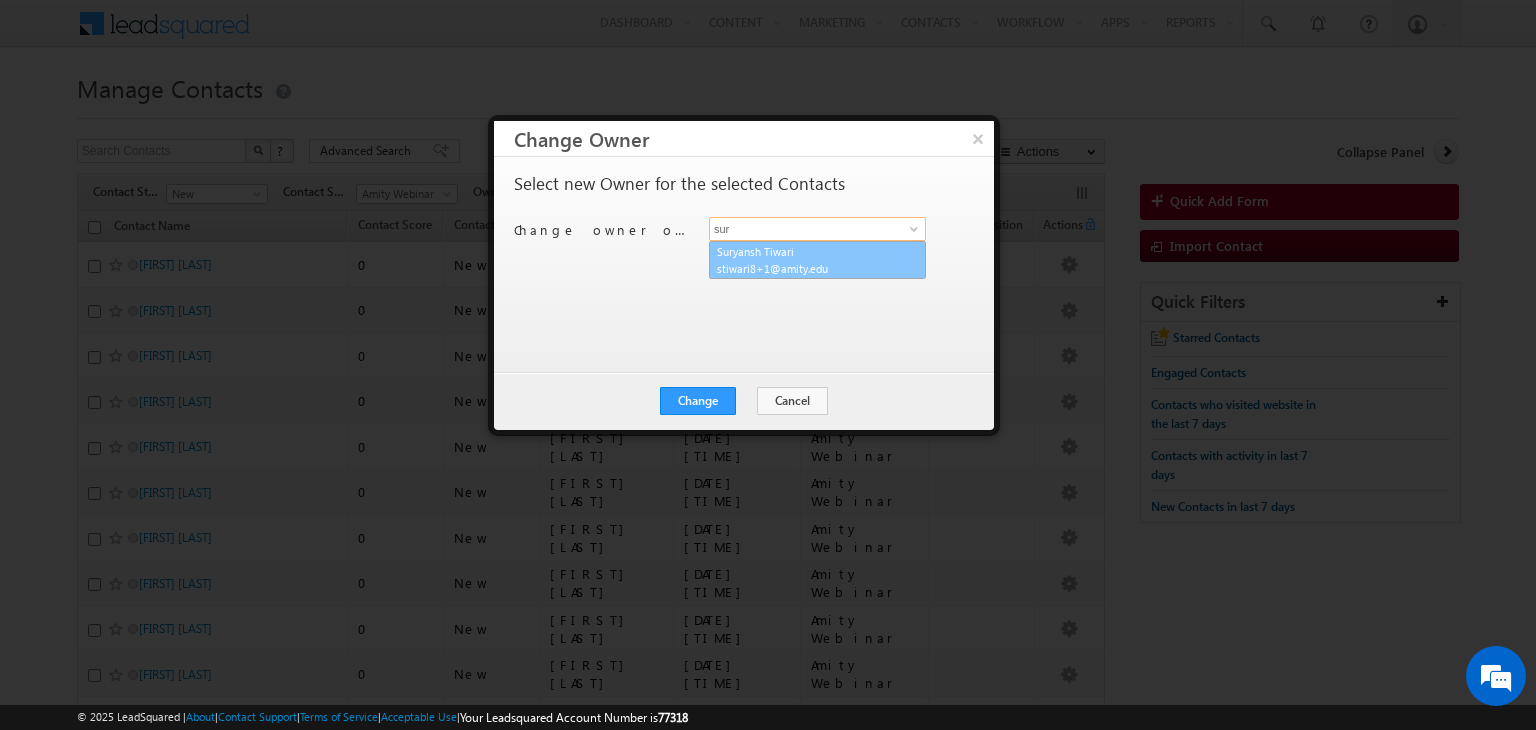 click on "Suryansh Tiwari   stiwari8+1@amity.edu" at bounding box center (817, 260) 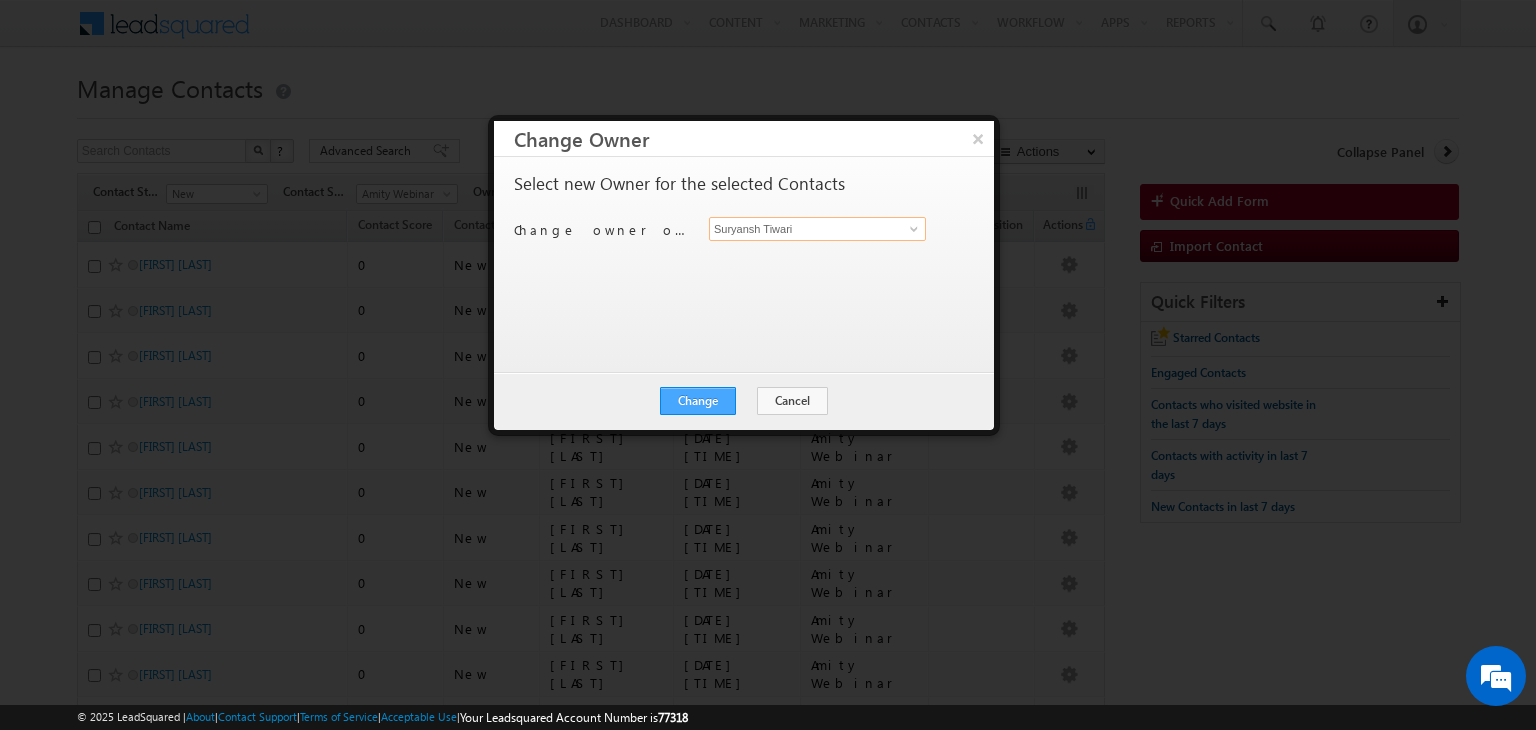 type on "Suryansh Tiwari" 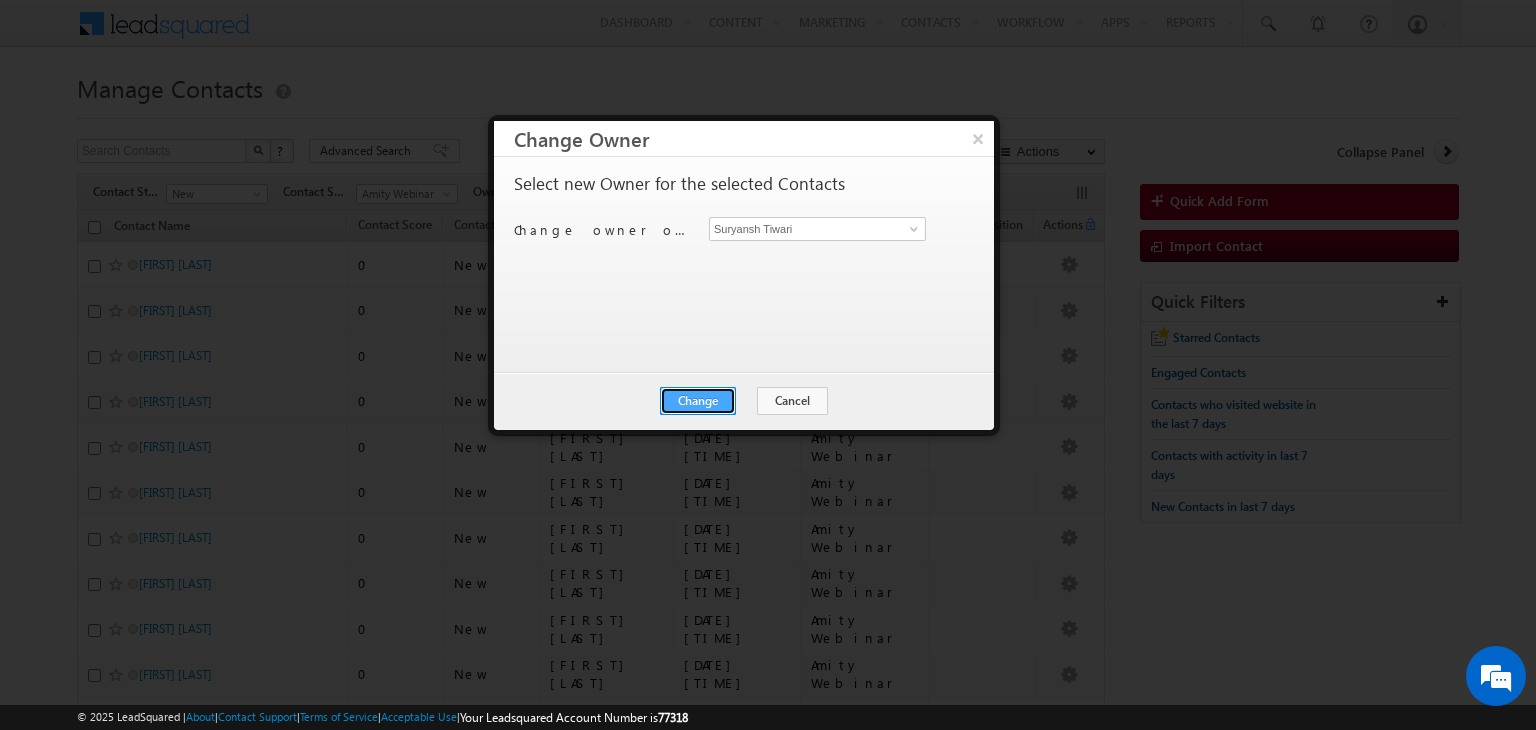click on "Change" at bounding box center (698, 401) 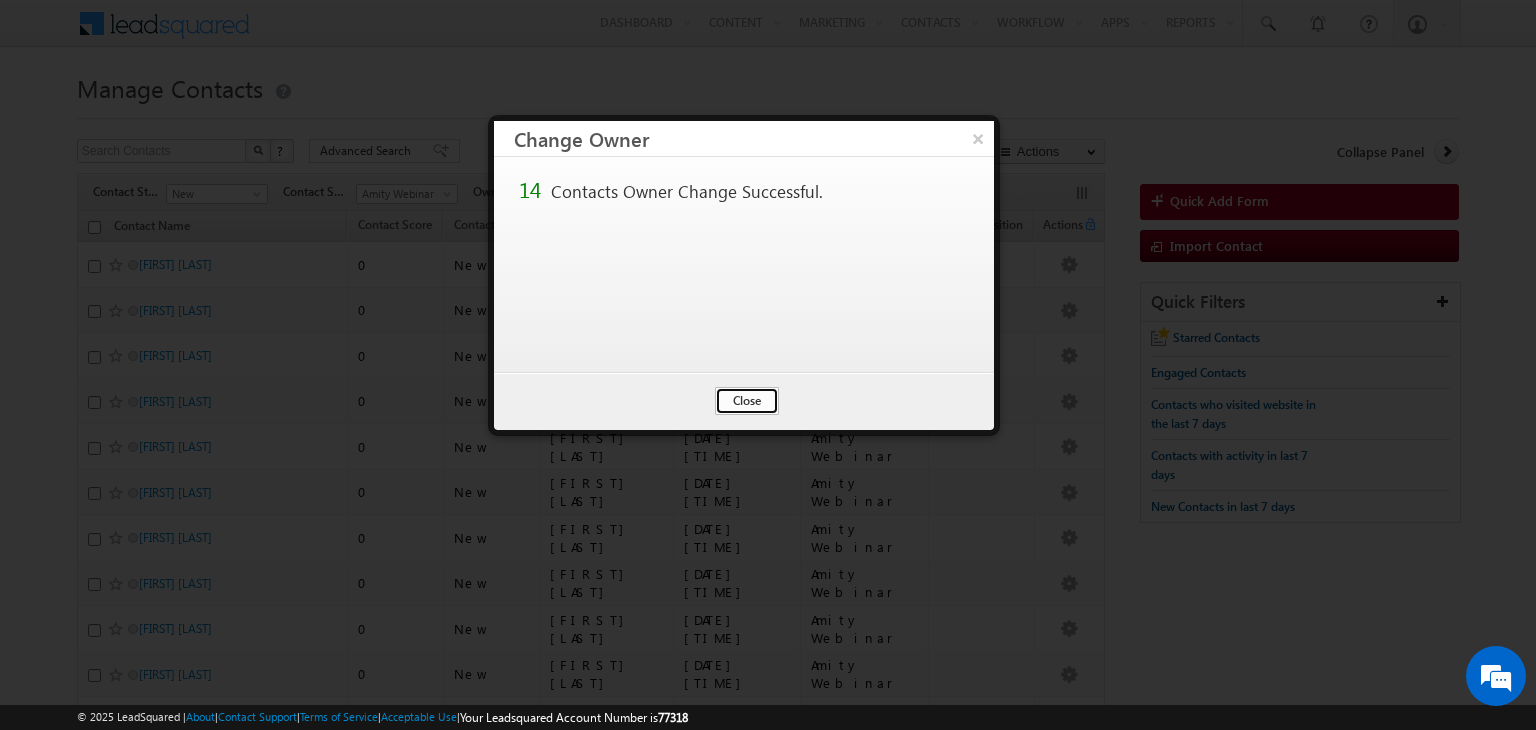 click on "Close" at bounding box center (747, 401) 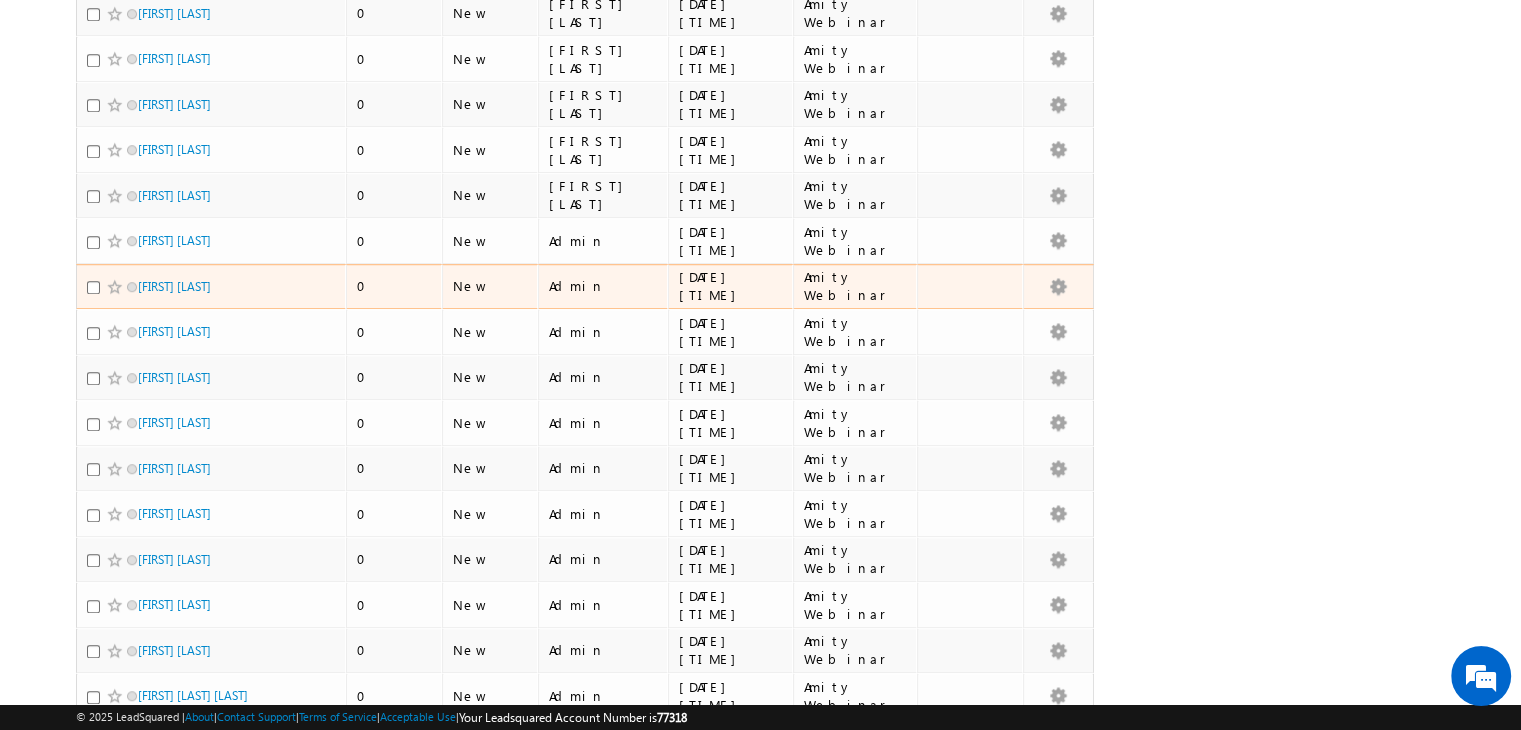 scroll, scrollTop: 1300, scrollLeft: 0, axis: vertical 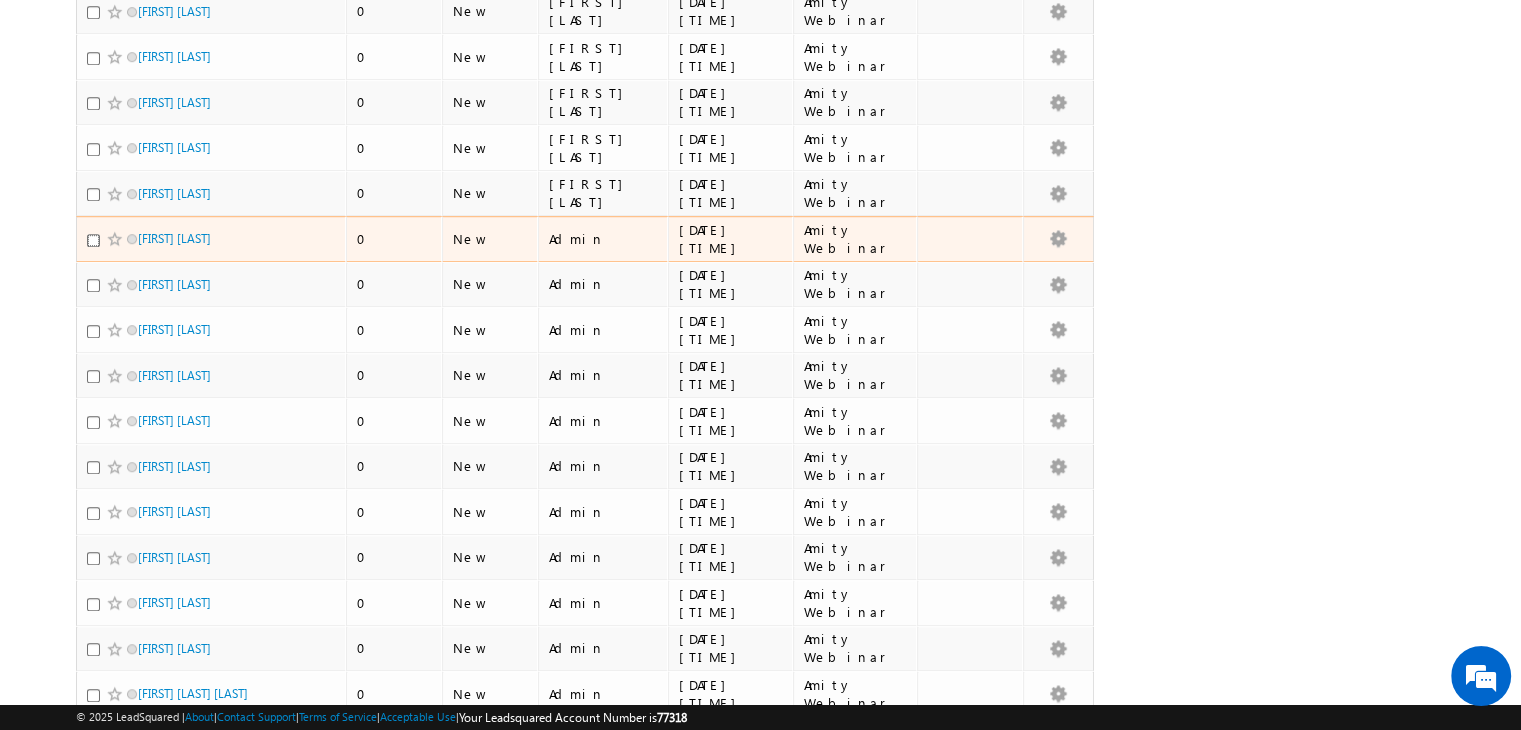 click at bounding box center (93, 240) 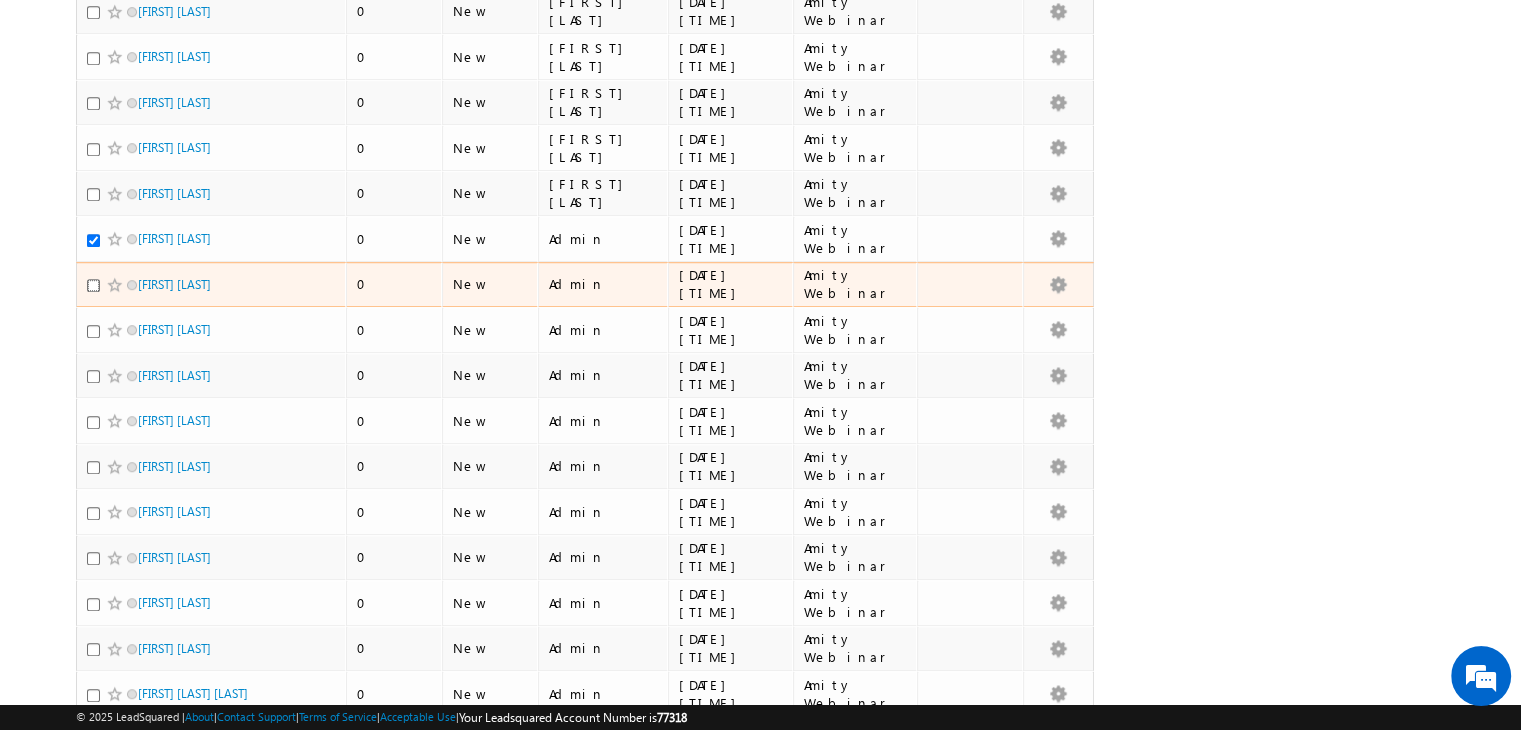 click at bounding box center [93, 285] 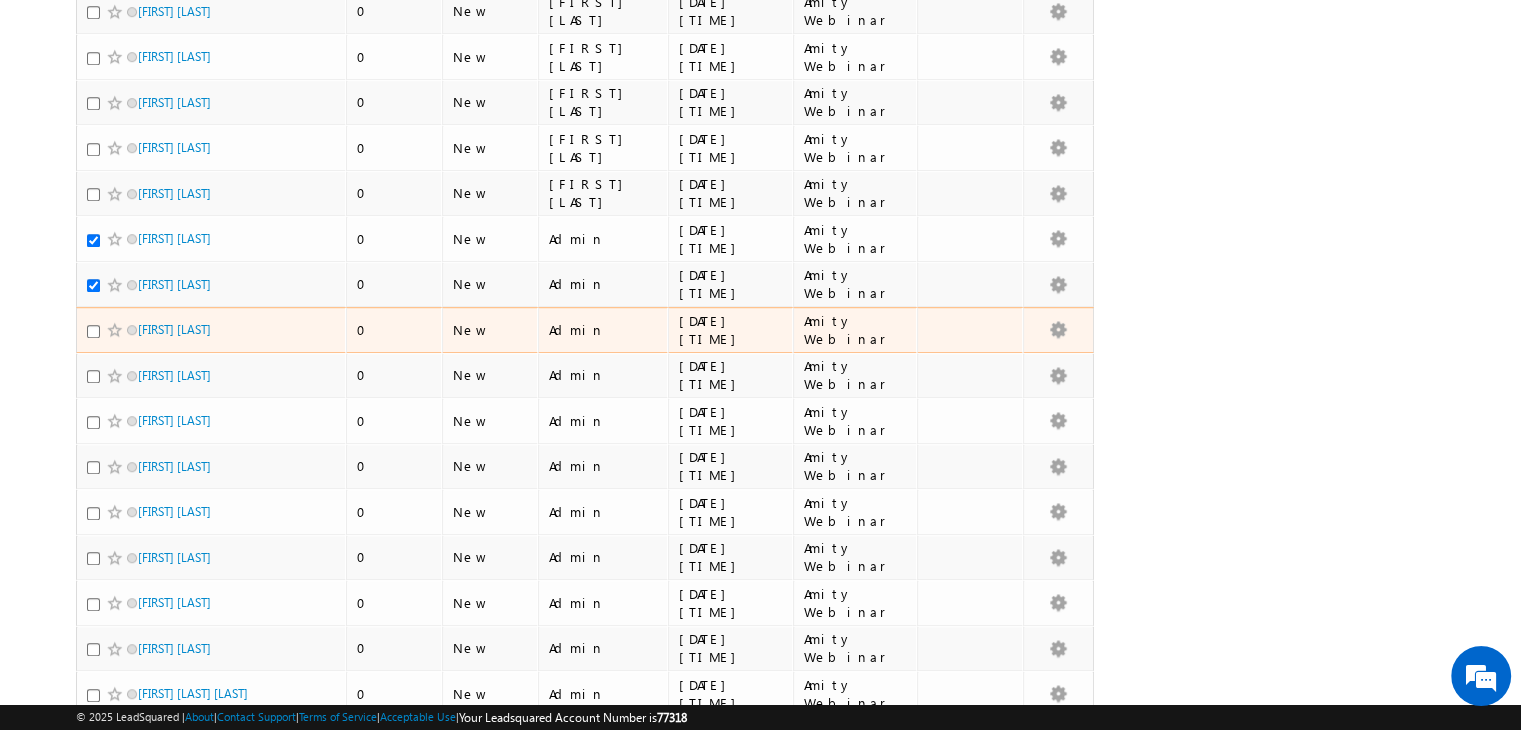 click on "Shruti Gupta" at bounding box center (212, 334) 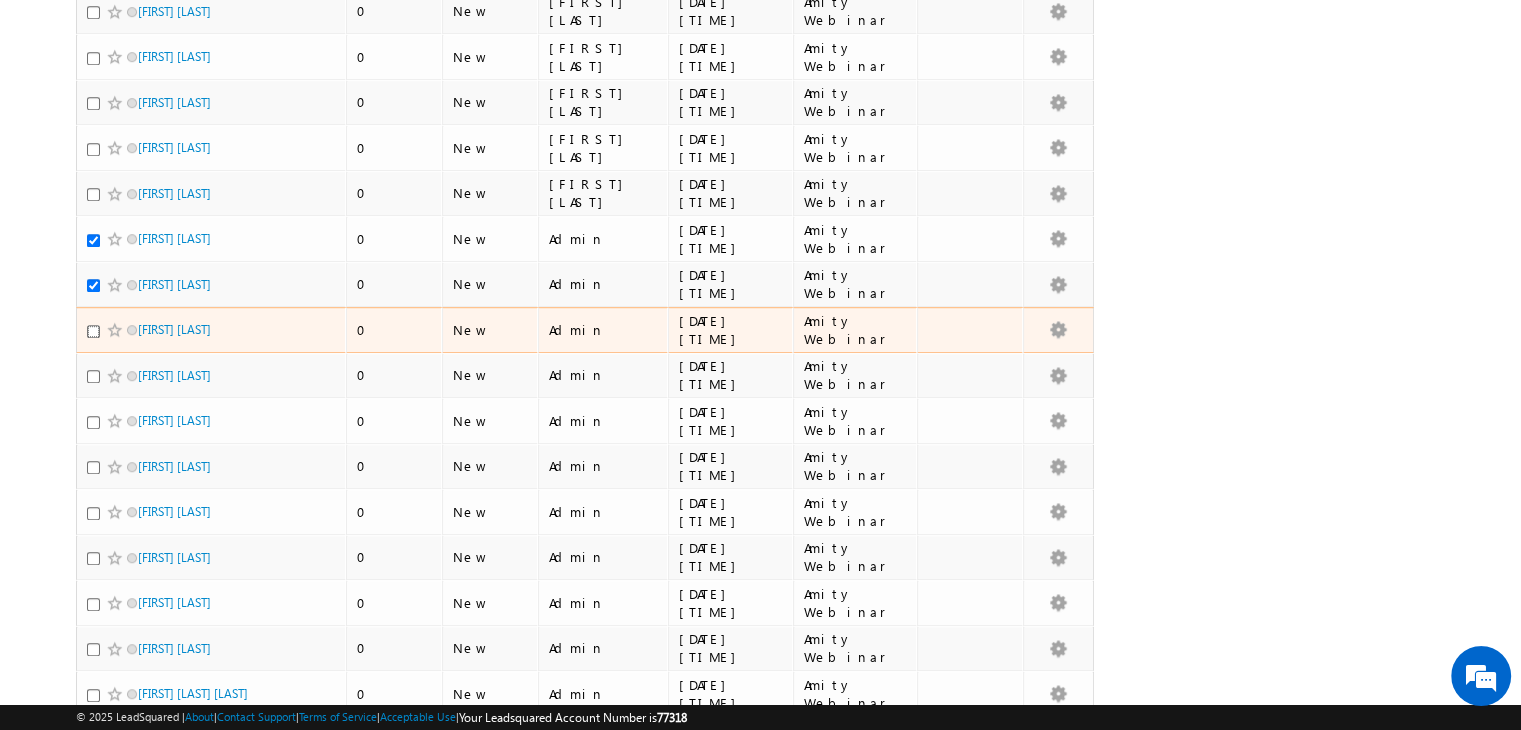 click at bounding box center (93, 331) 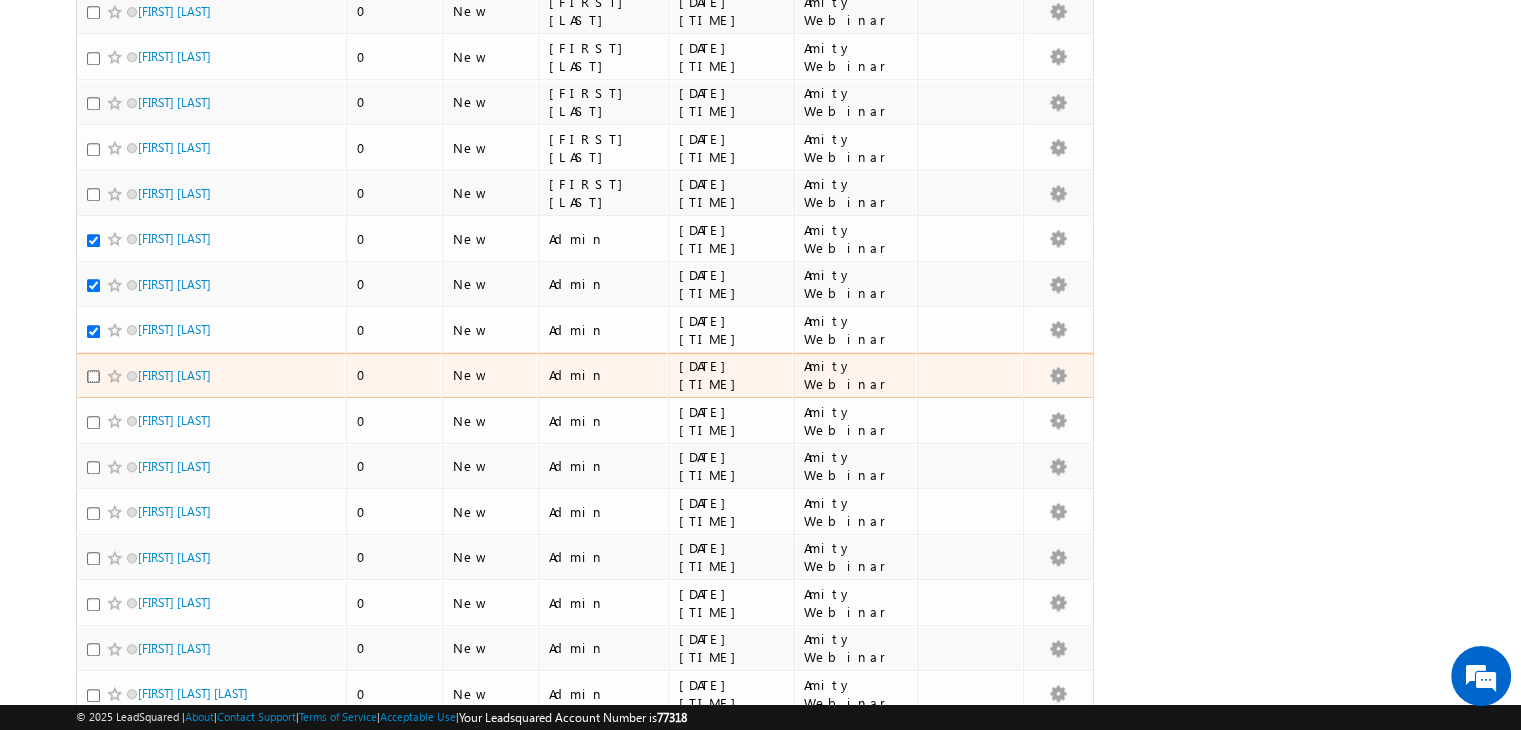 click at bounding box center (93, 376) 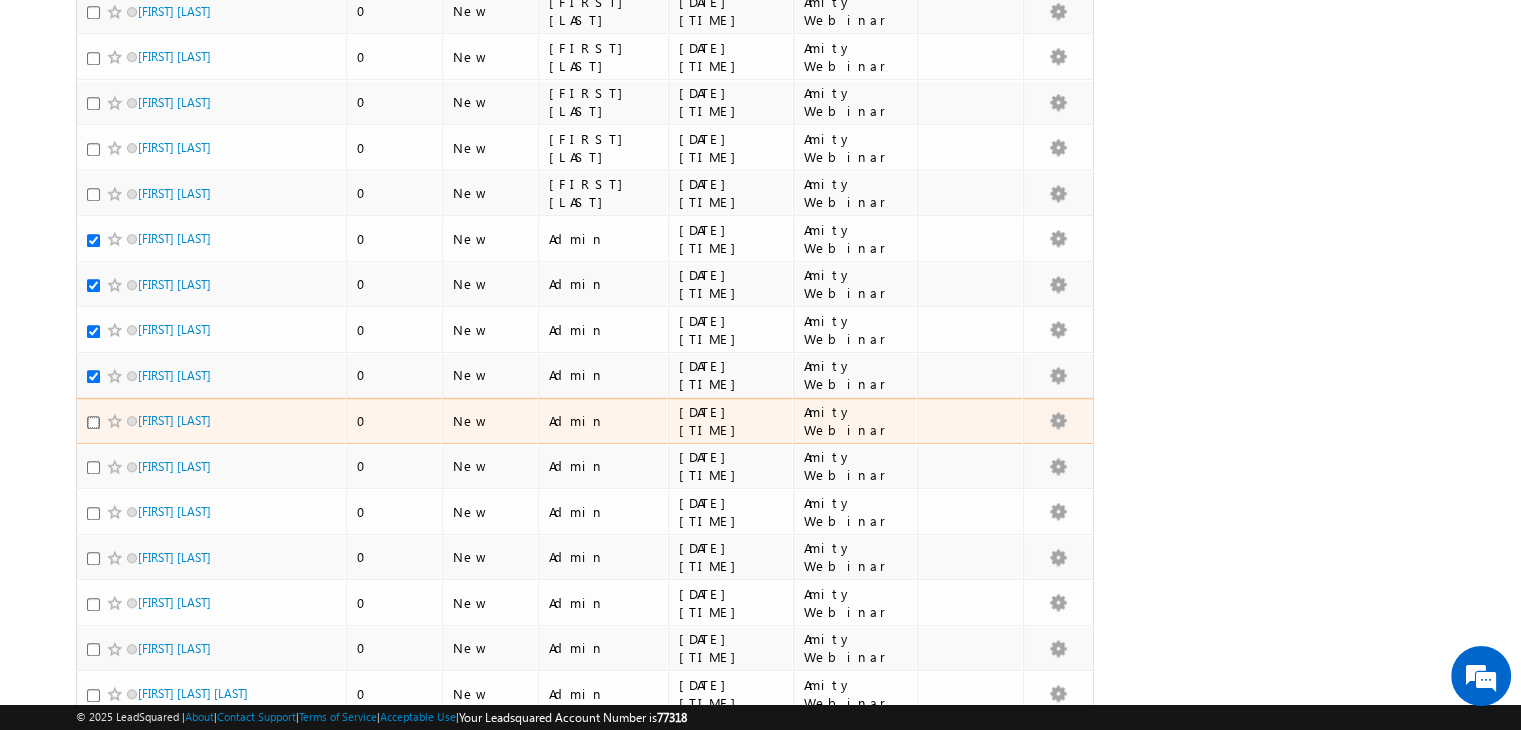 click at bounding box center (93, 422) 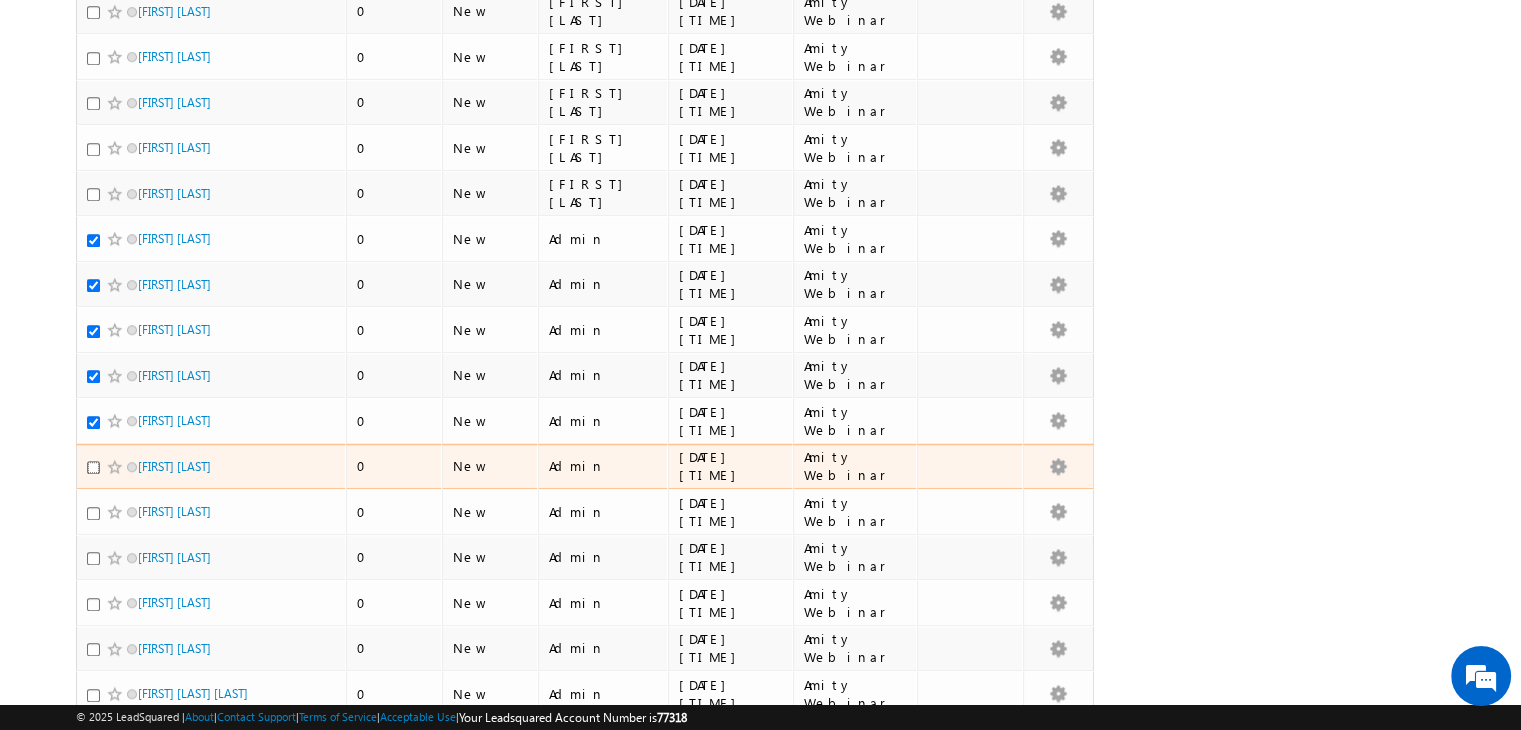 click at bounding box center [93, 467] 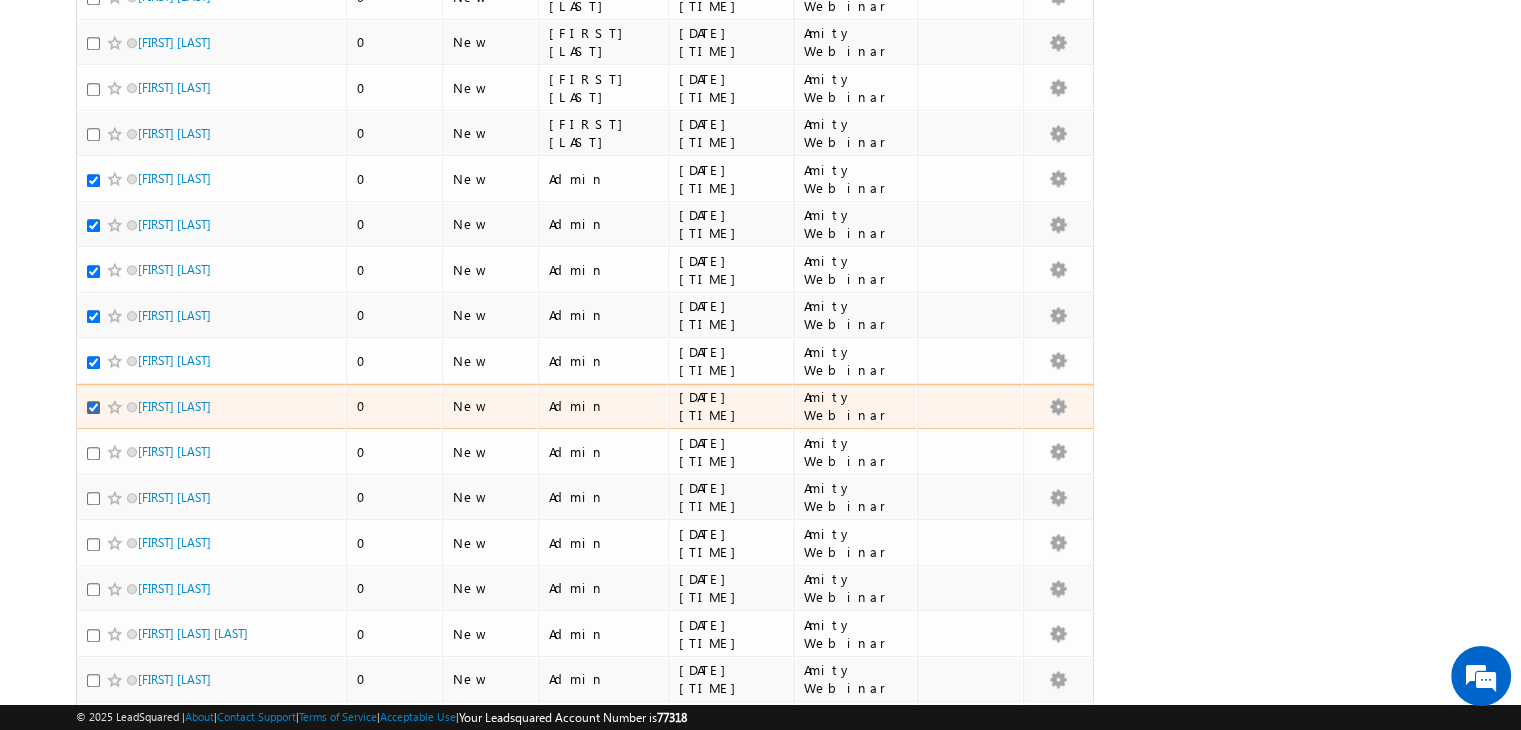scroll, scrollTop: 1367, scrollLeft: 0, axis: vertical 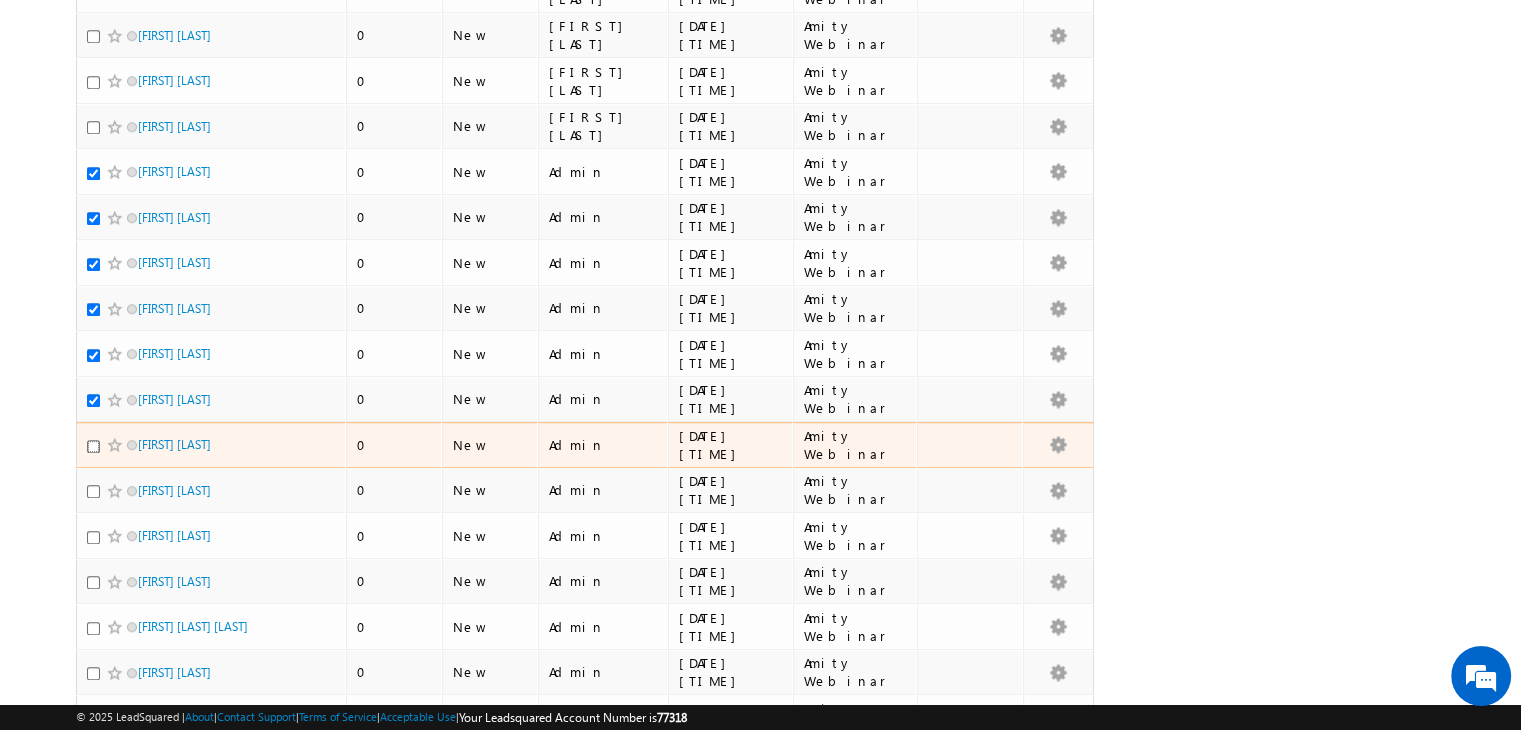 click at bounding box center [93, 446] 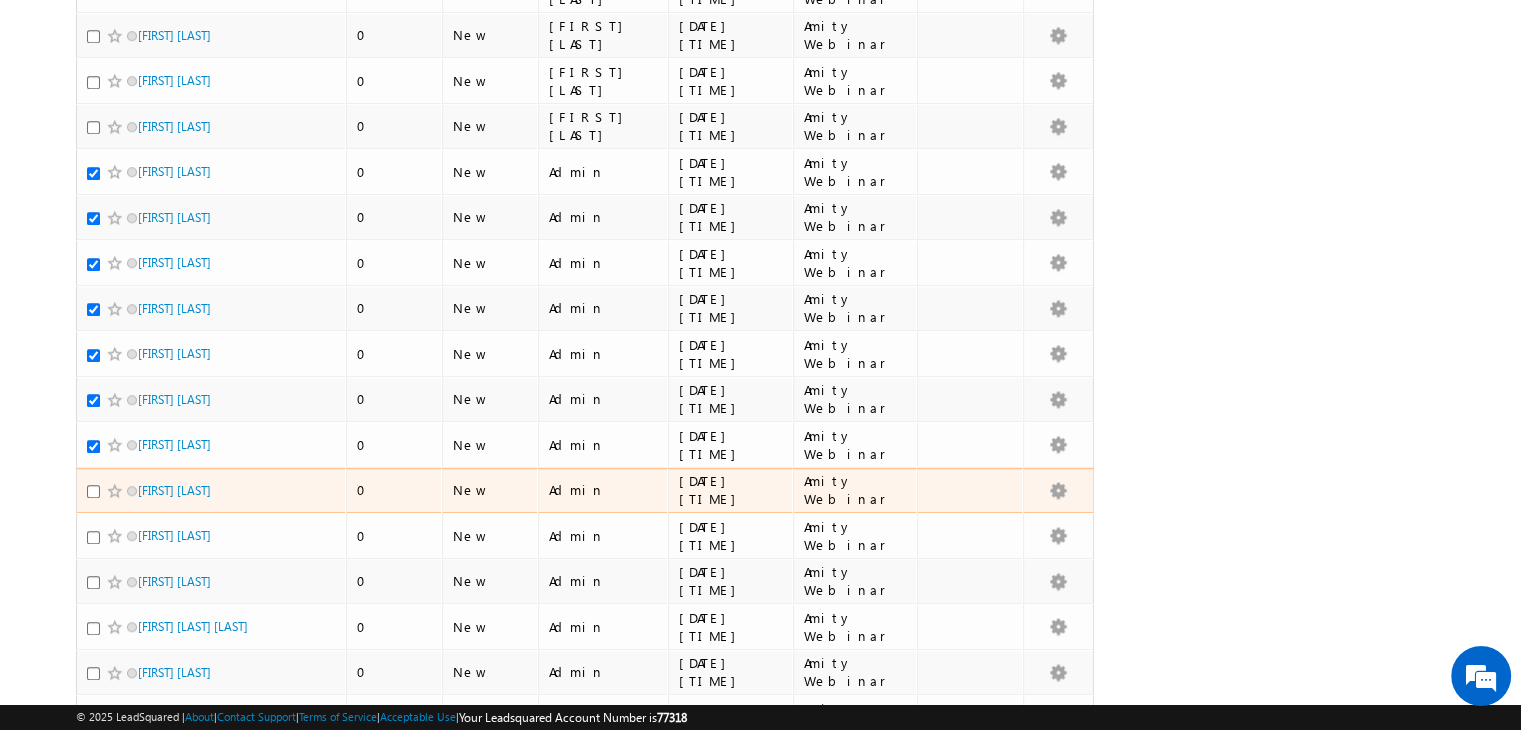 click at bounding box center (117, 491) 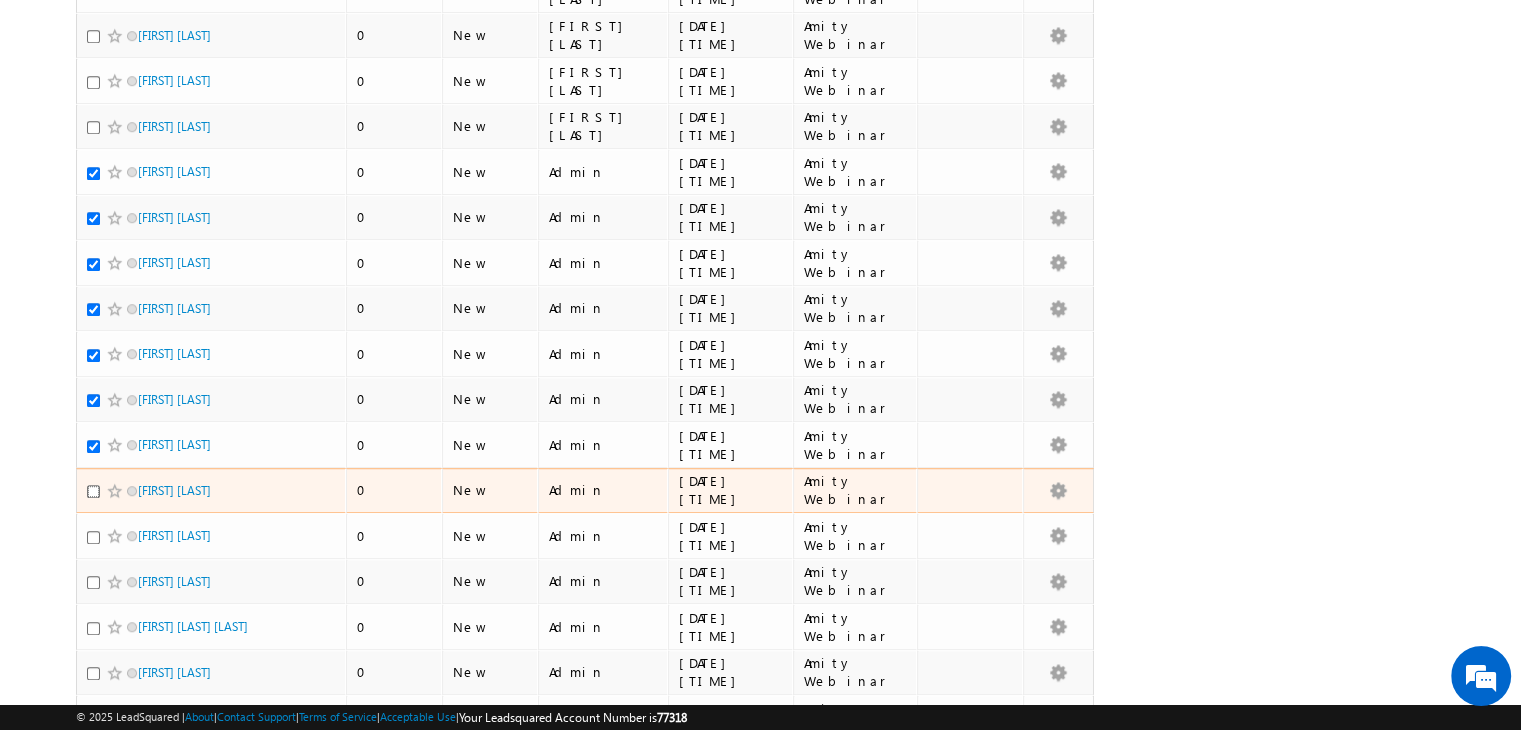 click at bounding box center (93, 491) 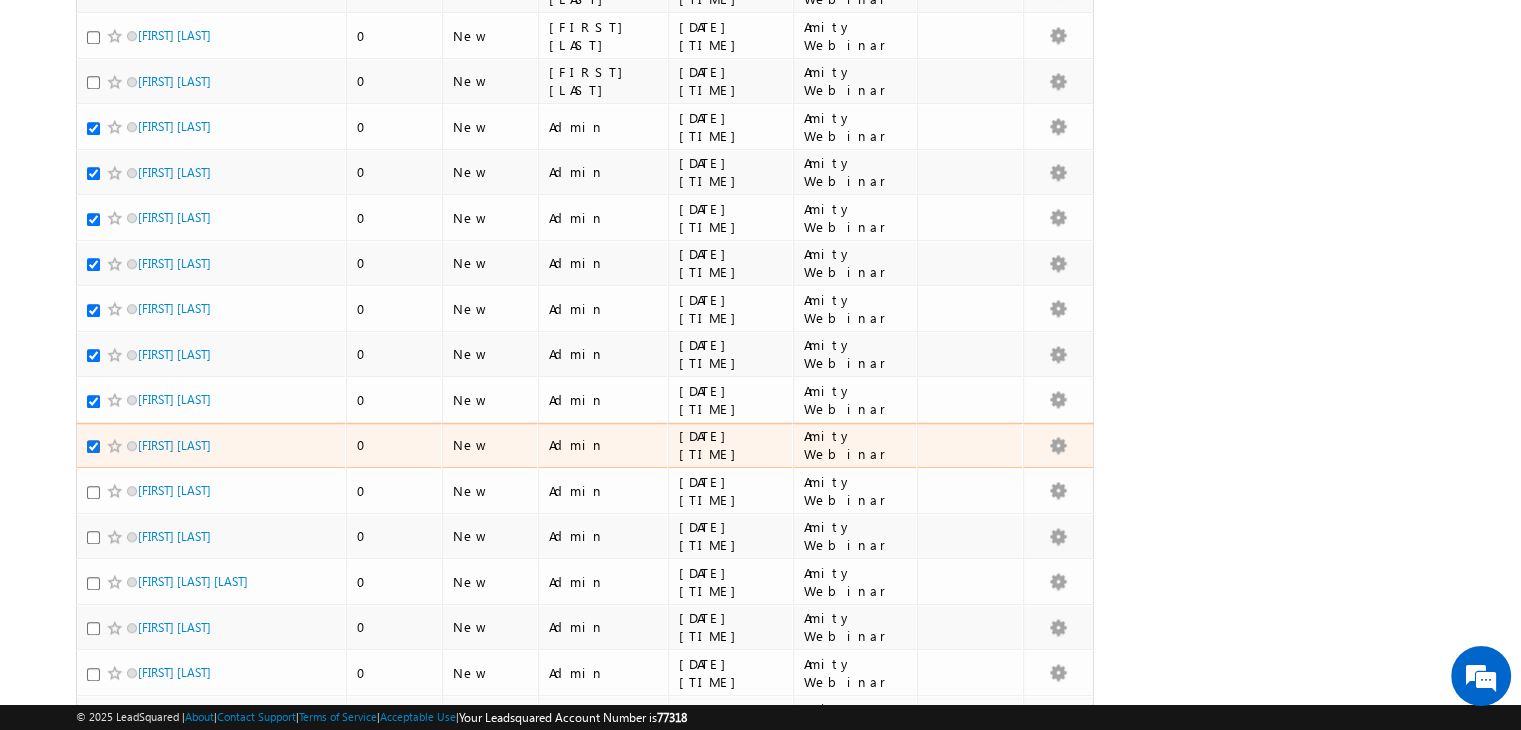 scroll, scrollTop: 1432, scrollLeft: 0, axis: vertical 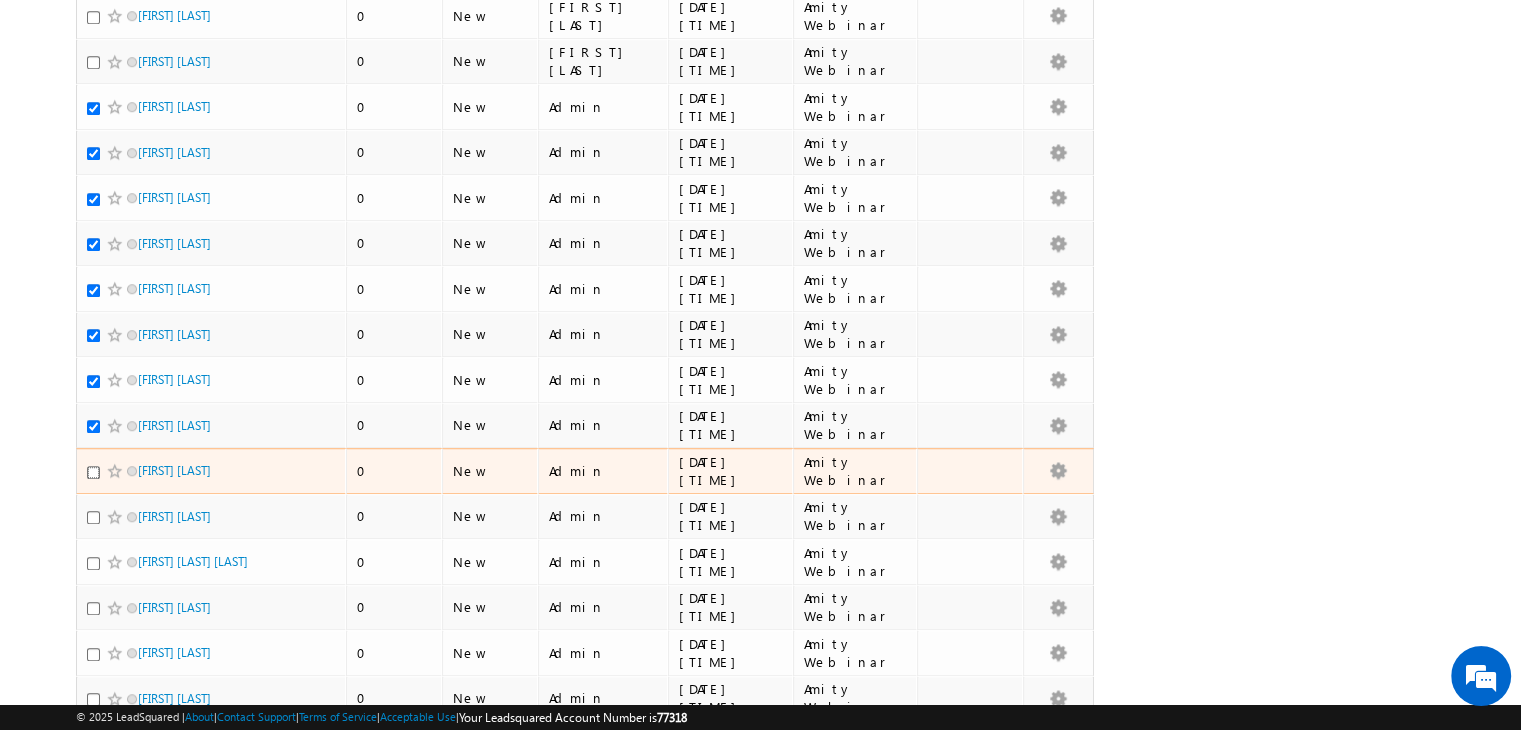 click at bounding box center (93, 472) 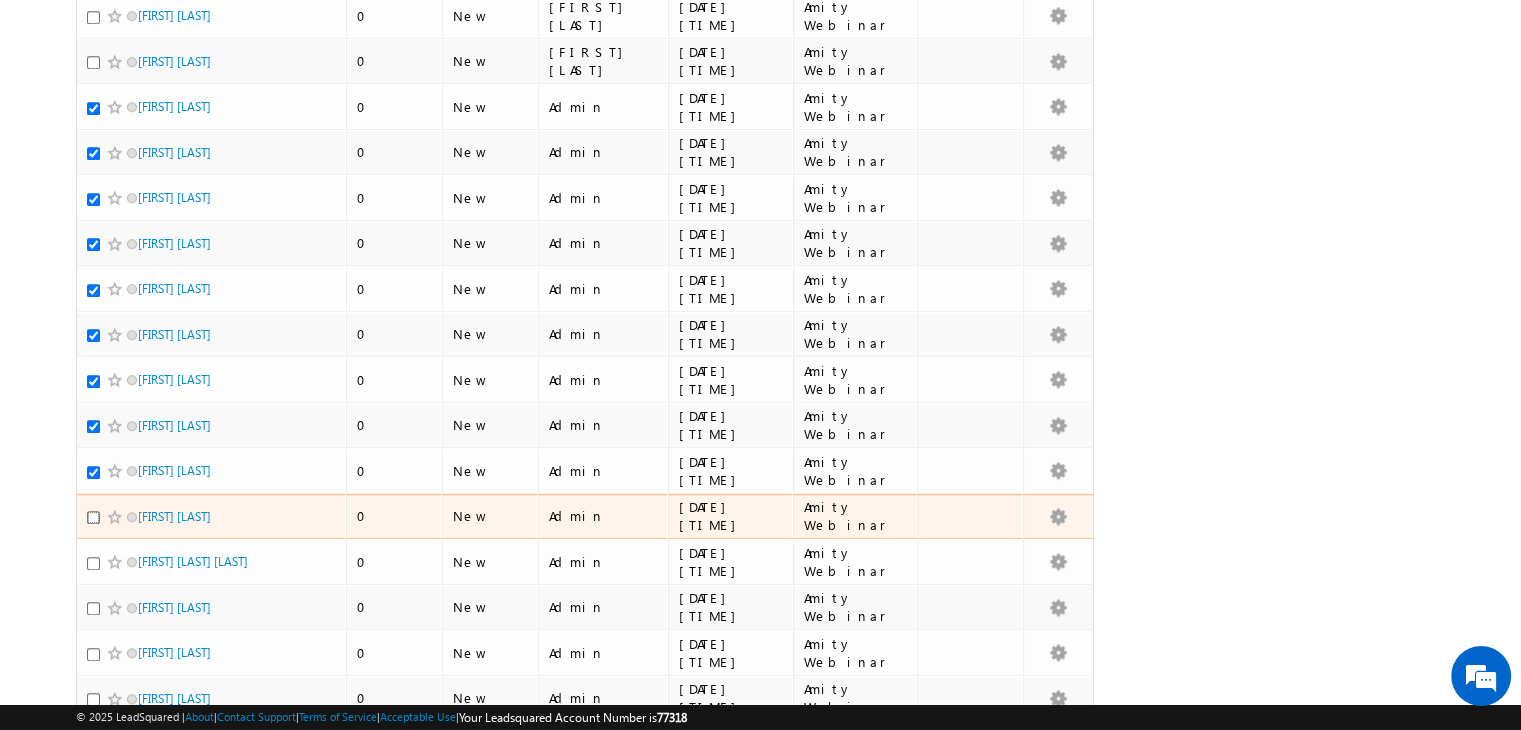 click at bounding box center [93, 517] 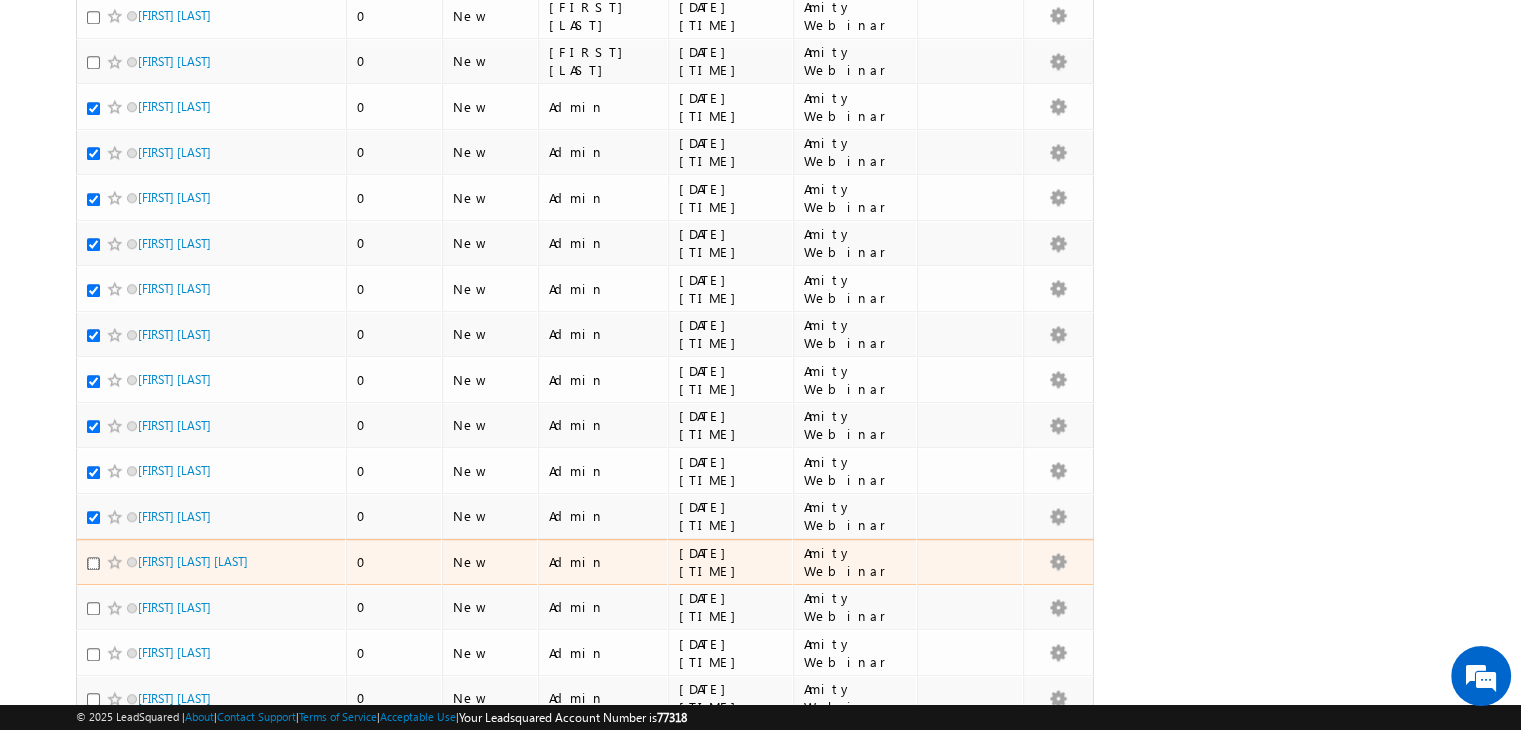 click at bounding box center (93, 563) 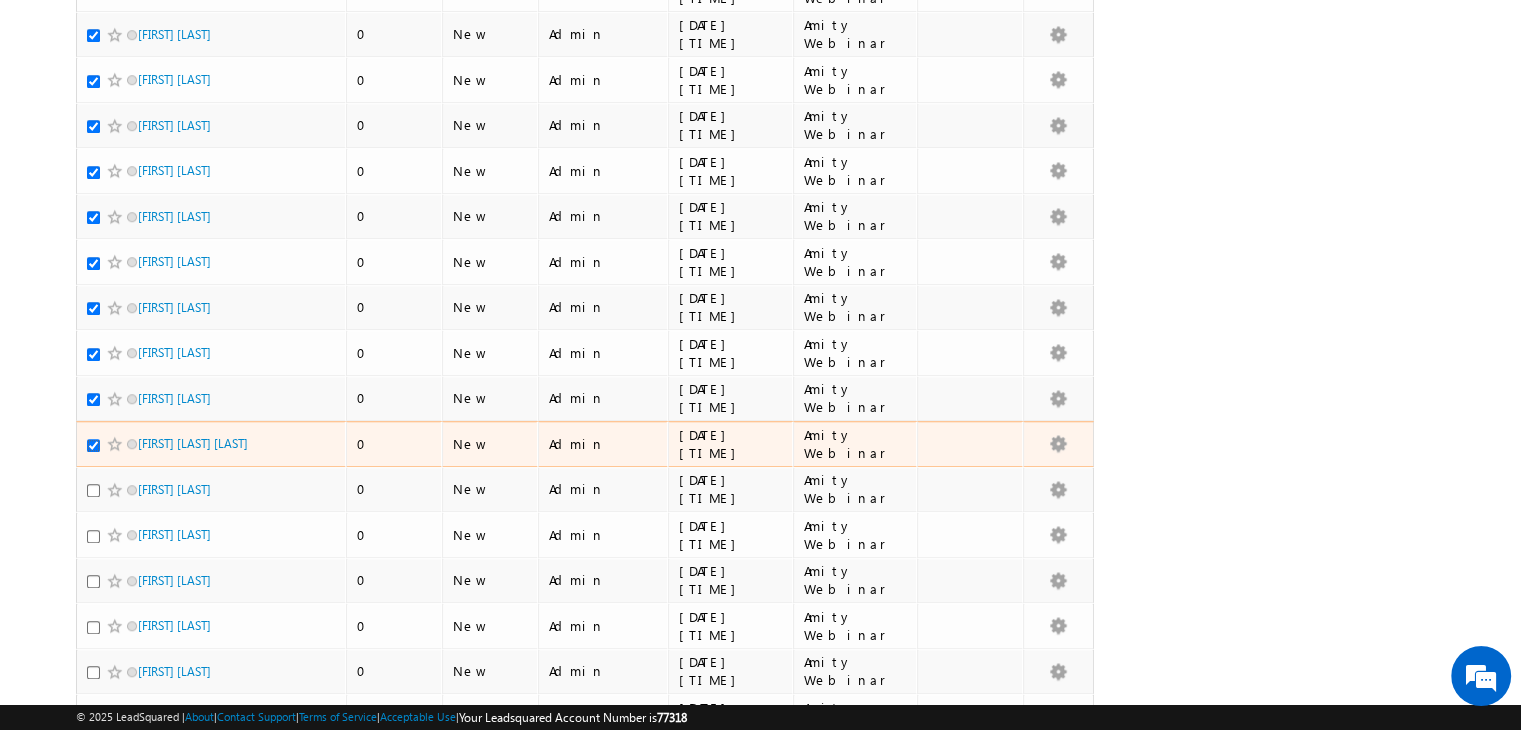 scroll, scrollTop: 1551, scrollLeft: 0, axis: vertical 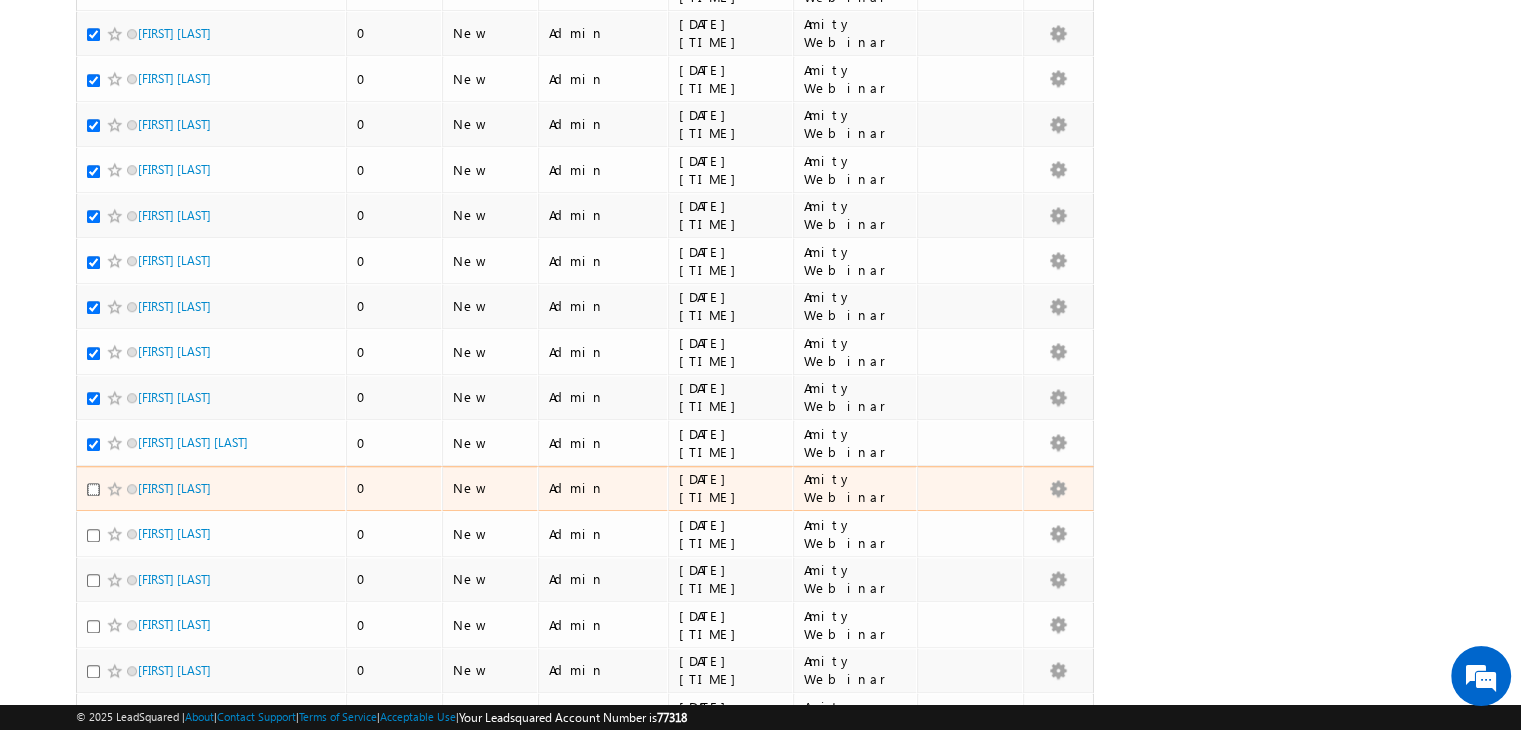 click at bounding box center [93, 489] 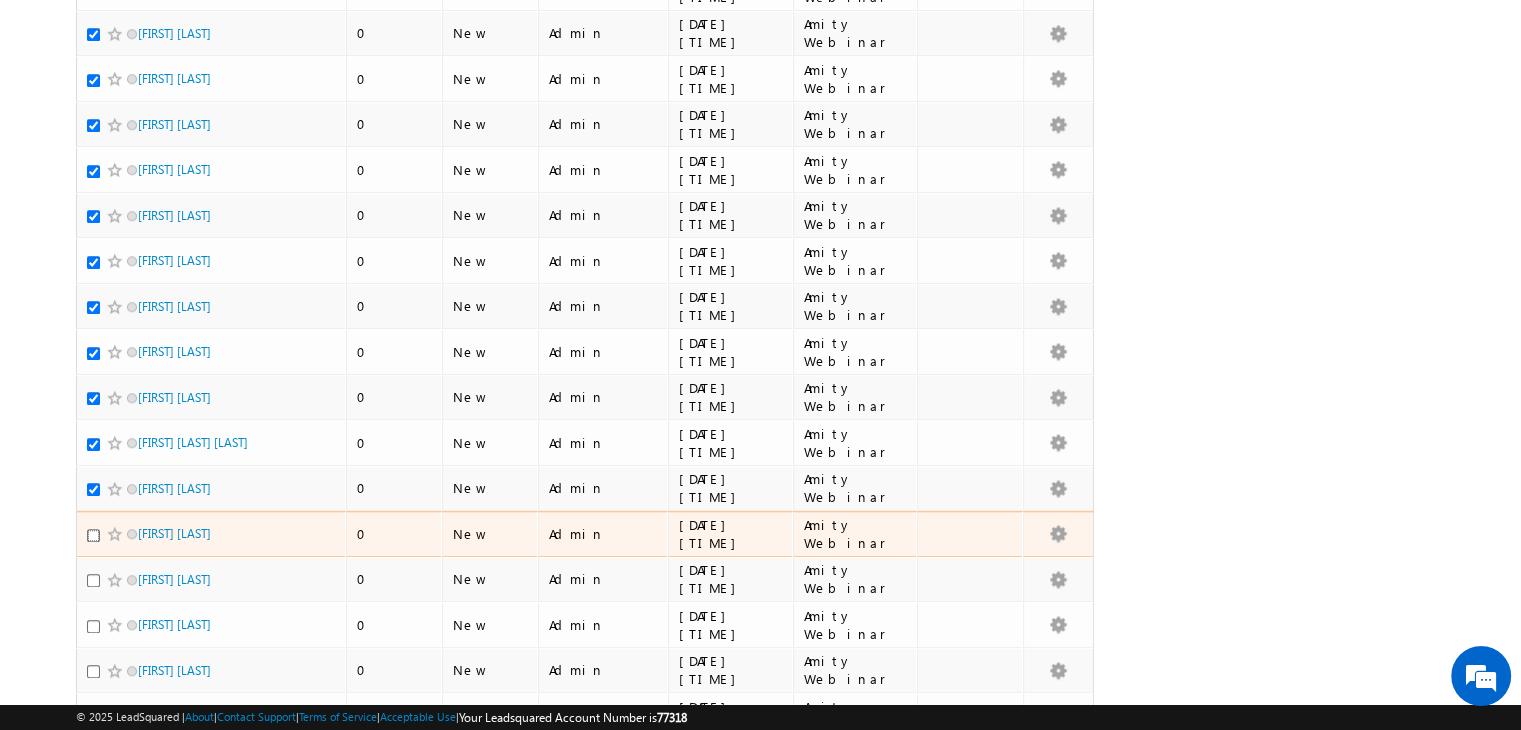 click at bounding box center (93, 535) 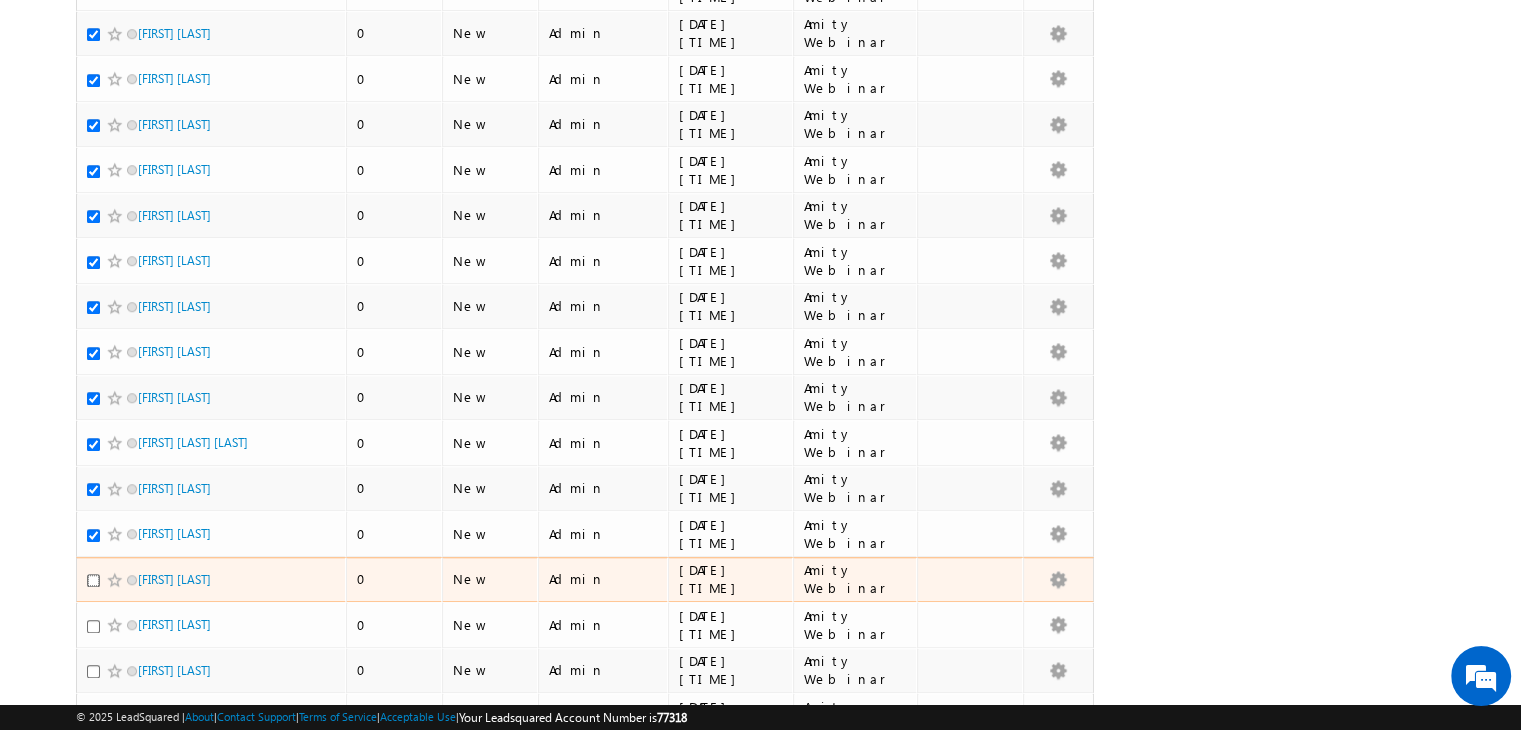 click at bounding box center (93, 580) 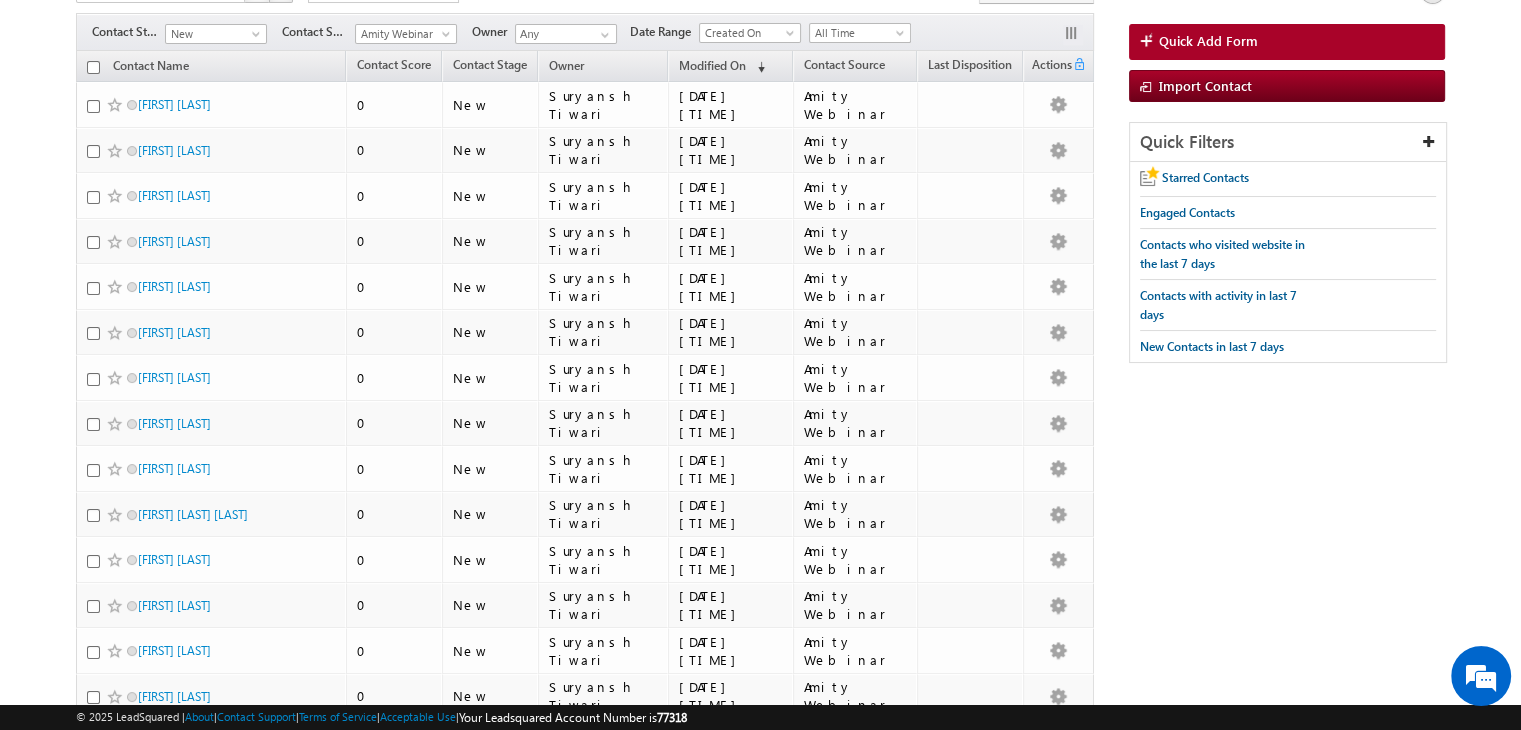 scroll, scrollTop: 0, scrollLeft: 0, axis: both 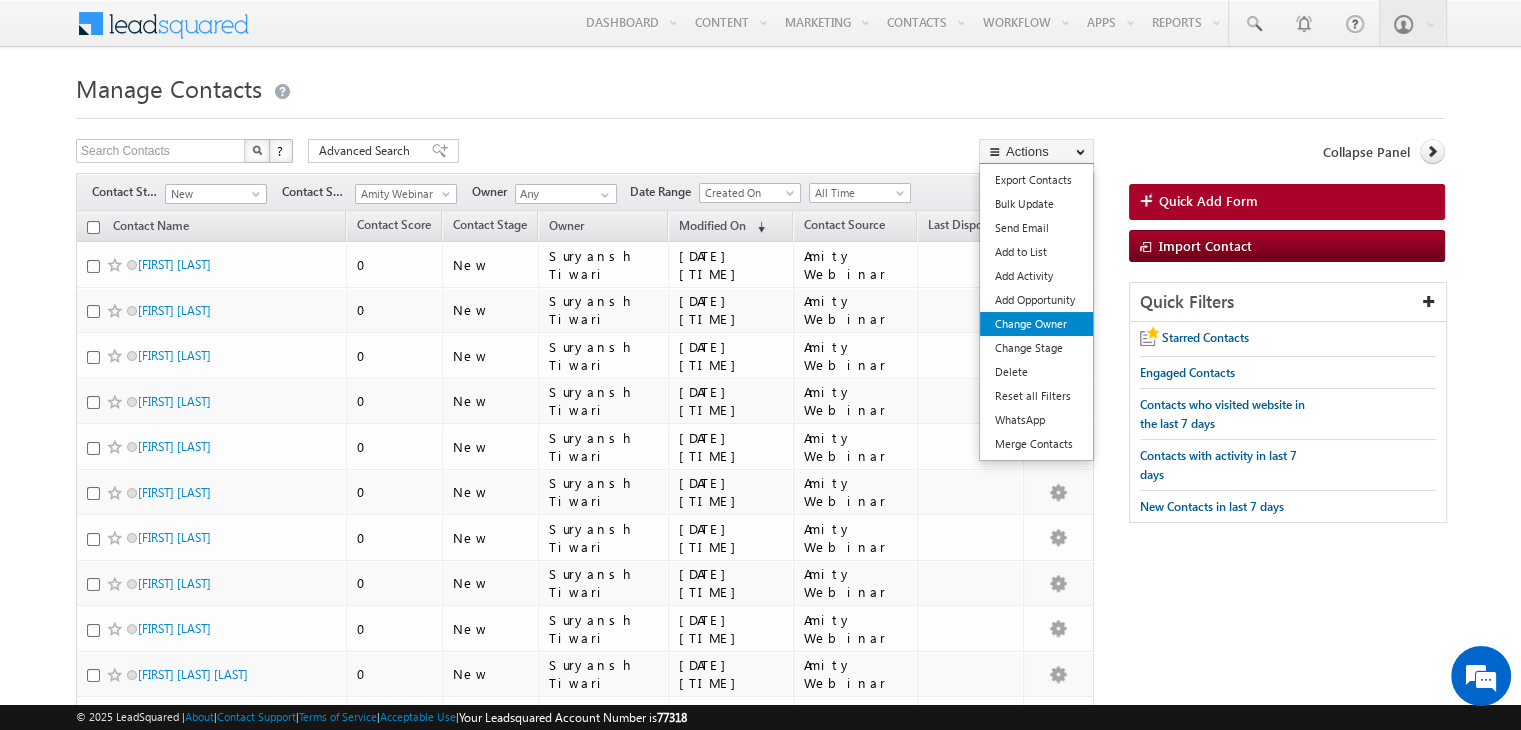 click on "Change Owner" at bounding box center (1036, 324) 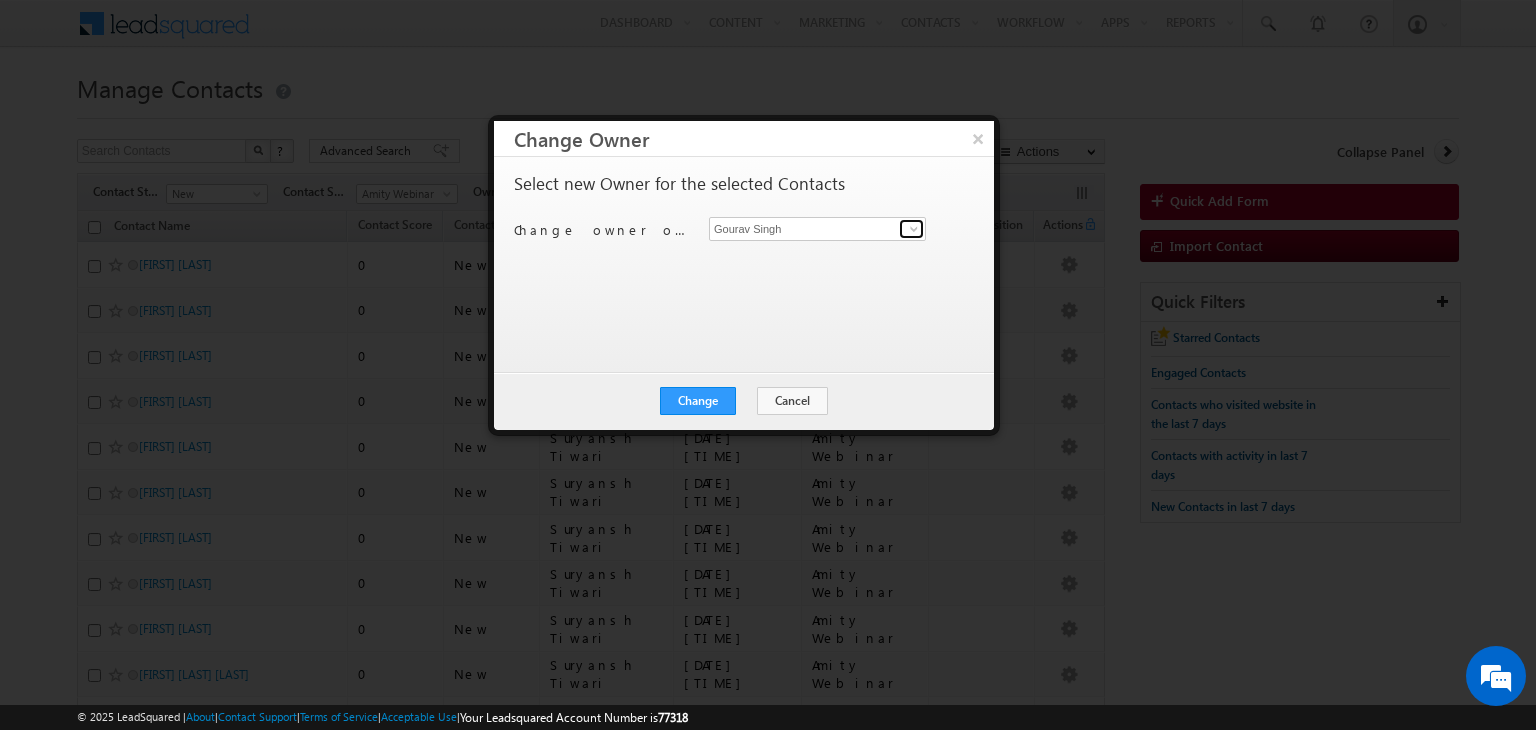 click at bounding box center (914, 229) 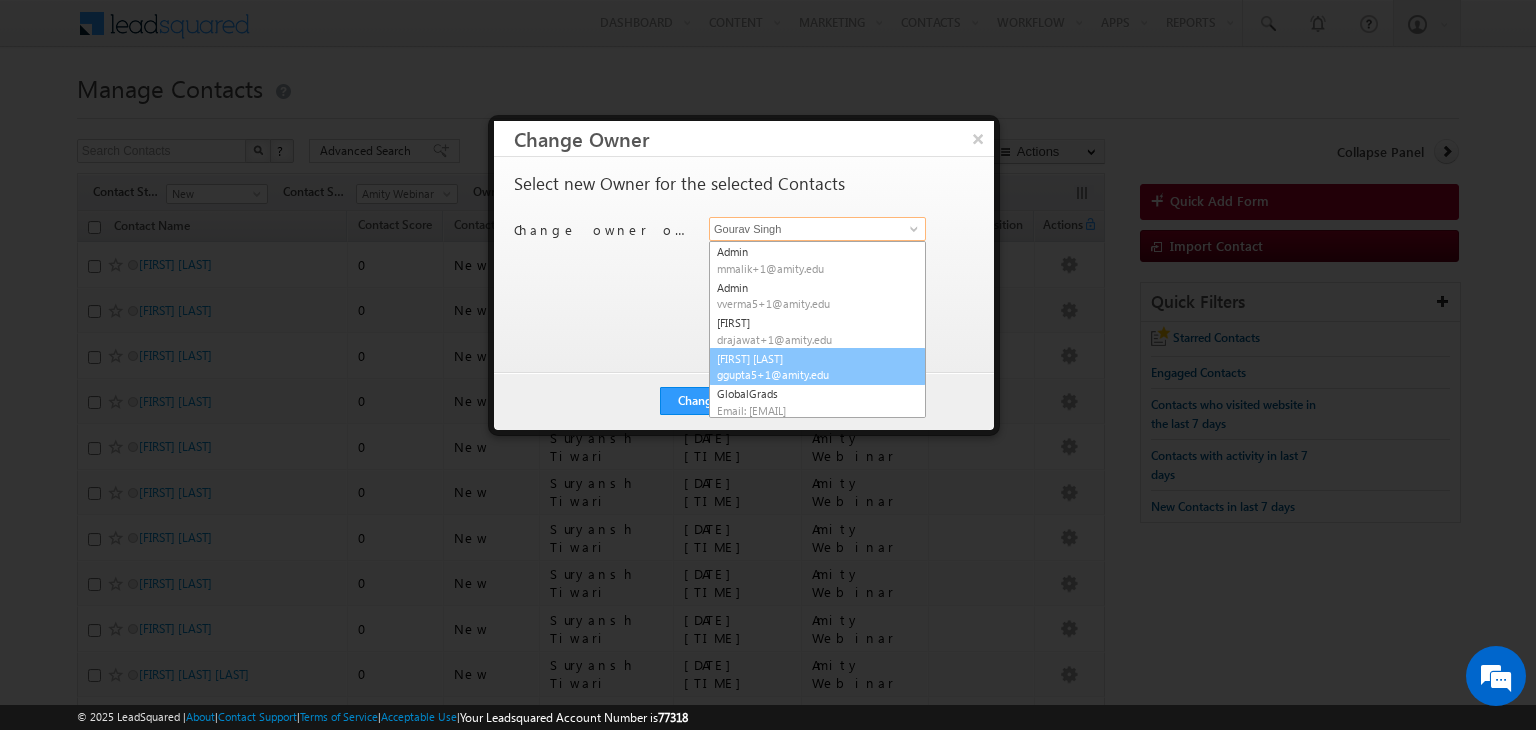 click on "ggupta5+1@amity.edu" at bounding box center [807, 374] 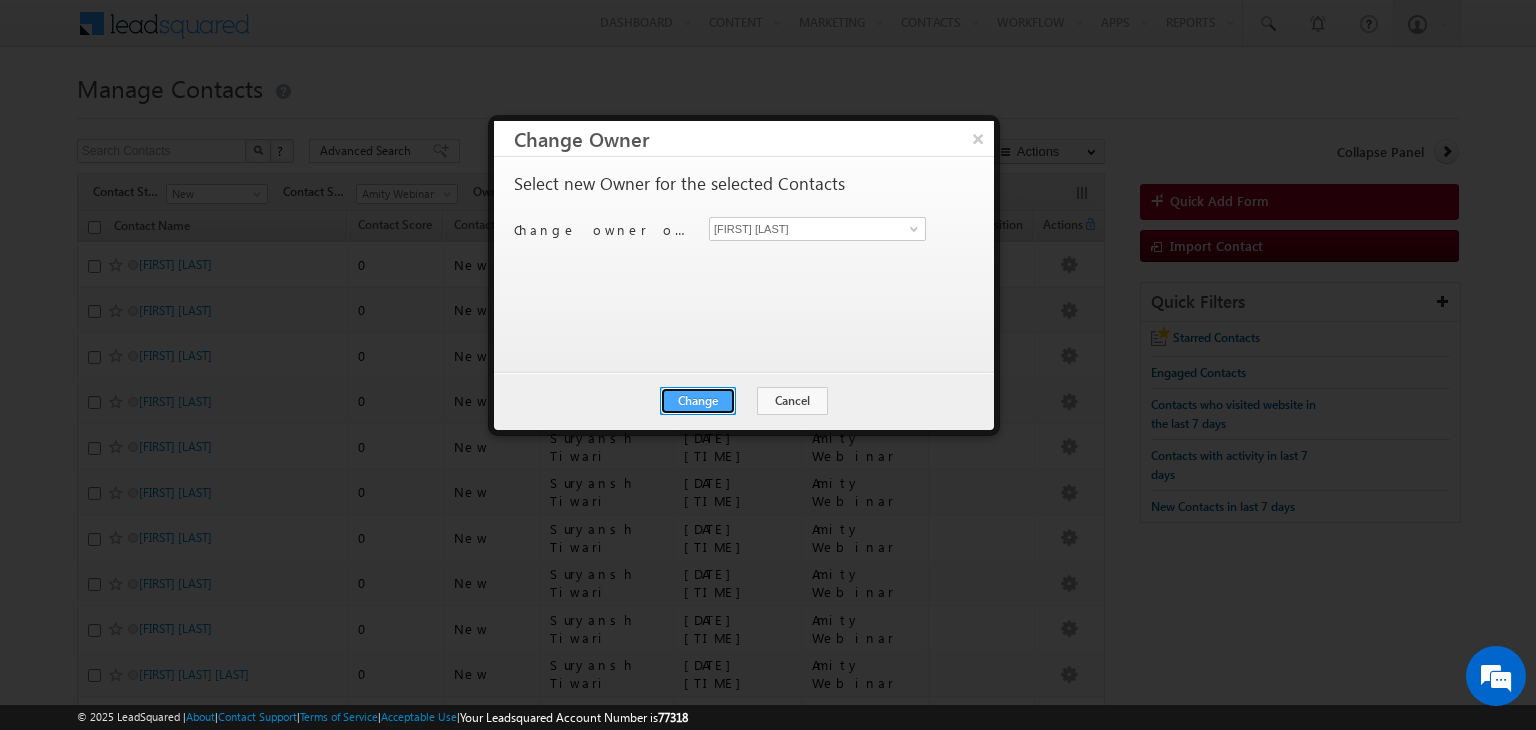 click on "Change" at bounding box center [698, 401] 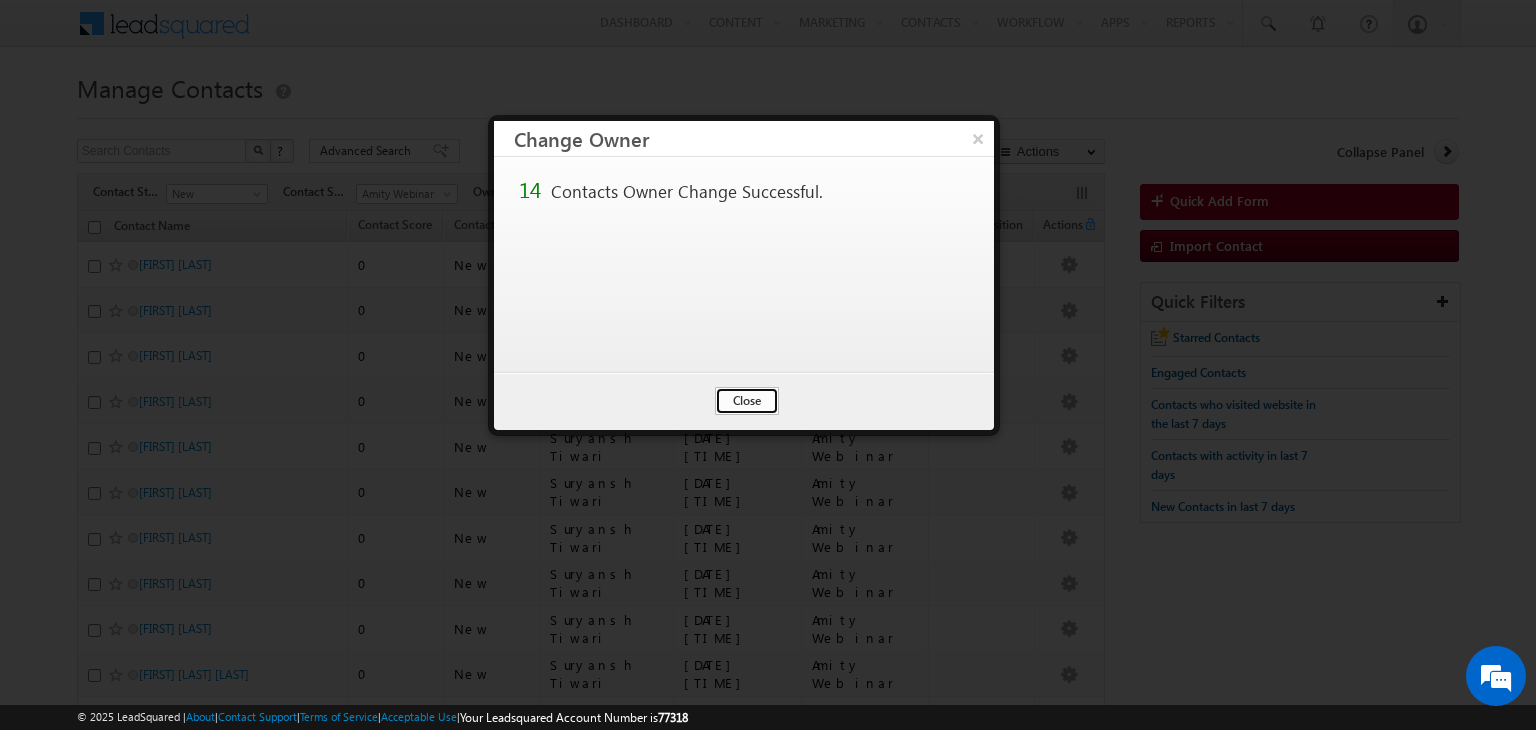 click on "Close" at bounding box center (747, 401) 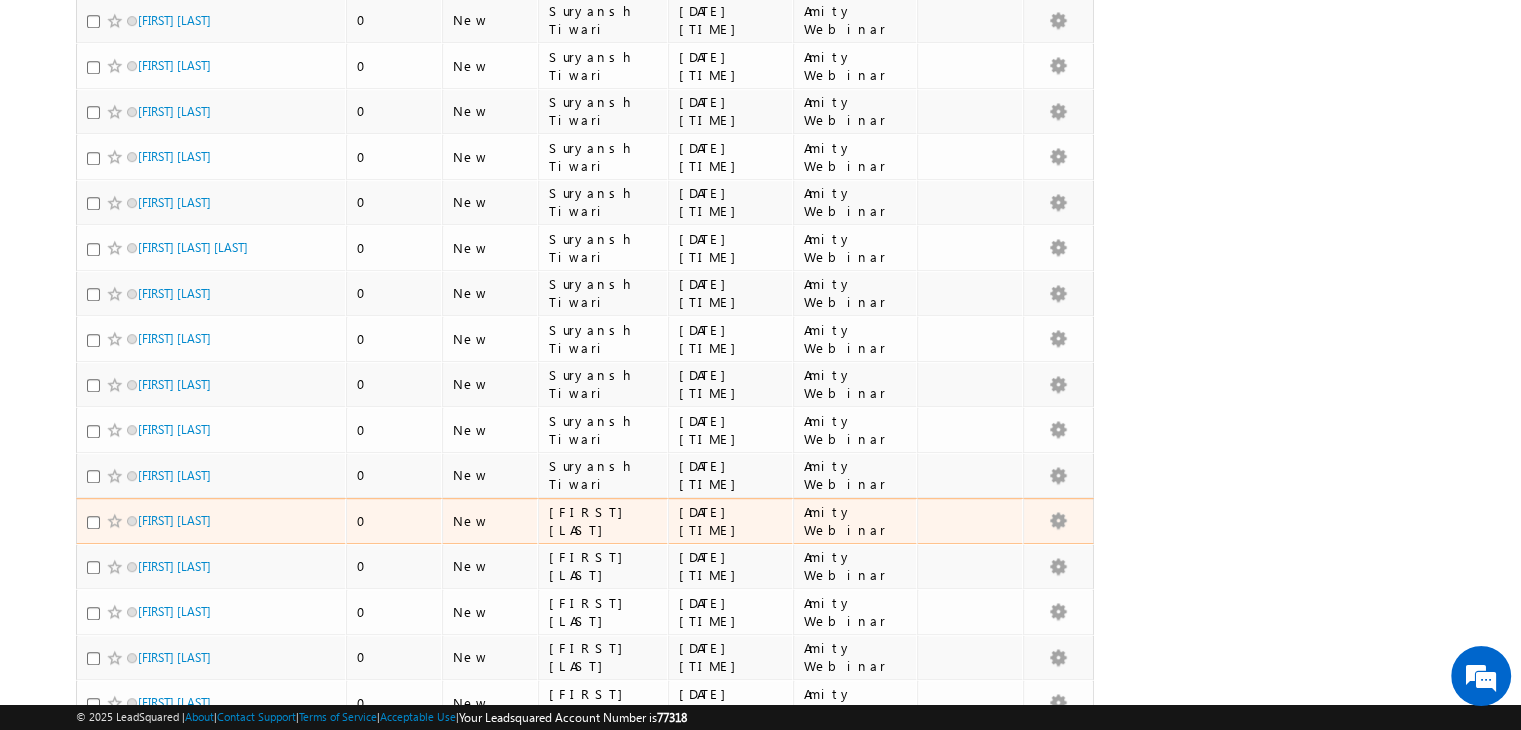 scroll, scrollTop: 1945, scrollLeft: 0, axis: vertical 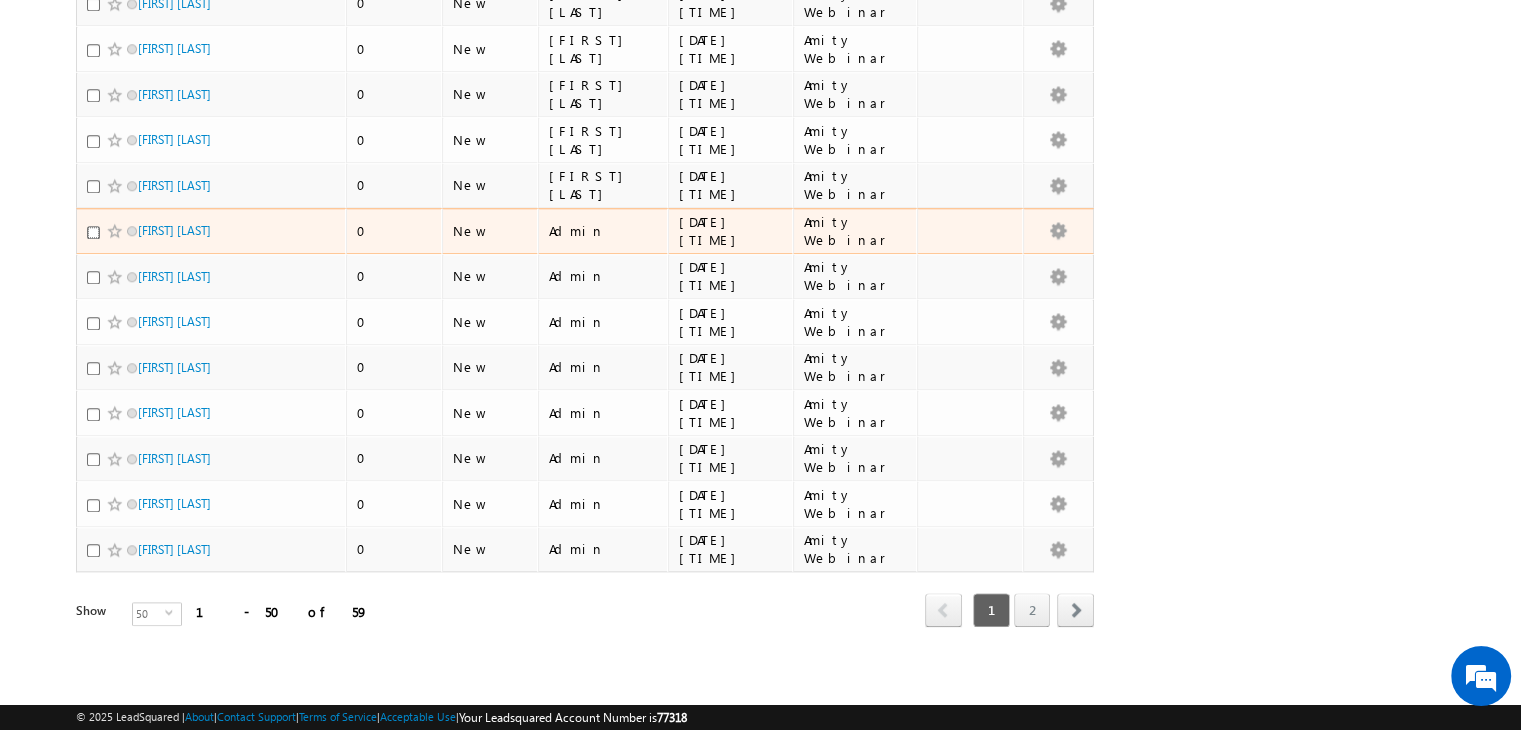 click at bounding box center (93, 232) 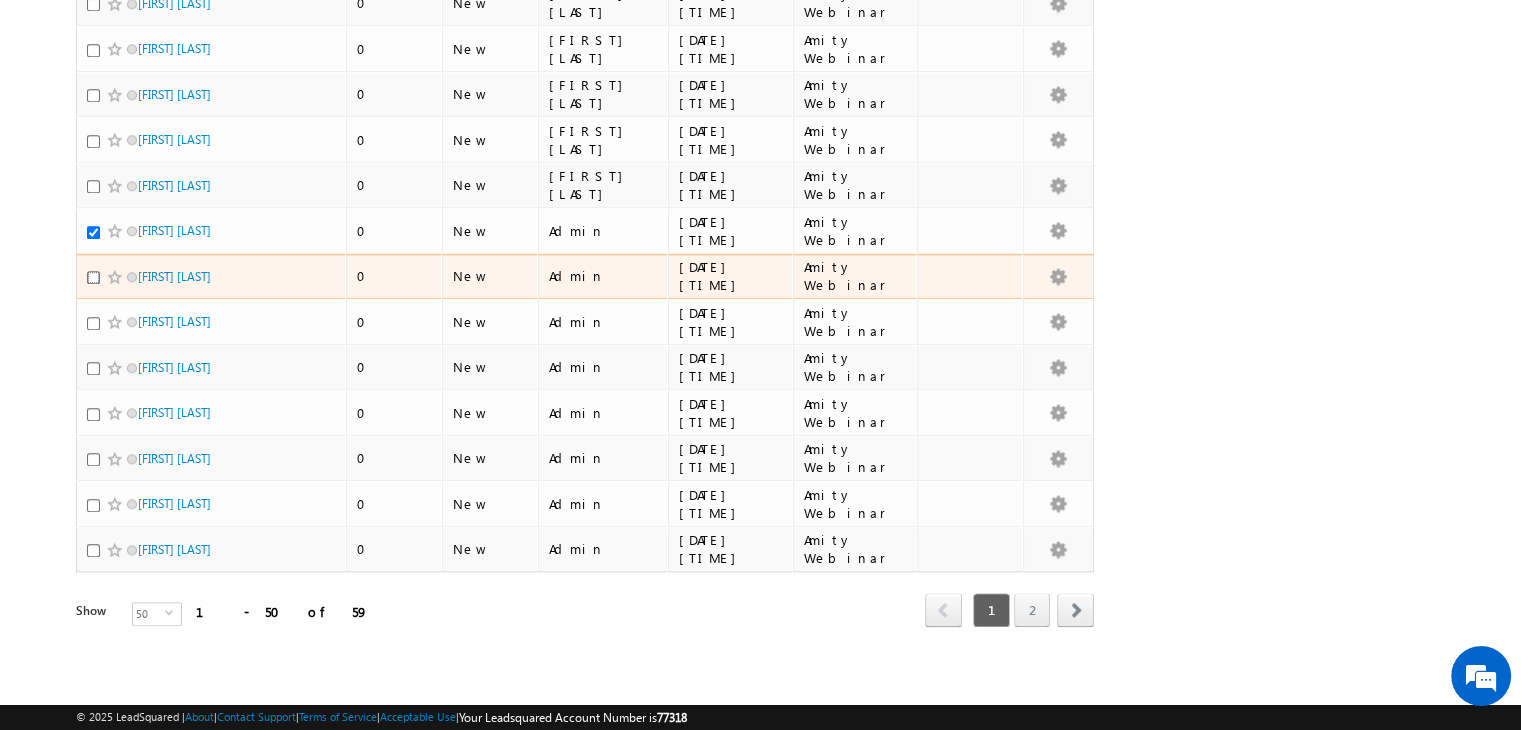 click at bounding box center [93, 277] 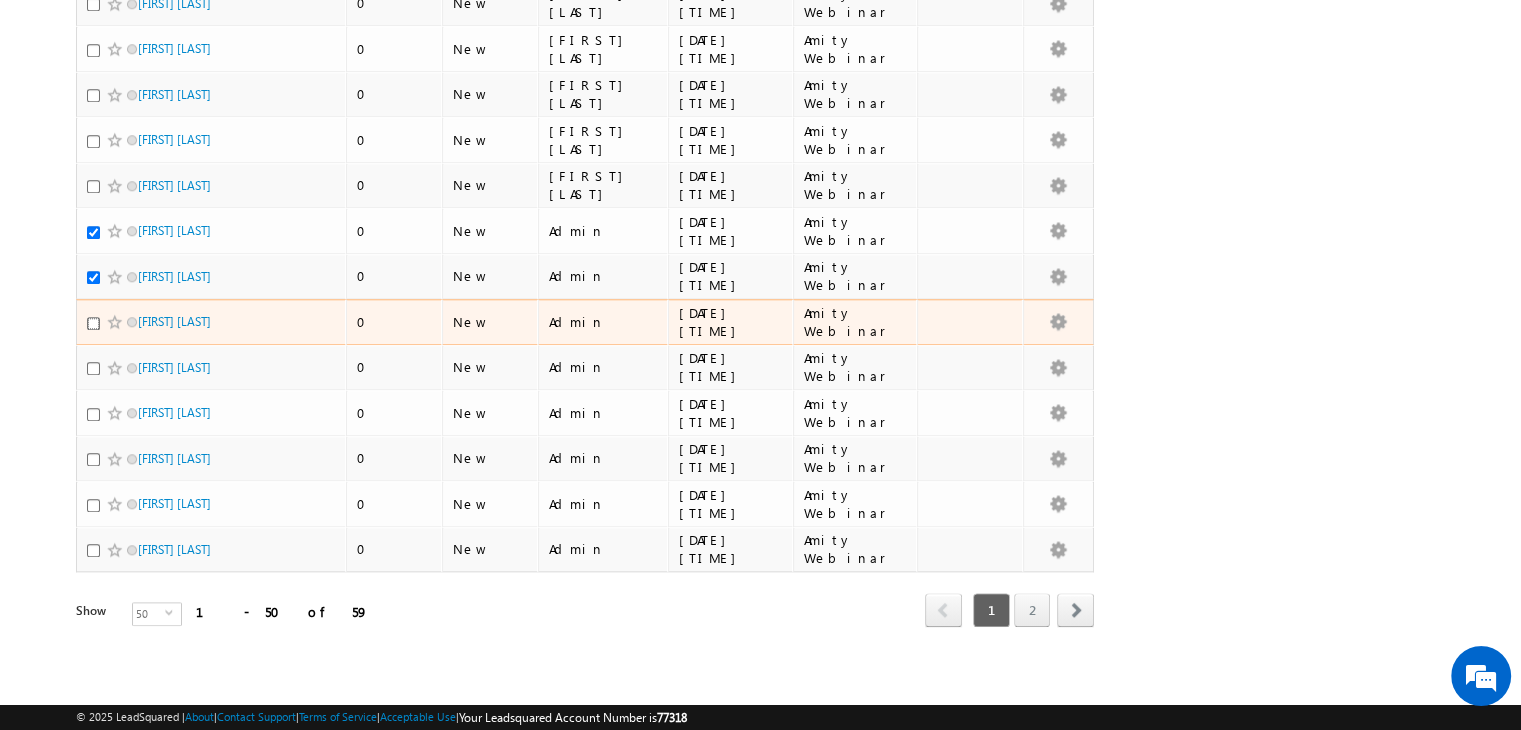 click at bounding box center (93, 323) 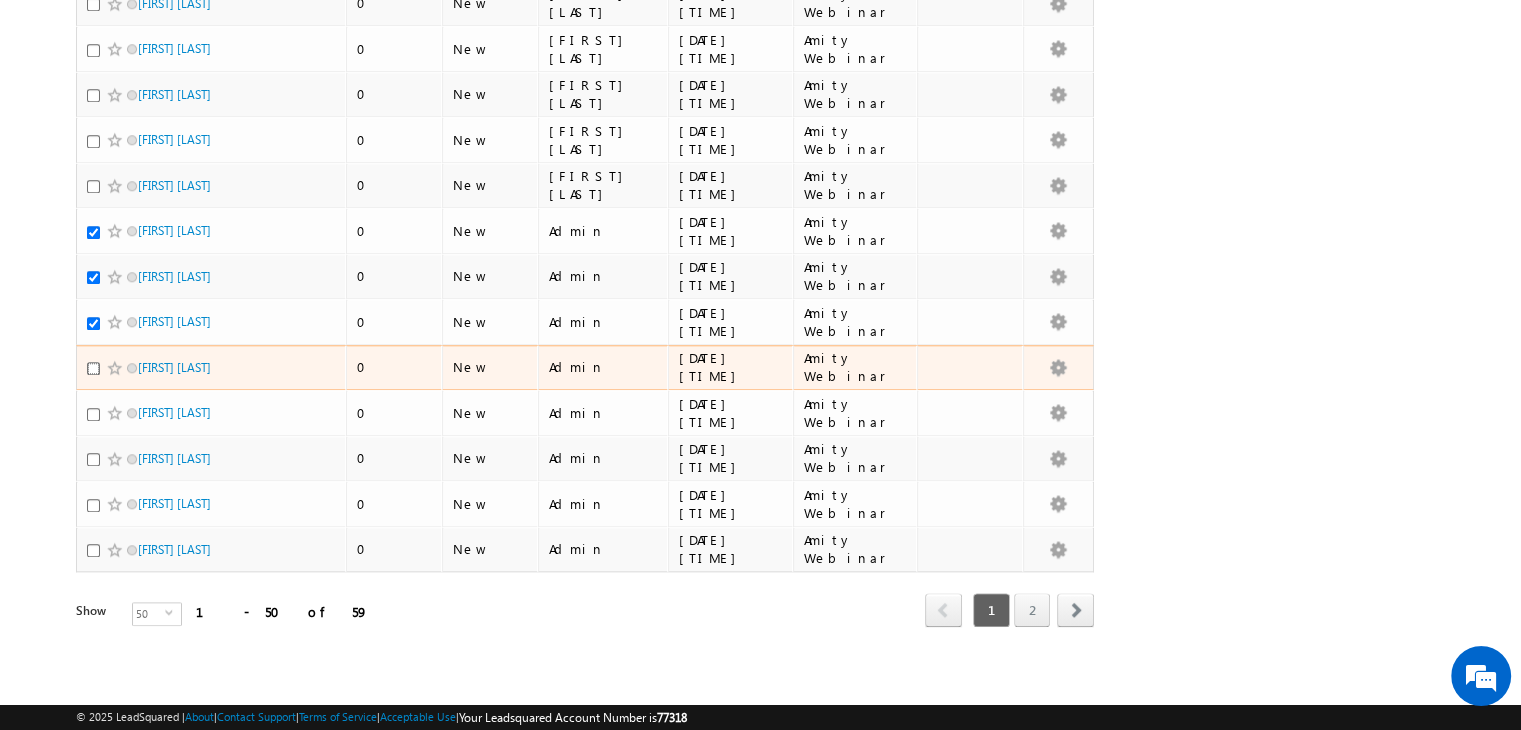 click at bounding box center [93, 368] 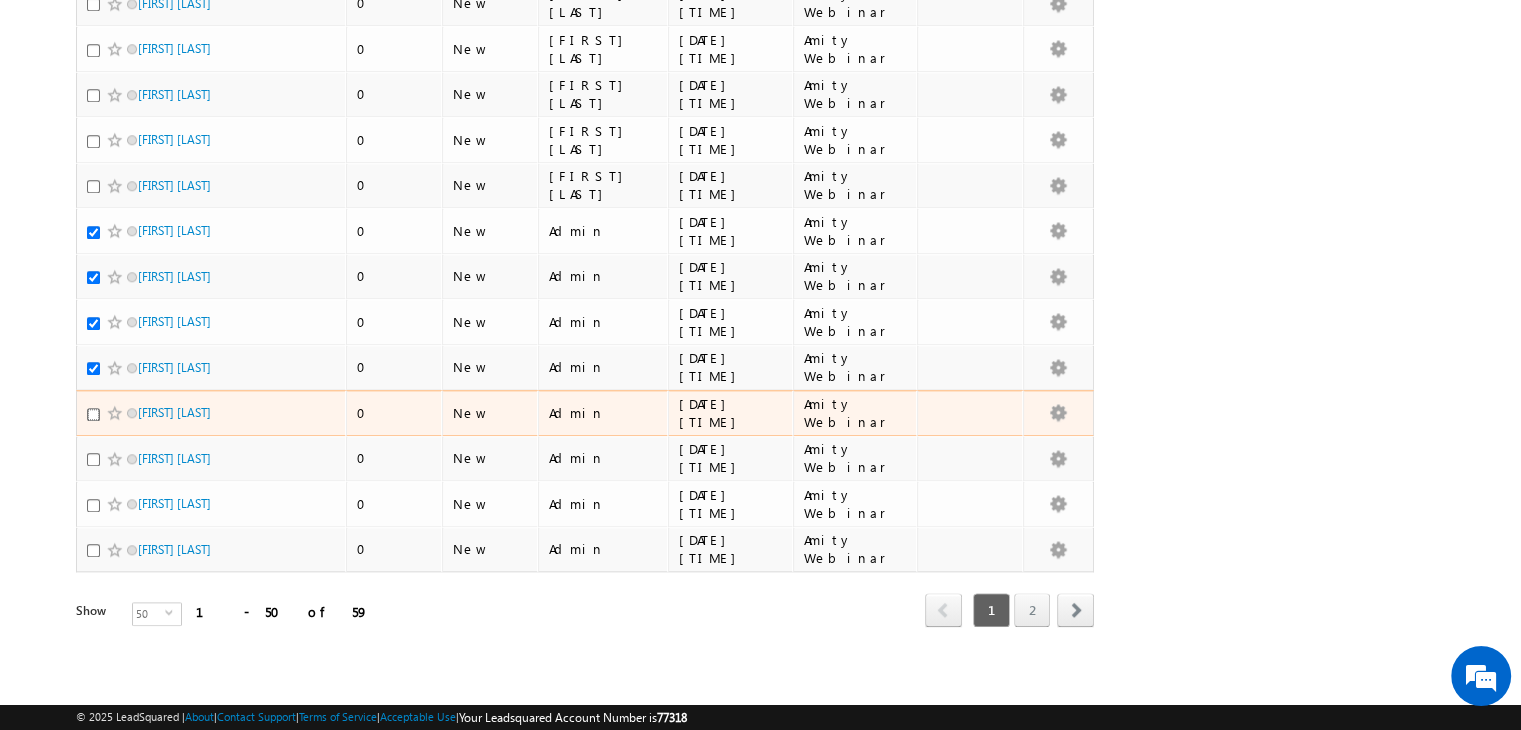 click at bounding box center [93, 414] 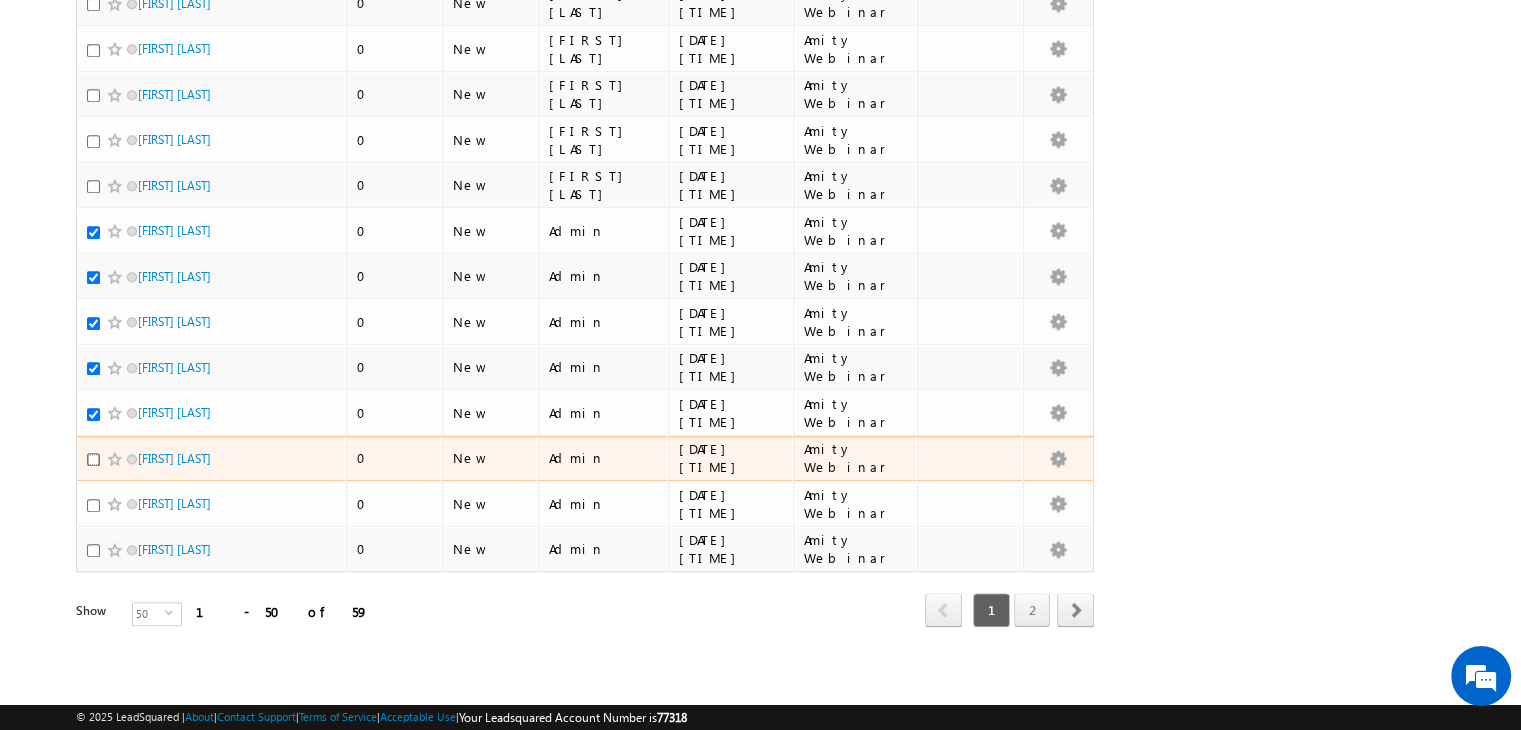 click at bounding box center [93, 459] 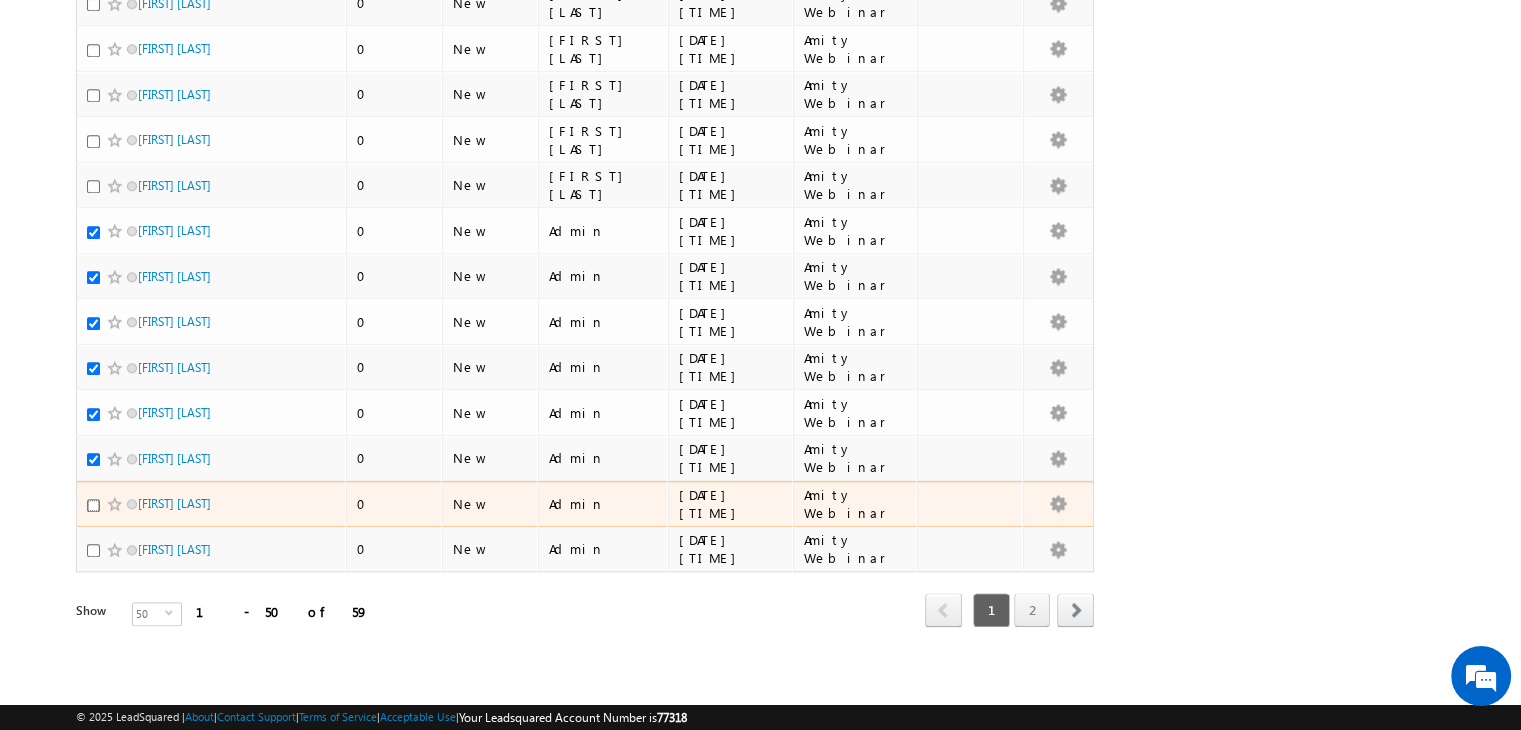 click at bounding box center (93, 505) 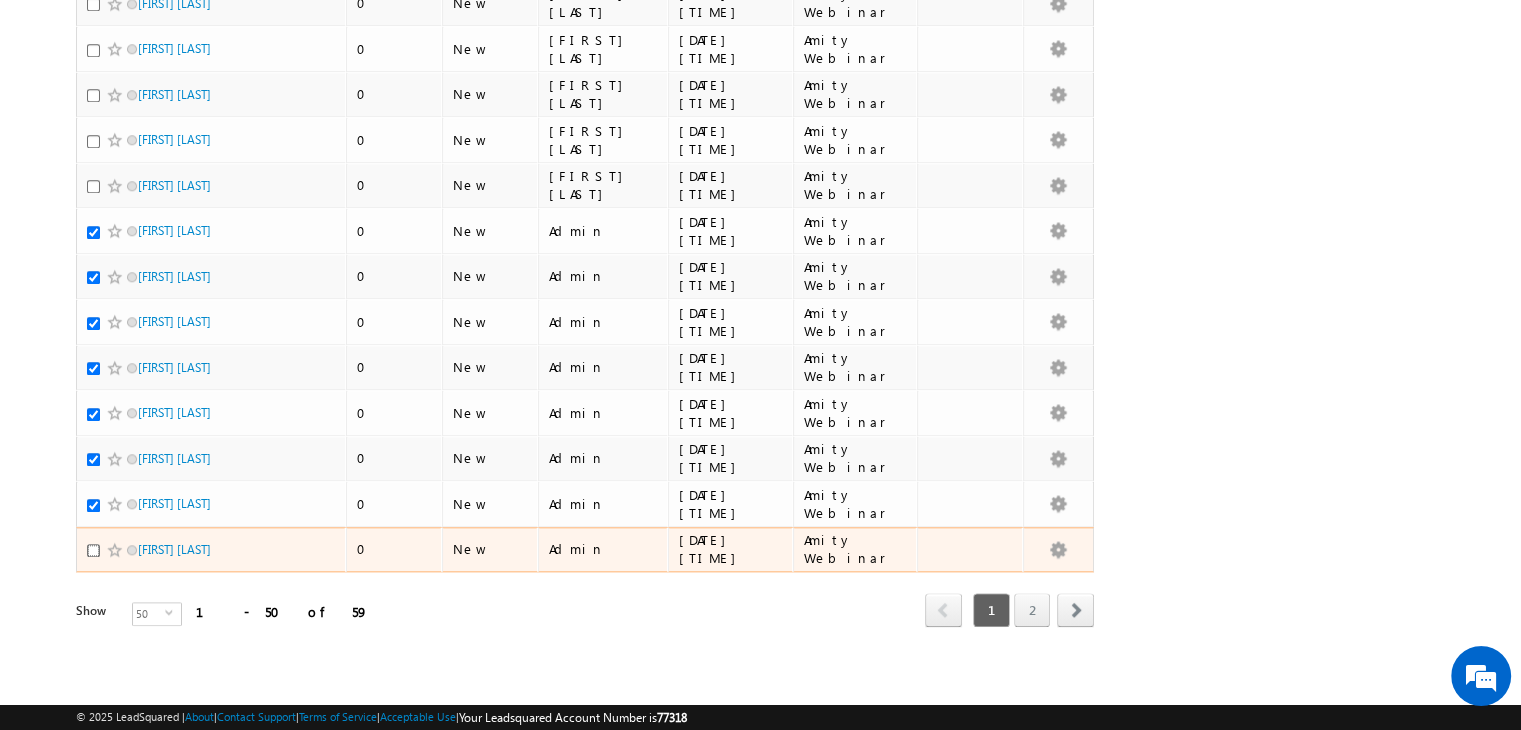 click at bounding box center [93, 550] 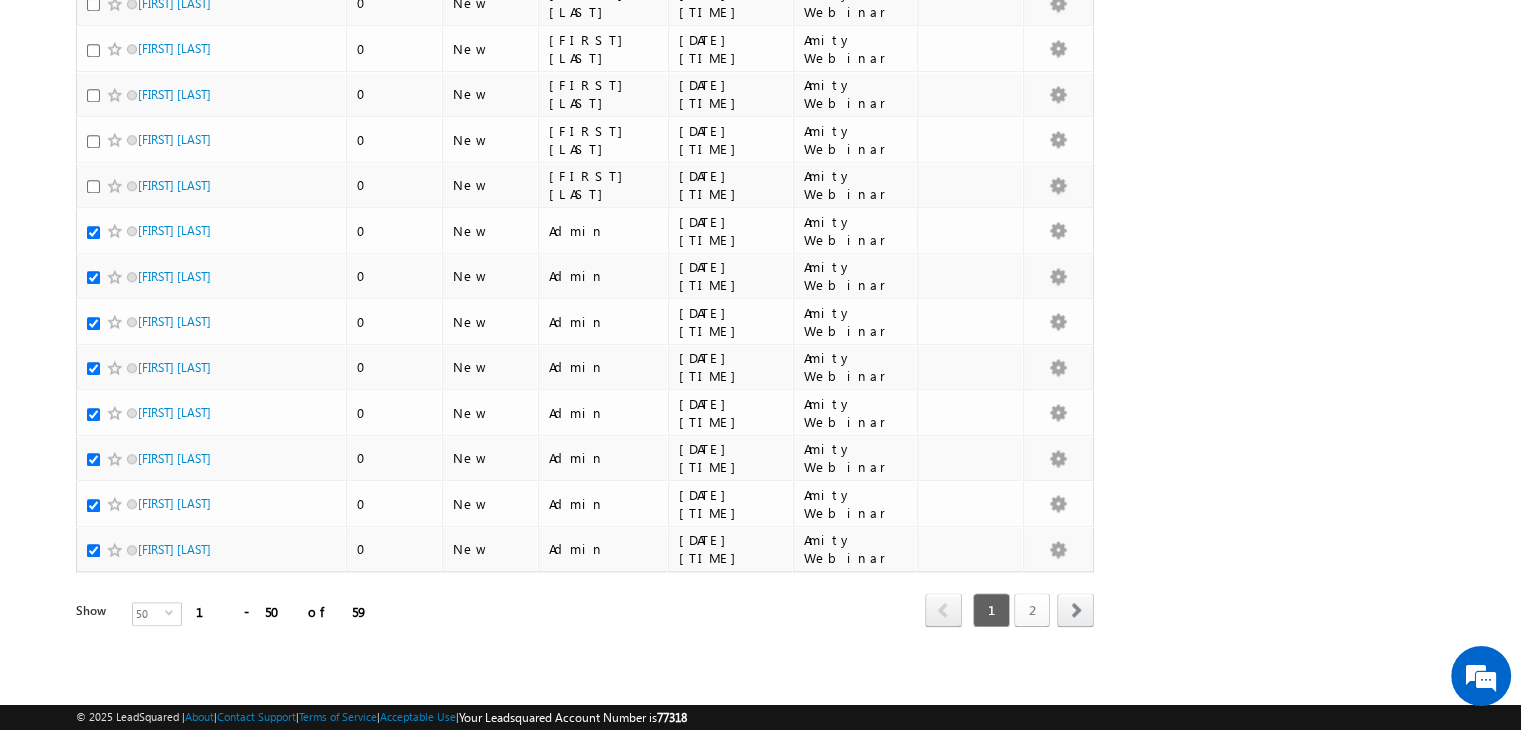 click on "2" at bounding box center [1032, 610] 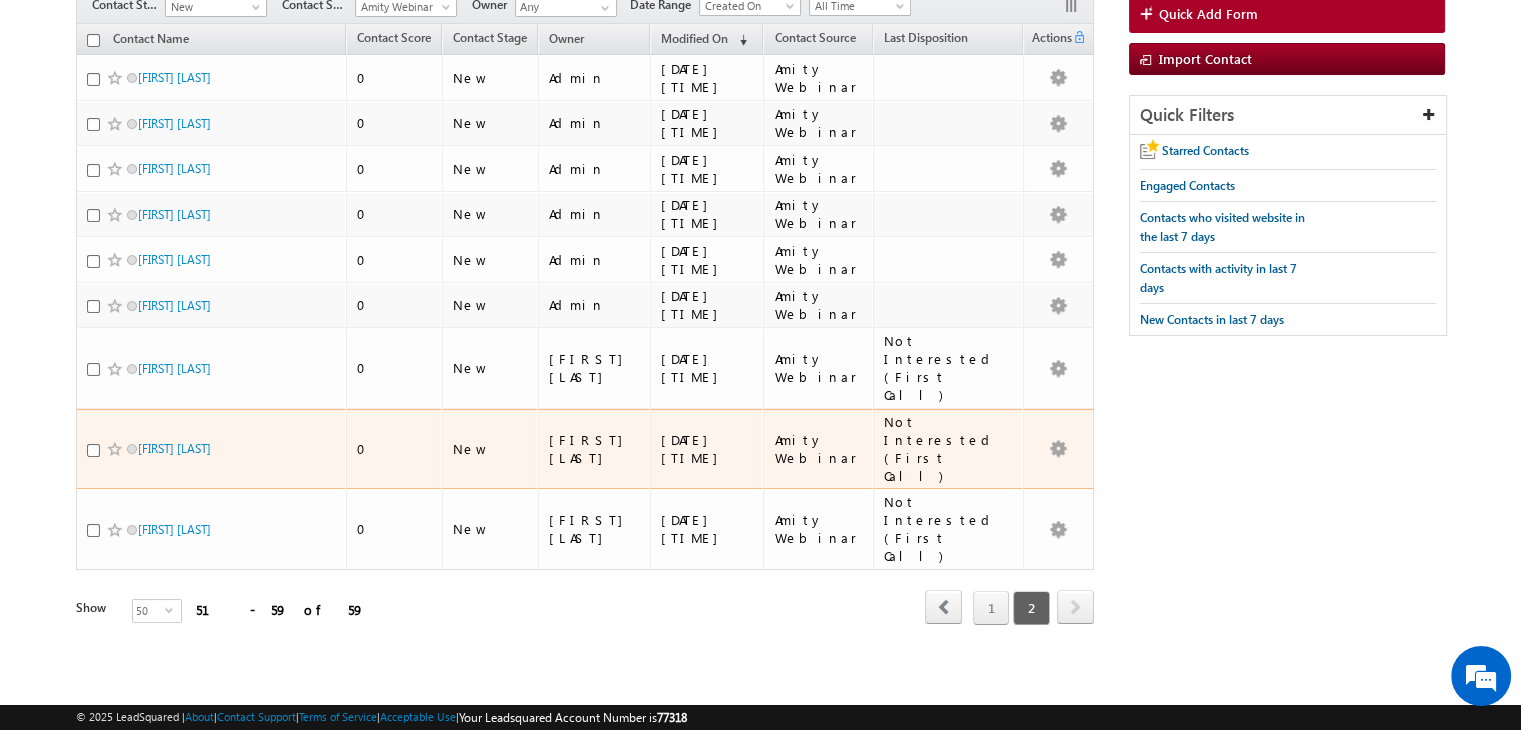 scroll, scrollTop: 77, scrollLeft: 0, axis: vertical 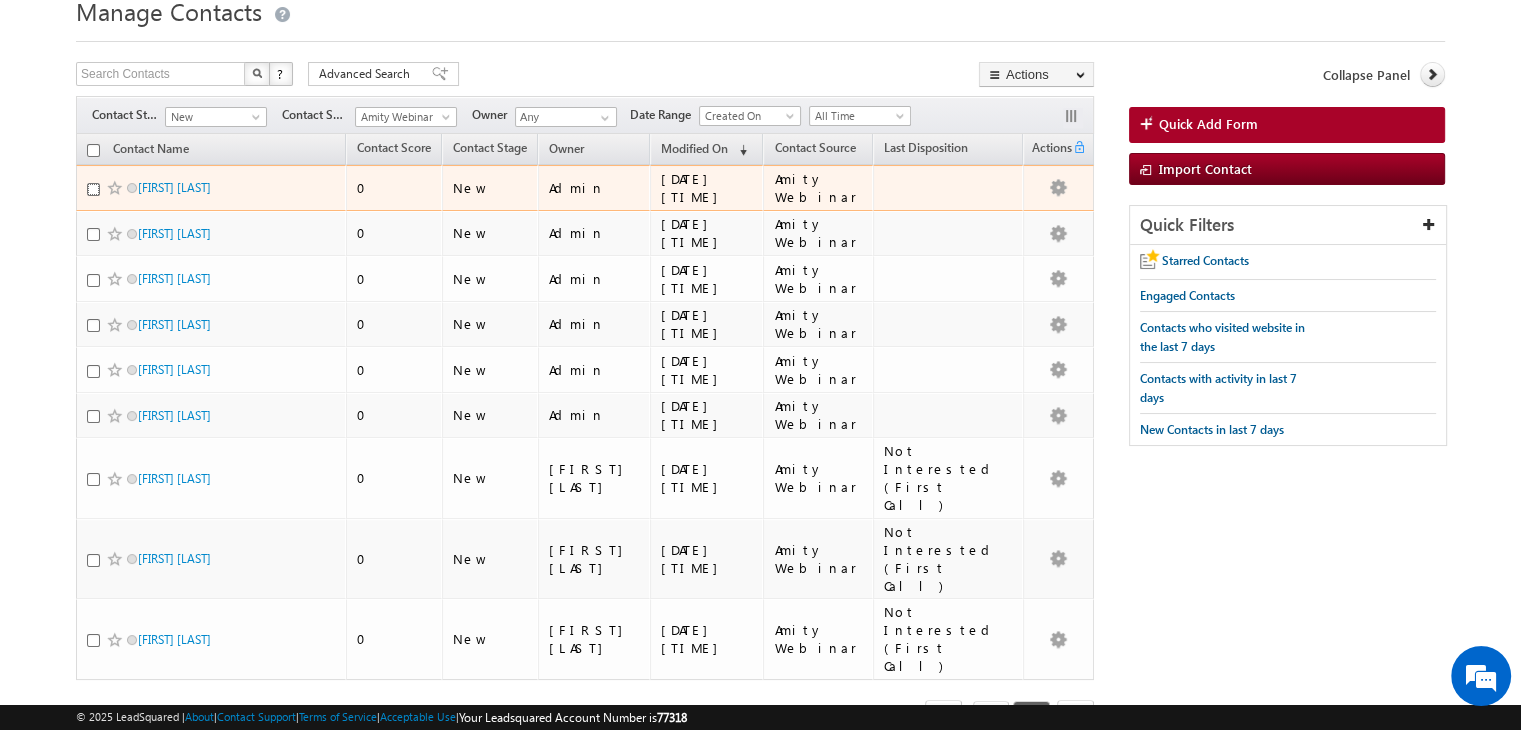 click at bounding box center [93, 189] 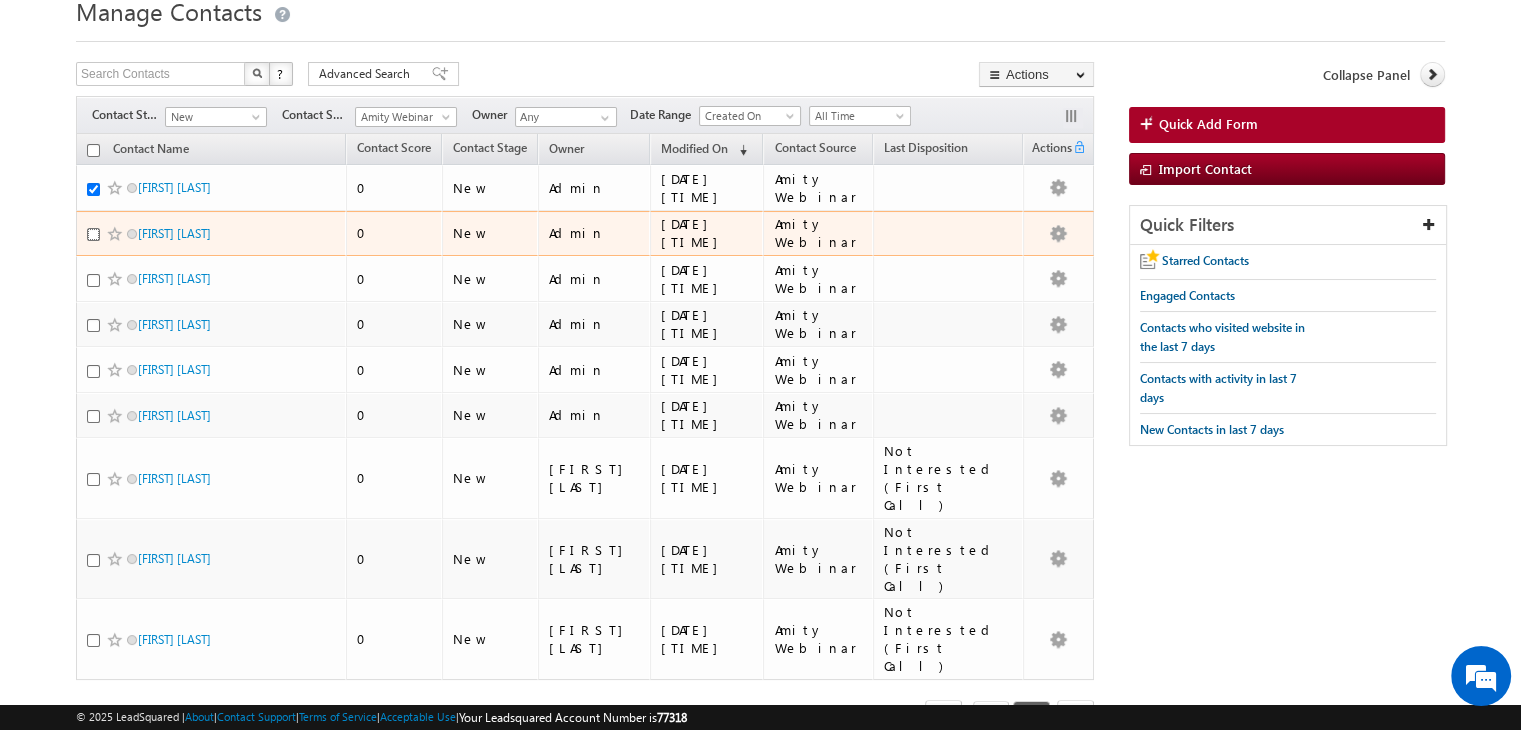 click at bounding box center (93, 234) 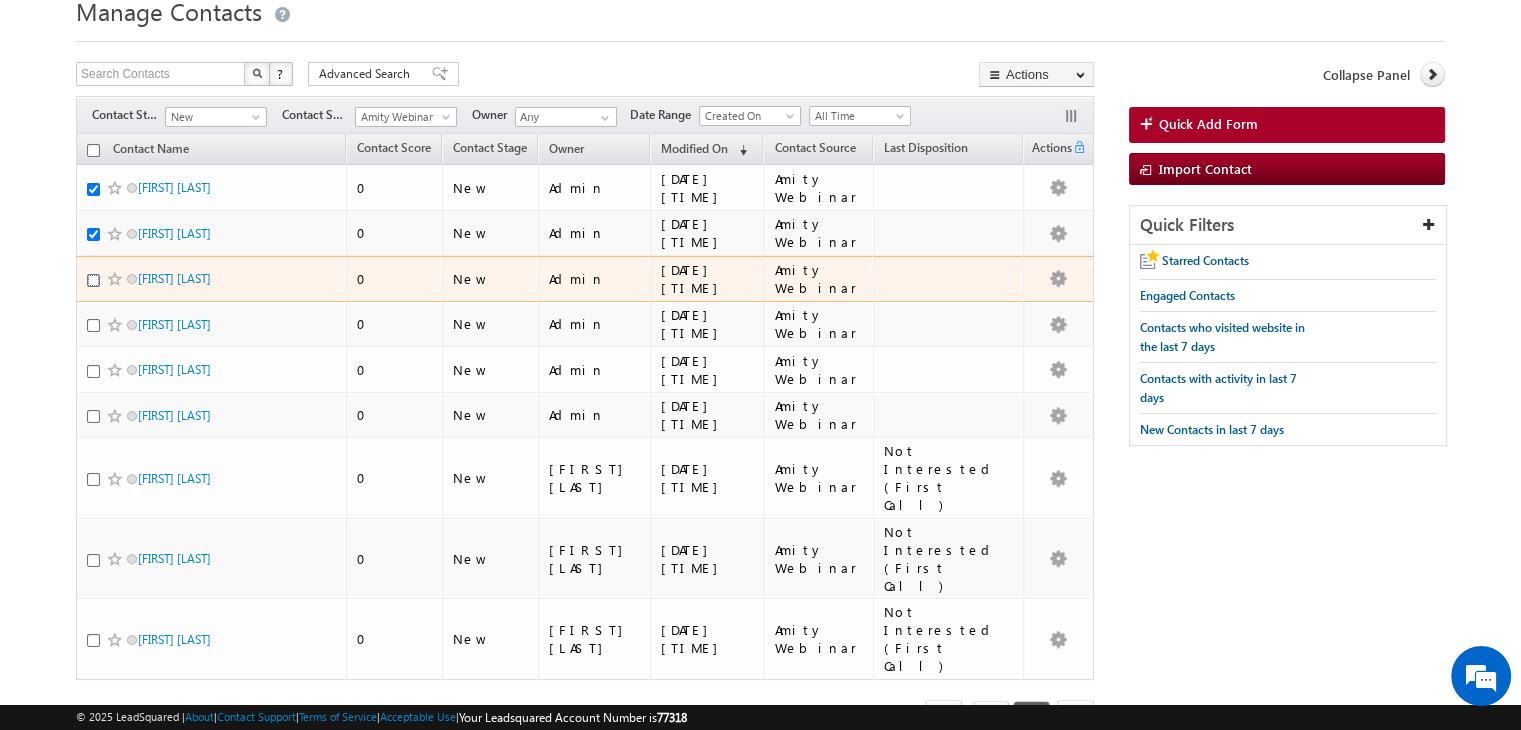 click at bounding box center [93, 280] 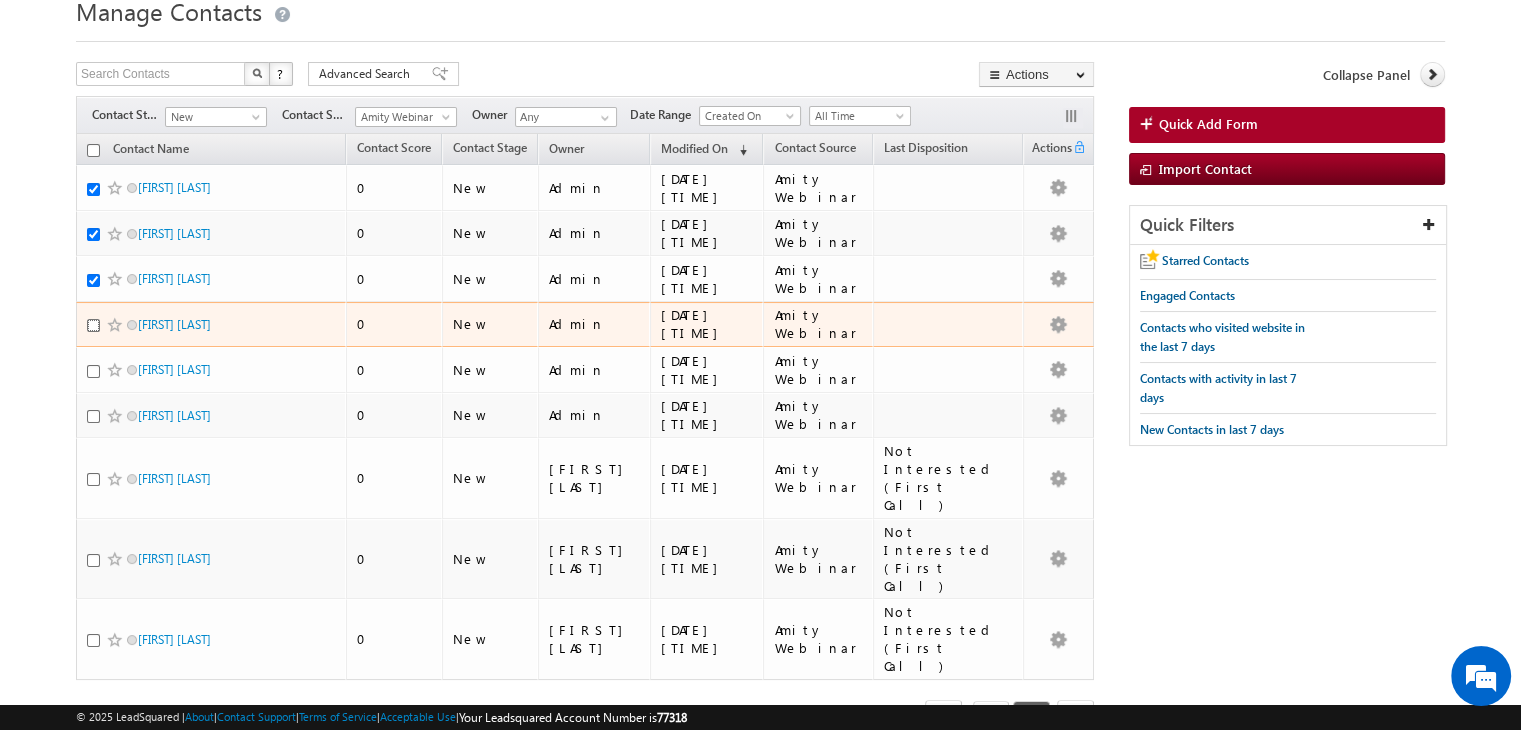 click at bounding box center [93, 325] 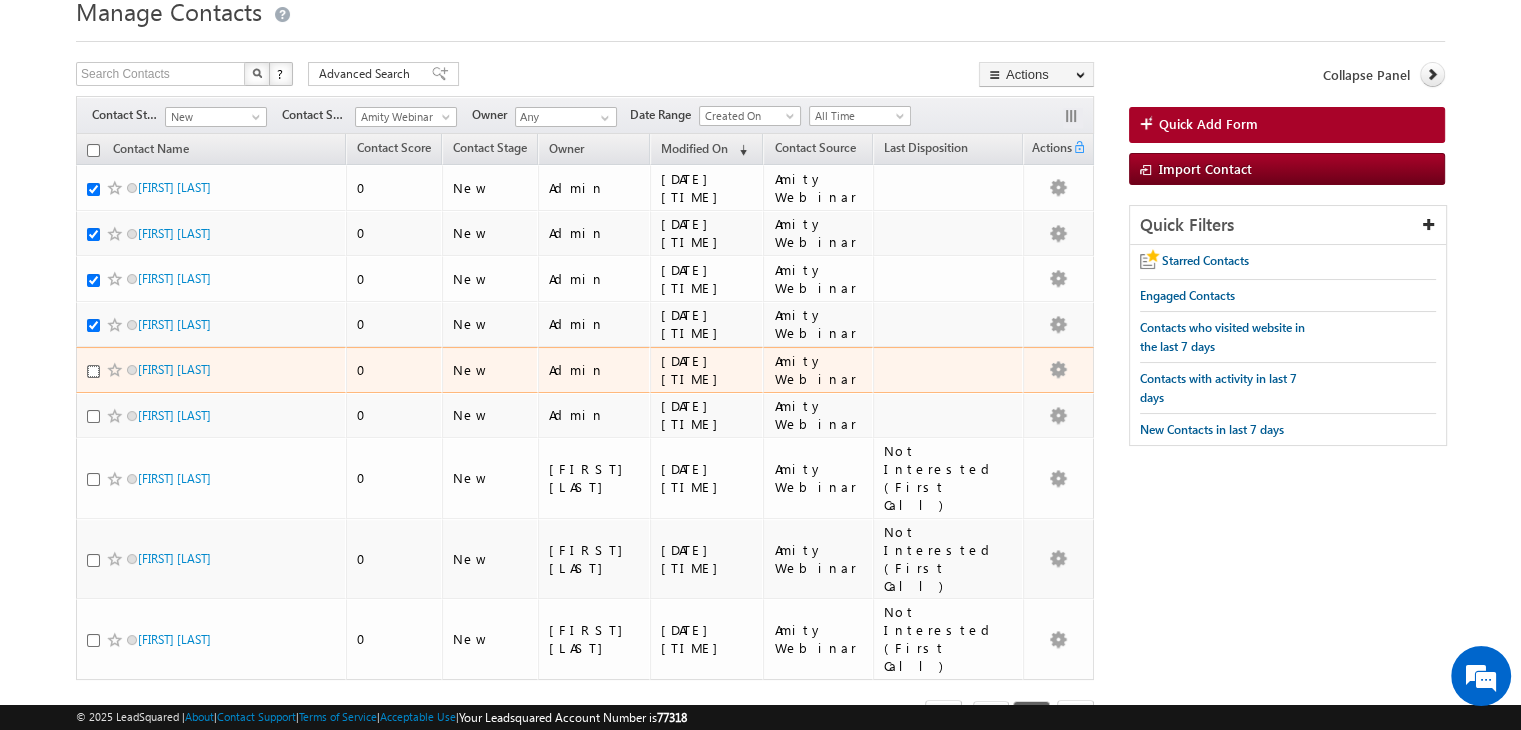 click at bounding box center (93, 371) 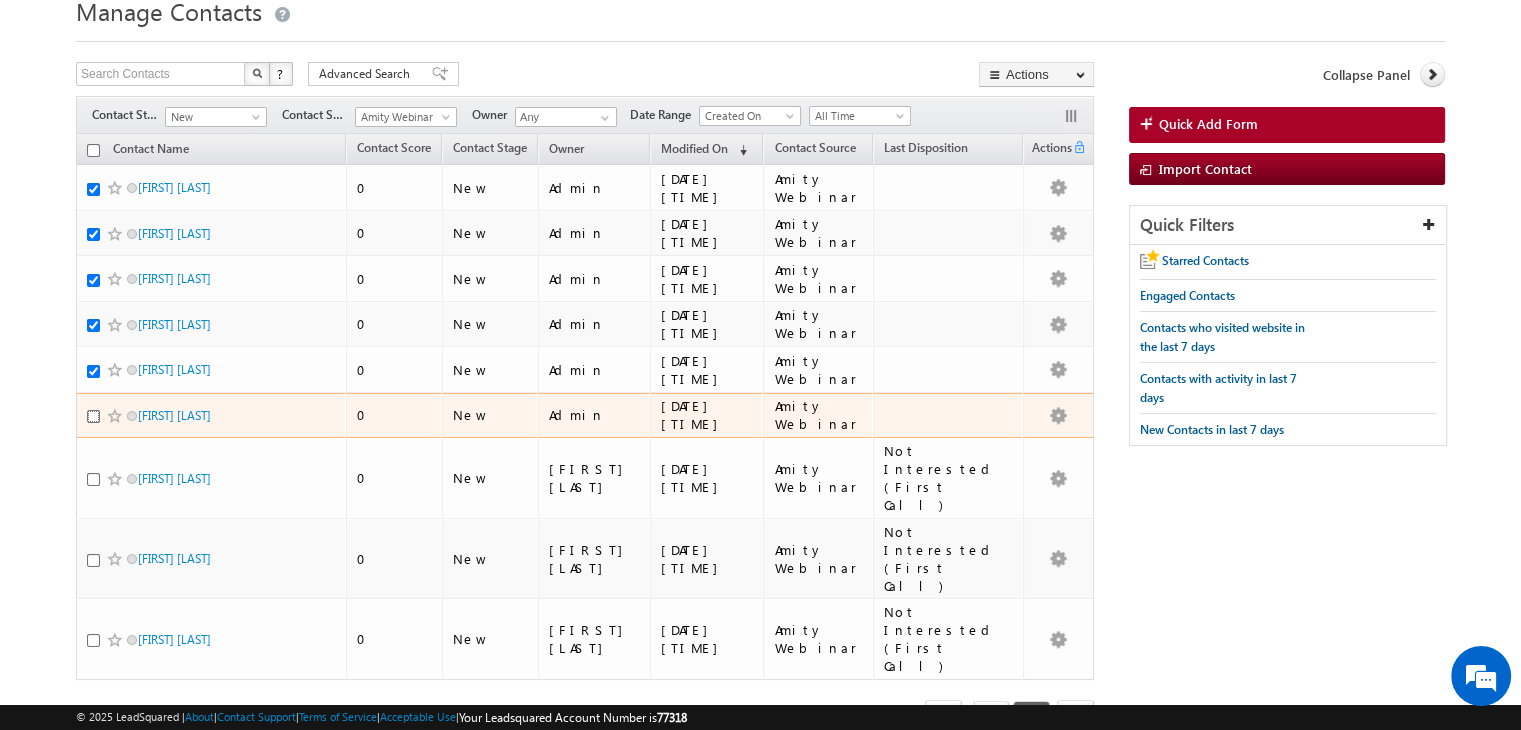 click at bounding box center [93, 416] 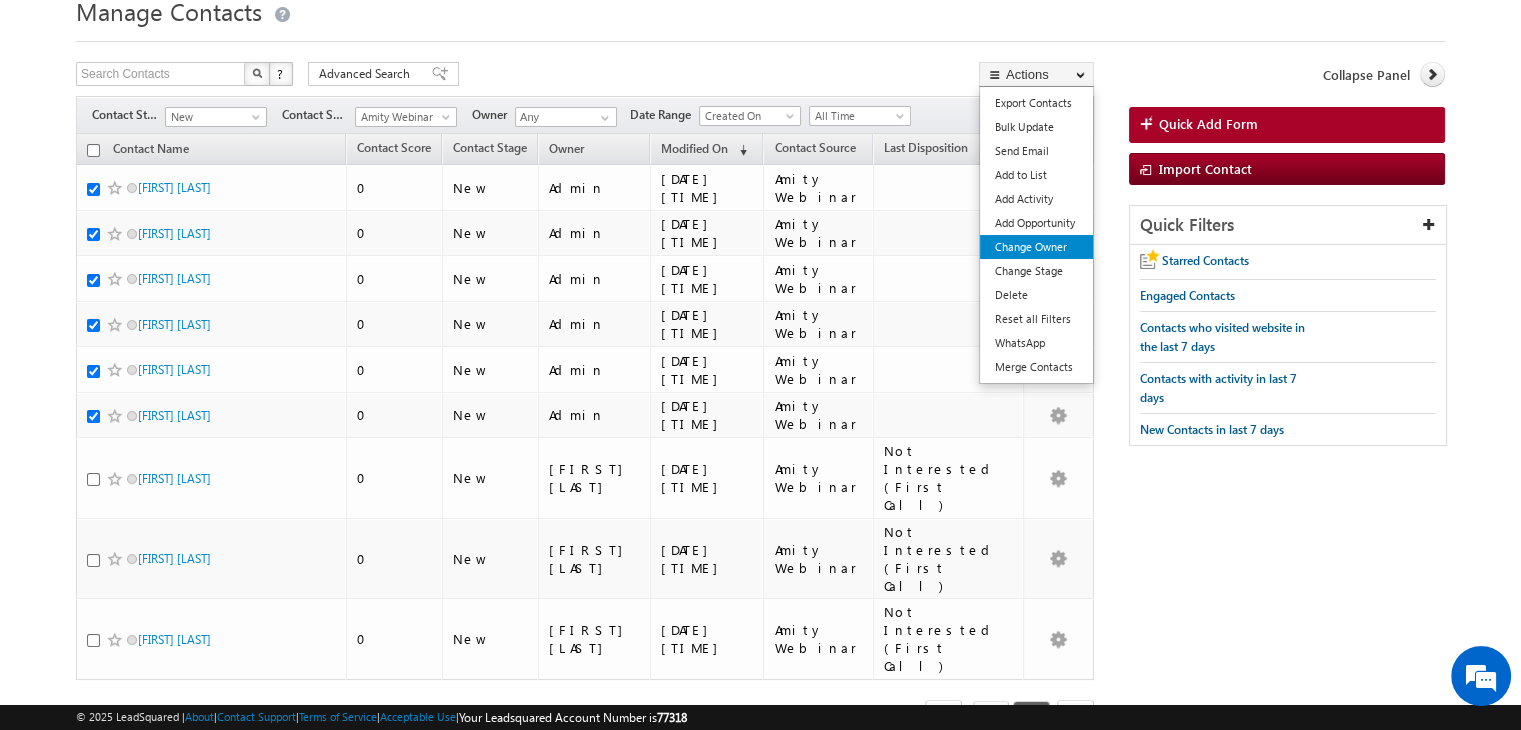 click on "Change Owner" at bounding box center (1036, 247) 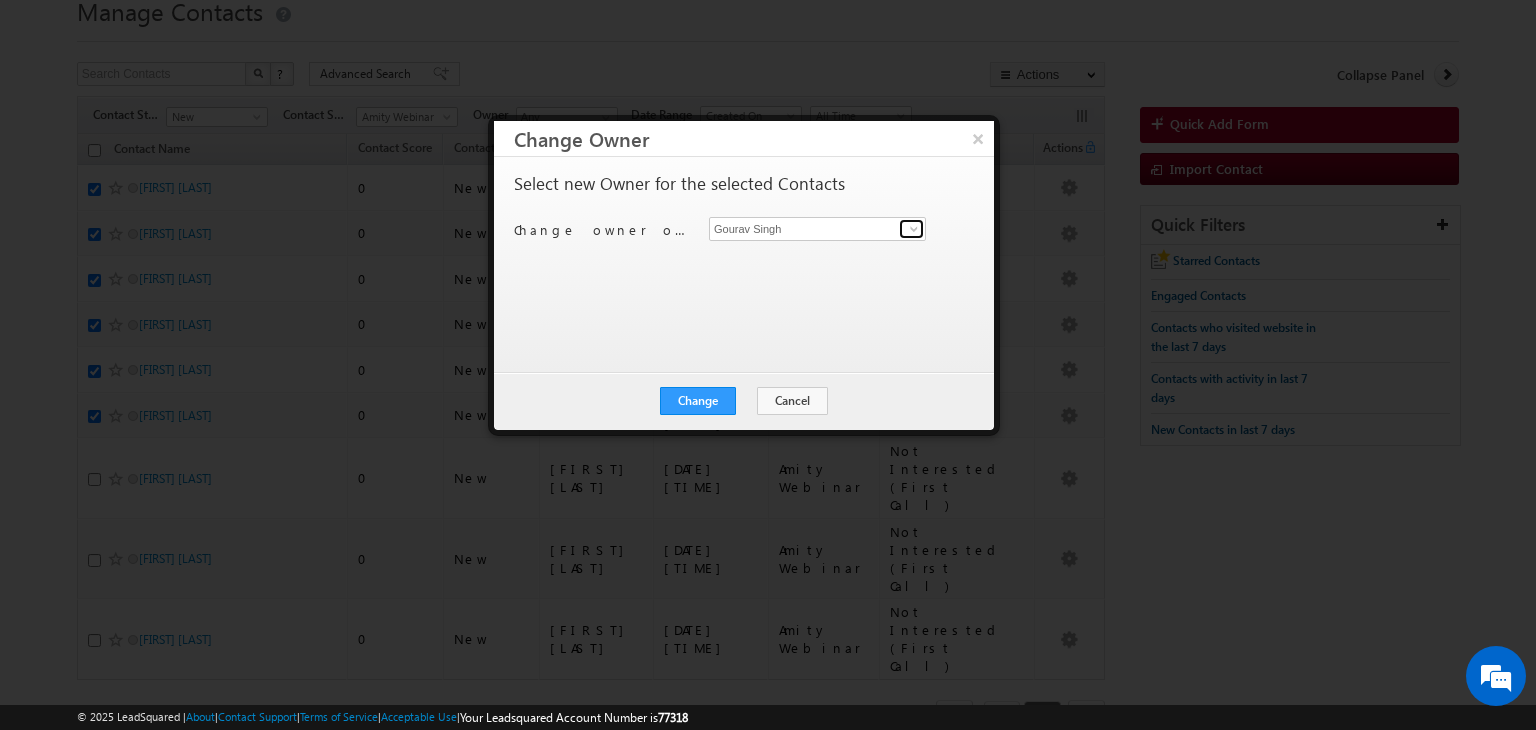 click at bounding box center (914, 229) 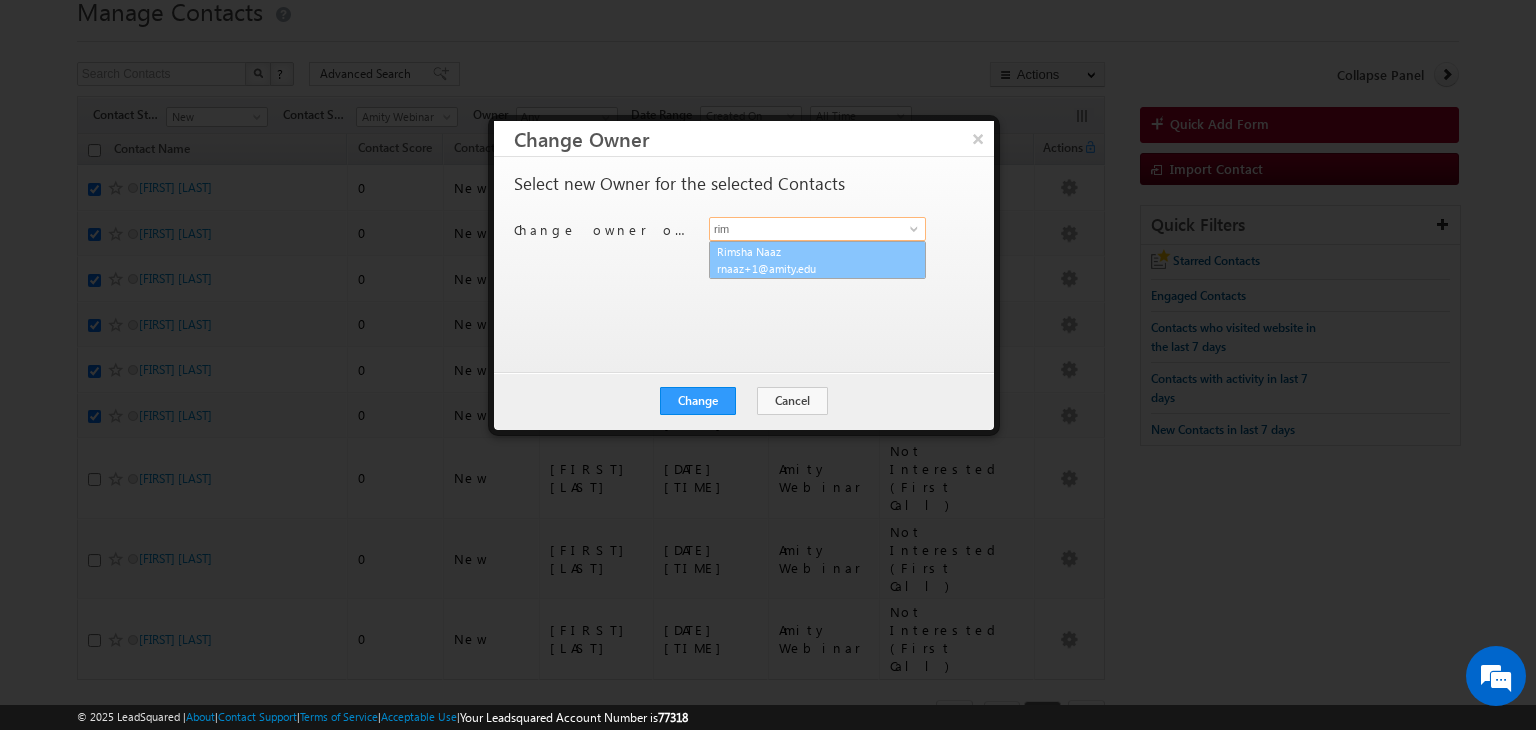 click on "Rimsha Naaz   rnaaz+1@amity.edu" at bounding box center [817, 260] 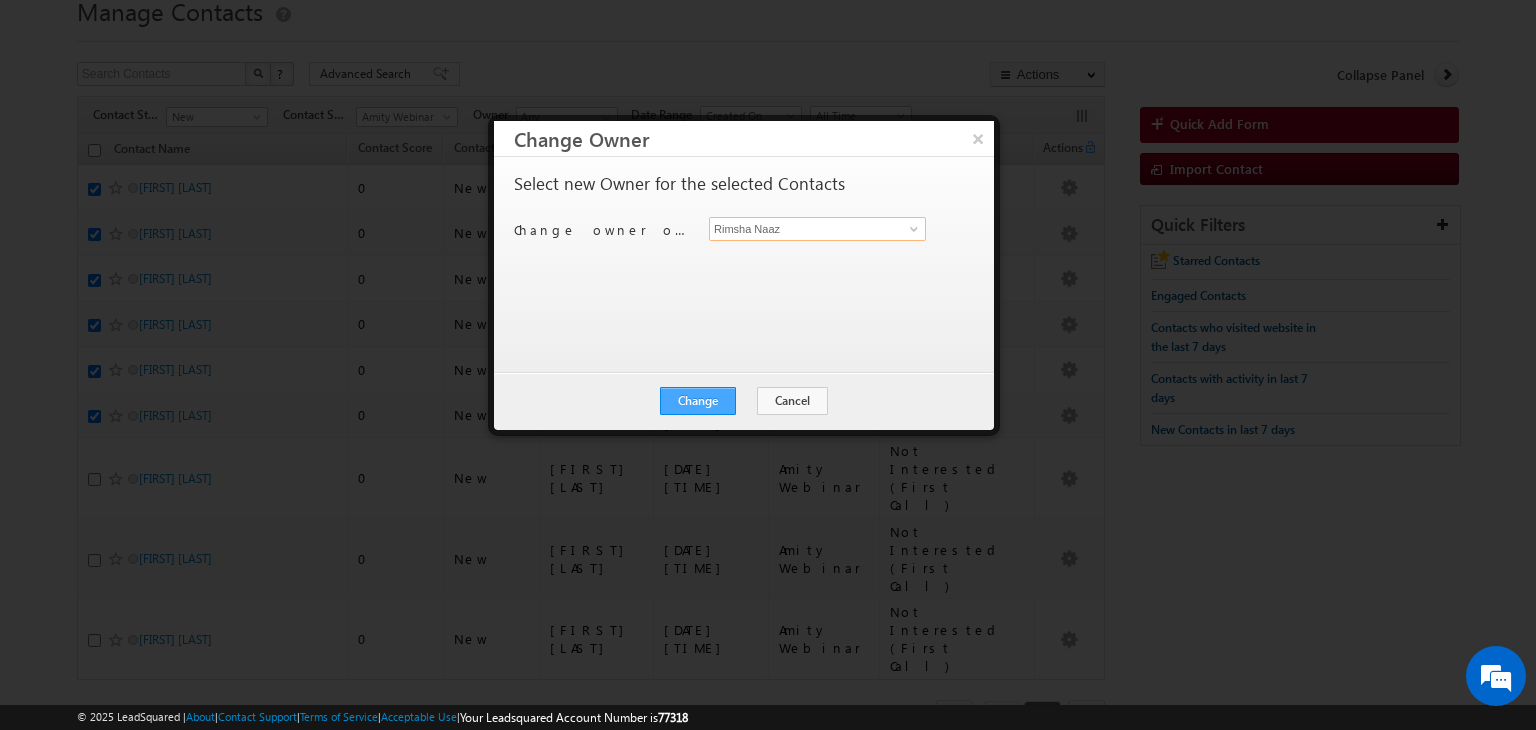 type on "Rimsha Naaz" 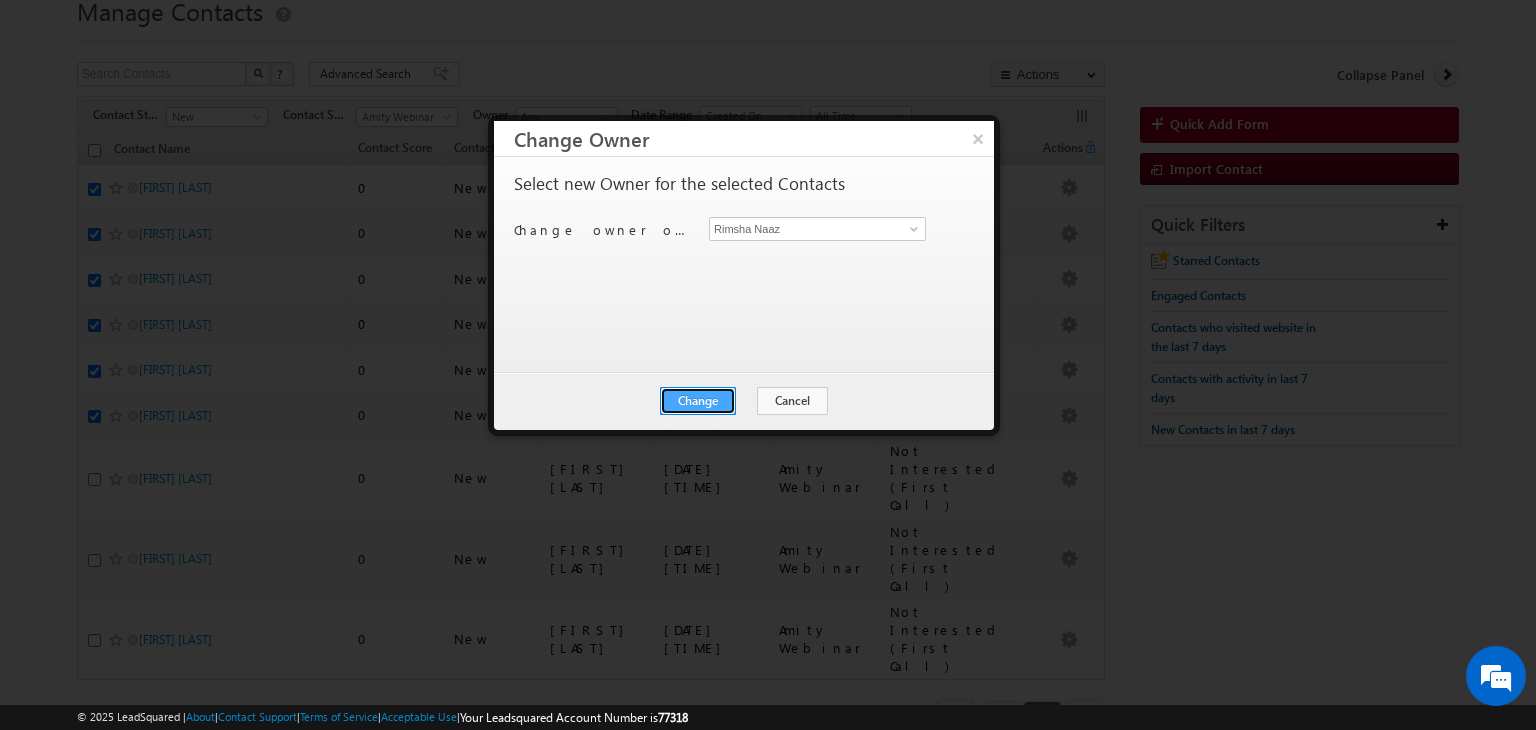 click on "Change" at bounding box center [698, 401] 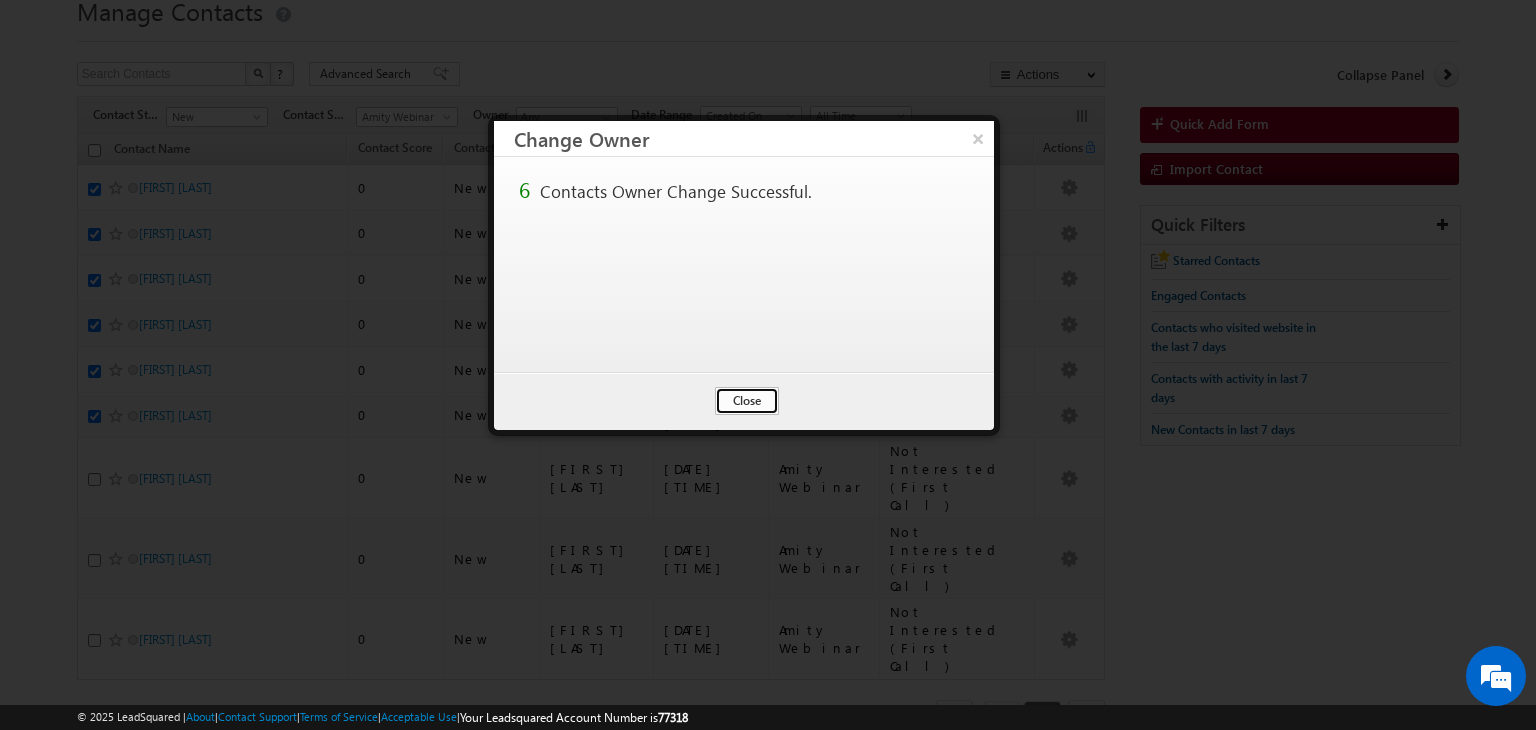 click on "Close" at bounding box center [747, 401] 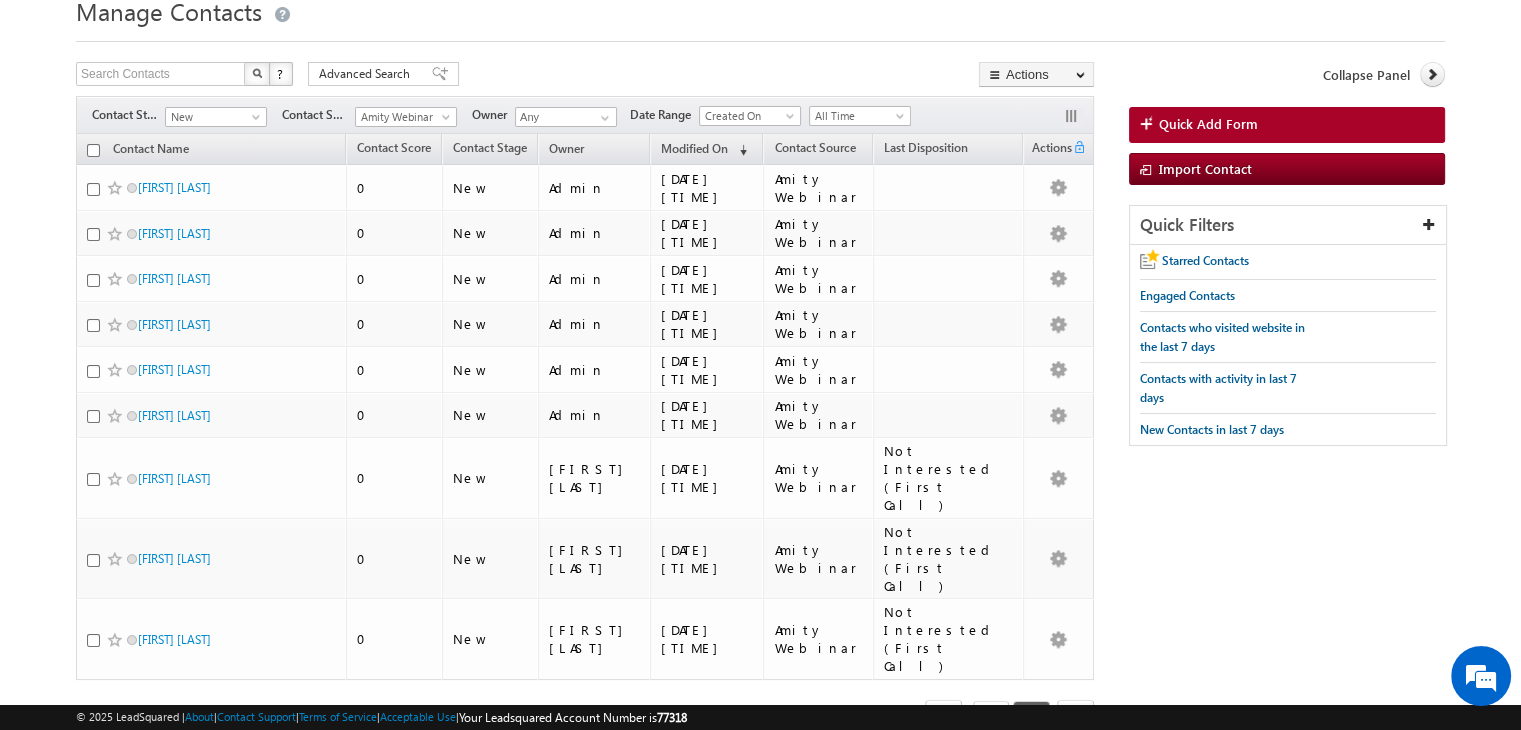 click on "1" at bounding box center (991, 718) 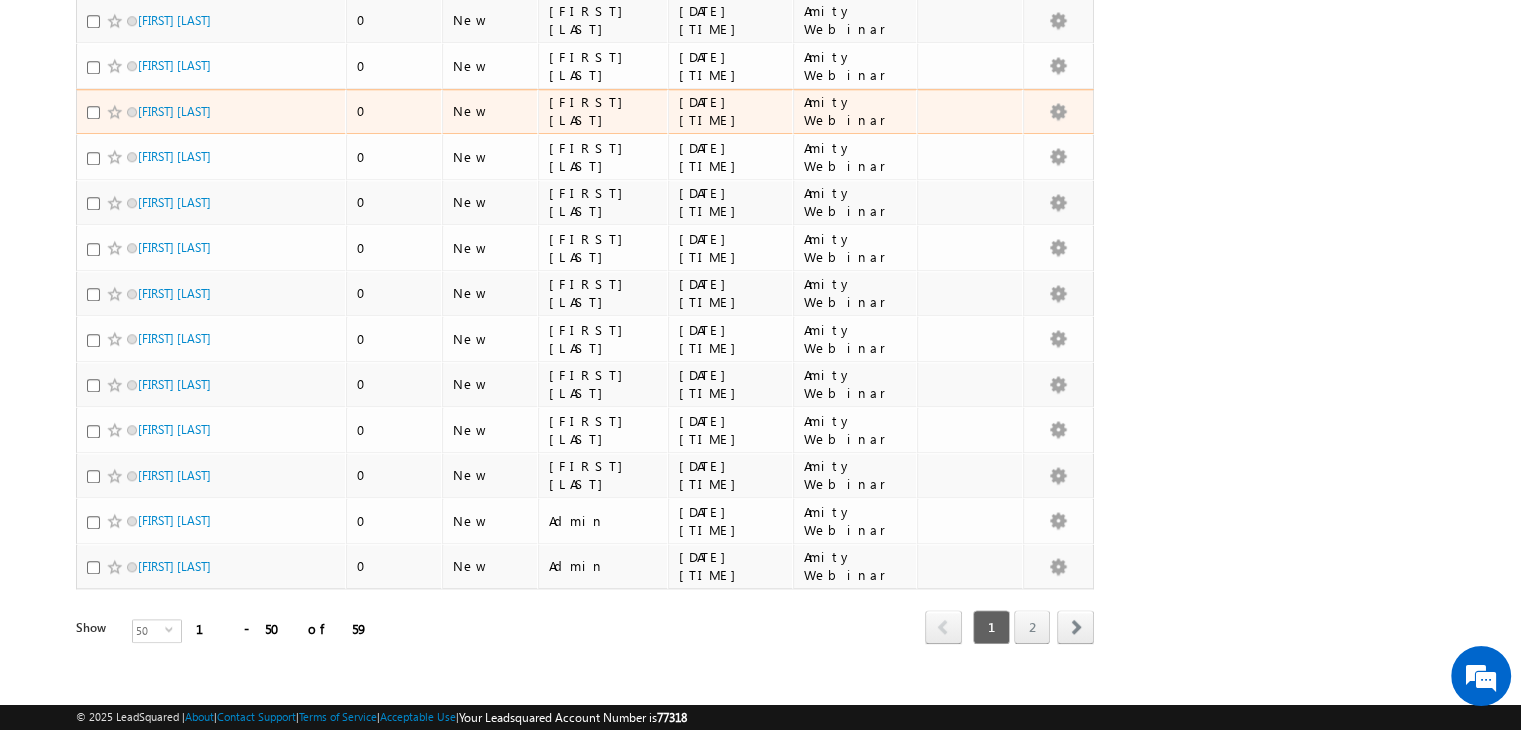 scroll, scrollTop: 1936, scrollLeft: 0, axis: vertical 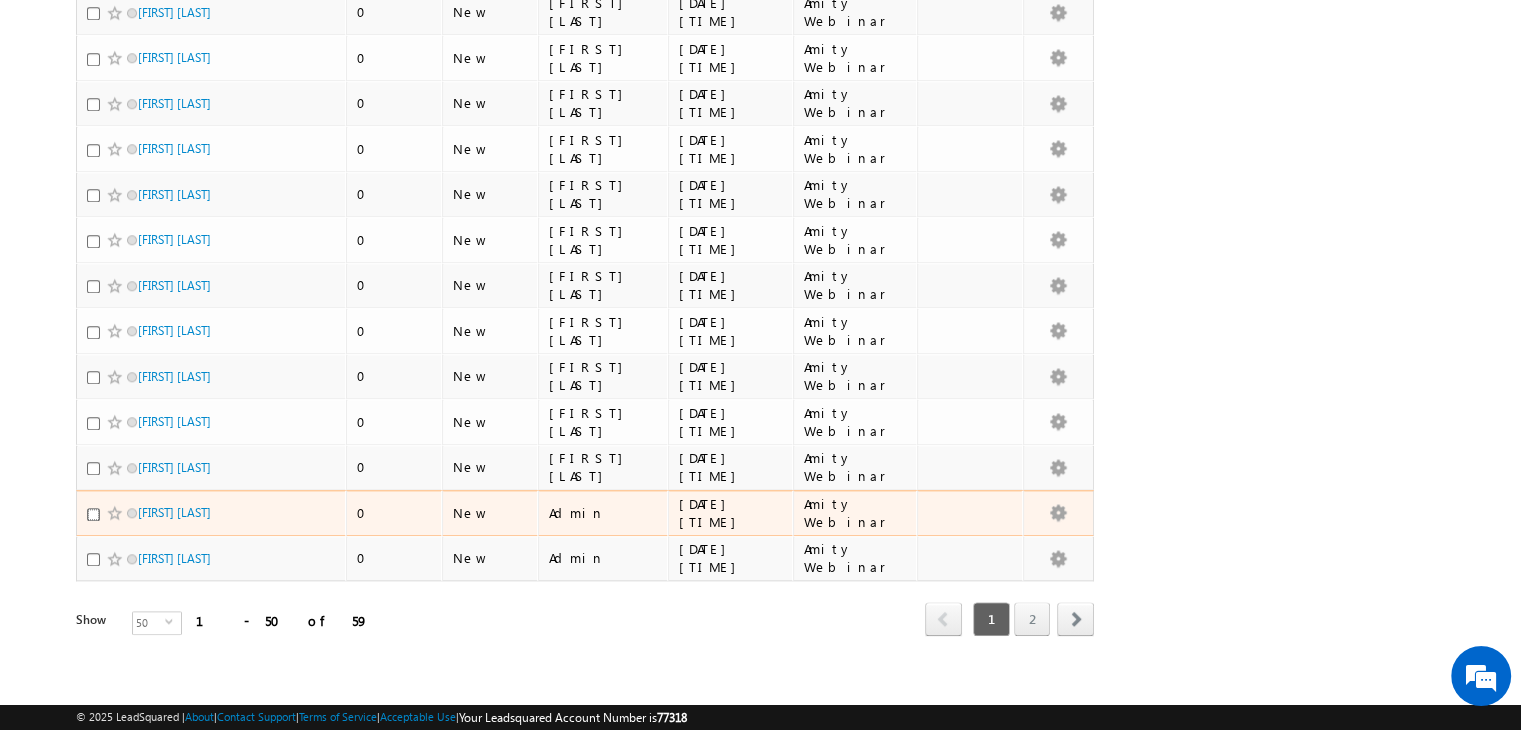 click at bounding box center (93, 514) 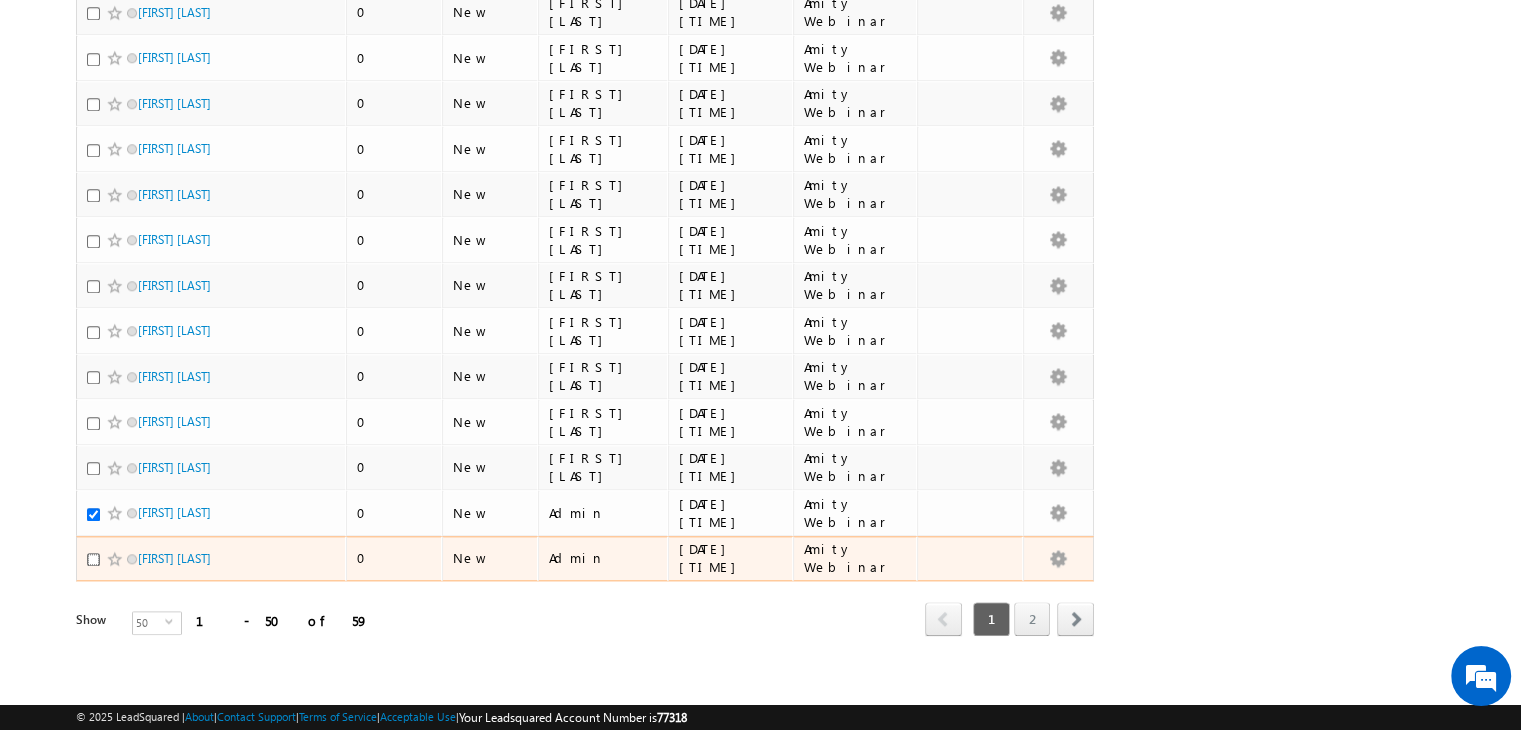 click at bounding box center [93, 559] 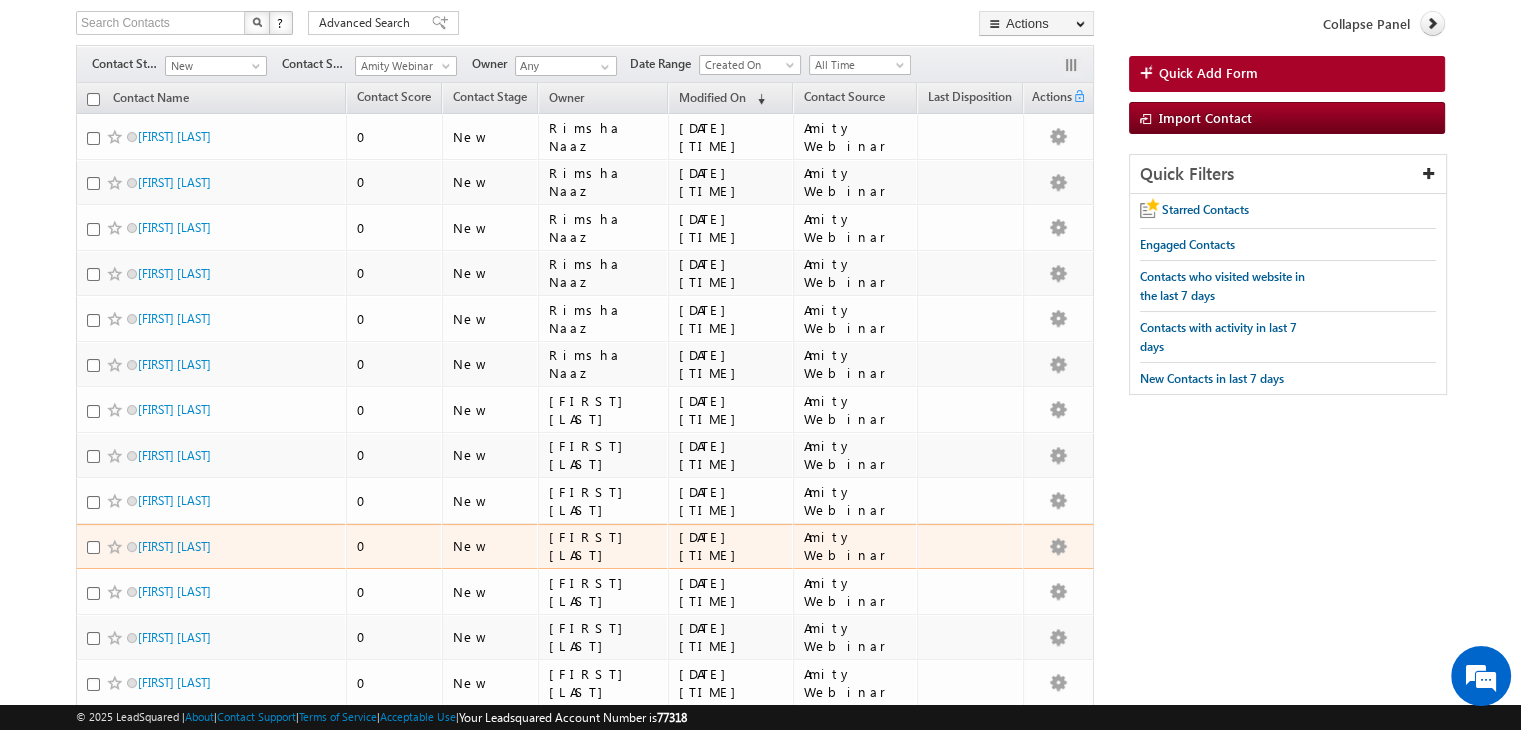 scroll, scrollTop: 0, scrollLeft: 0, axis: both 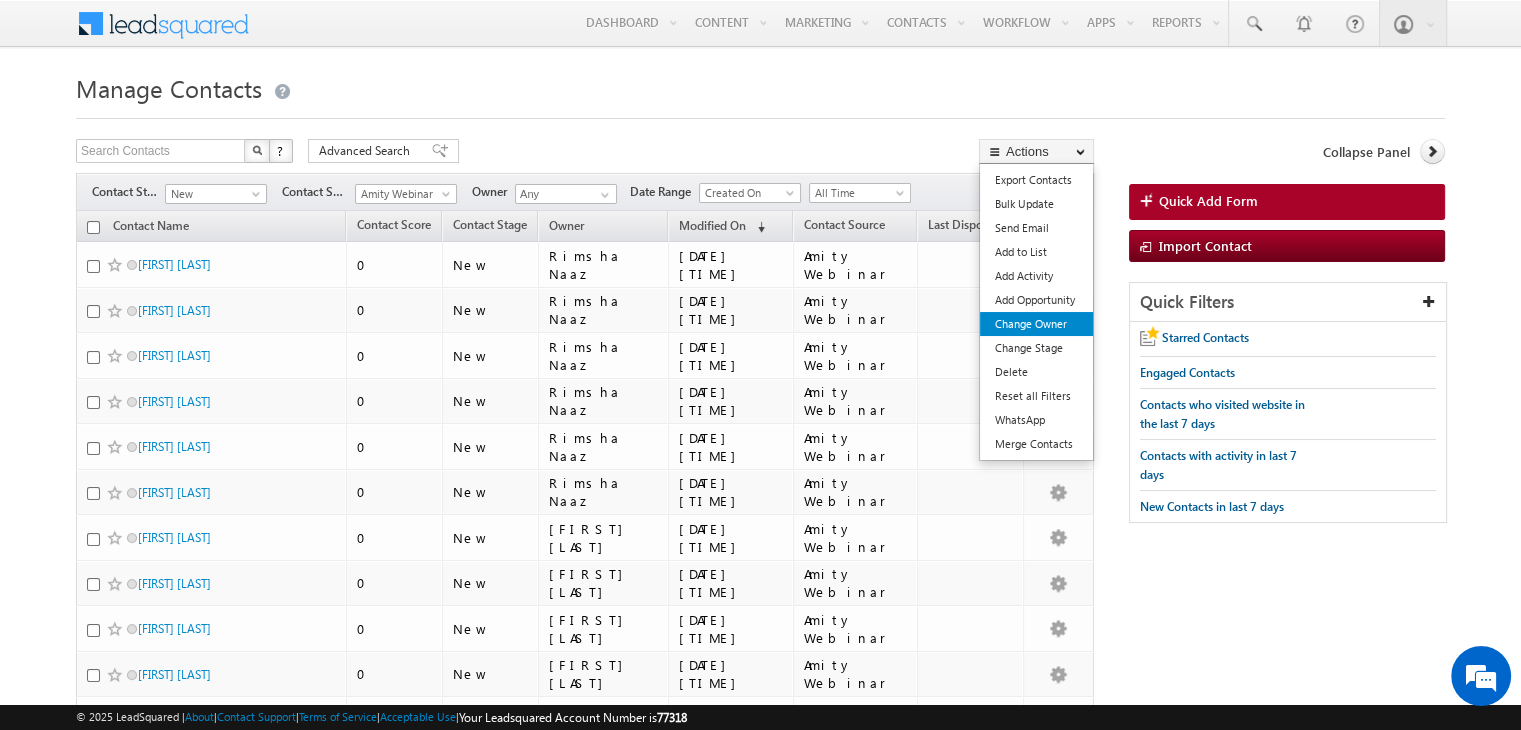 click on "Change Owner" at bounding box center (1036, 324) 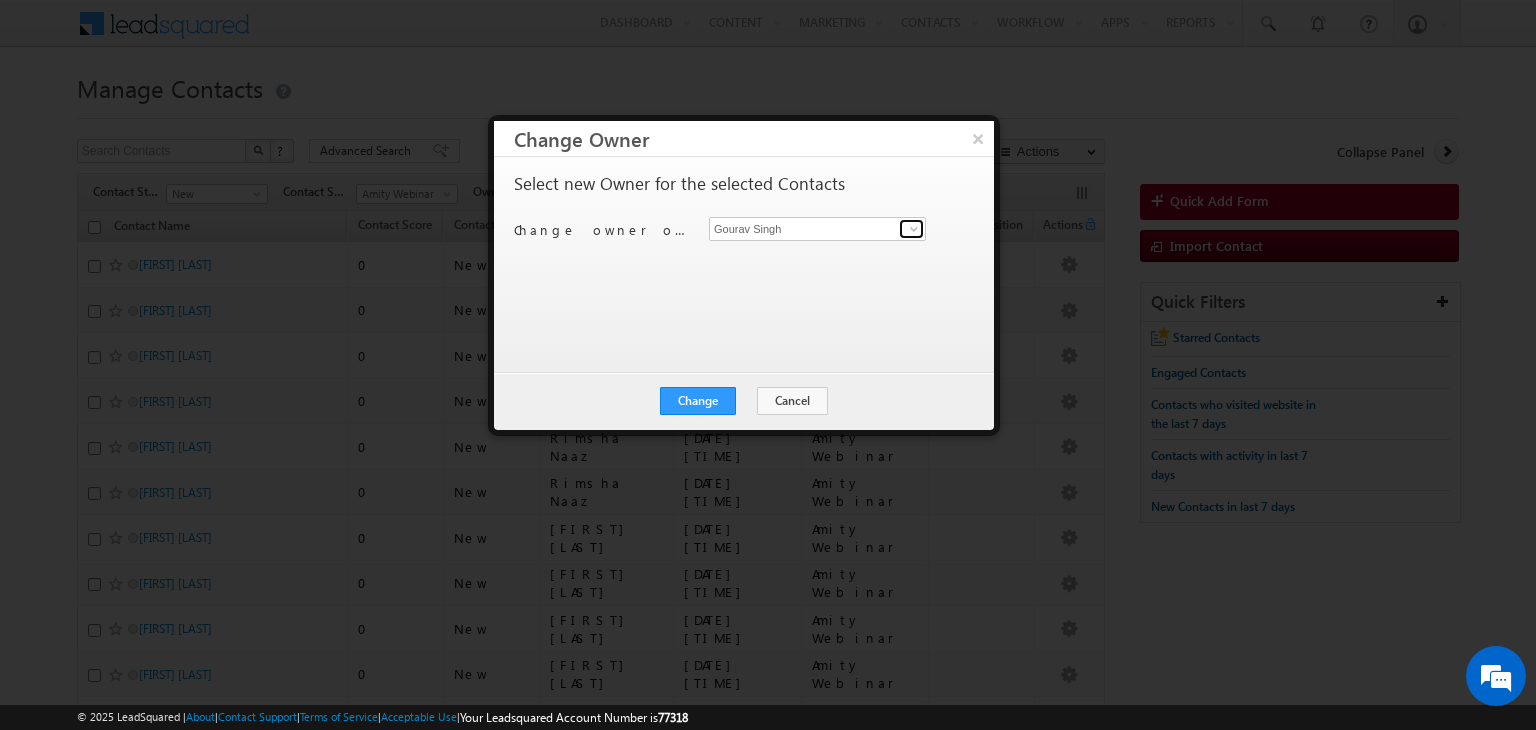 click at bounding box center [914, 229] 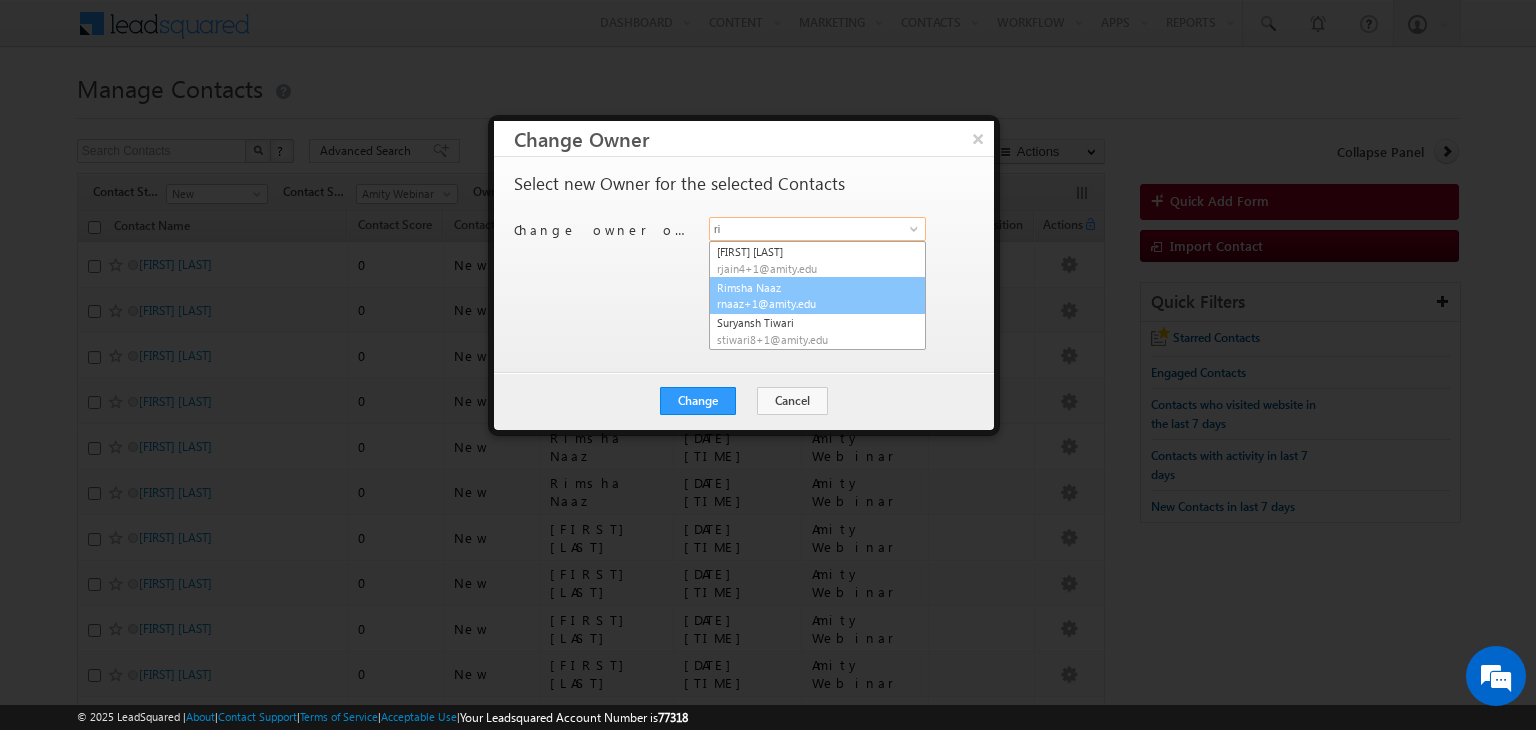 click on "Rimsha Naaz   rnaaz+1@amity.edu" at bounding box center (817, 296) 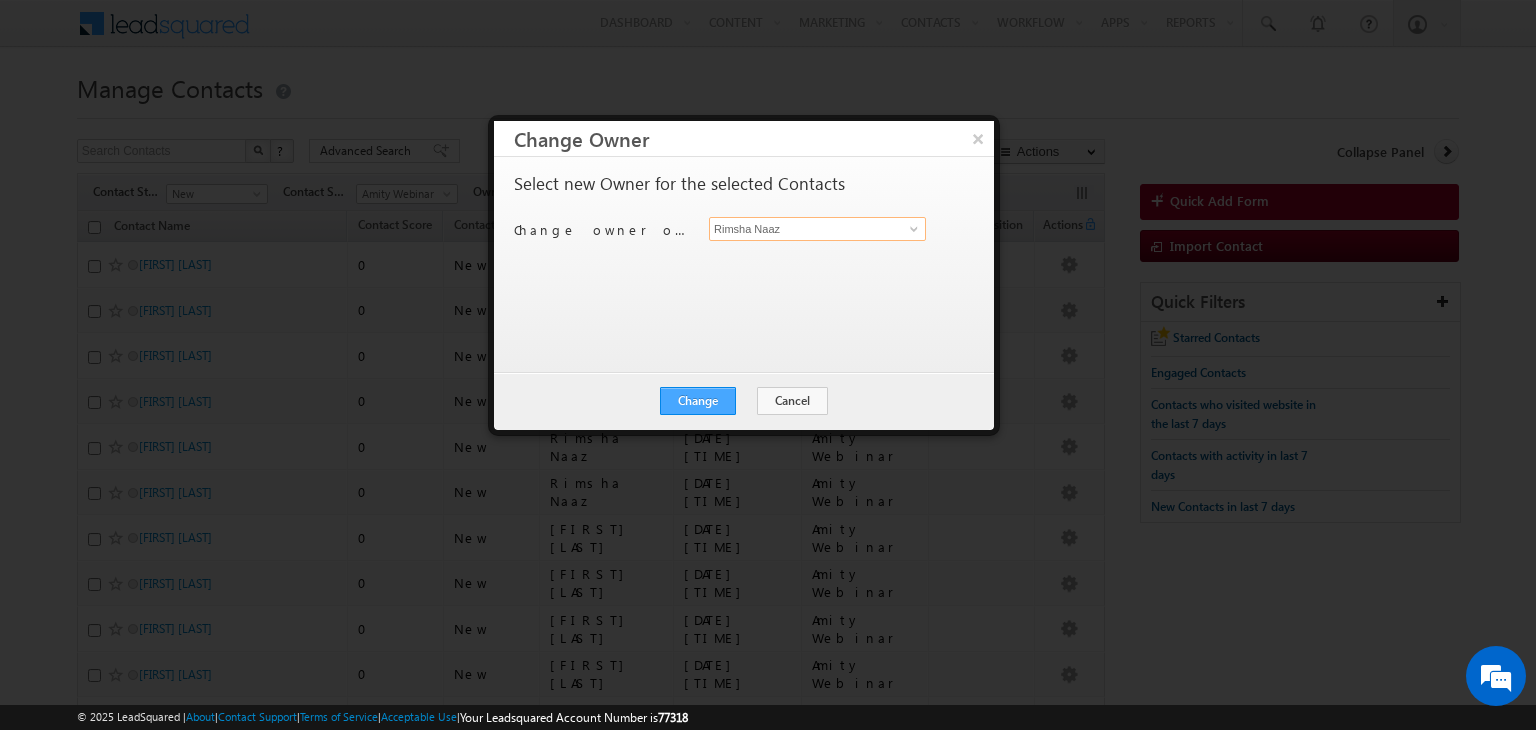 type on "Rimsha Naaz" 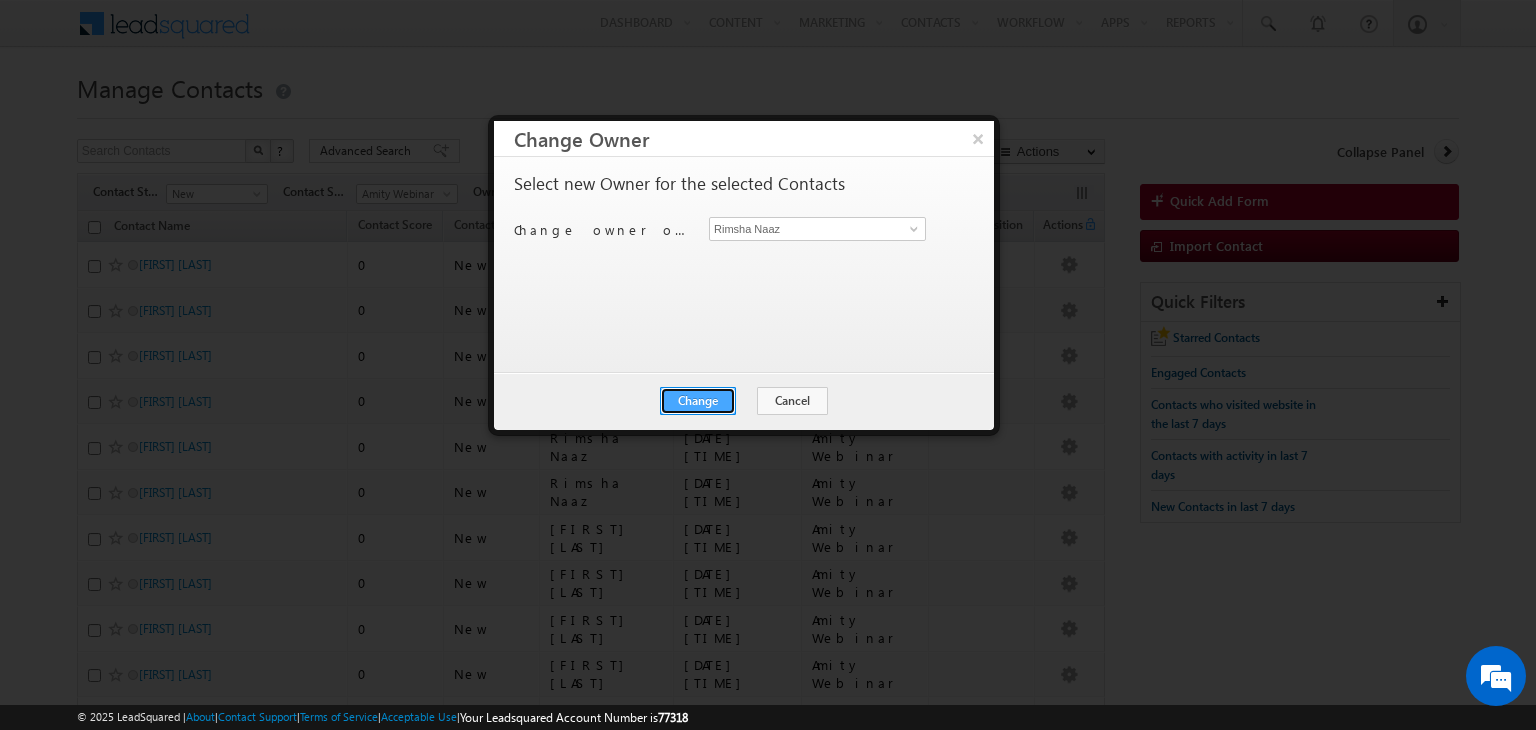 click on "Change" at bounding box center (698, 401) 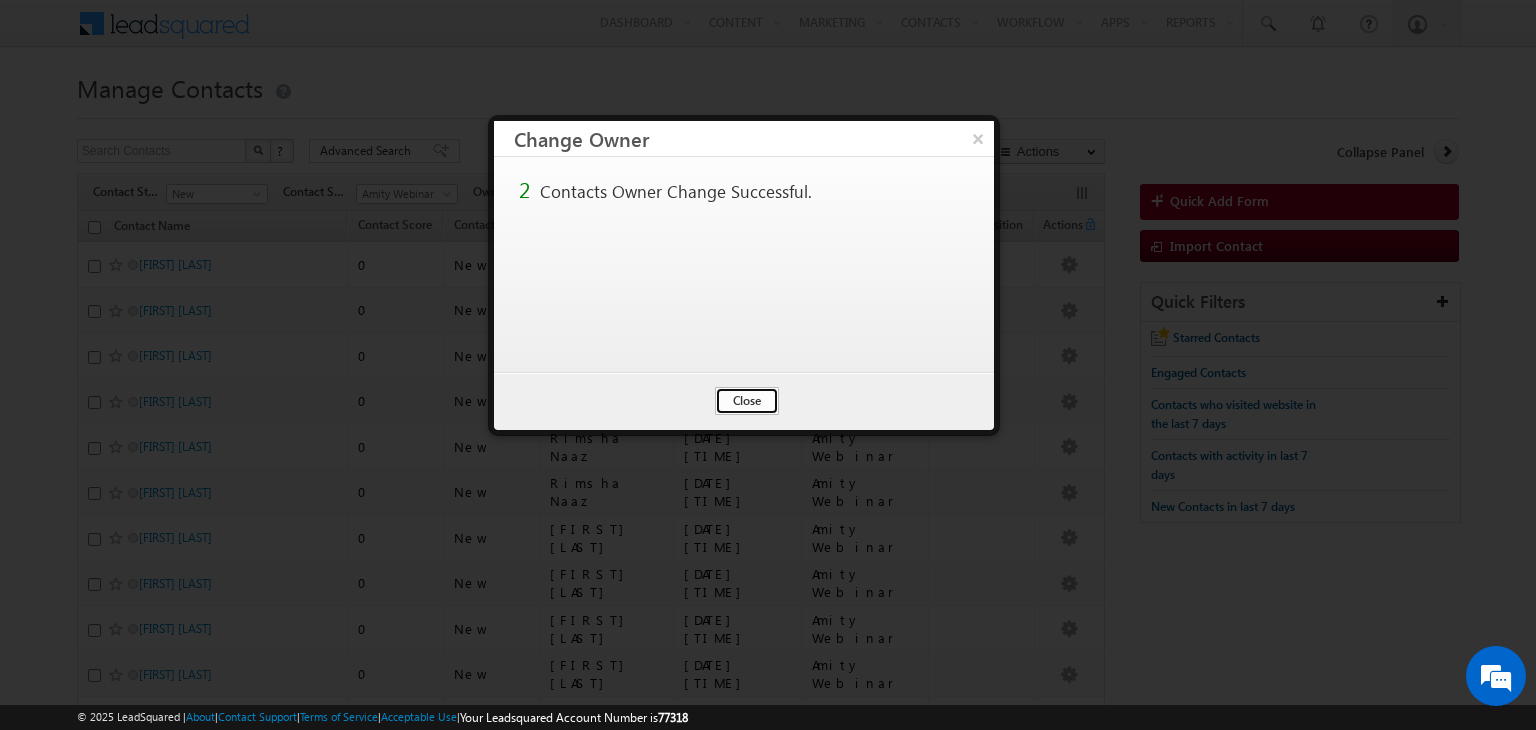 click on "Close" at bounding box center [747, 401] 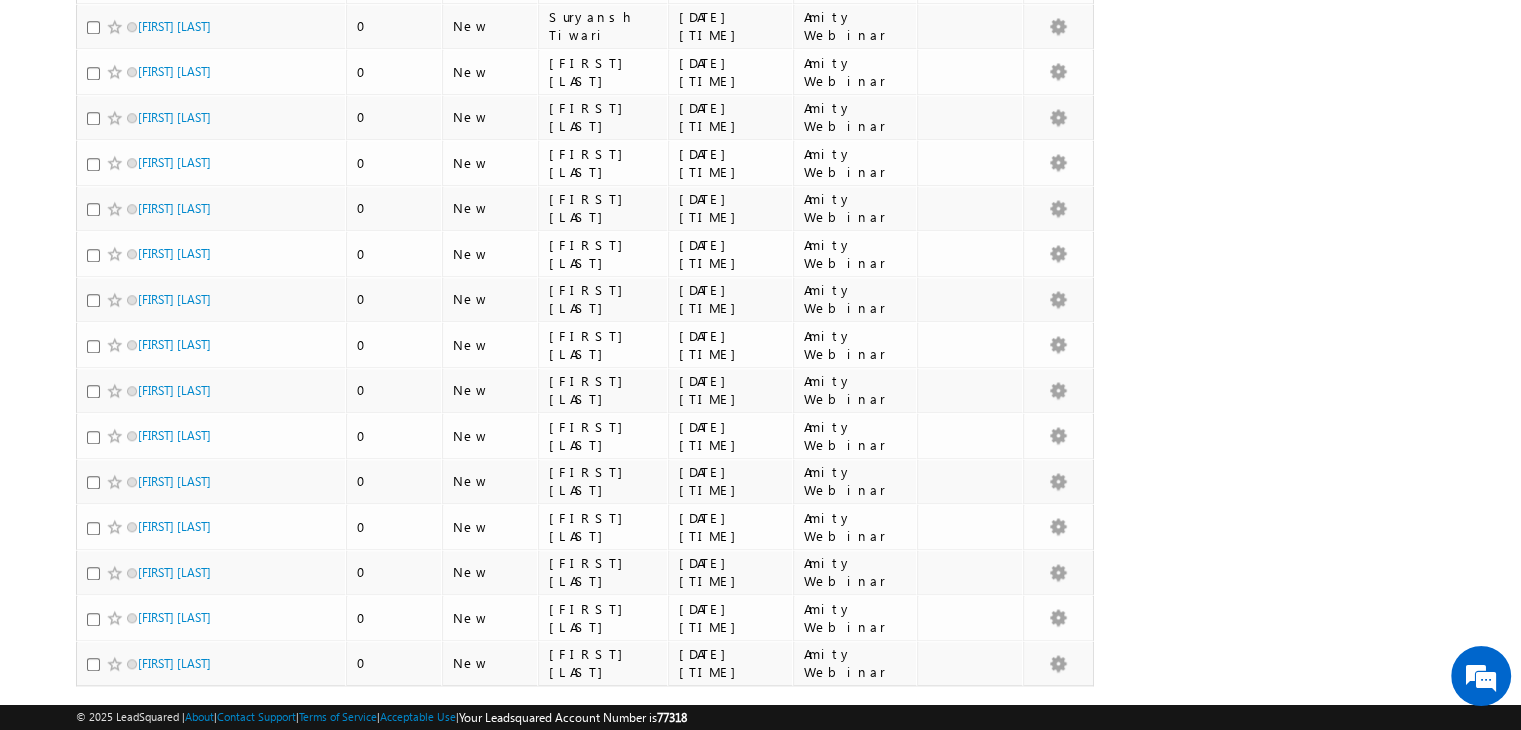scroll, scrollTop: 1936, scrollLeft: 0, axis: vertical 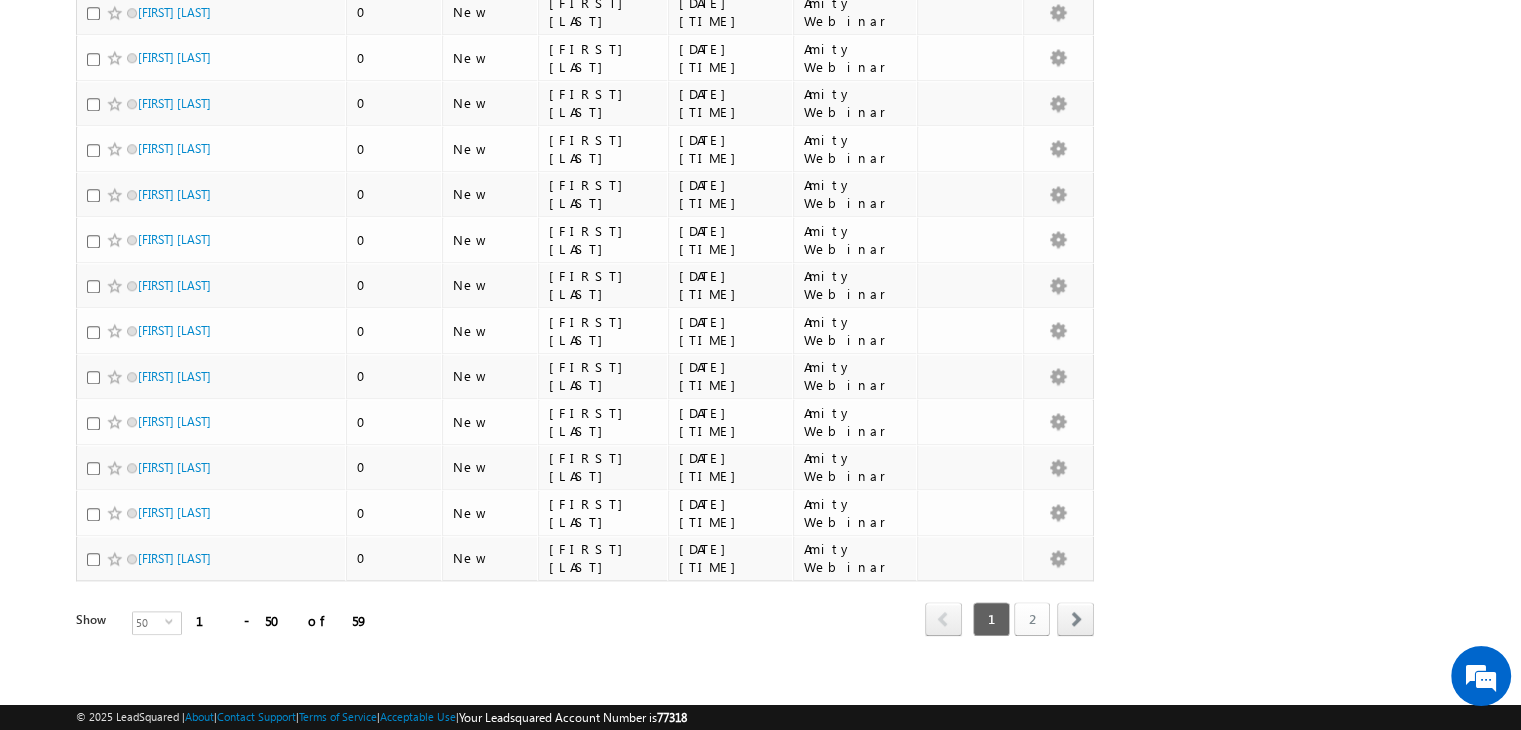 click on "2" at bounding box center [1032, 619] 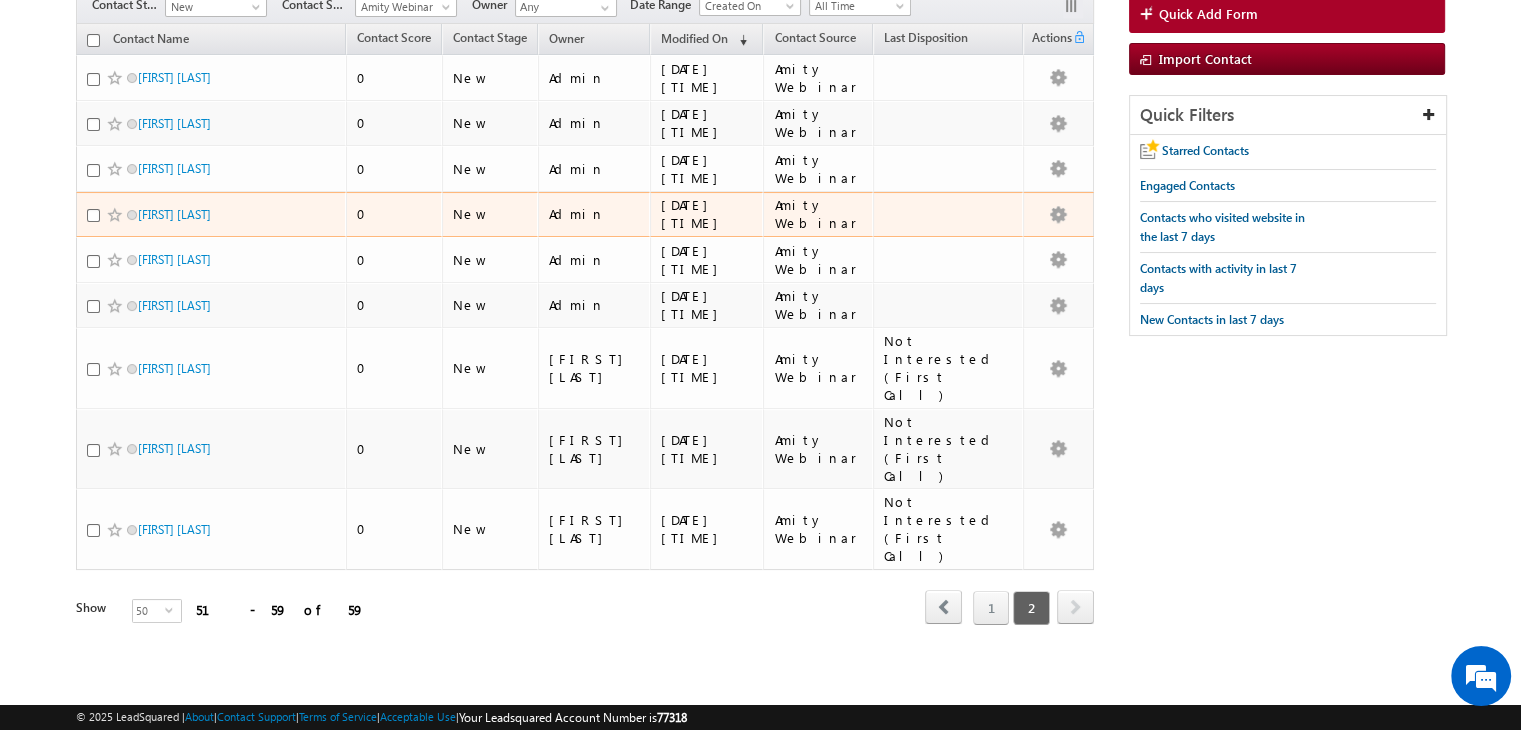 scroll, scrollTop: 87, scrollLeft: 0, axis: vertical 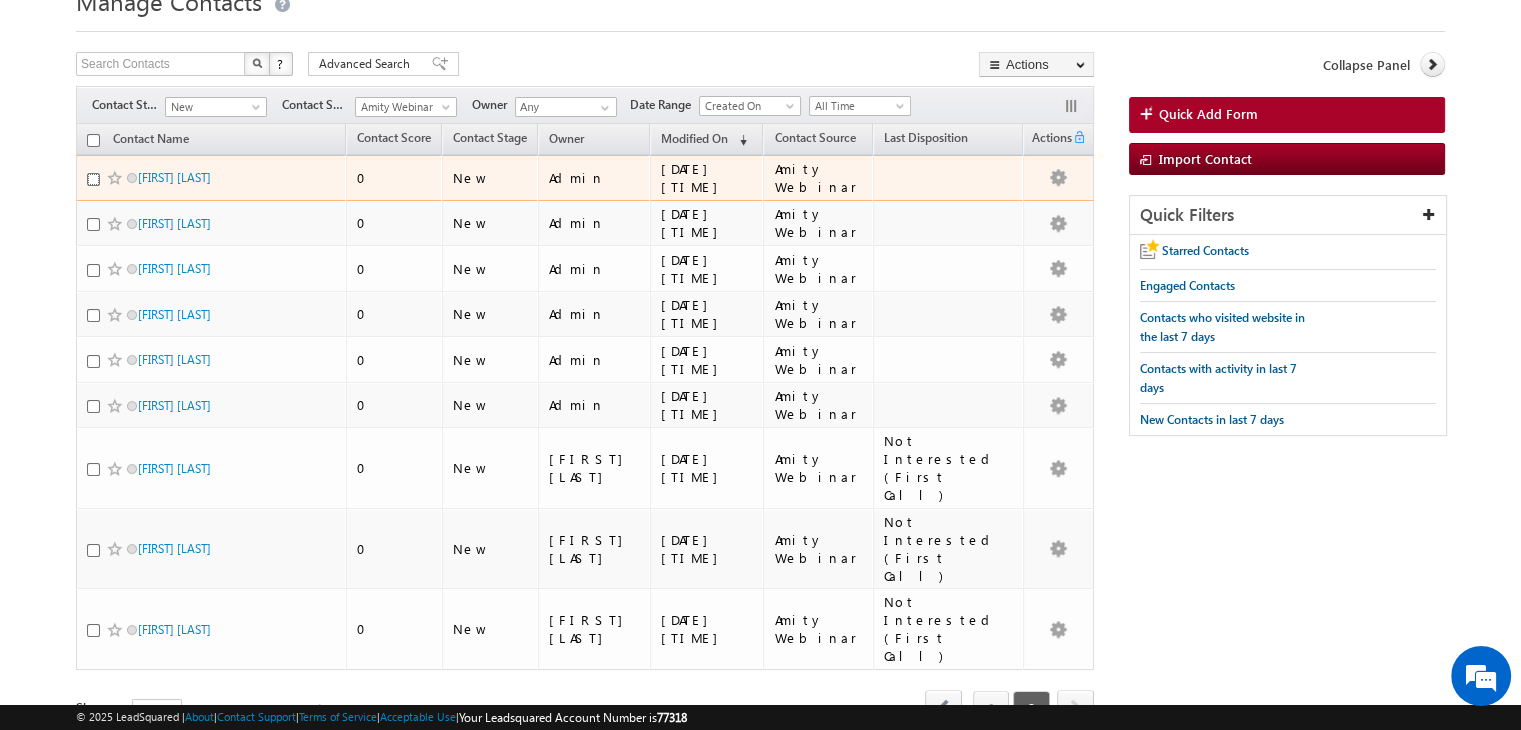 click at bounding box center (93, 179) 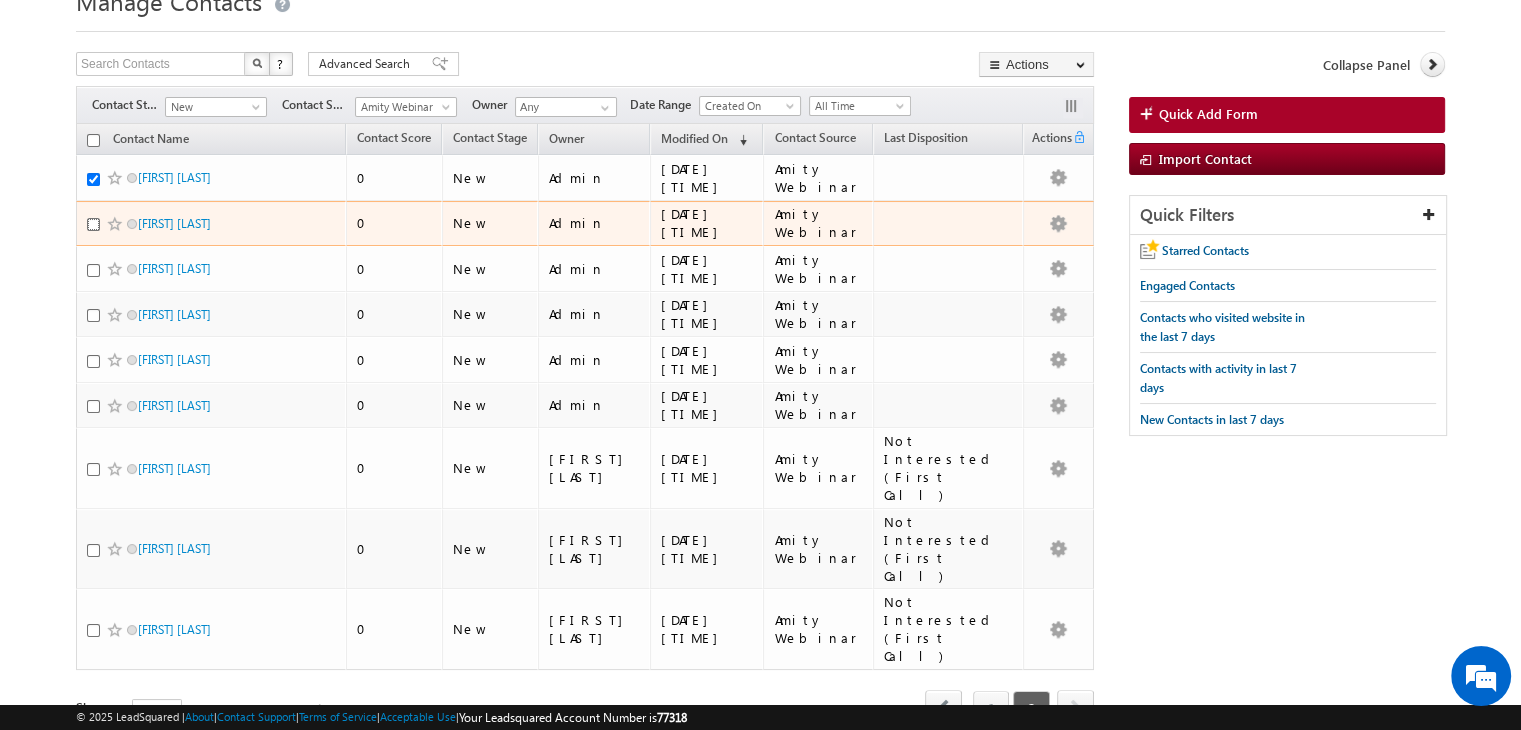 click at bounding box center (93, 224) 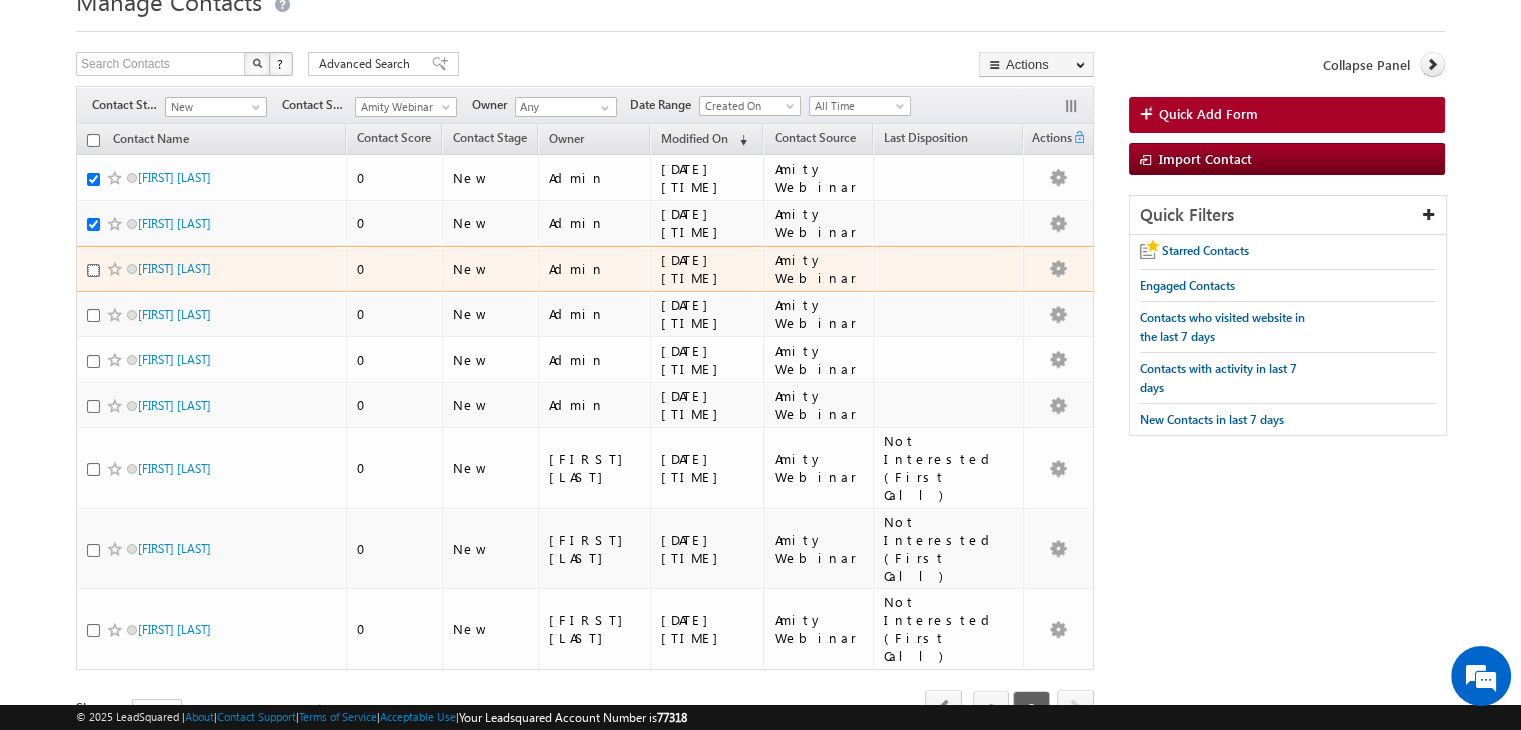 click at bounding box center [93, 270] 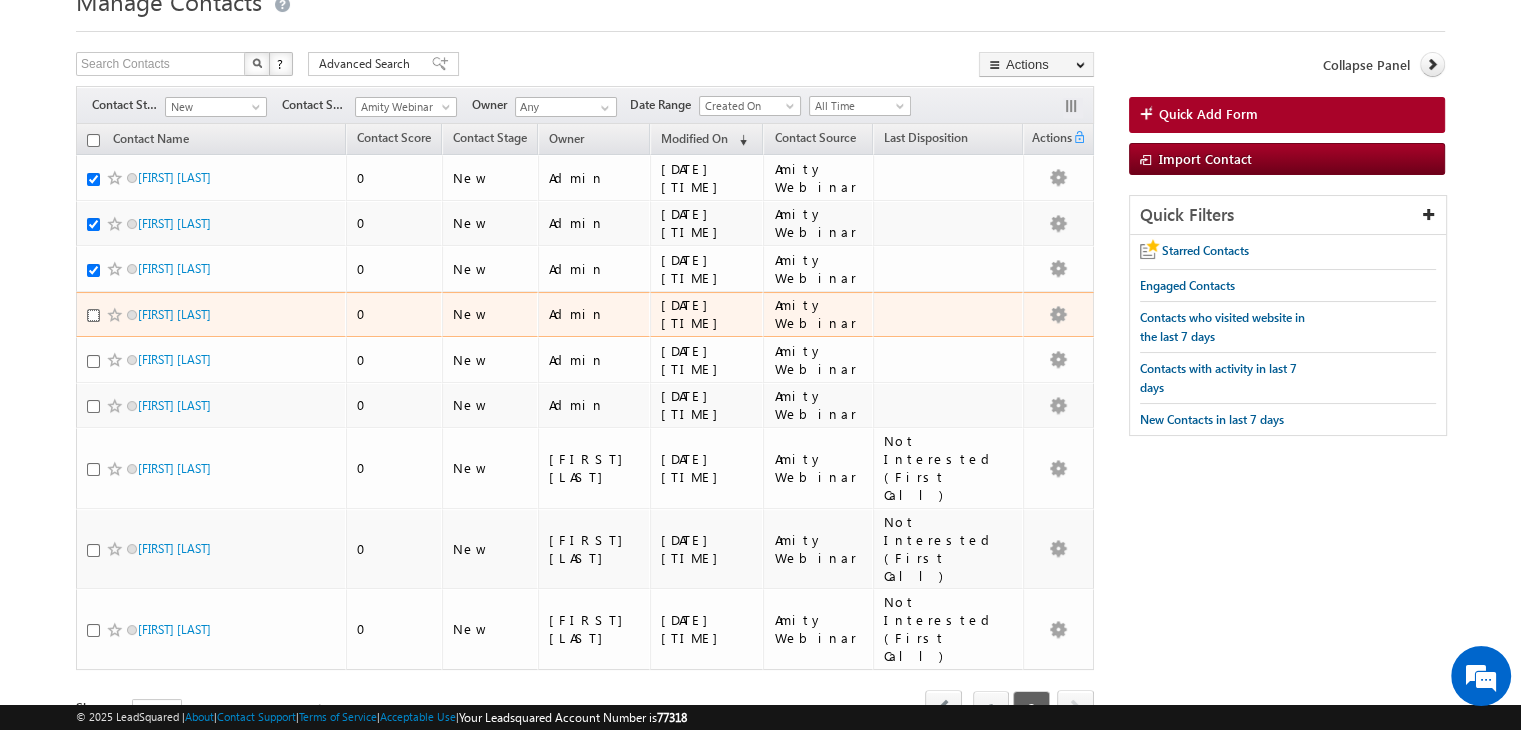 click at bounding box center [93, 315] 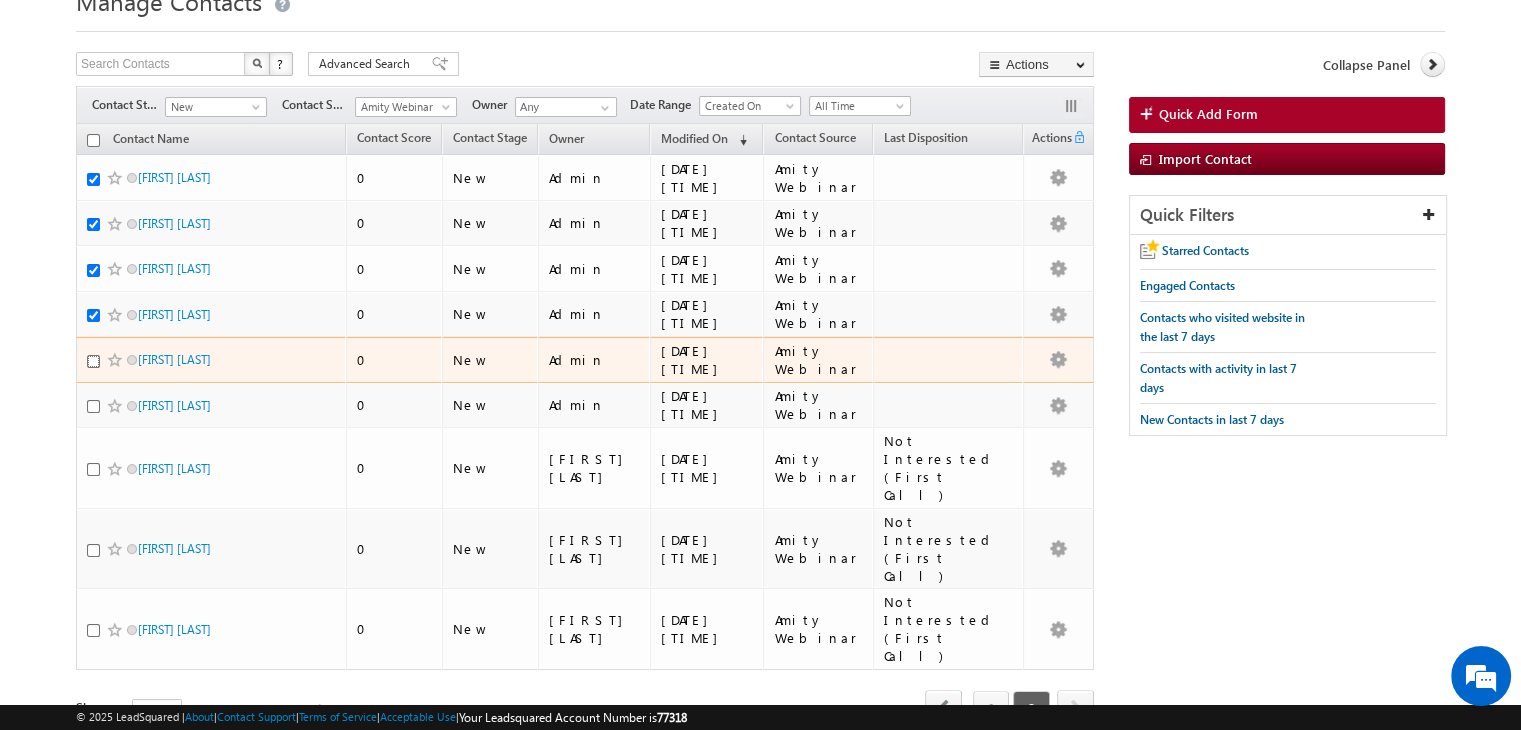 click at bounding box center [93, 361] 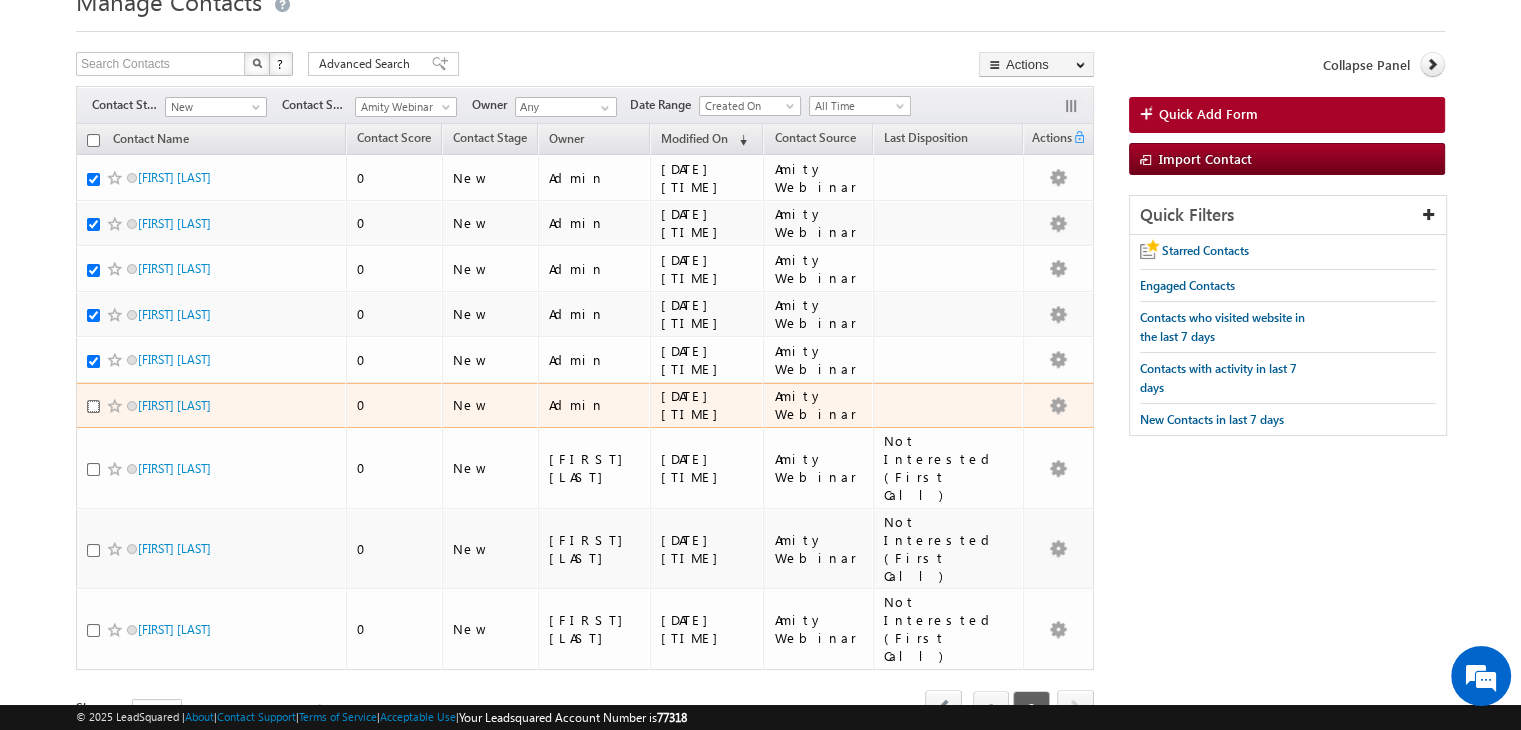 click at bounding box center (93, 406) 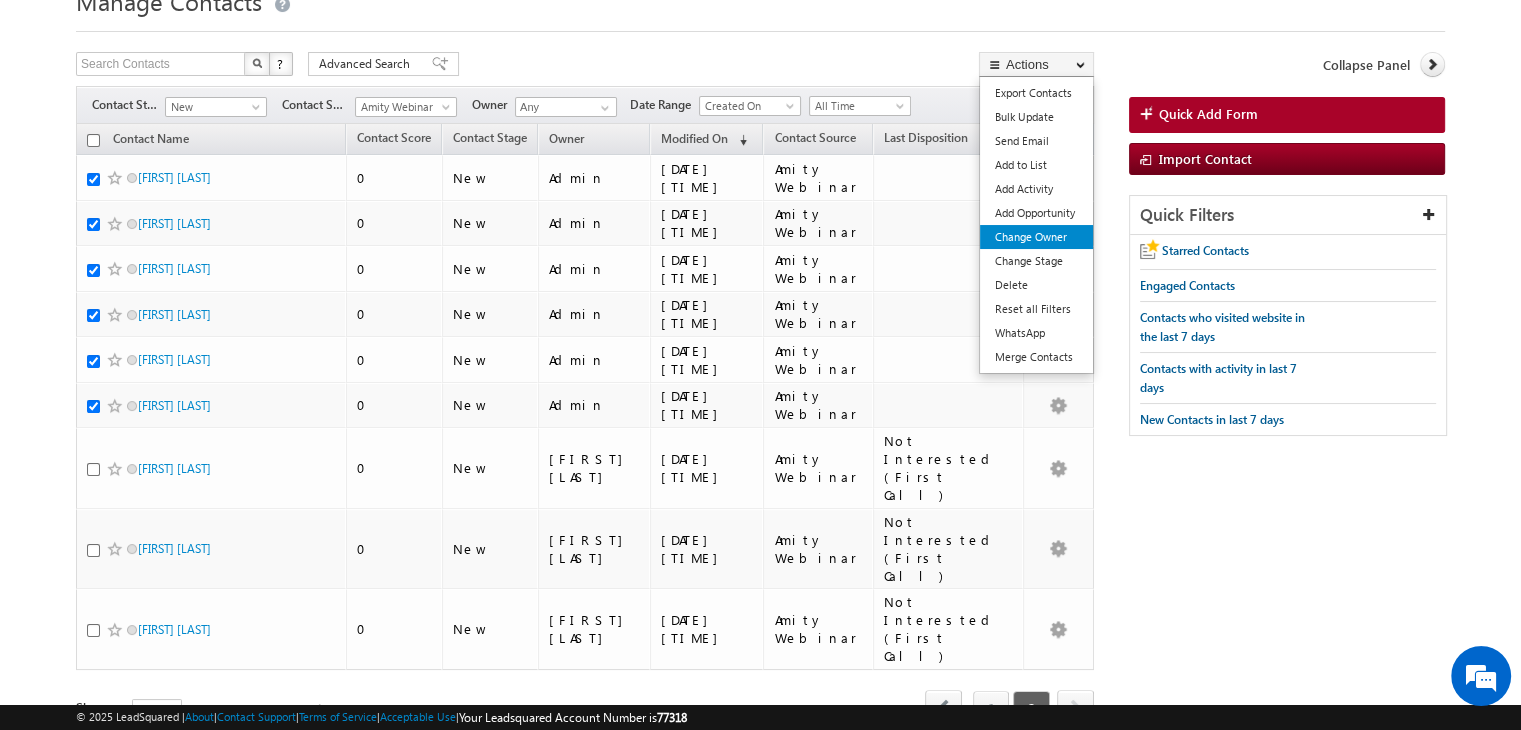 click on "Change Owner" at bounding box center (1036, 237) 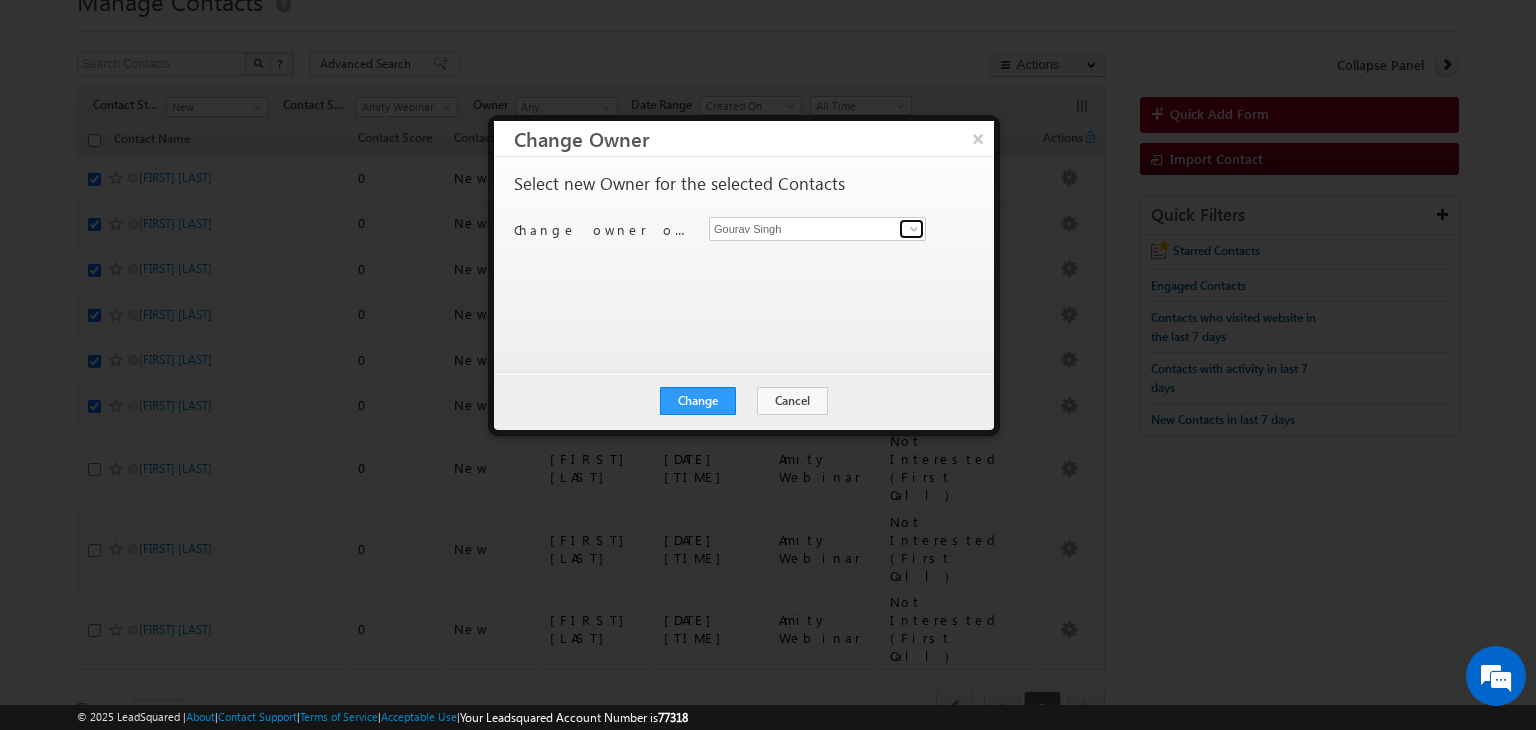 click at bounding box center (914, 229) 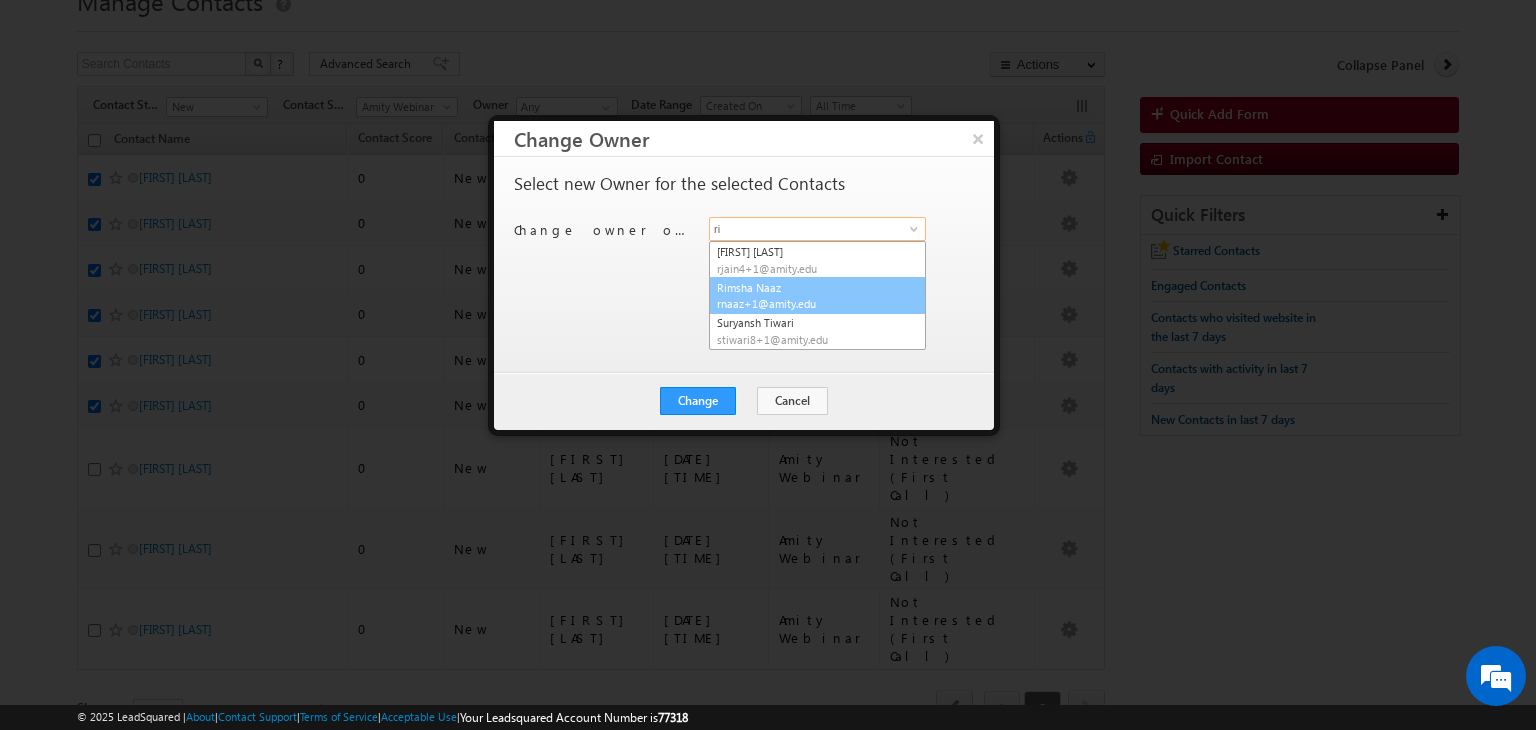 click on "Rimsha Naaz   rnaaz+1@amity.edu" at bounding box center (817, 296) 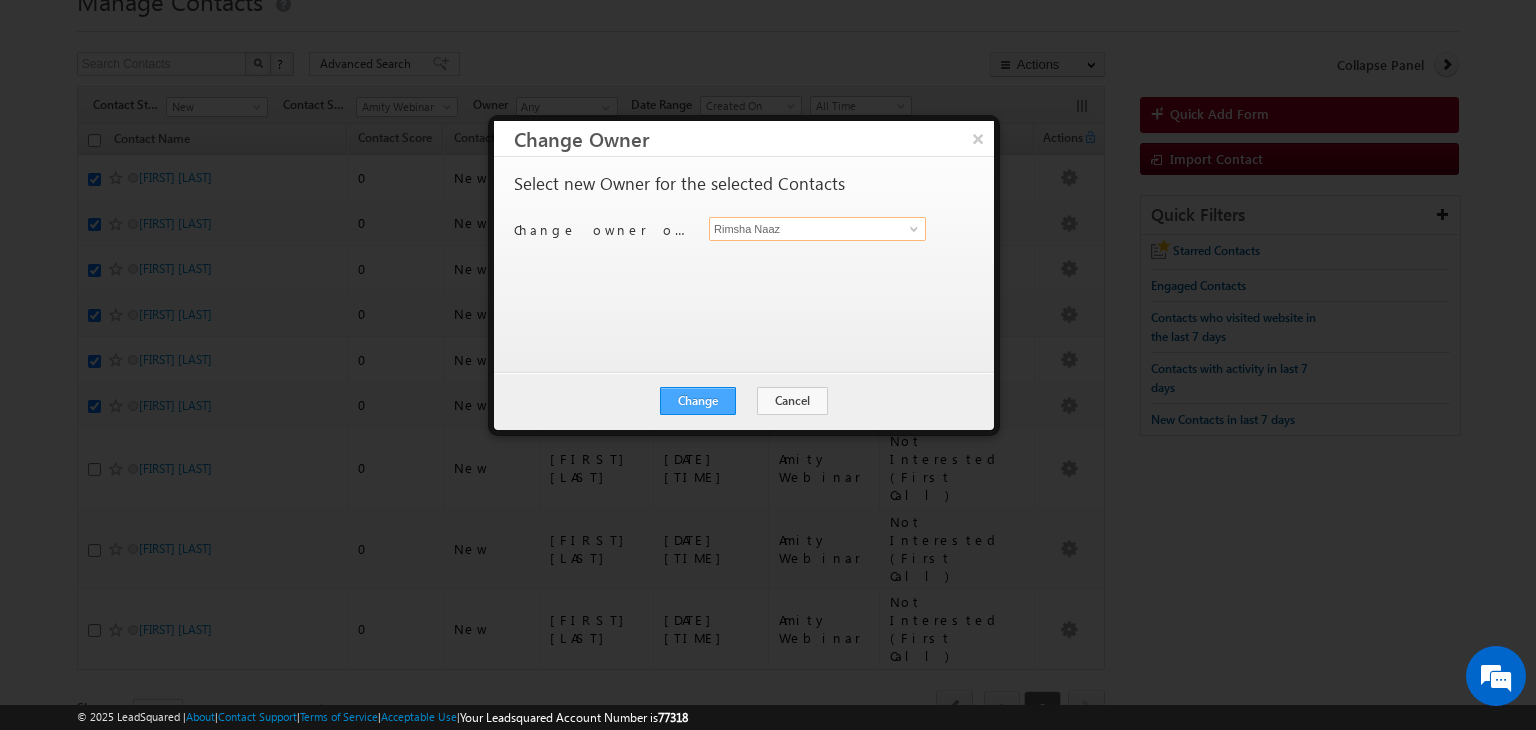 type on "Rimsha Naaz" 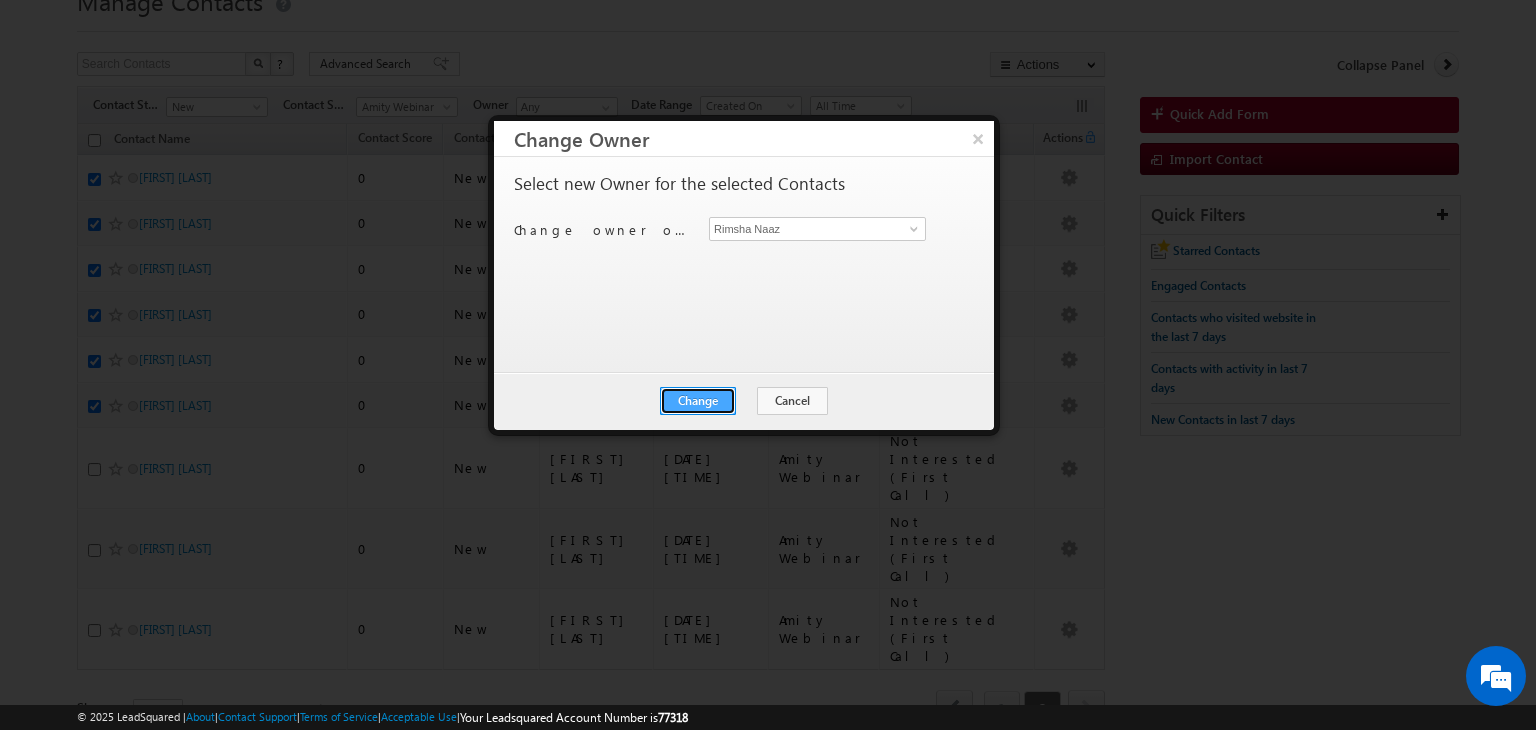 click on "Change" at bounding box center [698, 401] 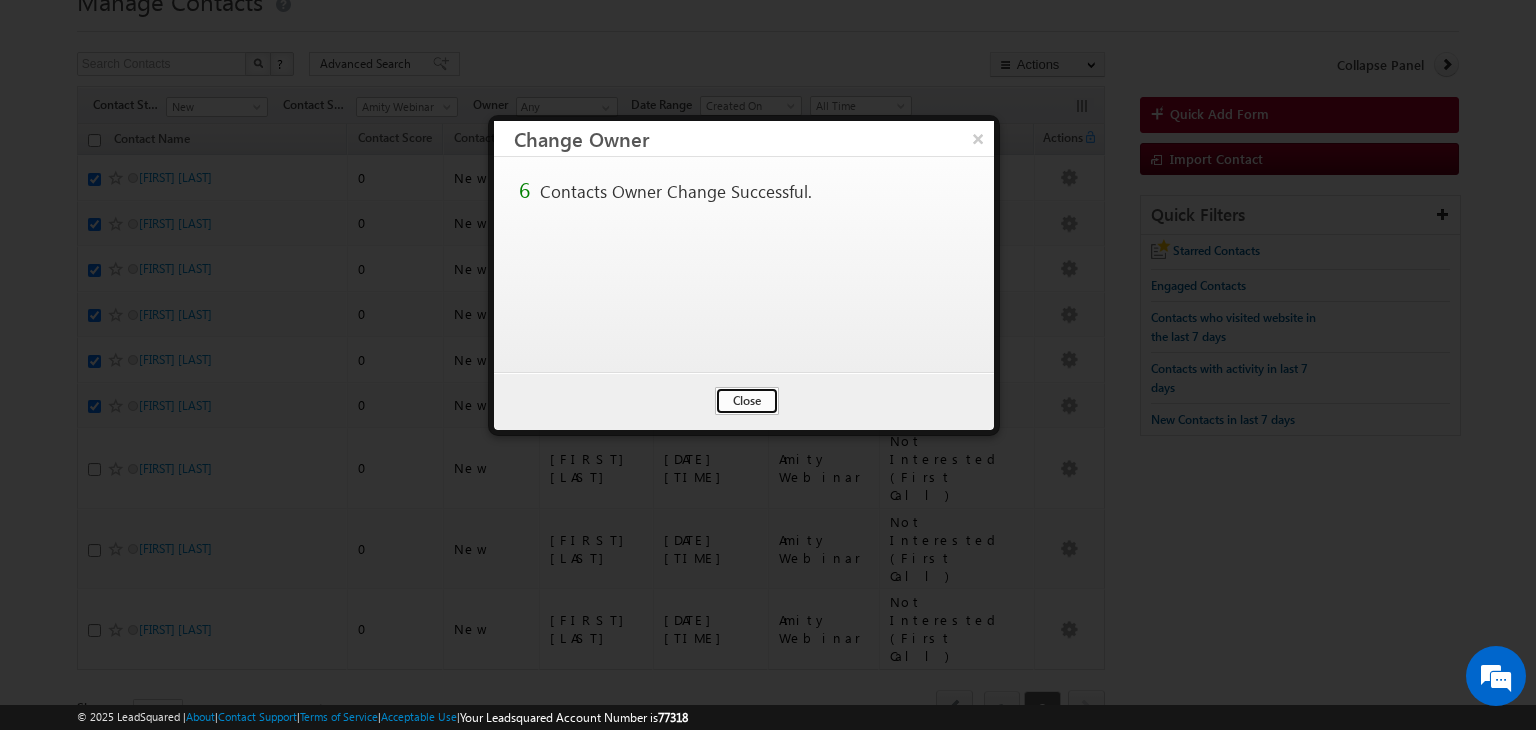 click on "Close" at bounding box center (747, 401) 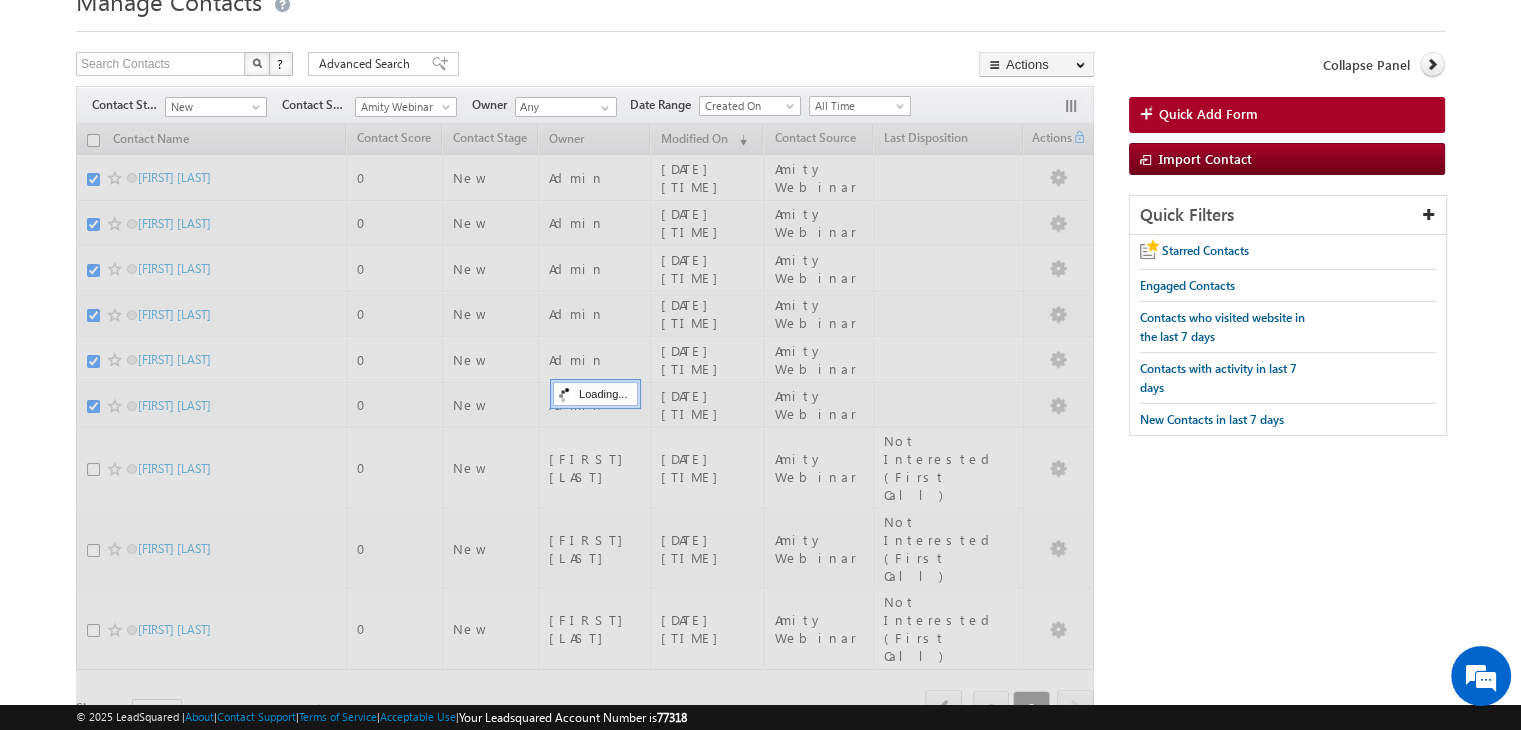 scroll, scrollTop: 77, scrollLeft: 0, axis: vertical 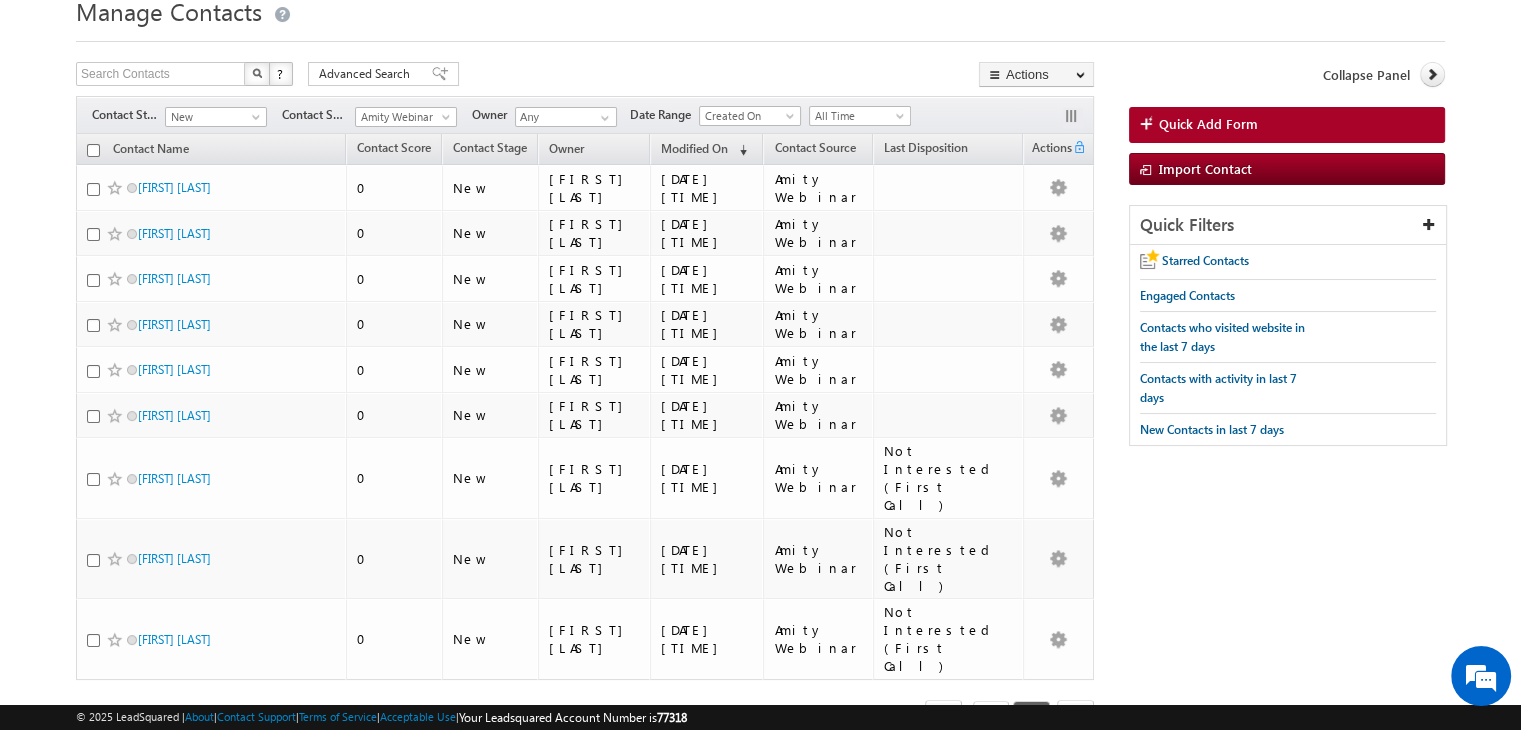 click on "1" at bounding box center [991, 718] 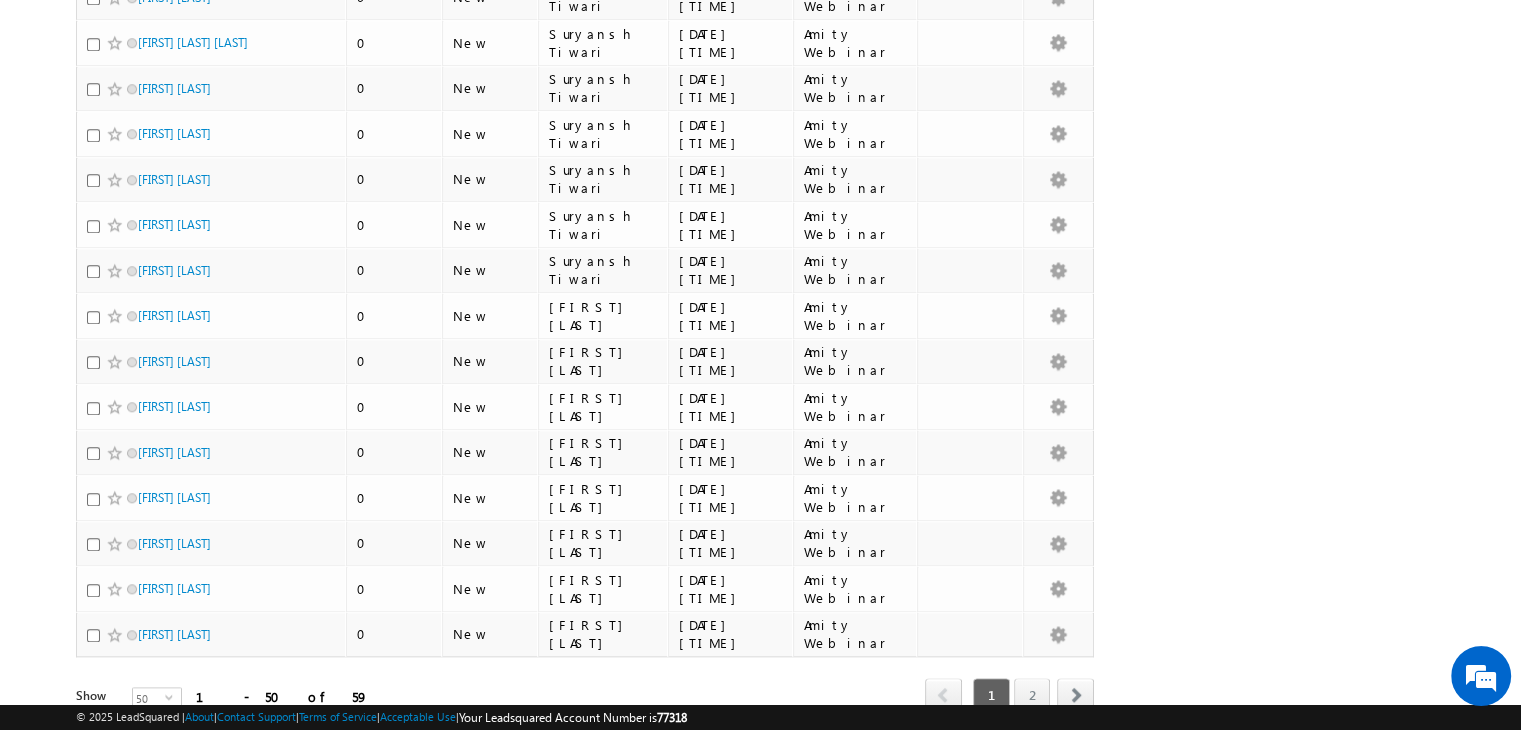 scroll, scrollTop: 1945, scrollLeft: 0, axis: vertical 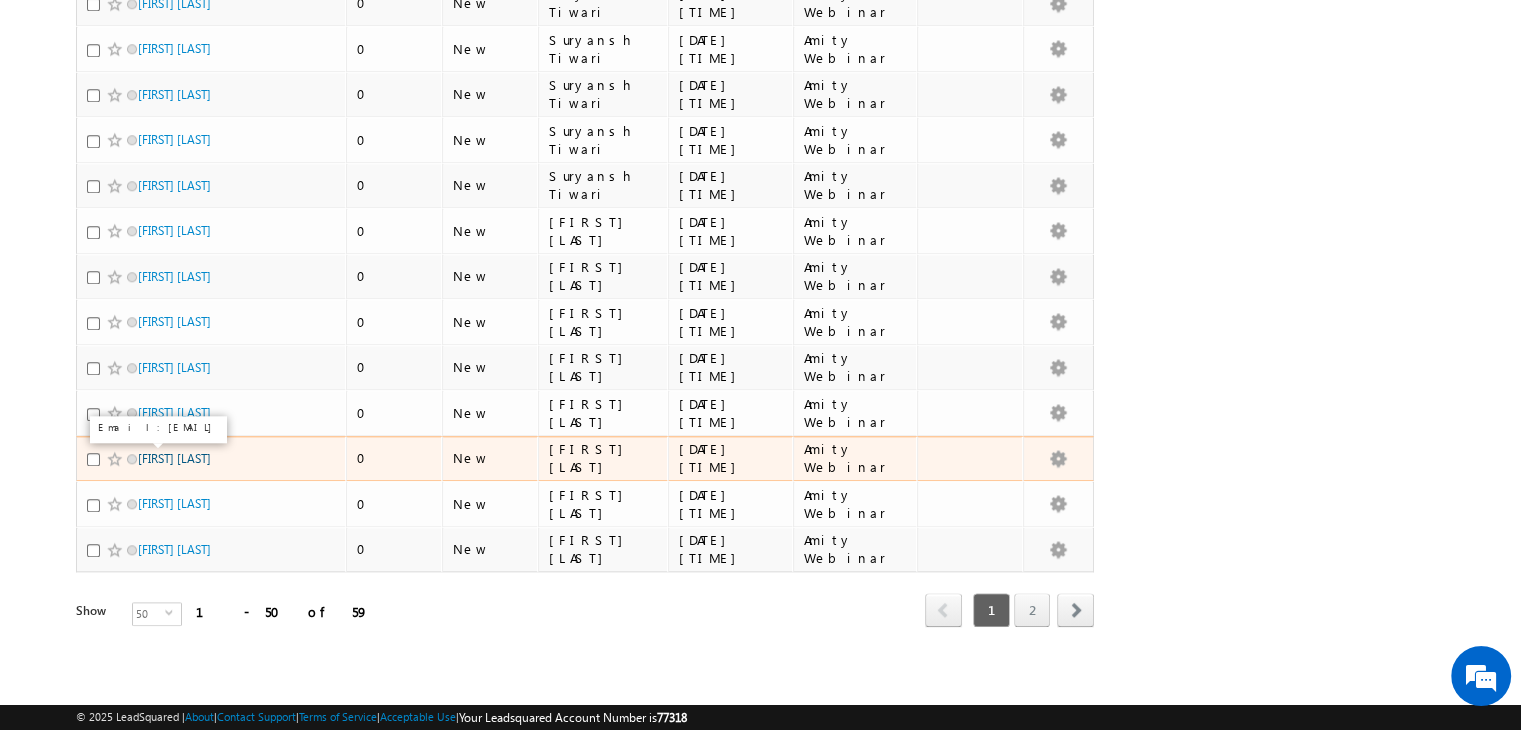 click on "Mansi Singh" at bounding box center [174, 458] 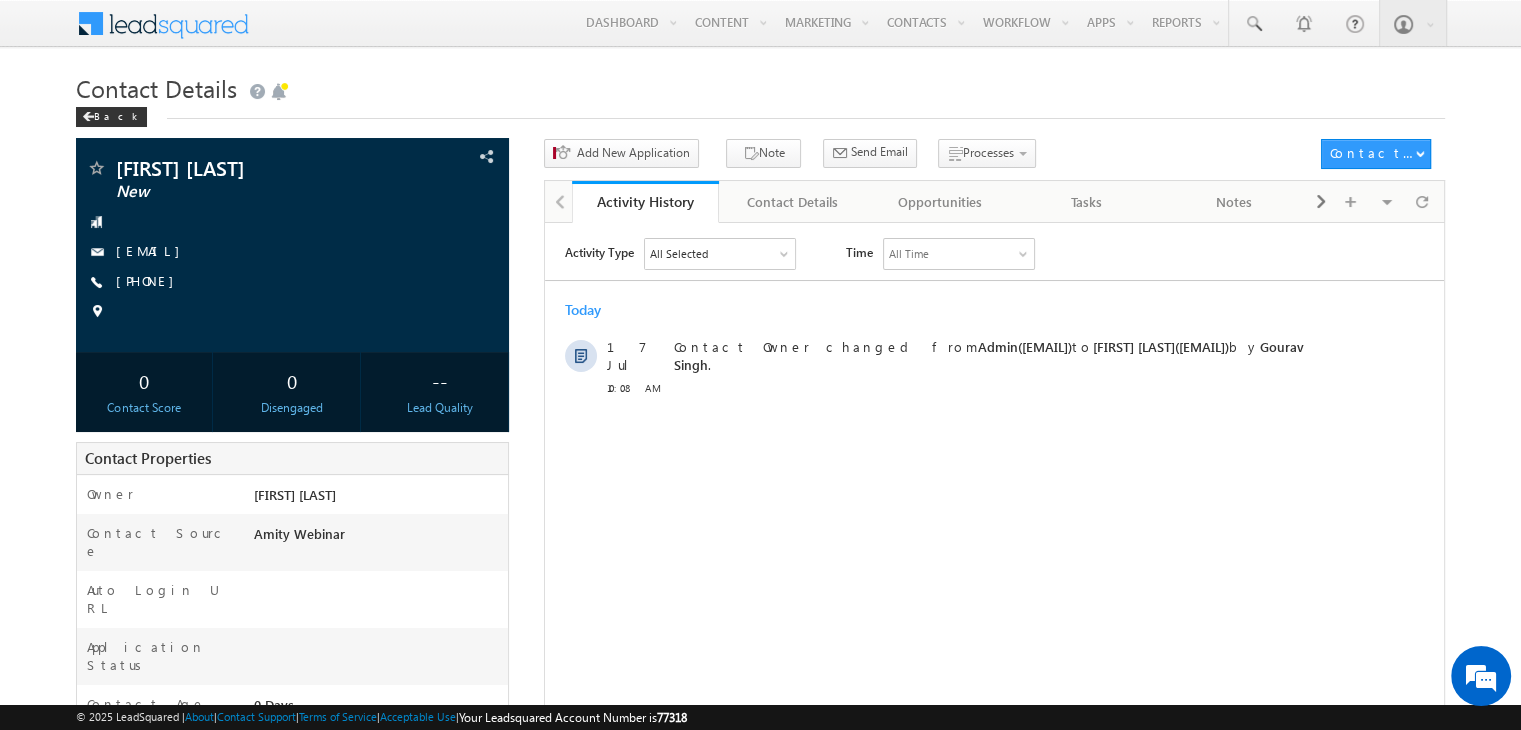 scroll, scrollTop: 0, scrollLeft: 0, axis: both 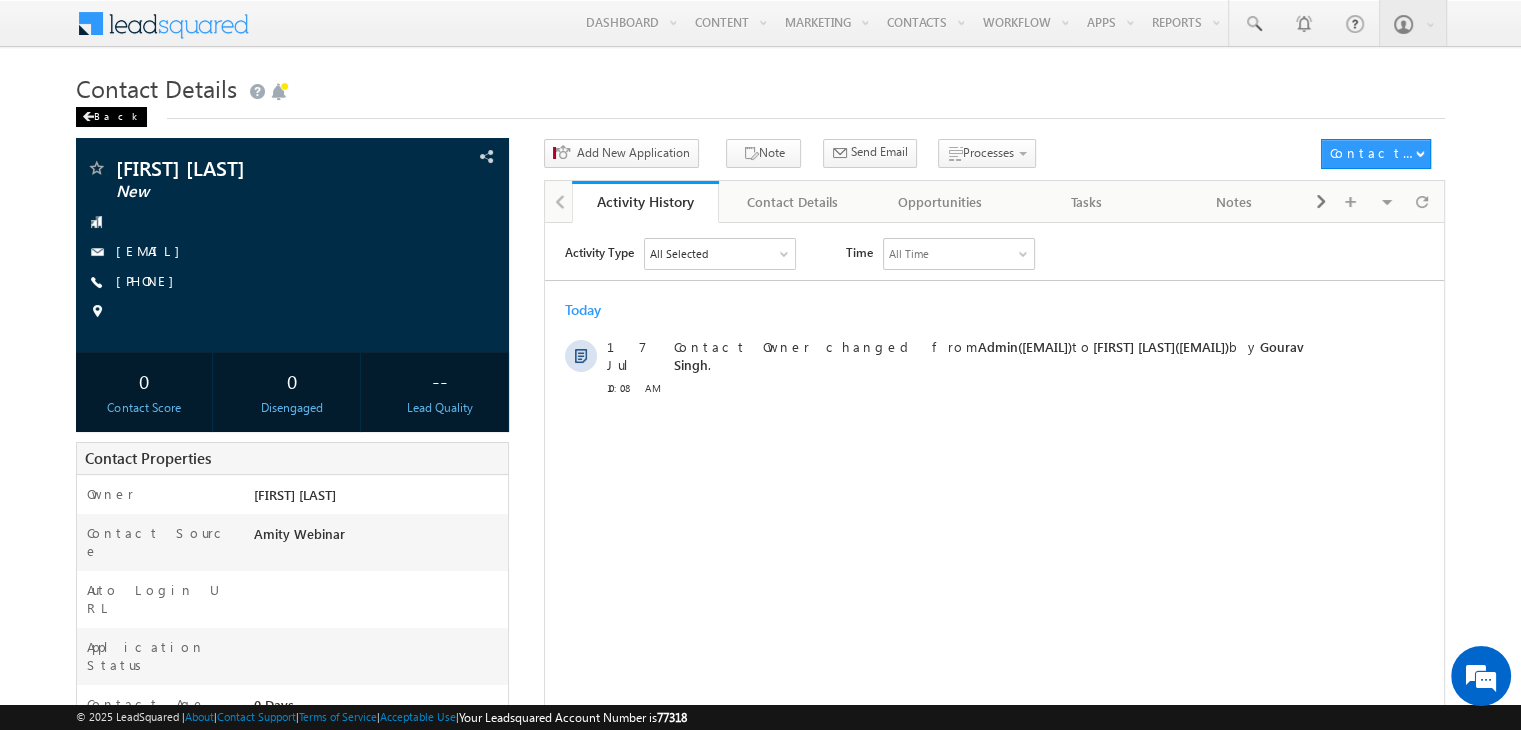 click at bounding box center (88, 117) 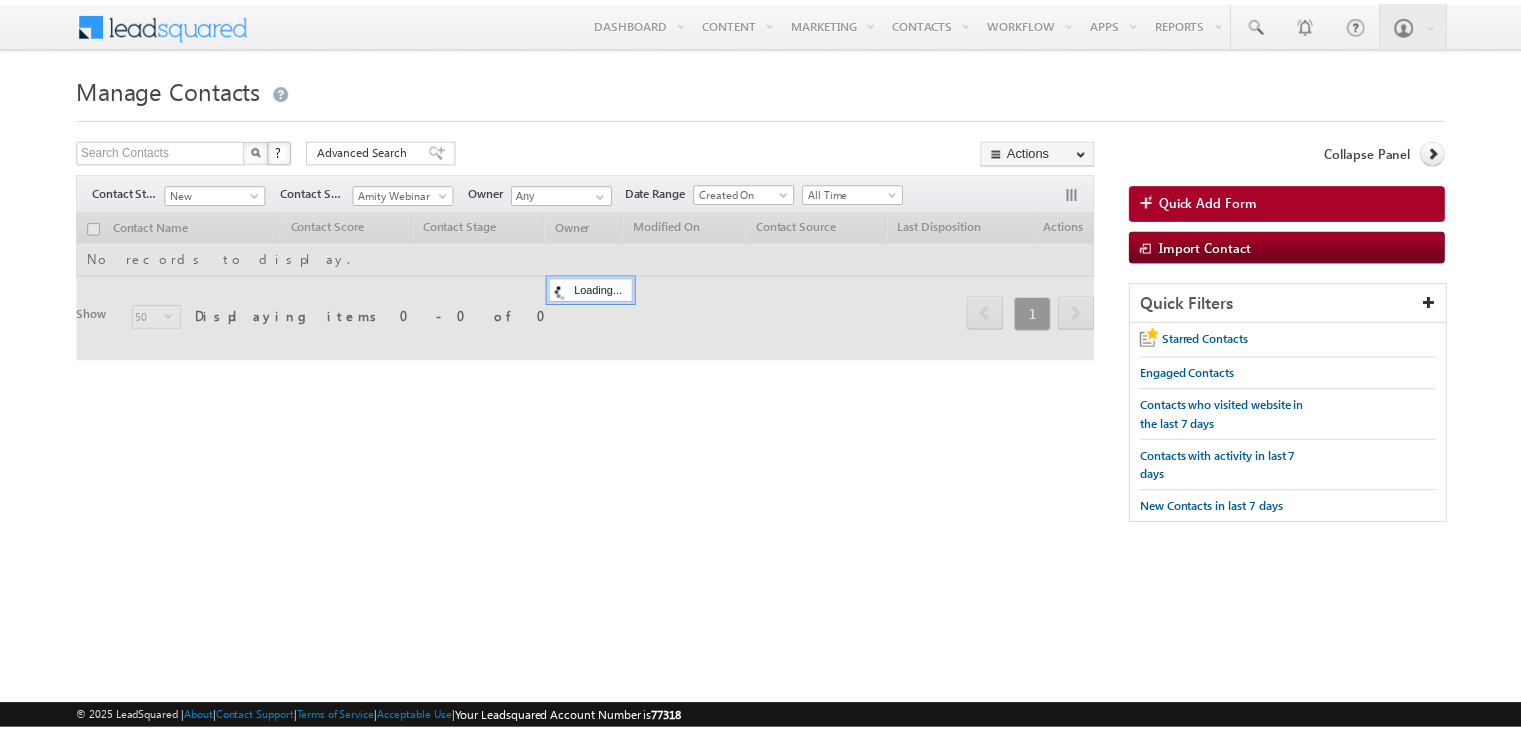 scroll, scrollTop: 0, scrollLeft: 0, axis: both 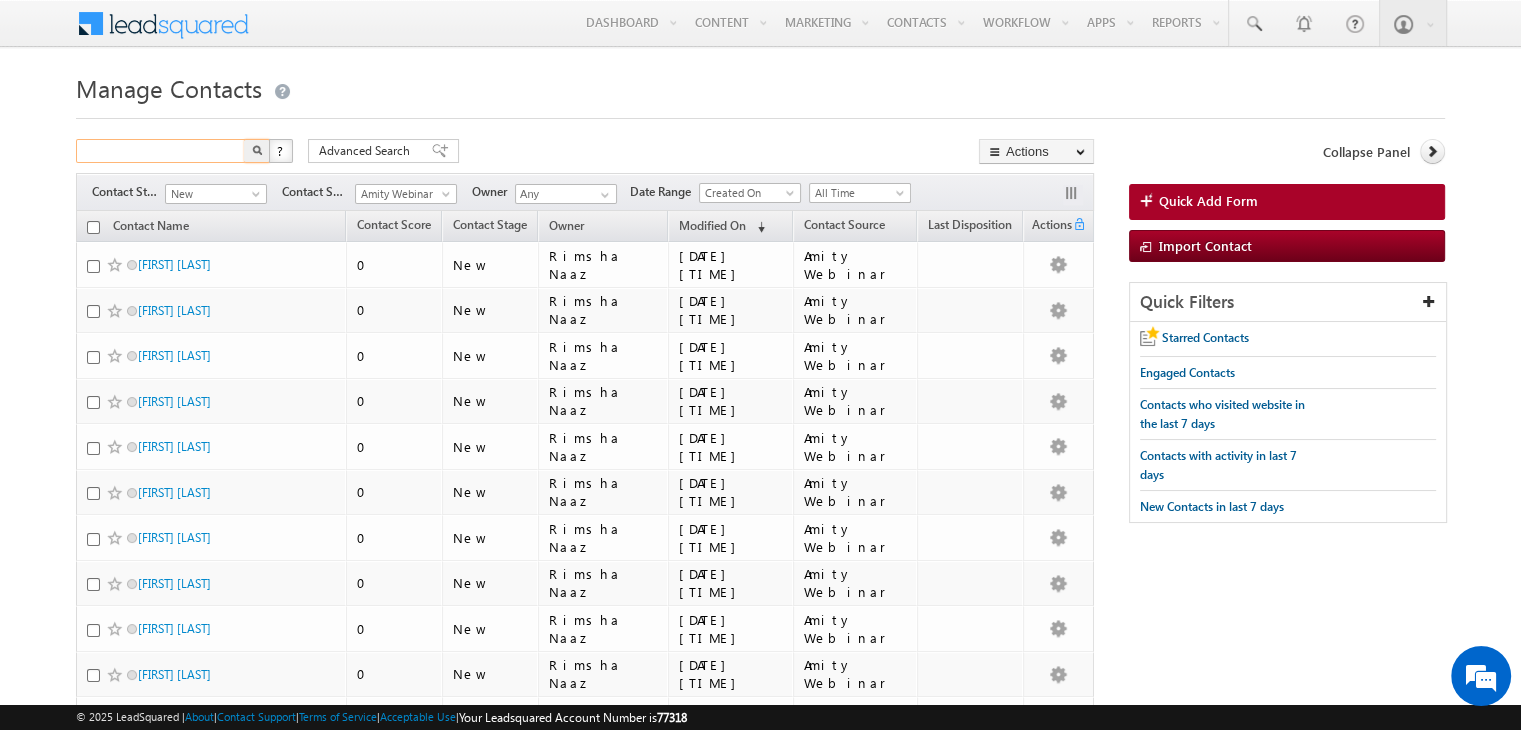 paste on "9028091012" 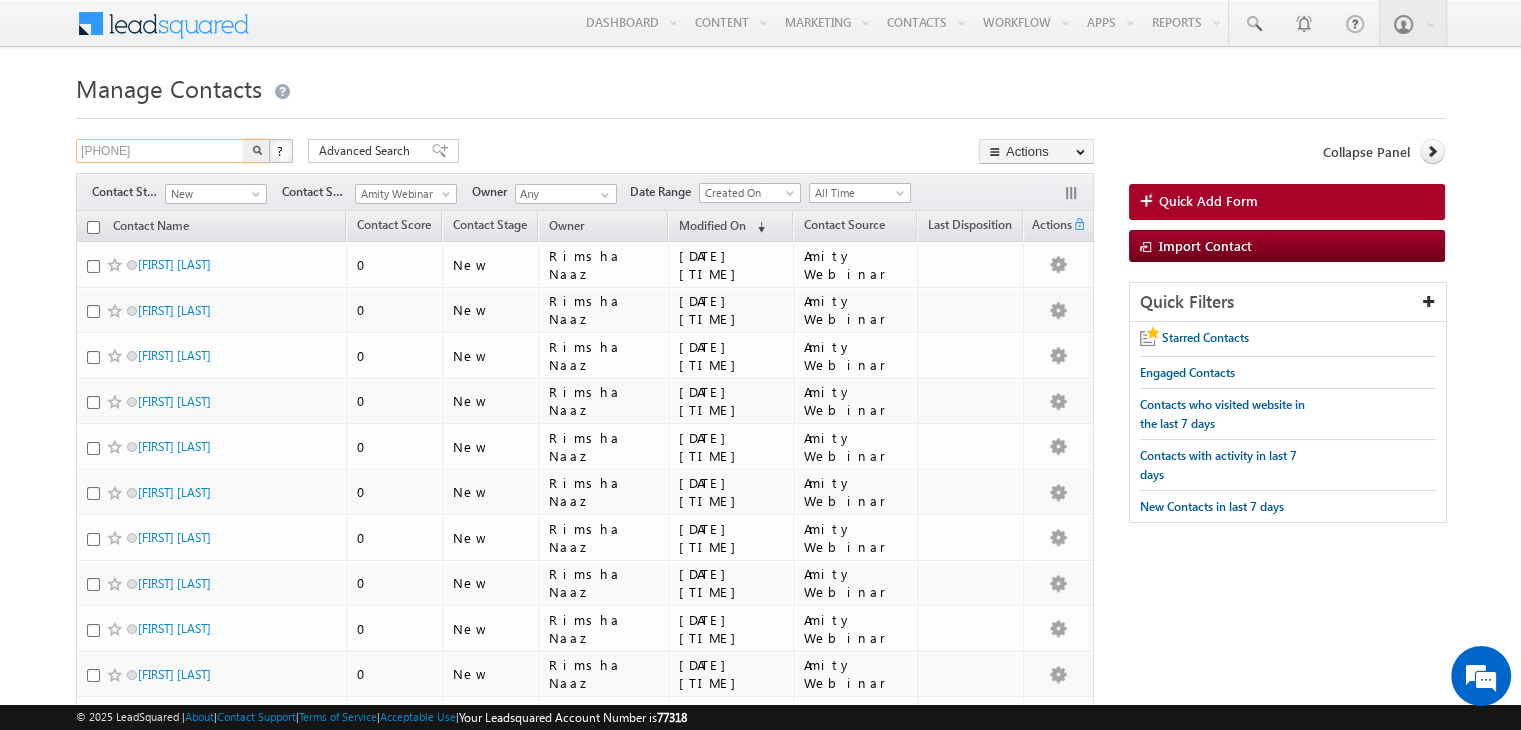 click on "9028091012" at bounding box center (161, 151) 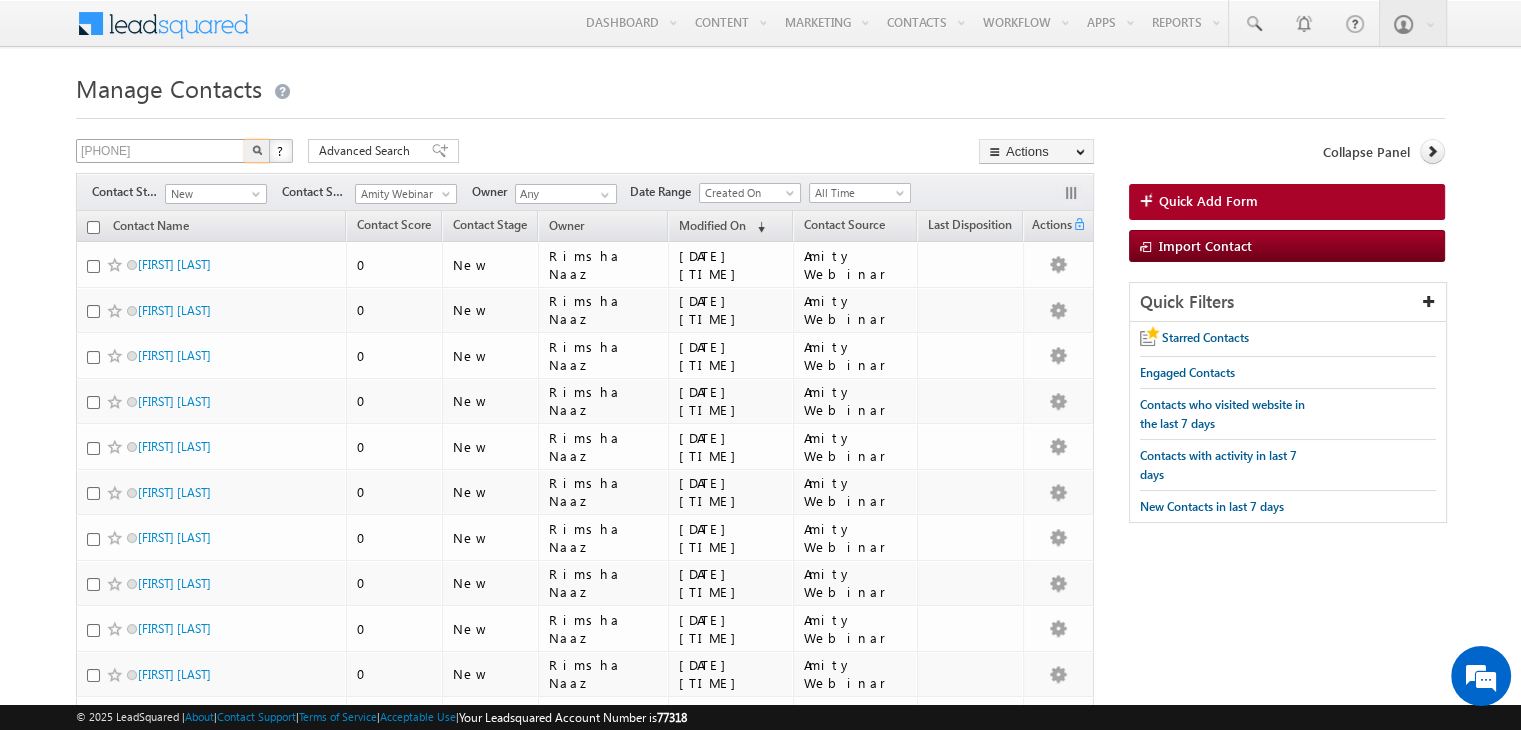 click at bounding box center [257, 151] 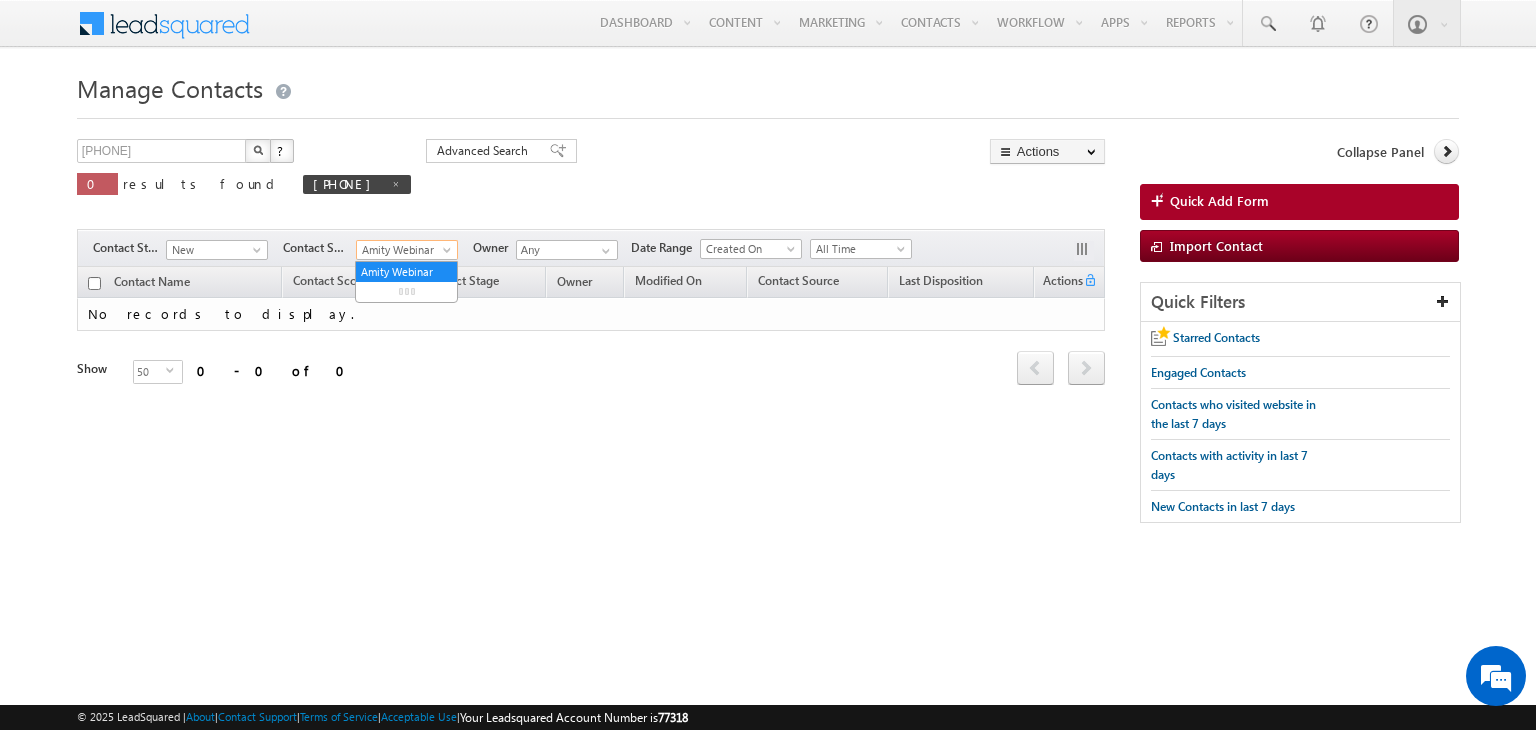 click on "Amity Webinar" at bounding box center (404, 250) 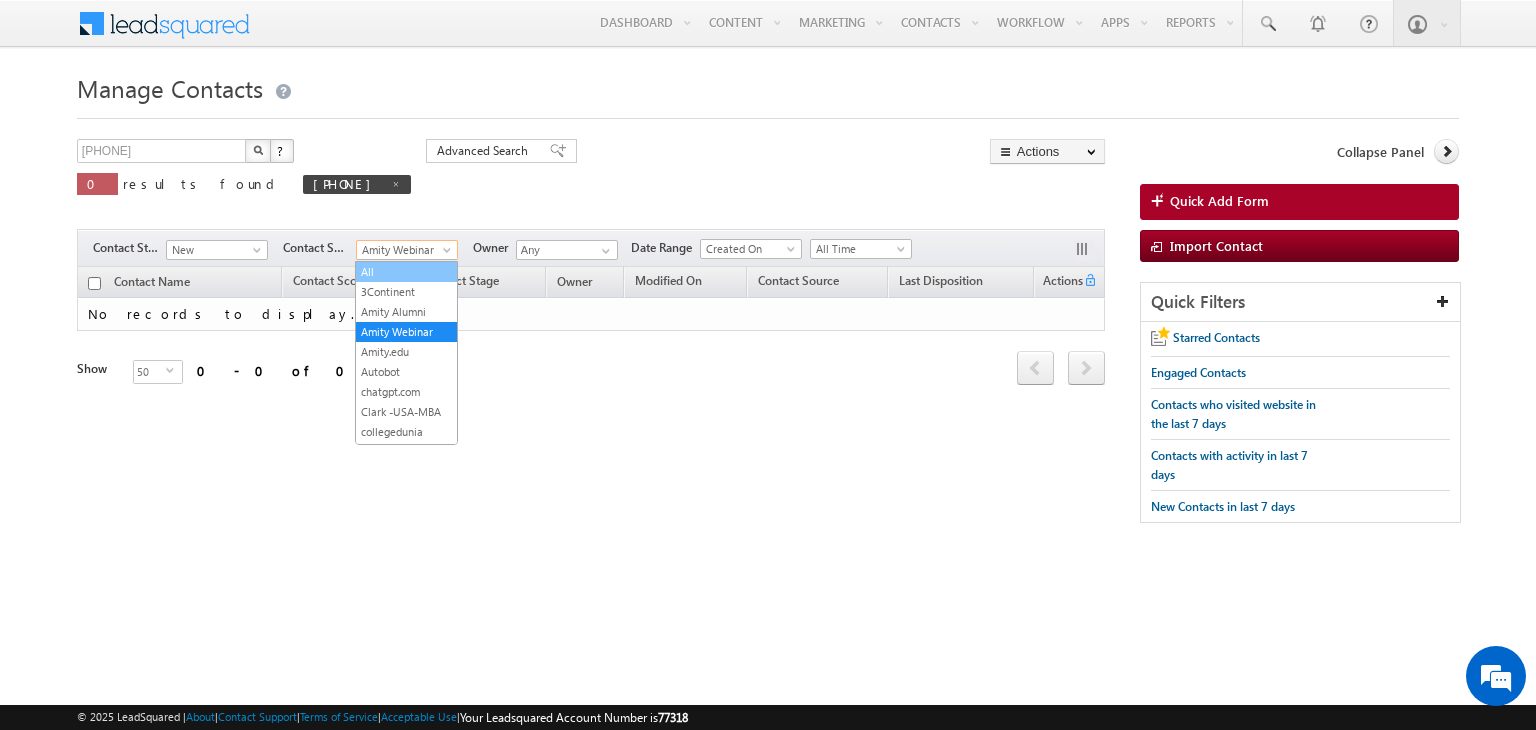 click on "All" at bounding box center [406, 272] 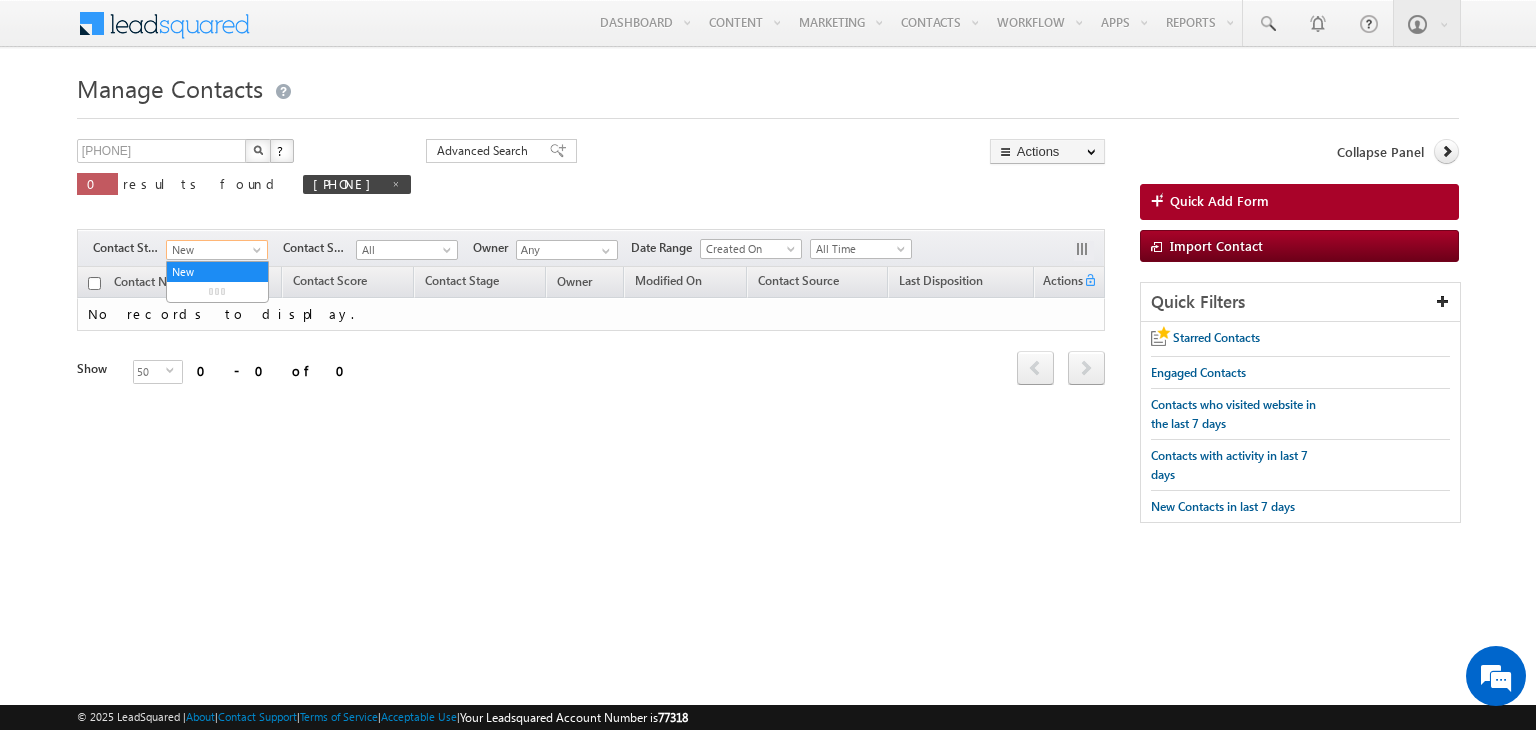 click on "New" at bounding box center [214, 250] 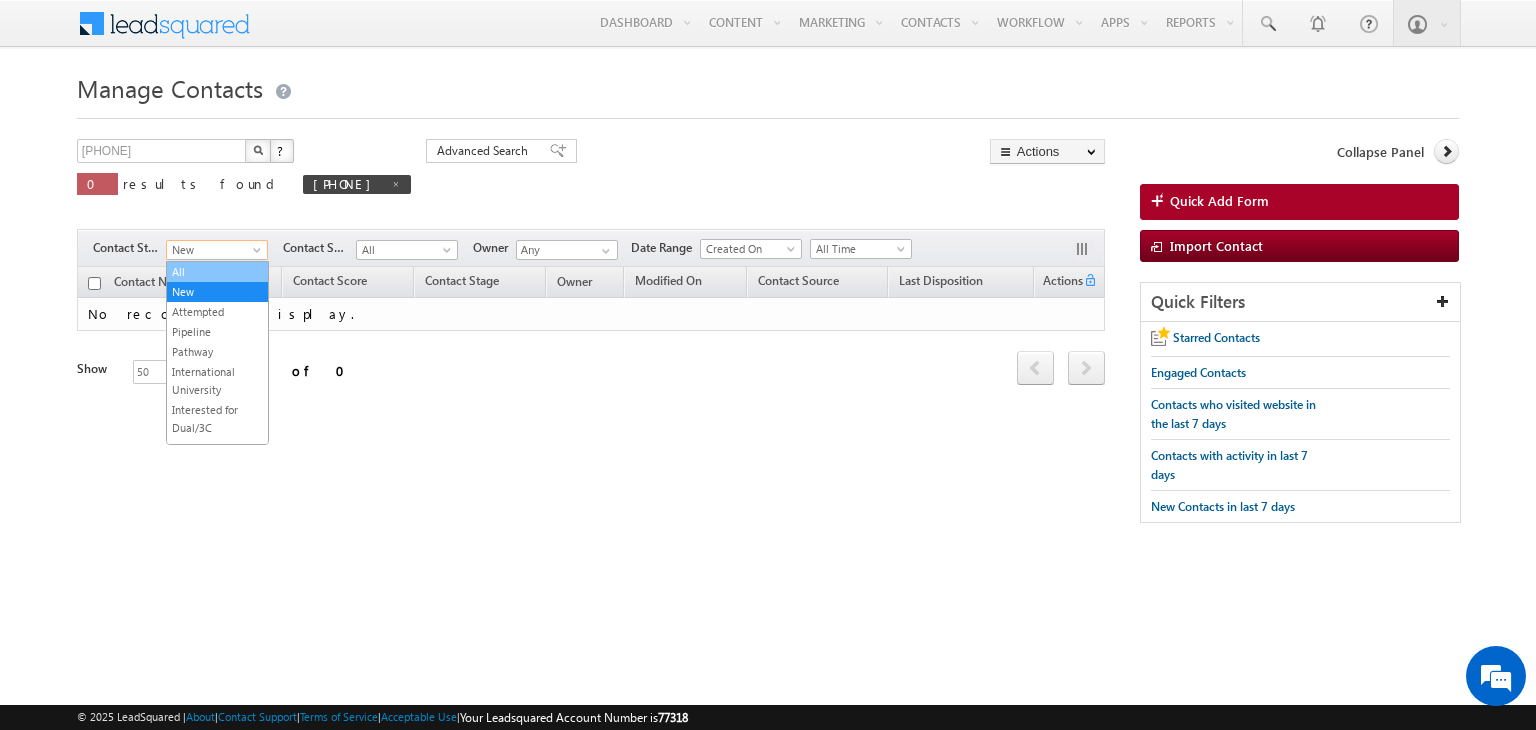 click on "All" at bounding box center (217, 272) 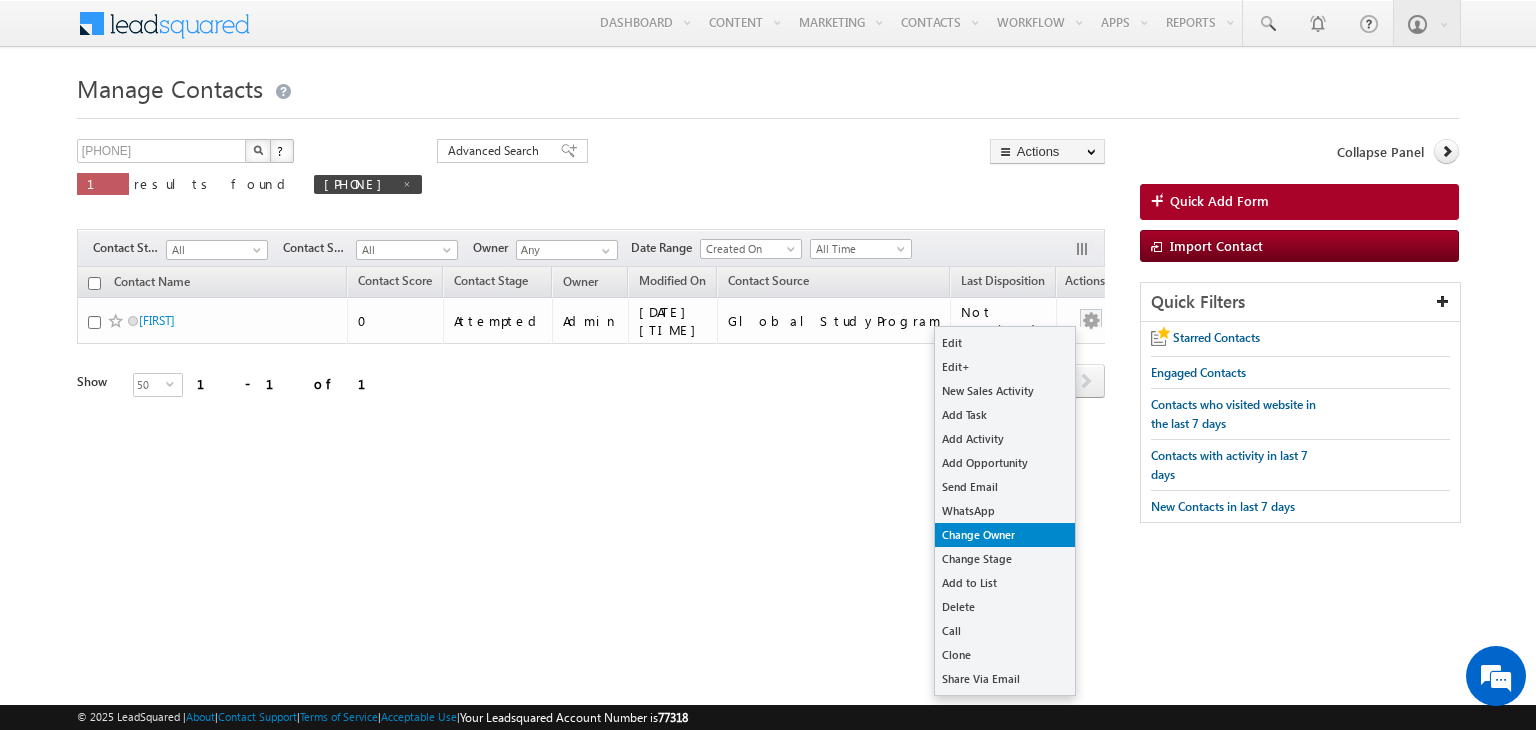 click on "Change Owner" at bounding box center (1005, 535) 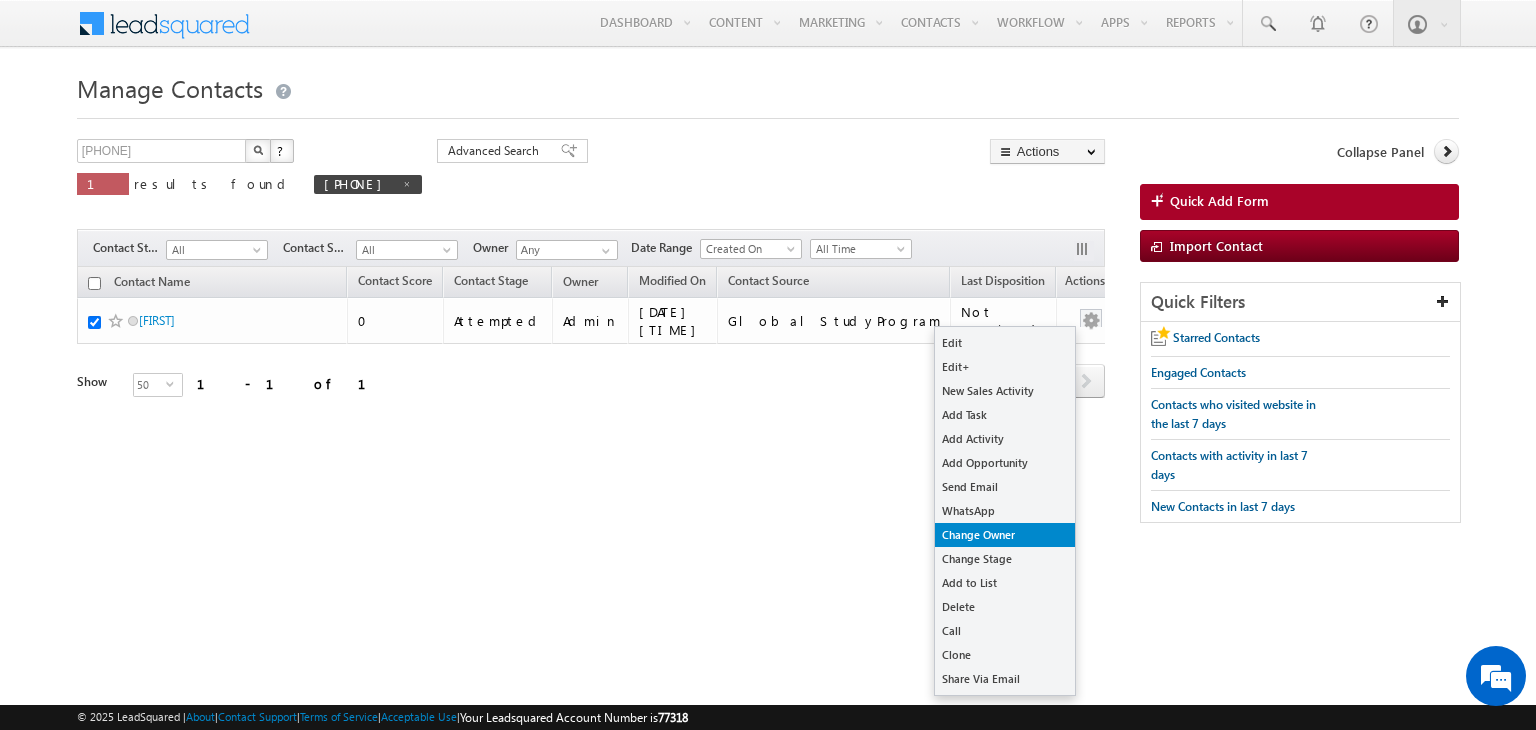 checkbox on "true" 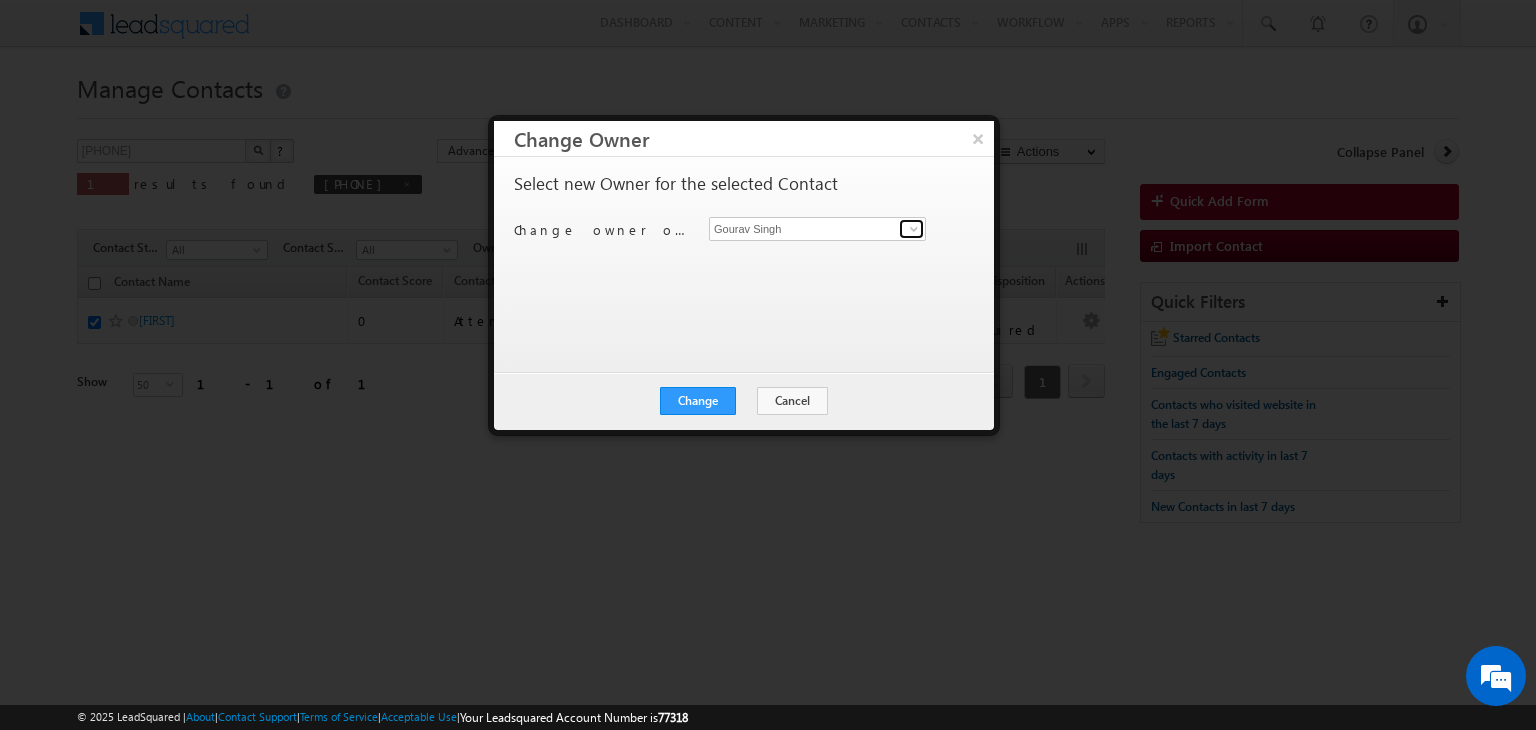 click at bounding box center (914, 229) 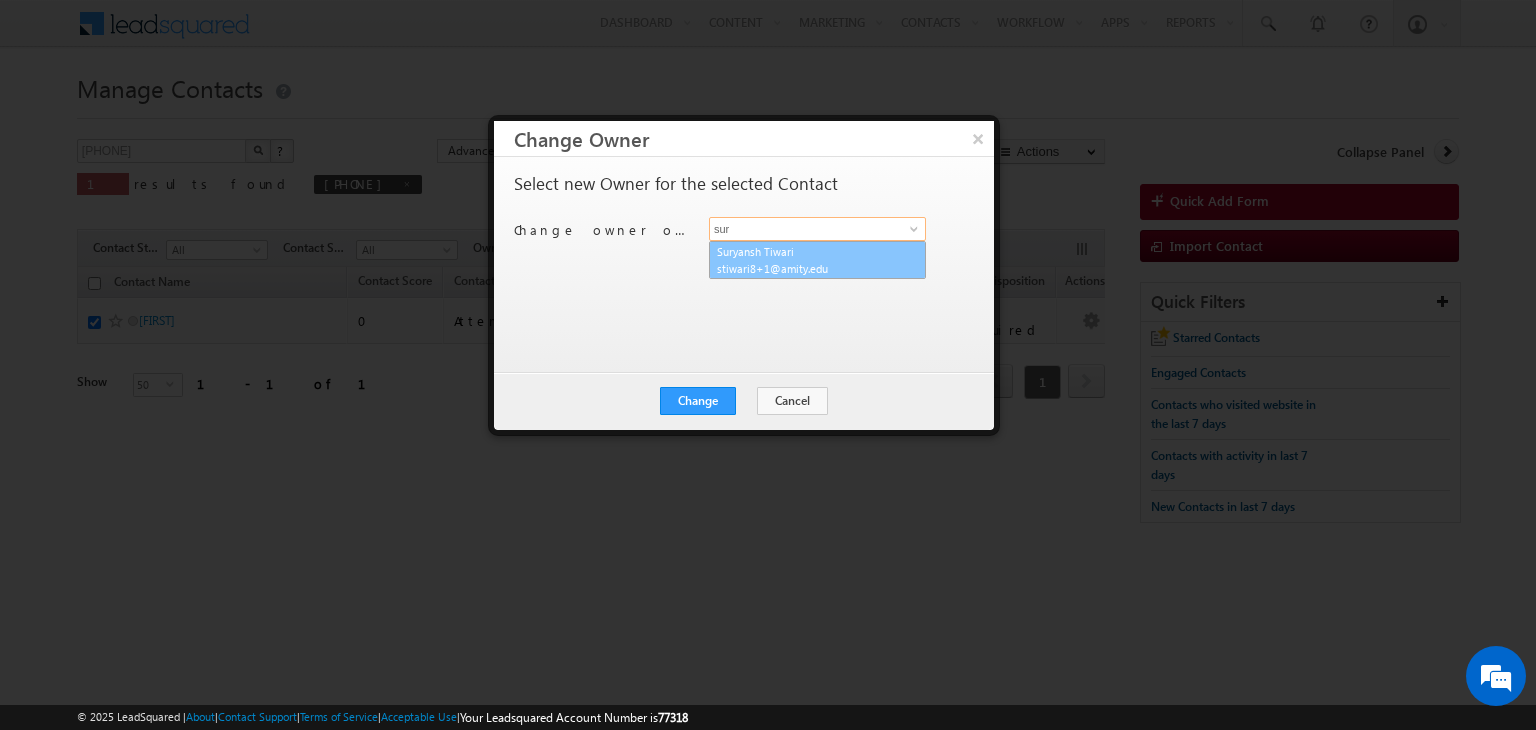 click on "Suryansh Tiwari   stiwari8+1@amity.edu" at bounding box center [817, 260] 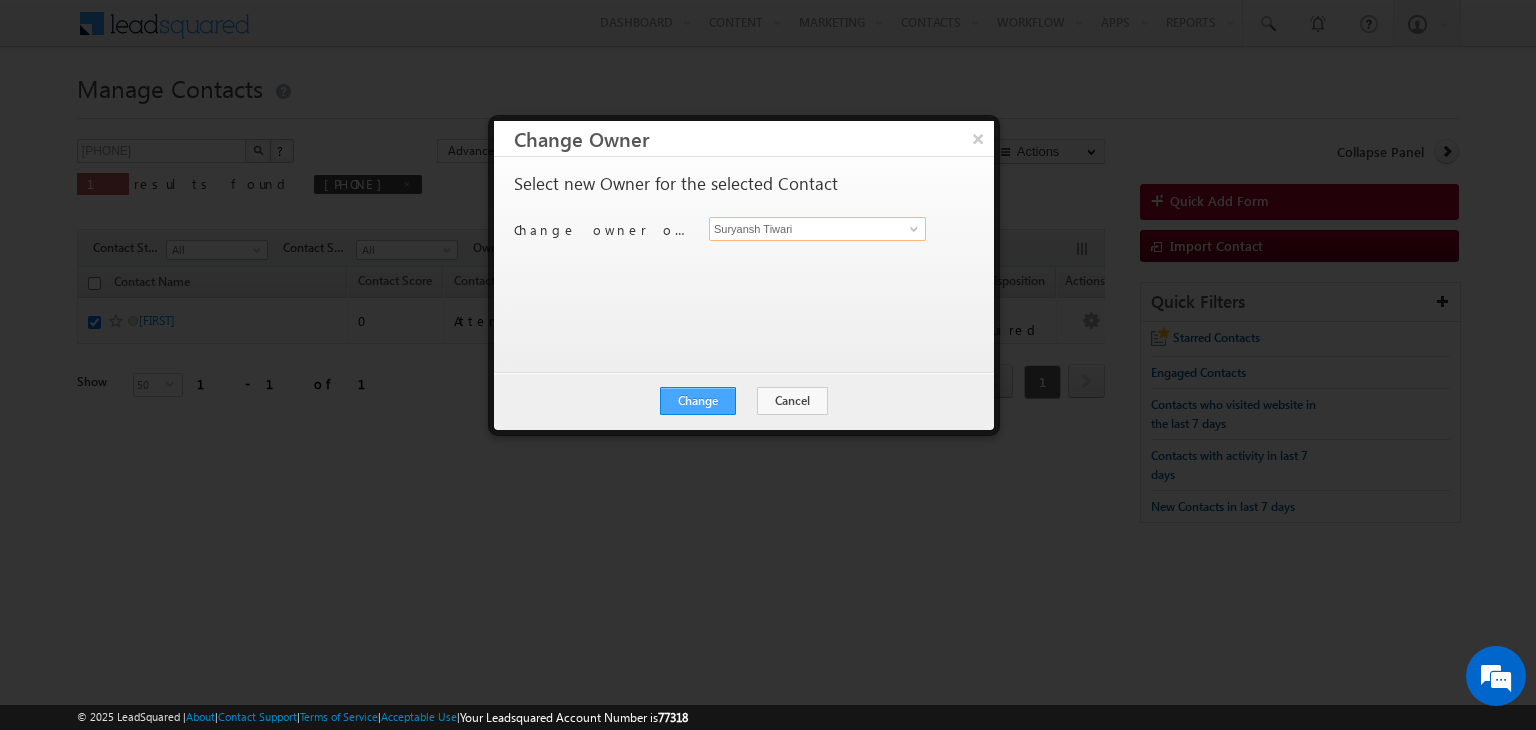 type on "Suryansh Tiwari" 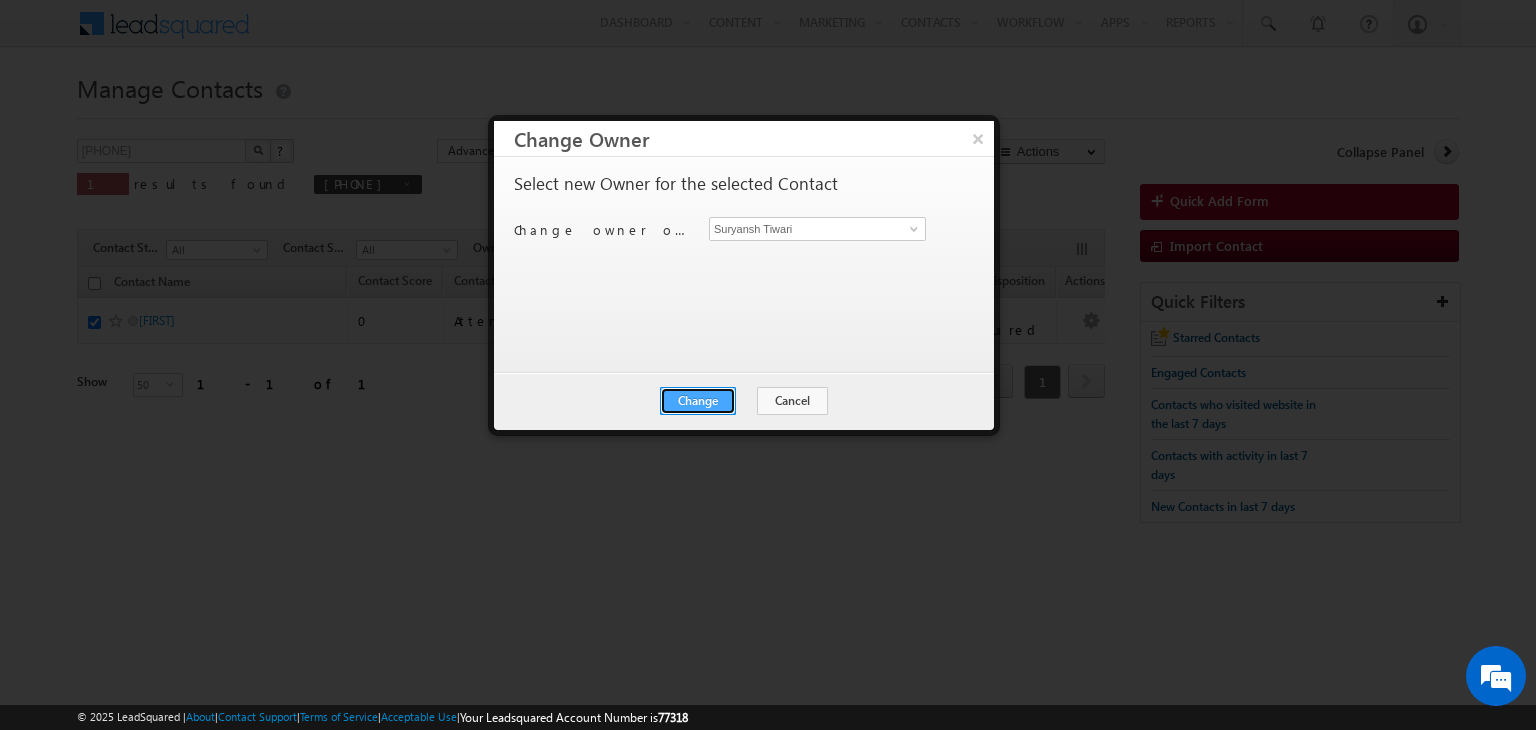 click on "Change" at bounding box center (698, 401) 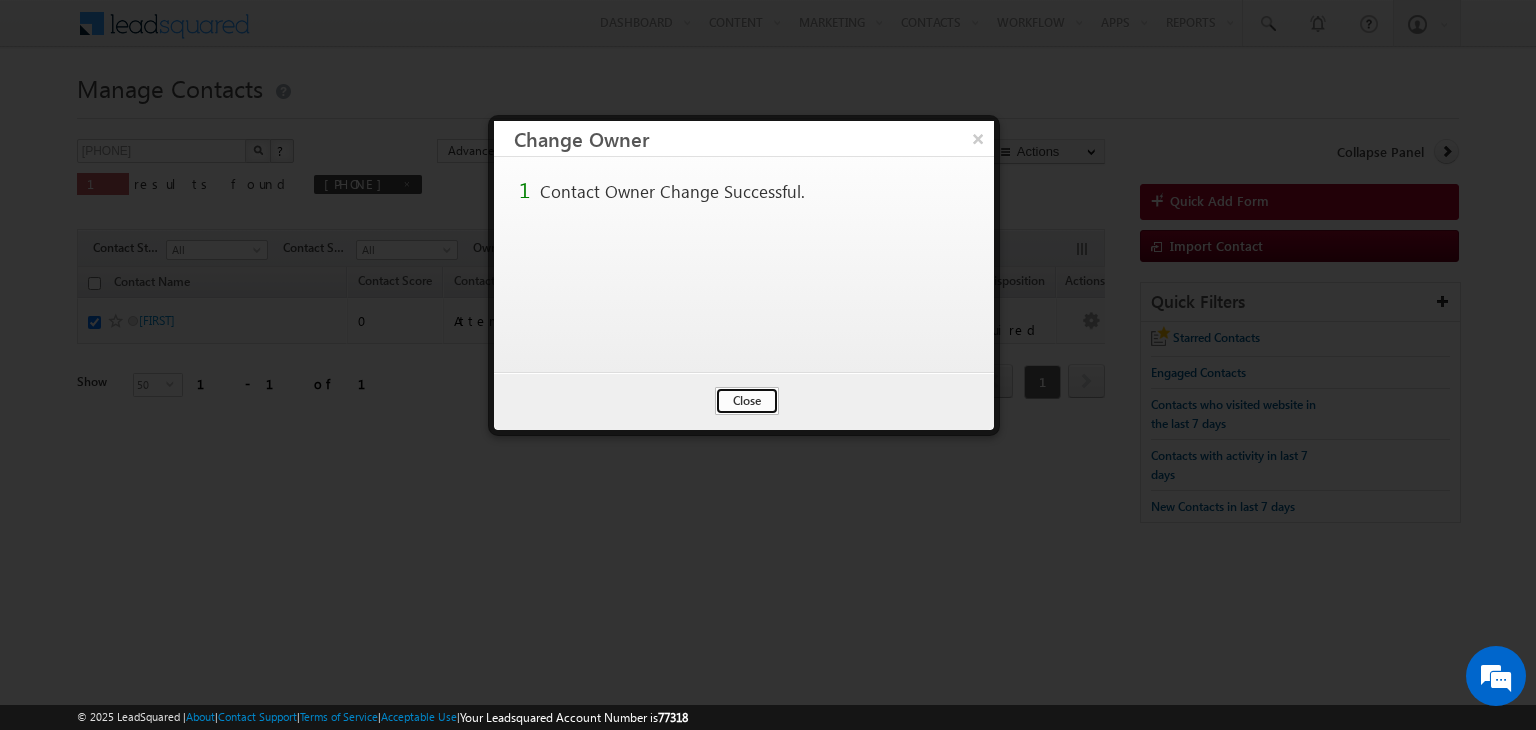 click on "Close" at bounding box center [747, 401] 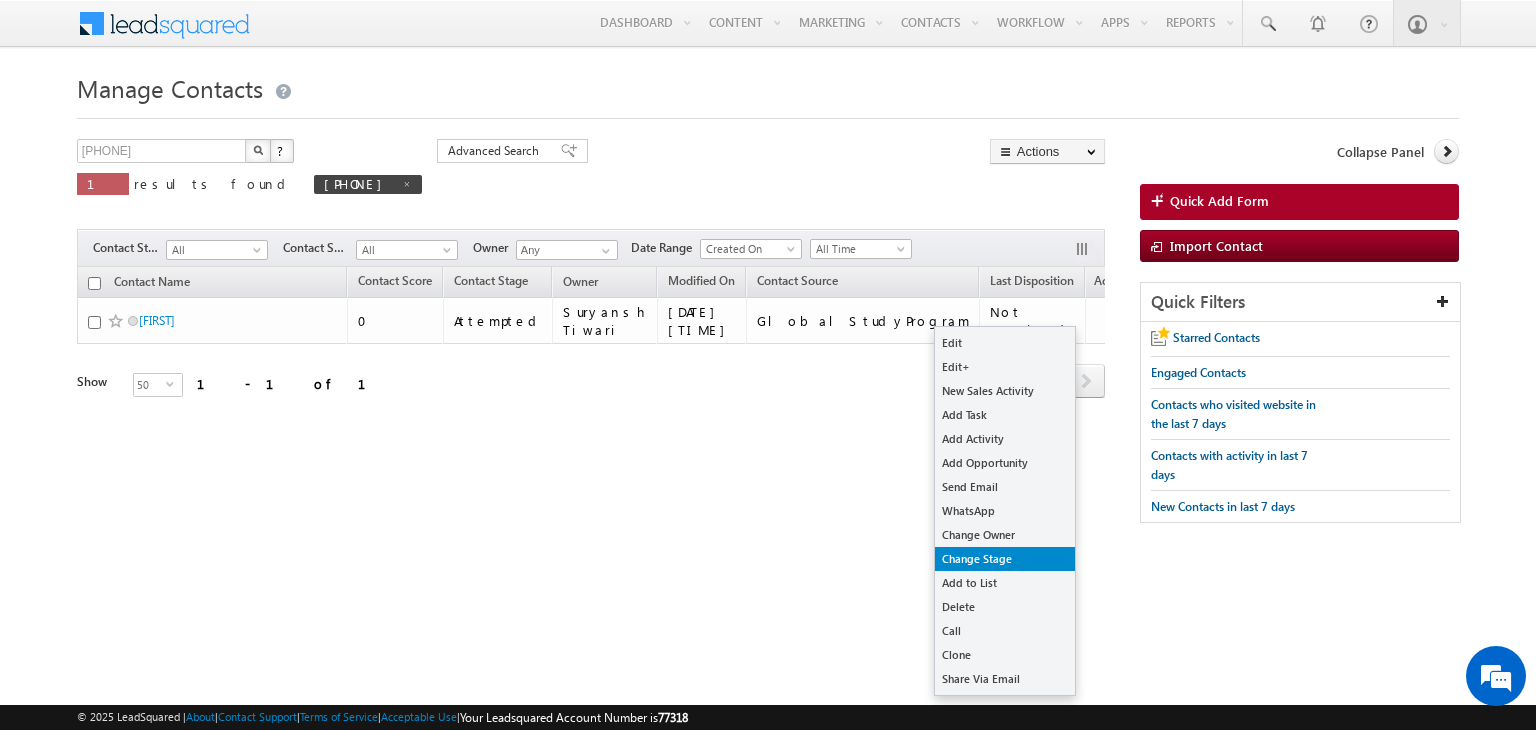 click on "Change Stage" at bounding box center (1005, 559) 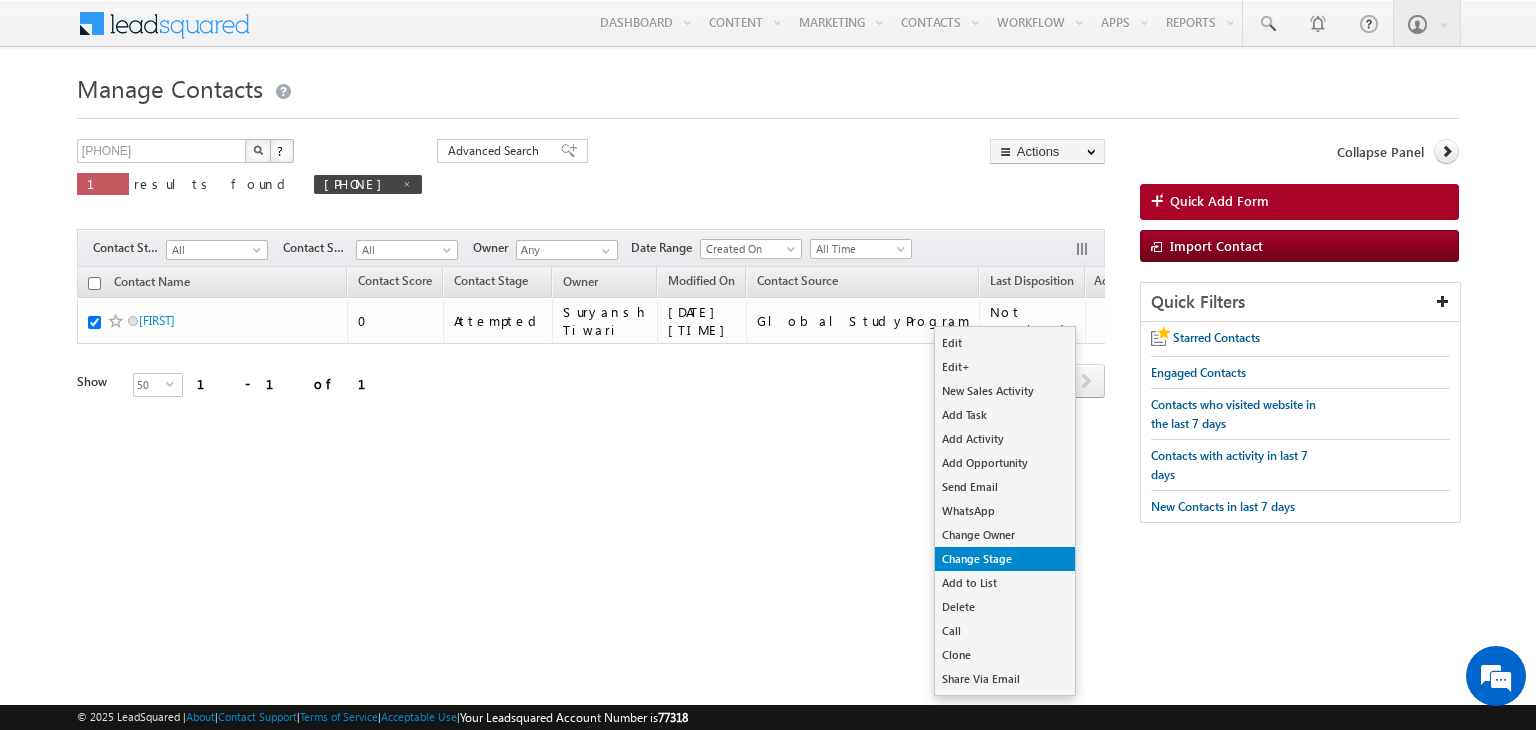 checkbox on "true" 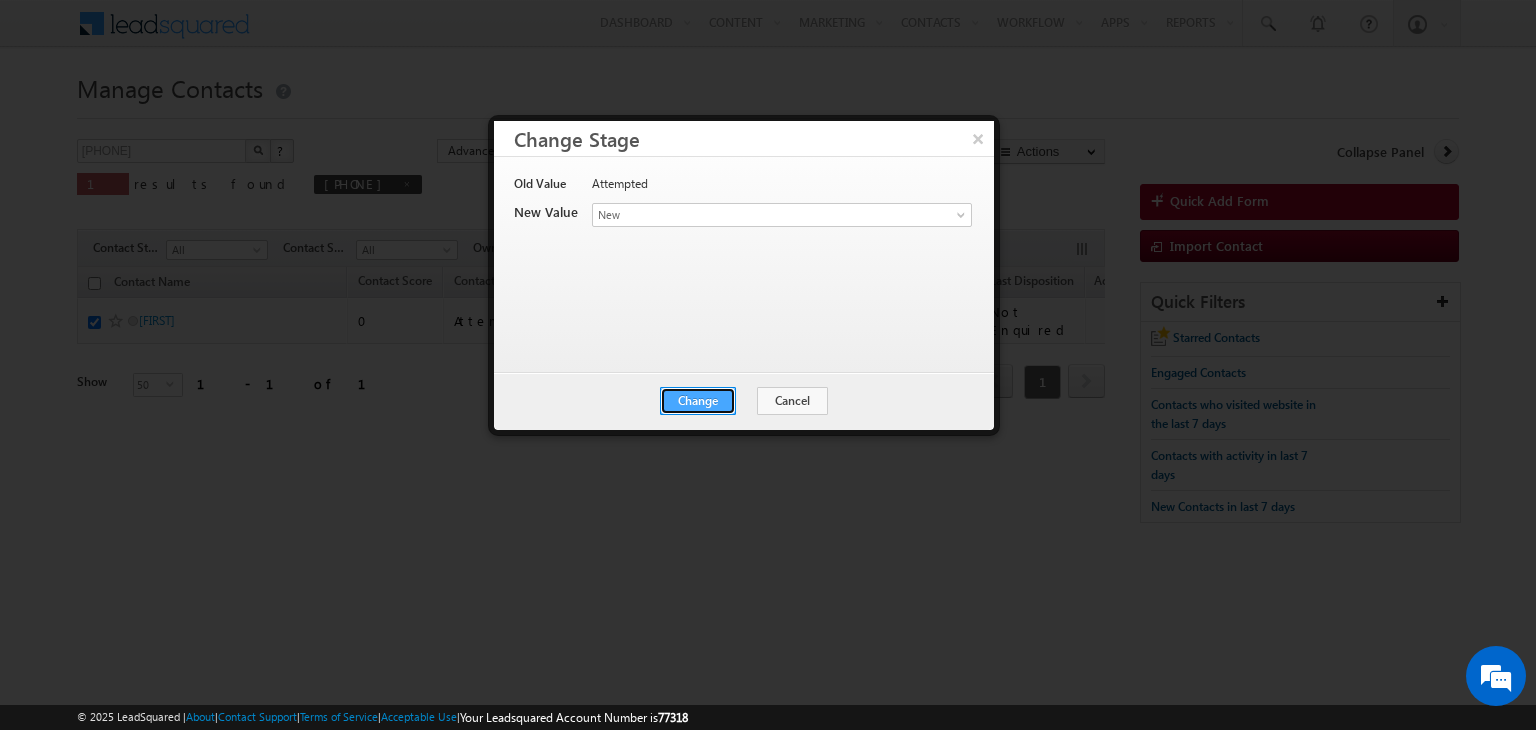 click on "Change" at bounding box center (698, 401) 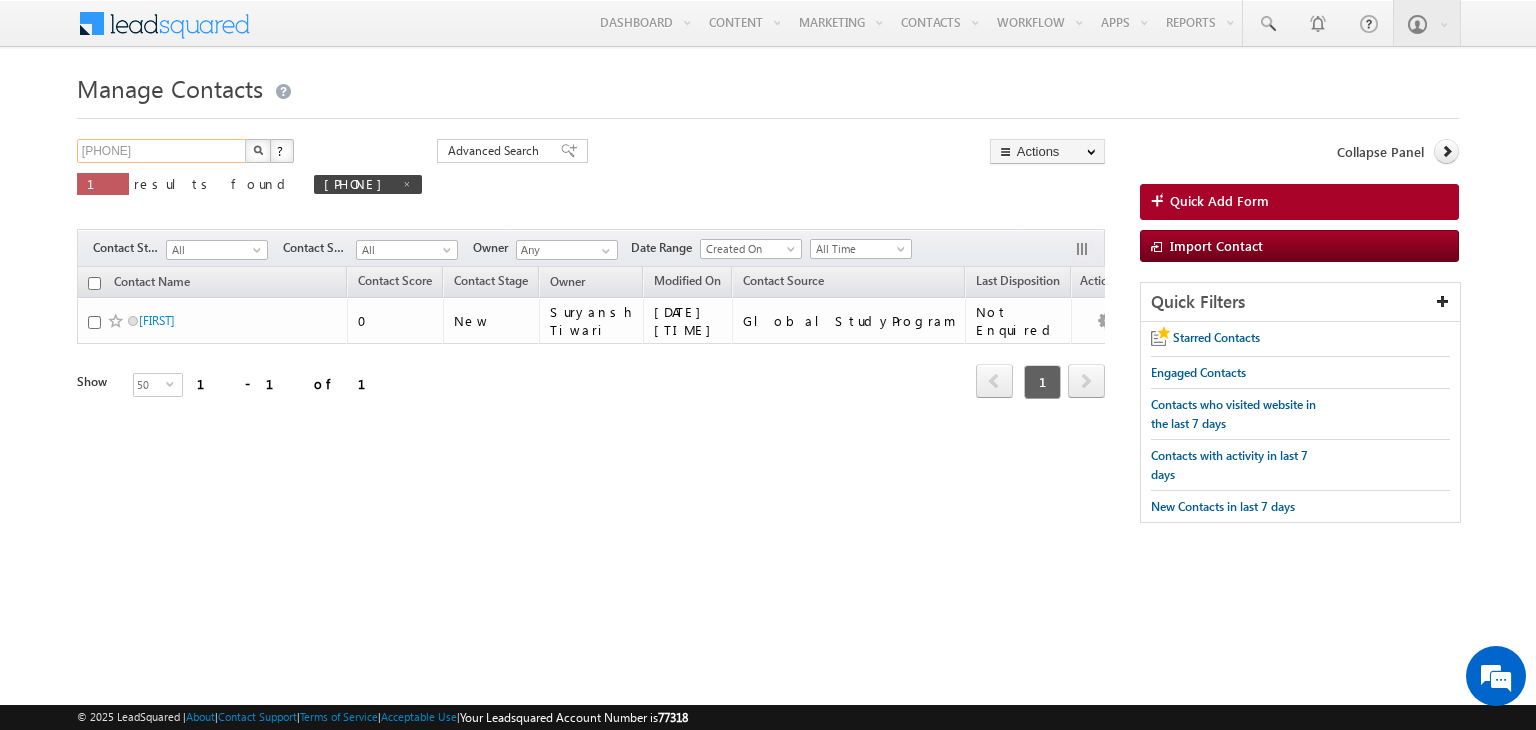 click on "9028091012" at bounding box center [162, 151] 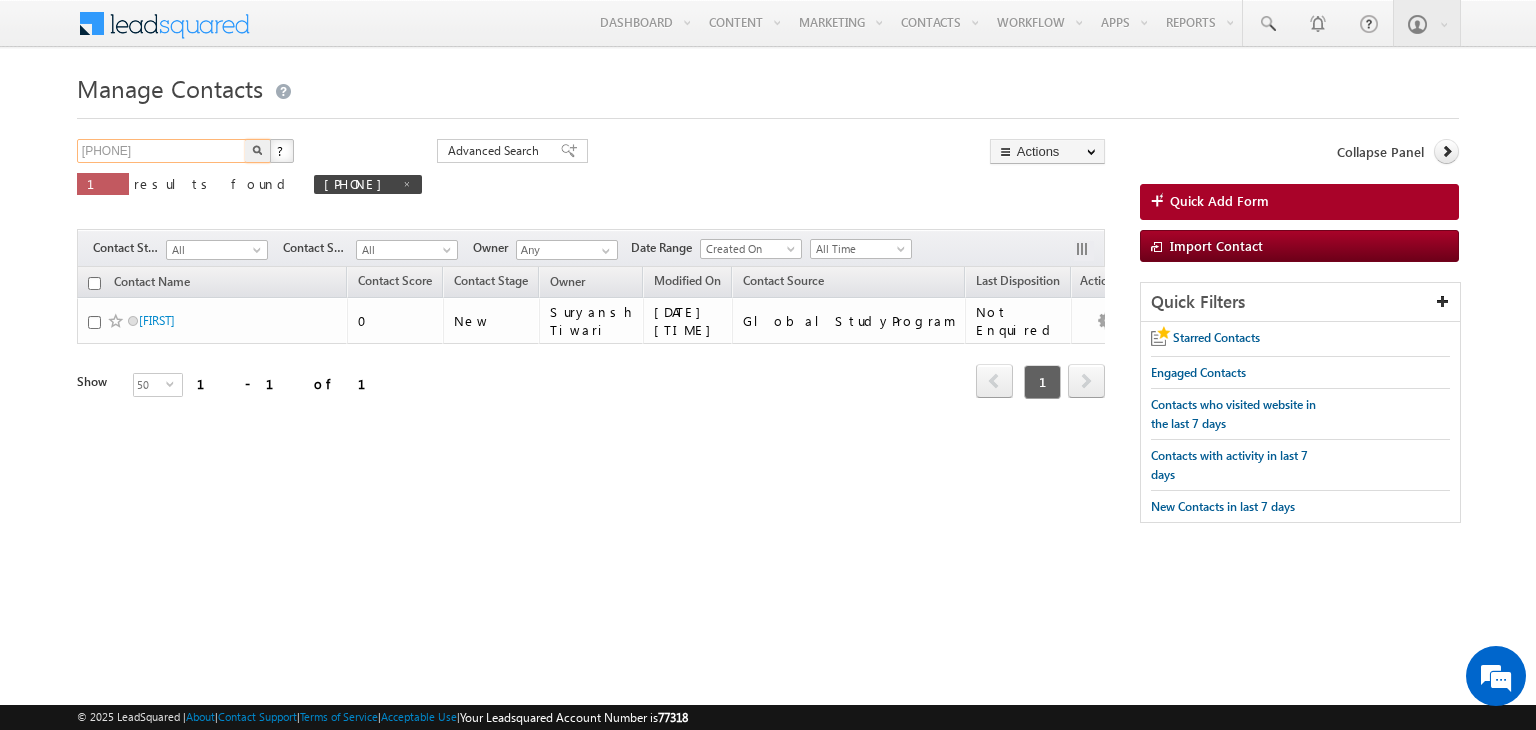 click on "9028091012" at bounding box center (162, 151) 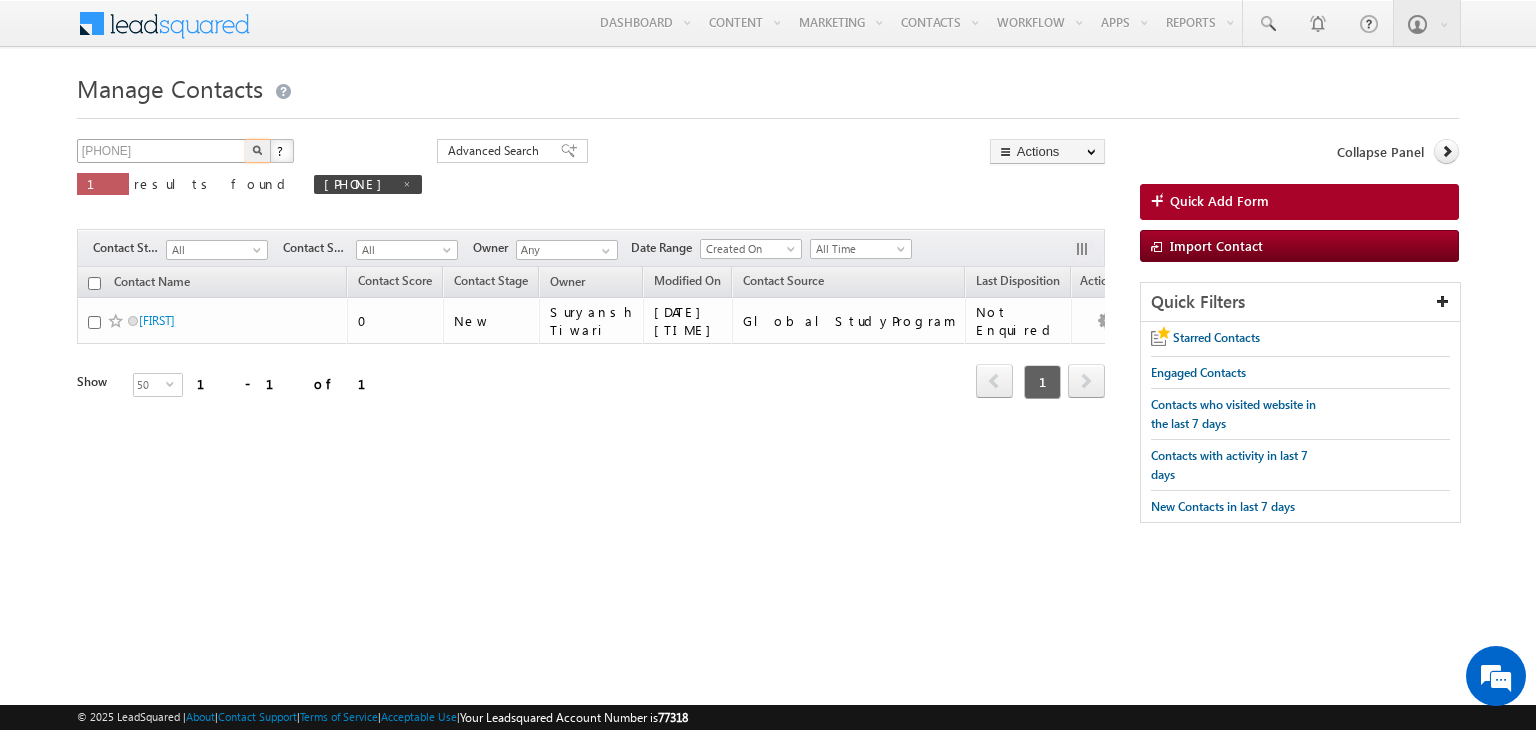 click at bounding box center [258, 151] 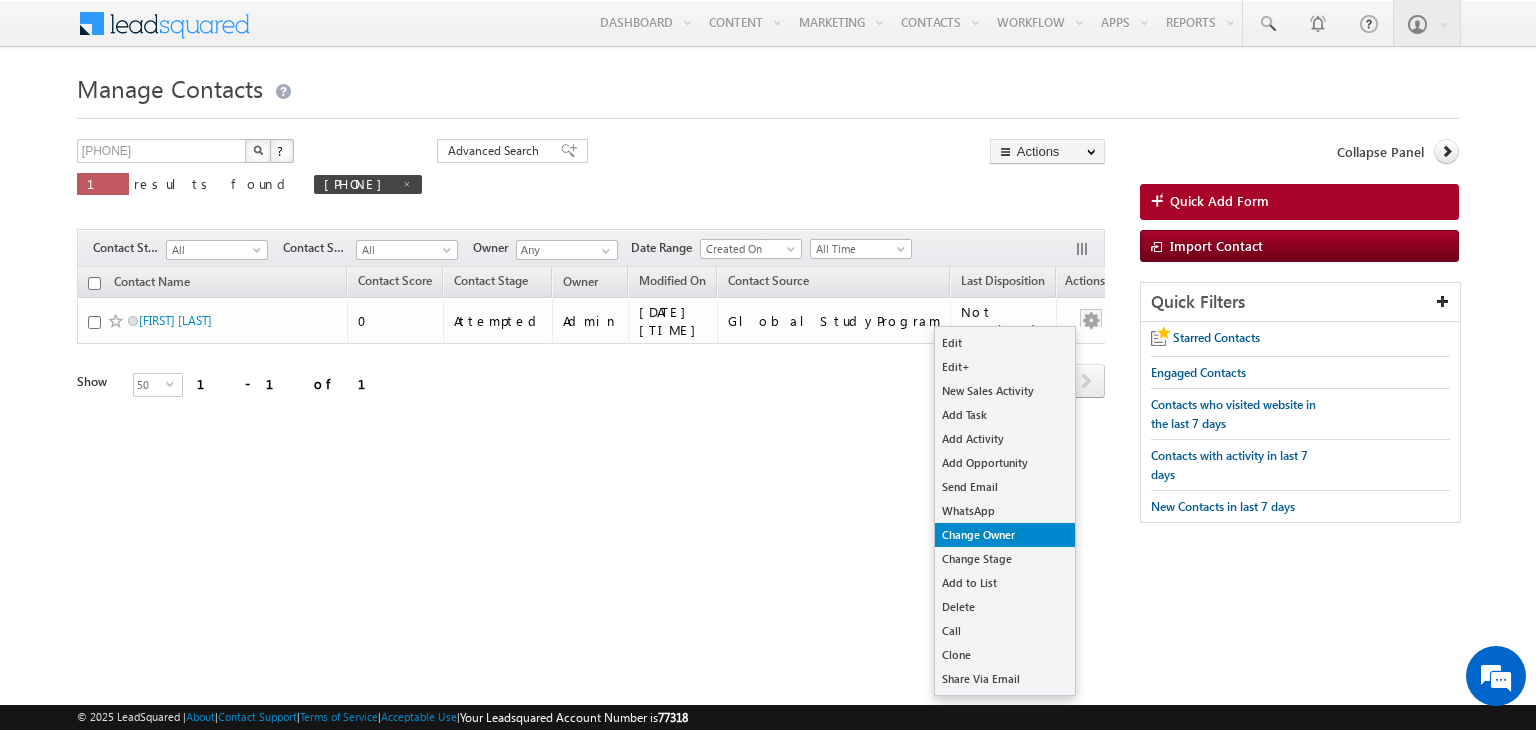 click on "Change Owner" at bounding box center (1005, 535) 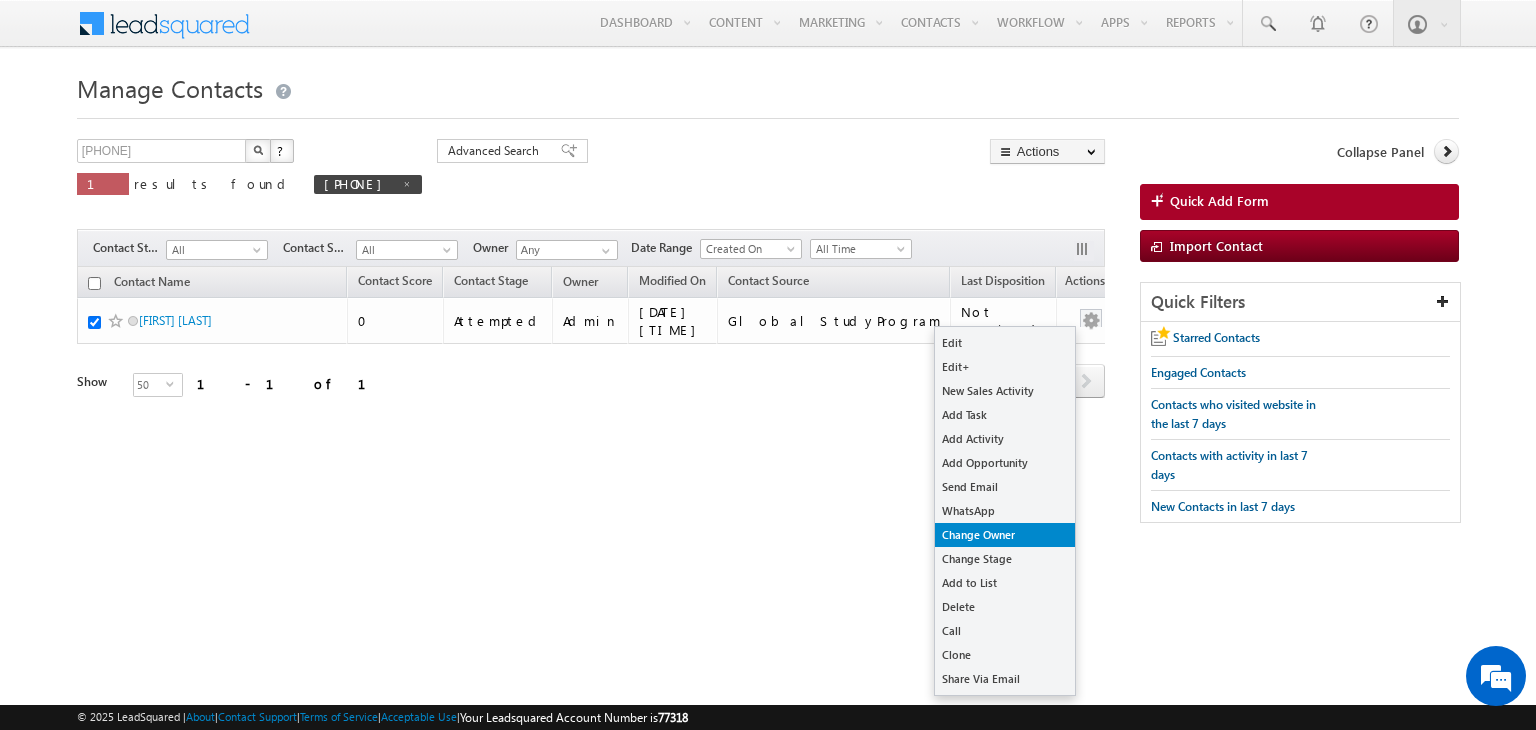 checkbox on "true" 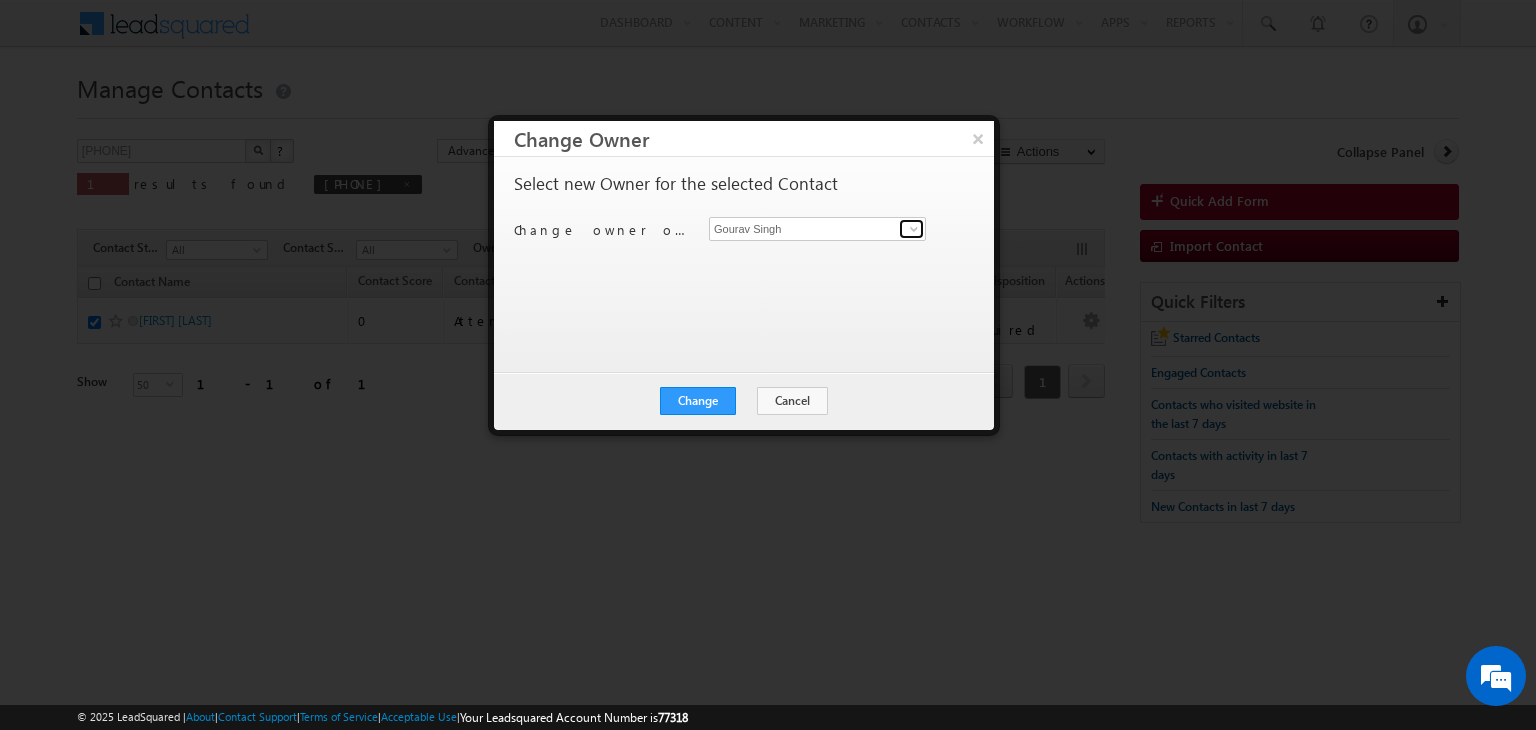 click at bounding box center (914, 229) 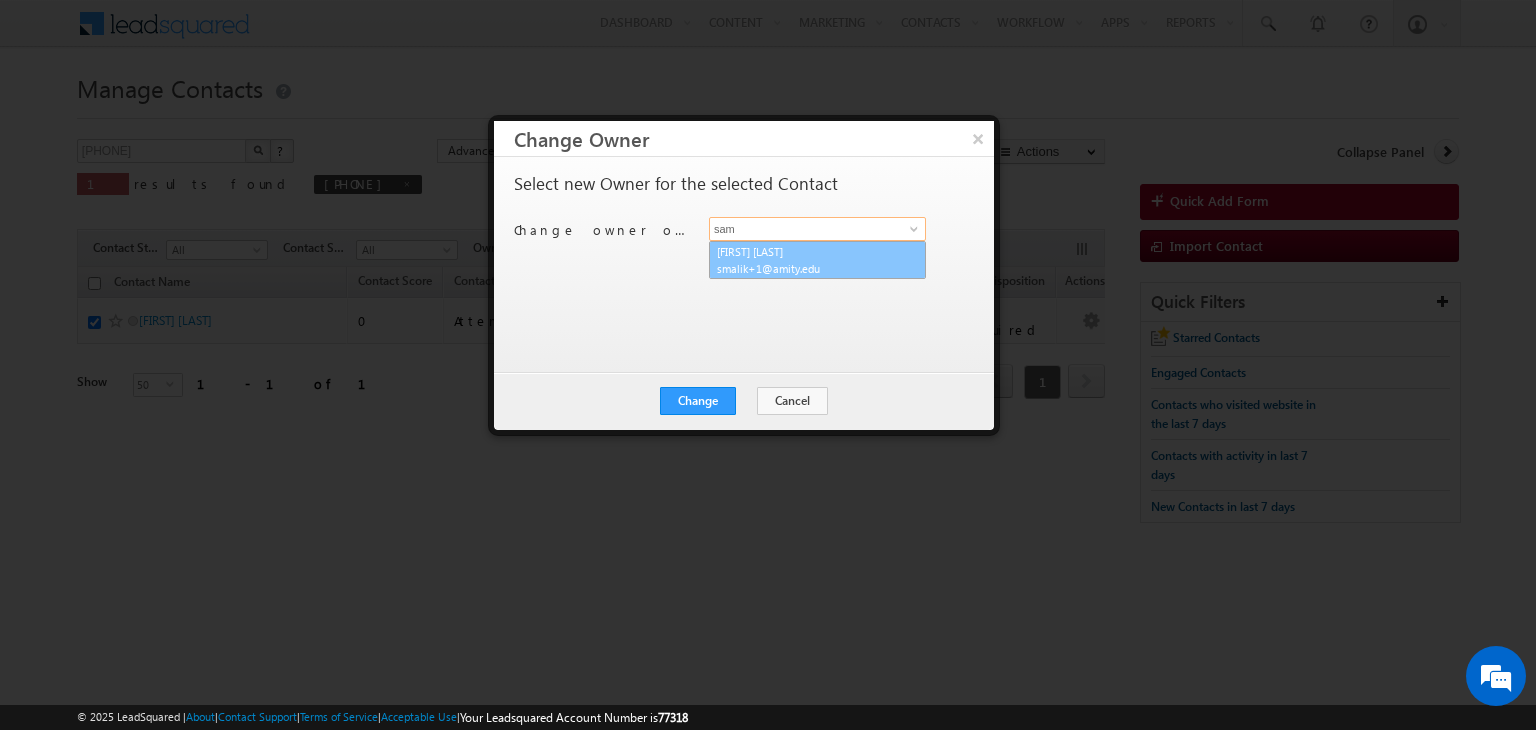 click on "Sameer Malik   smalik+1@amity.edu" at bounding box center (817, 260) 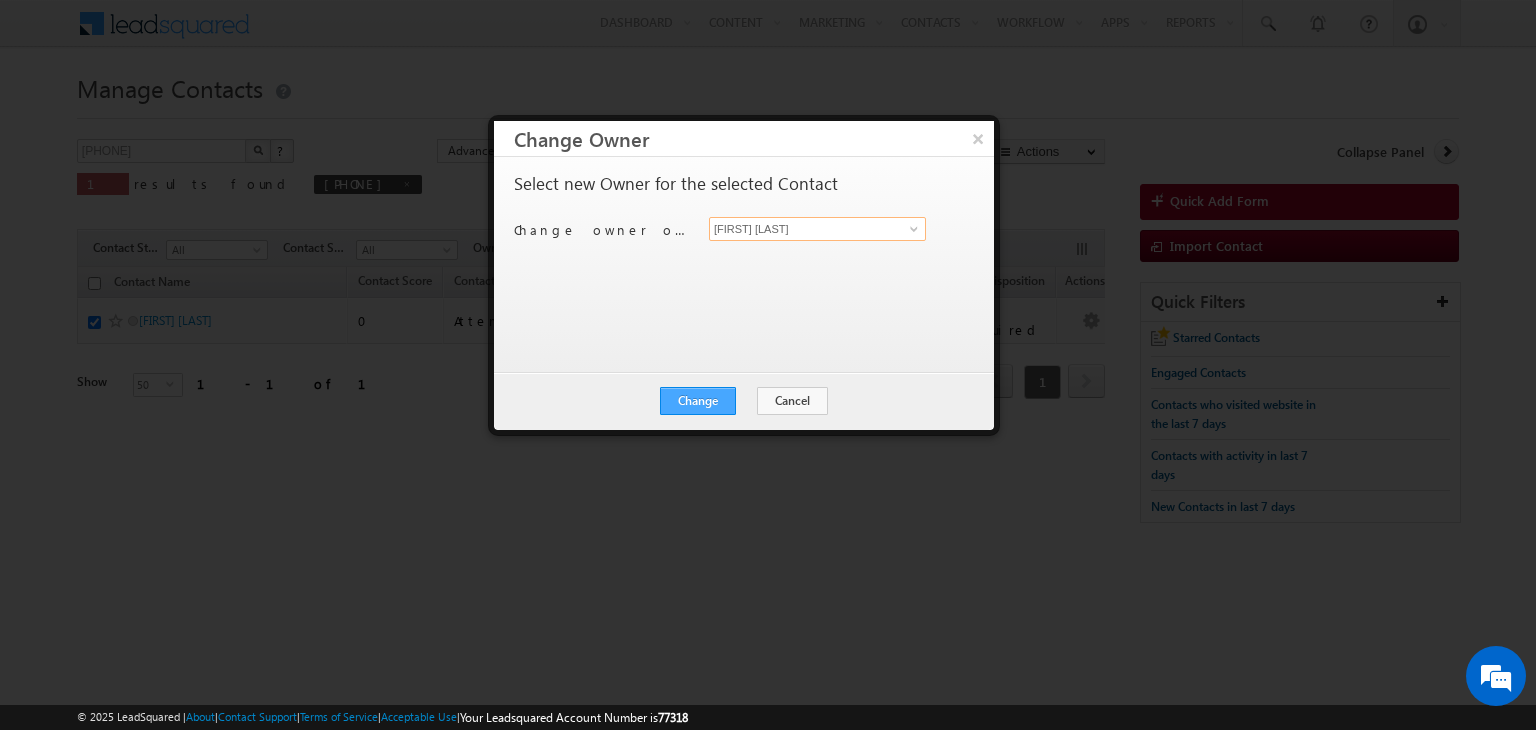 type on "[FIRST] [LAST]" 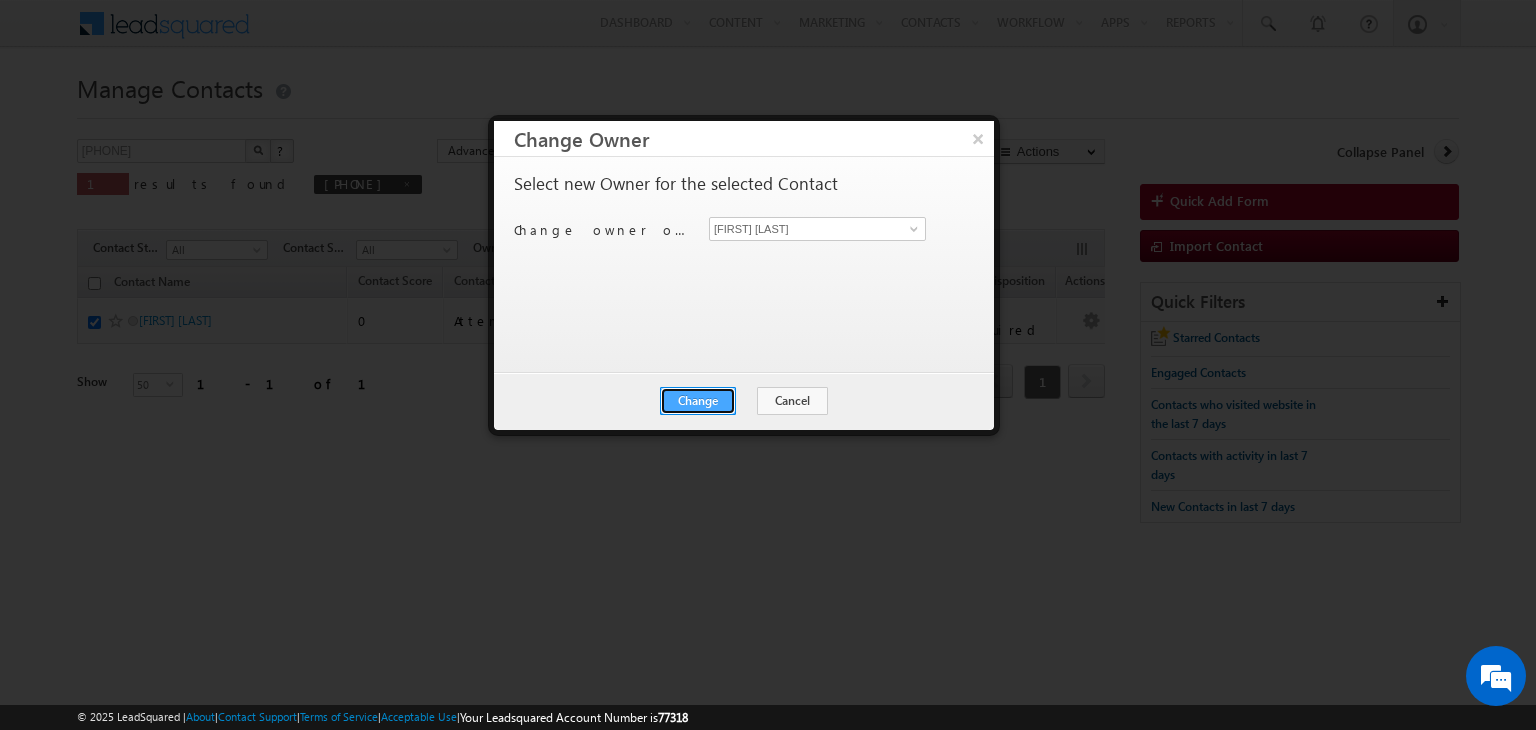 click on "Change" at bounding box center (698, 401) 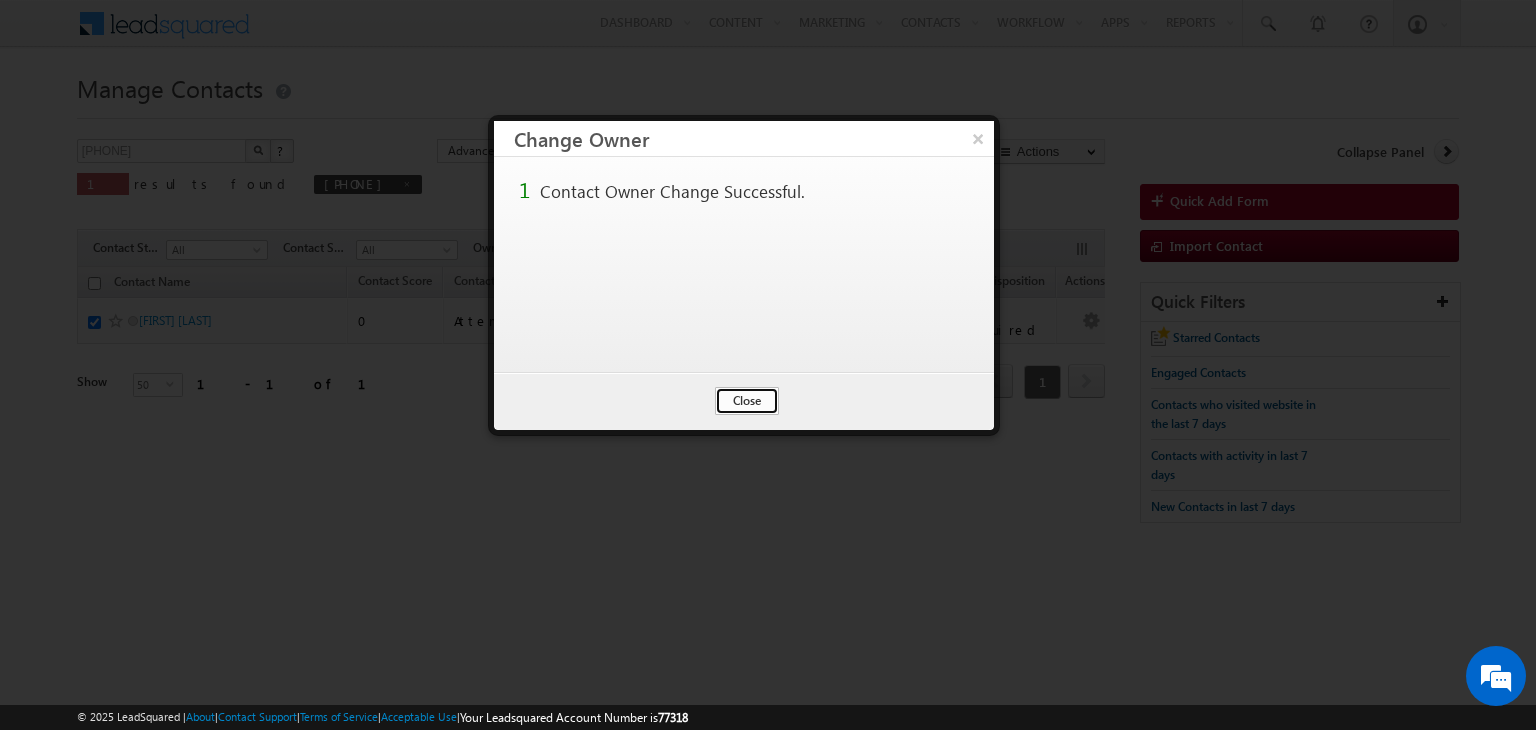 click on "Close" at bounding box center (747, 401) 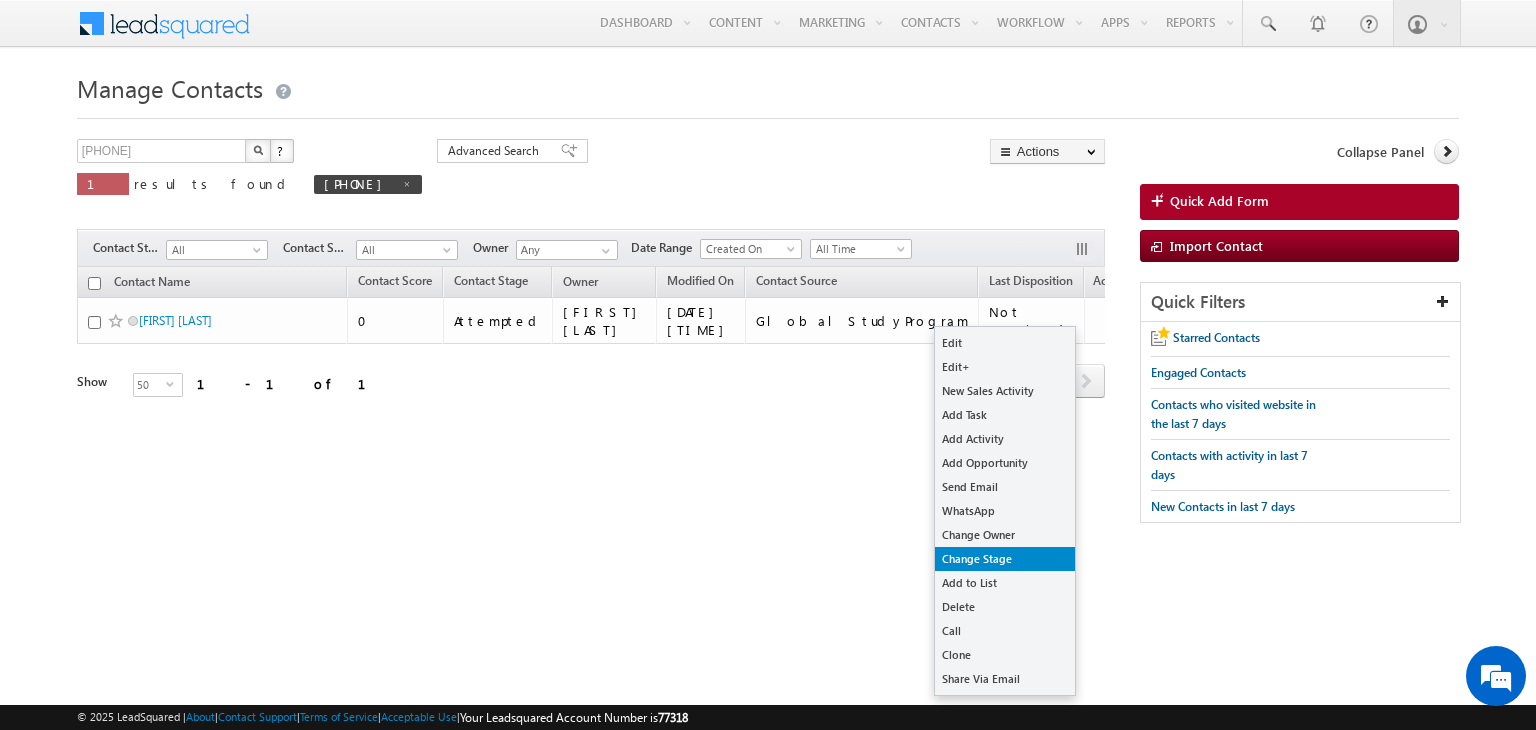click on "Change Stage" at bounding box center (1005, 559) 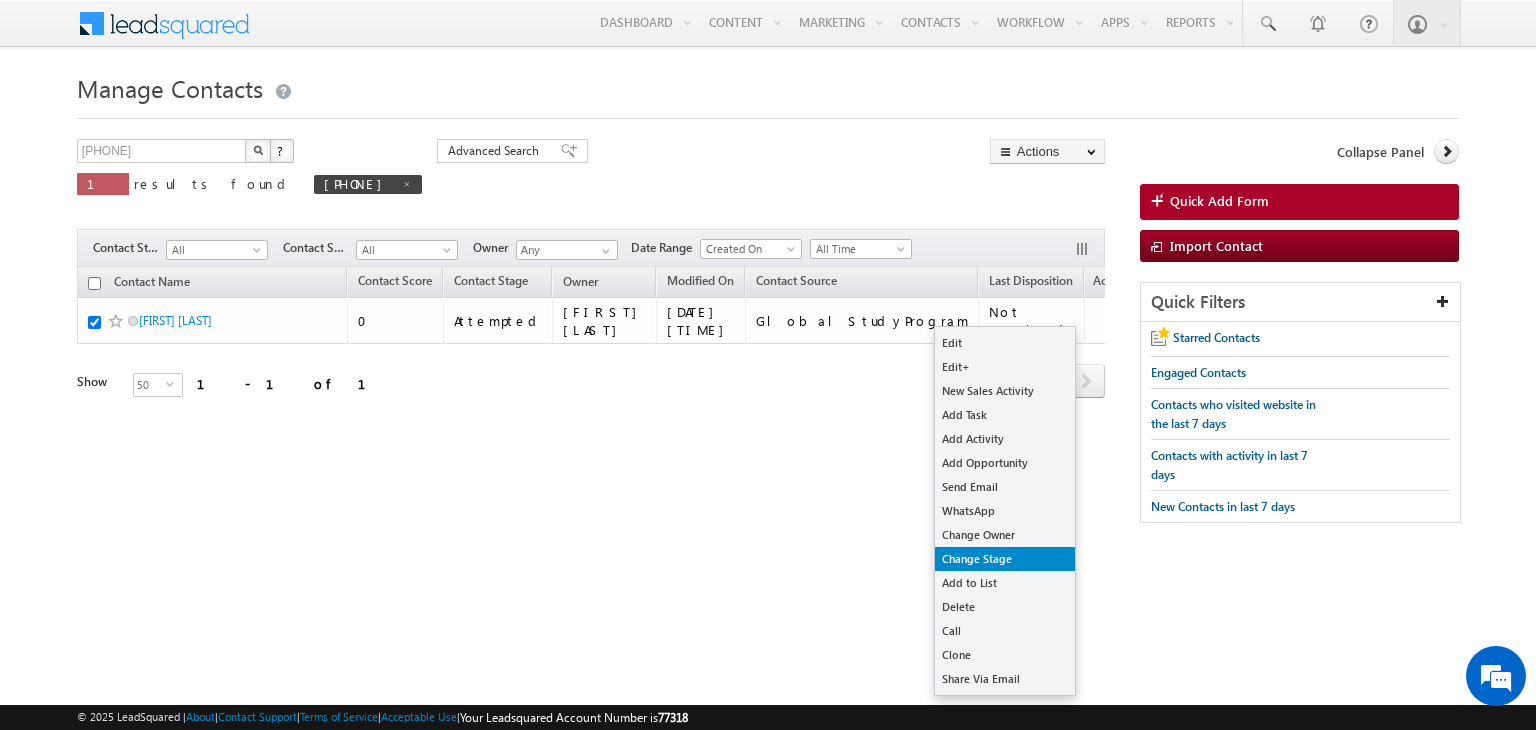 checkbox on "true" 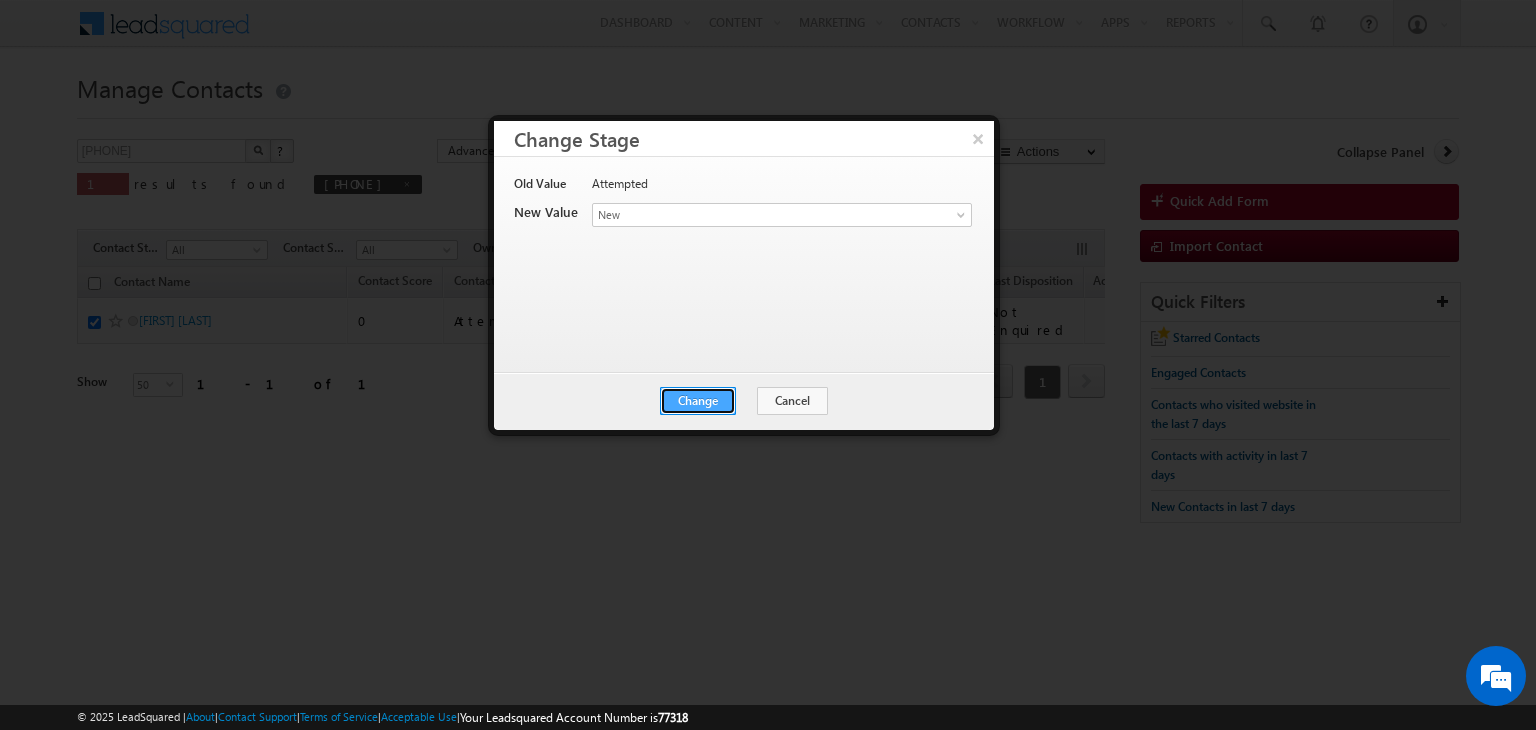 click on "Change" at bounding box center [698, 401] 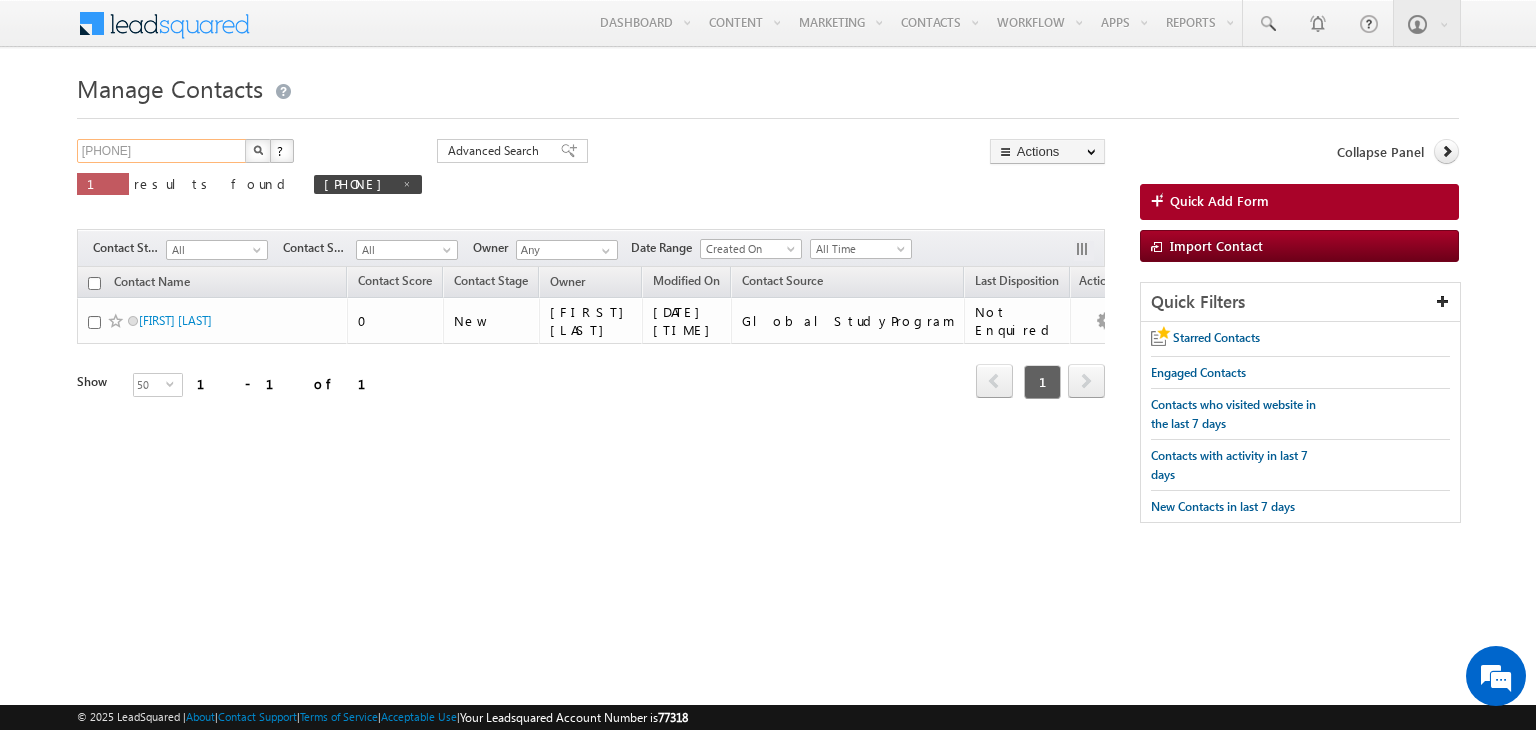 click on "7905862376" at bounding box center [162, 151] 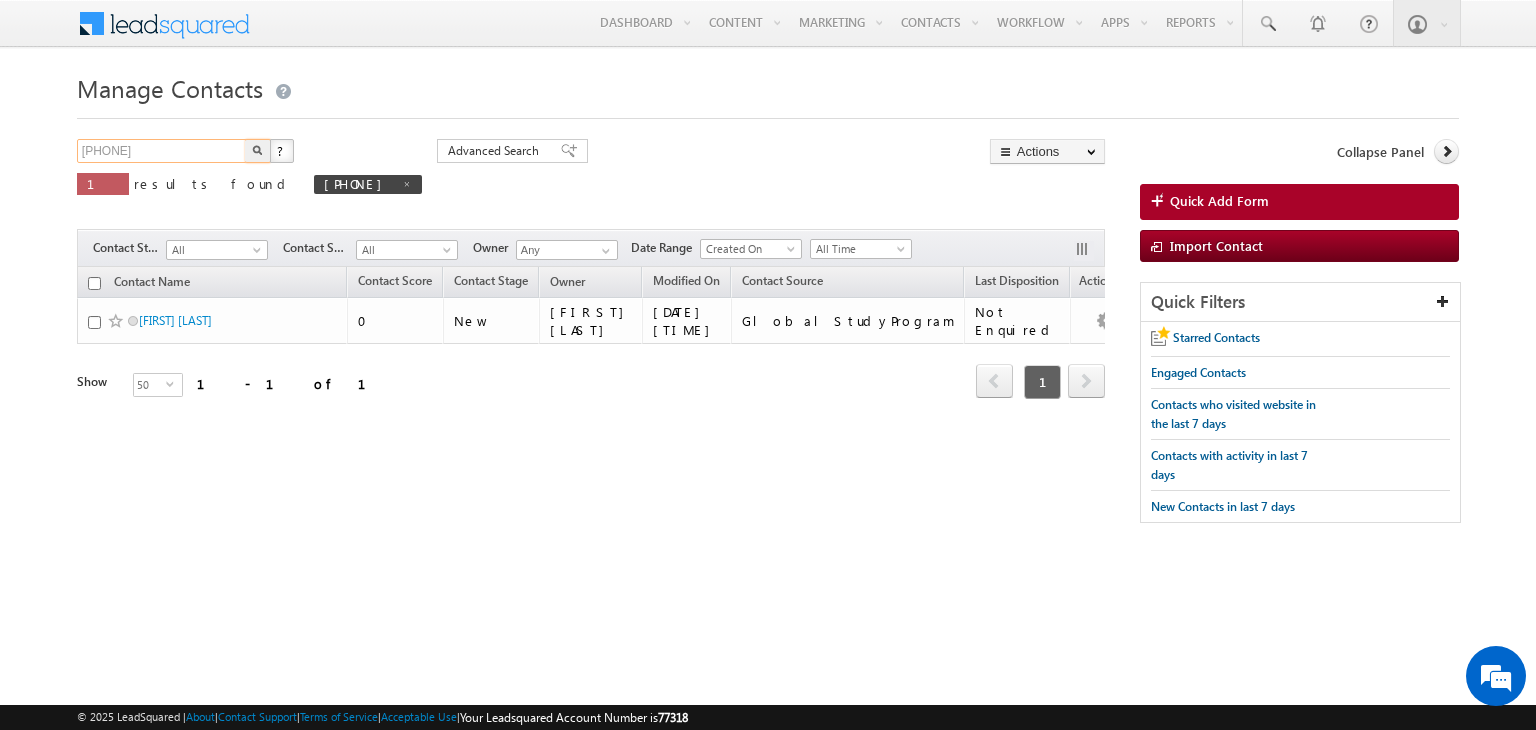 click on "7905862376" at bounding box center (162, 151) 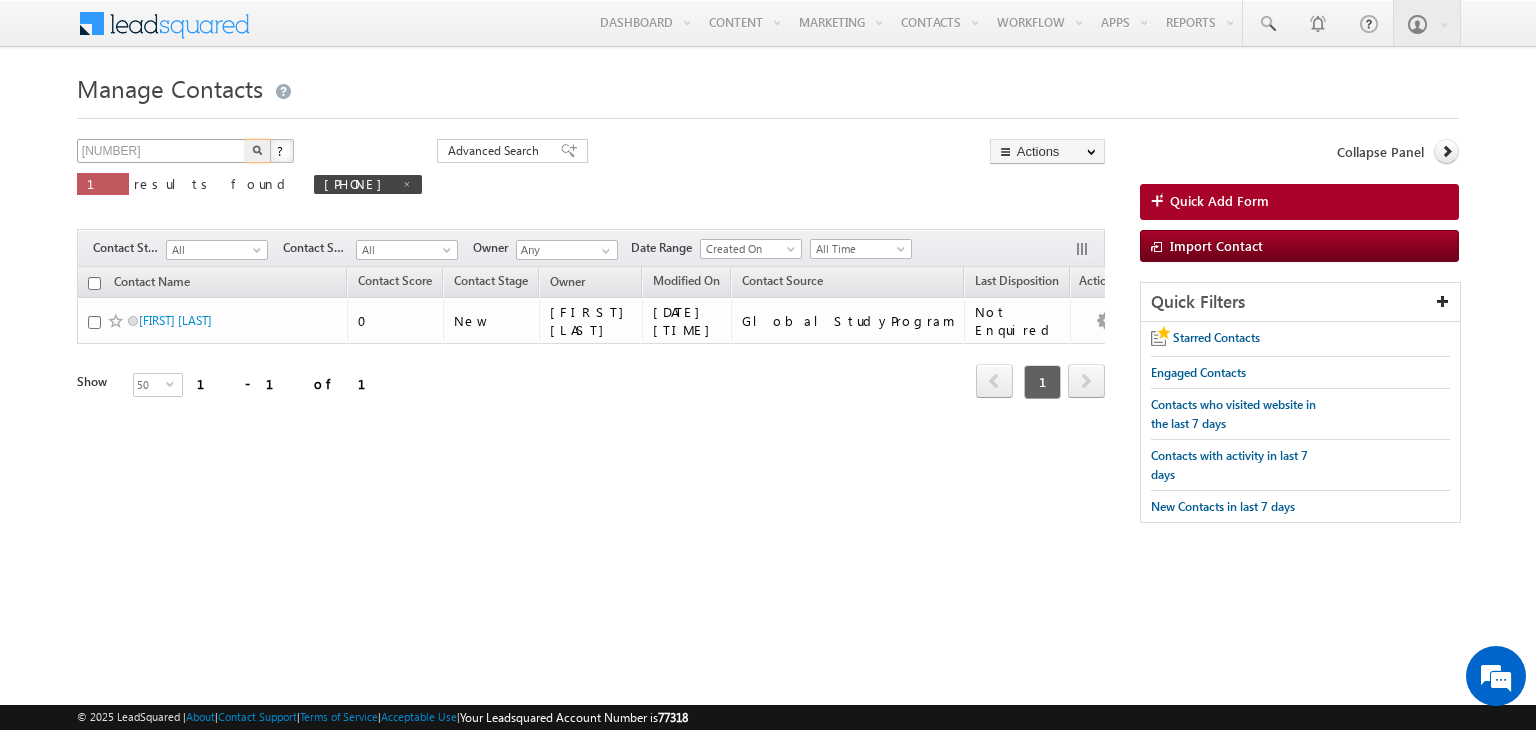 click at bounding box center [258, 151] 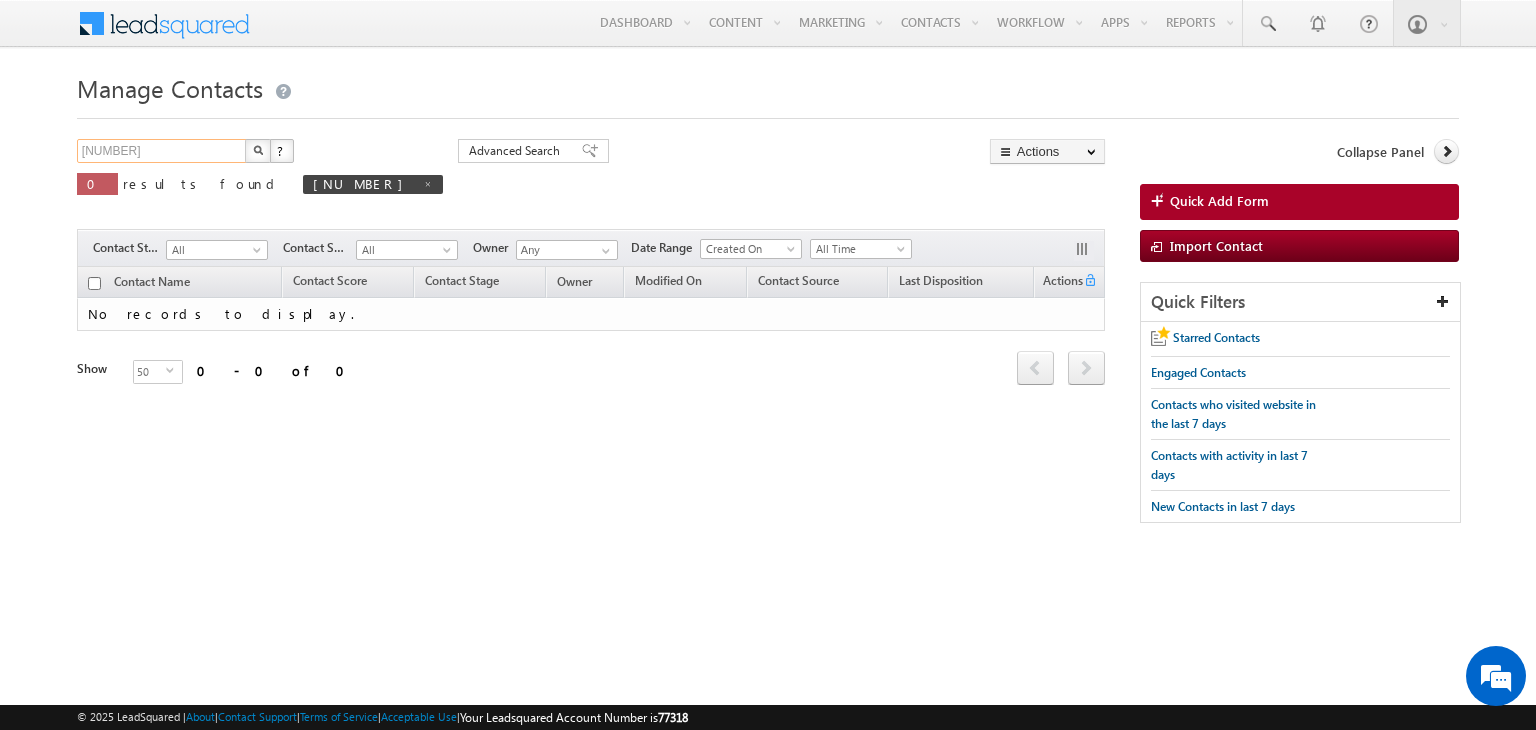 click on "9.32E+09" at bounding box center (162, 151) 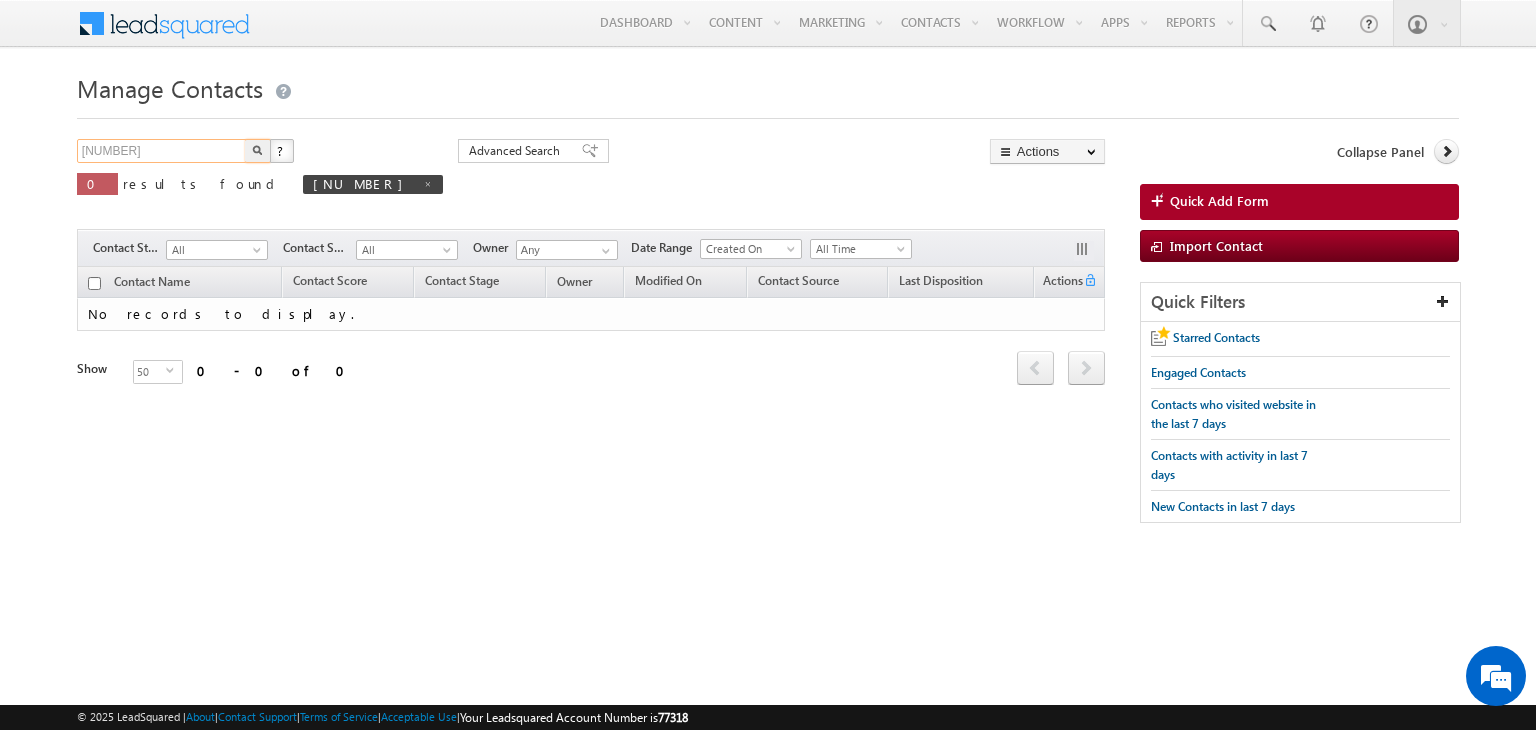 click on "9.32E+09" at bounding box center [162, 151] 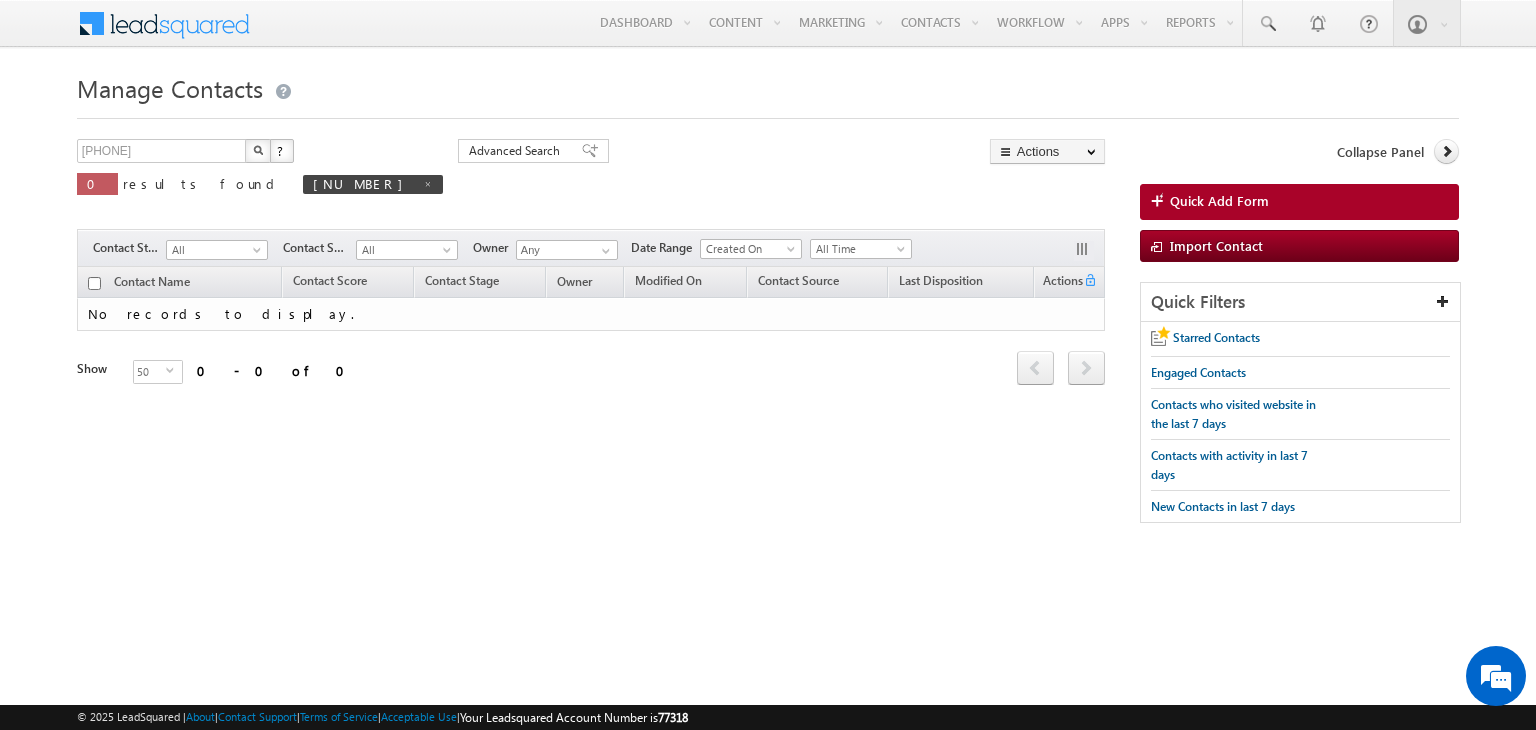 click at bounding box center (258, 151) 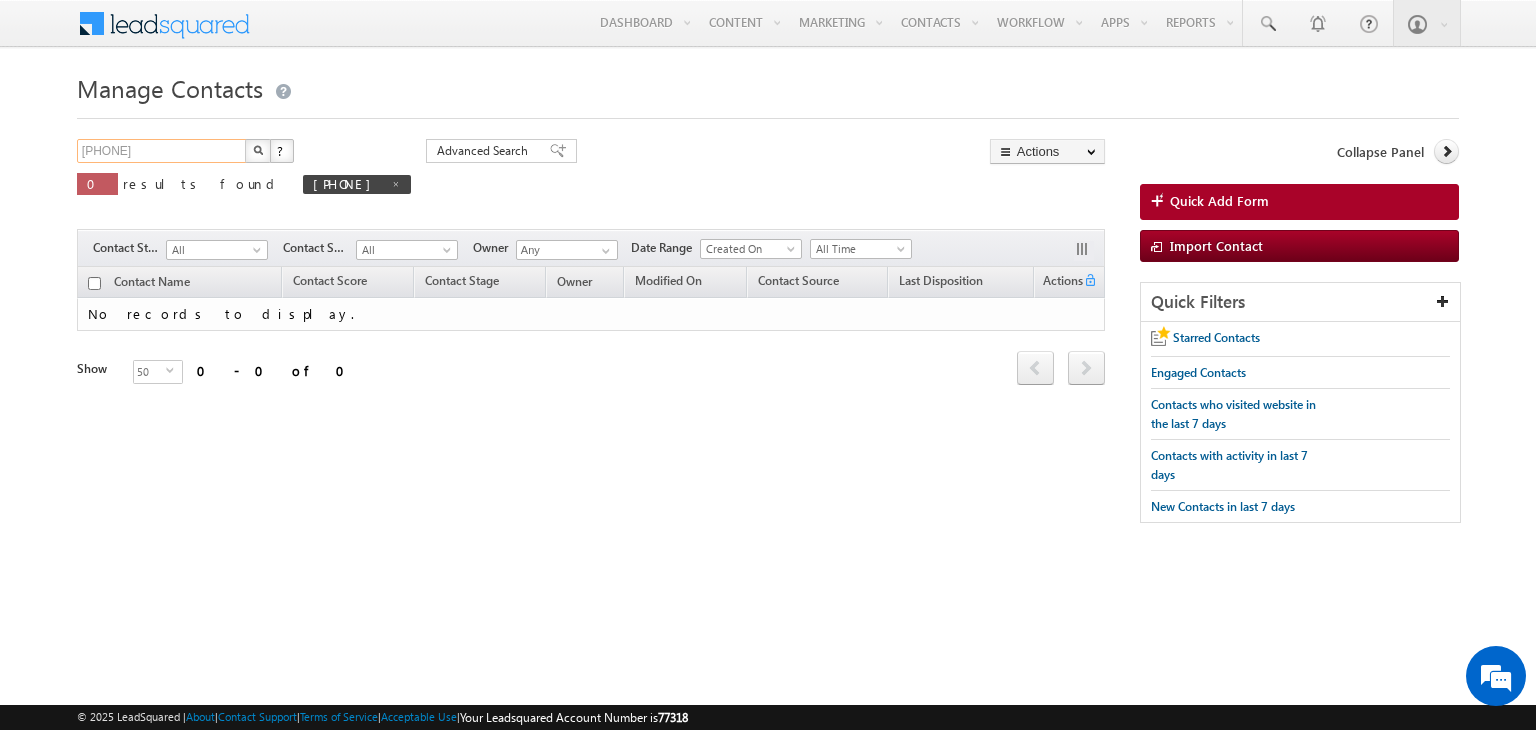 click on "9320000000" at bounding box center (162, 151) 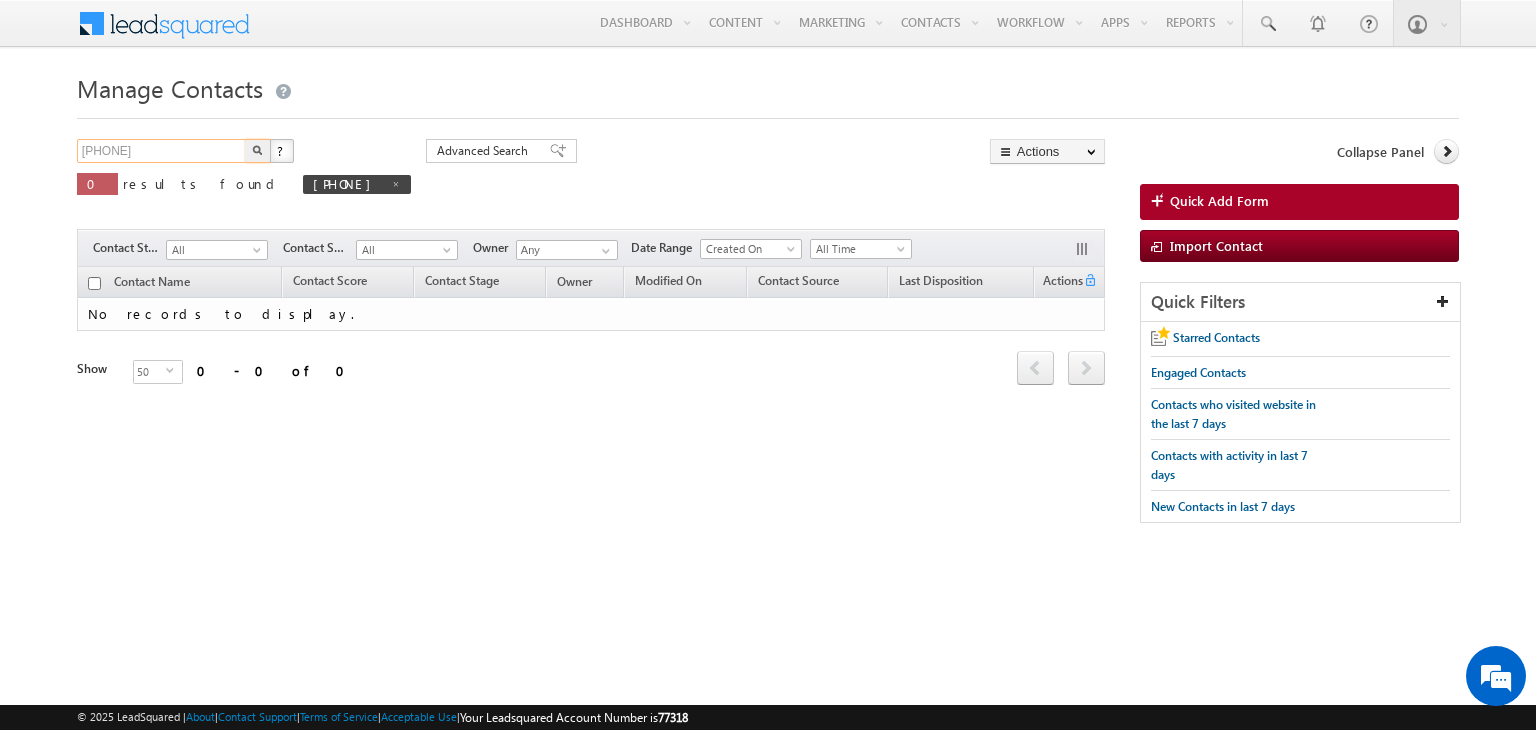 click on "9320000000" at bounding box center [162, 151] 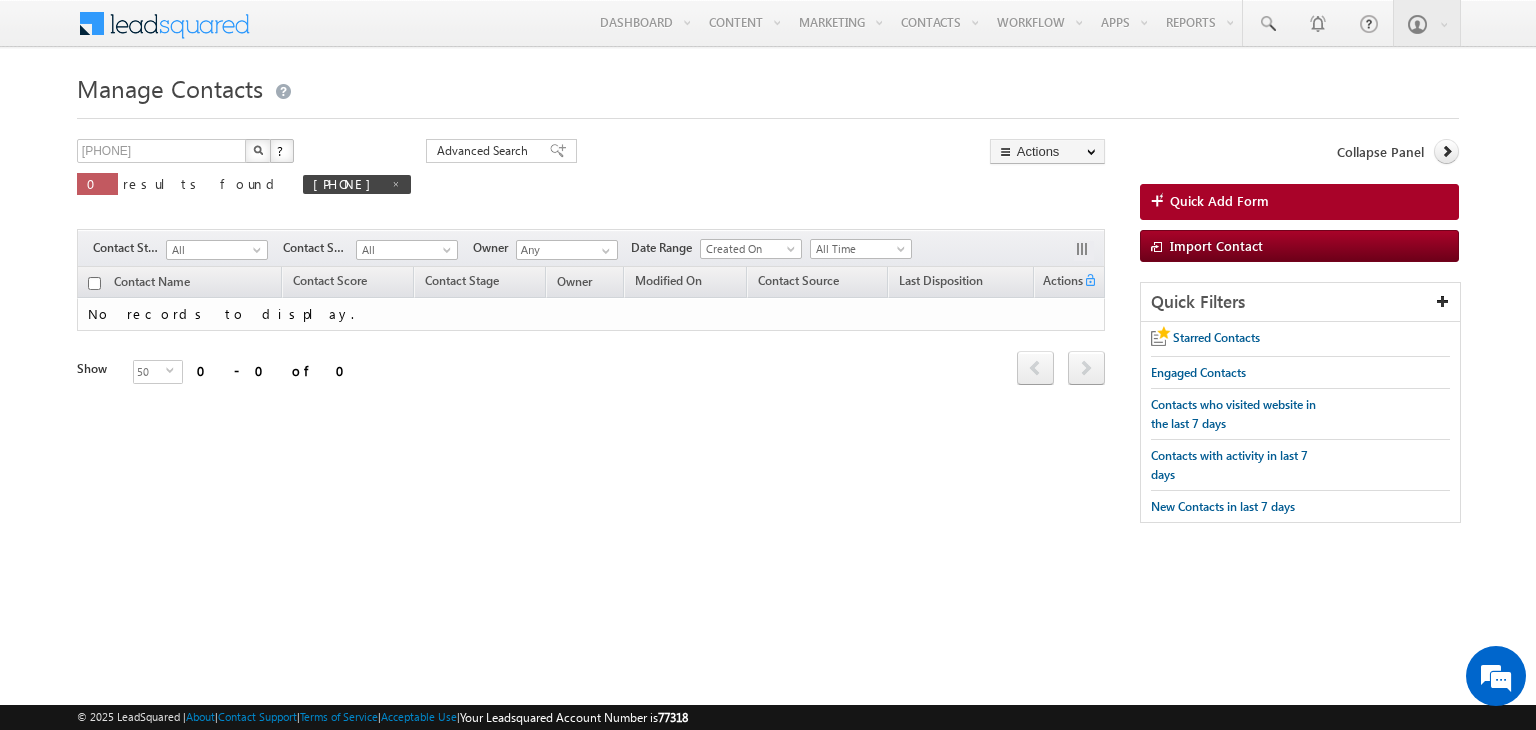 click at bounding box center (258, 150) 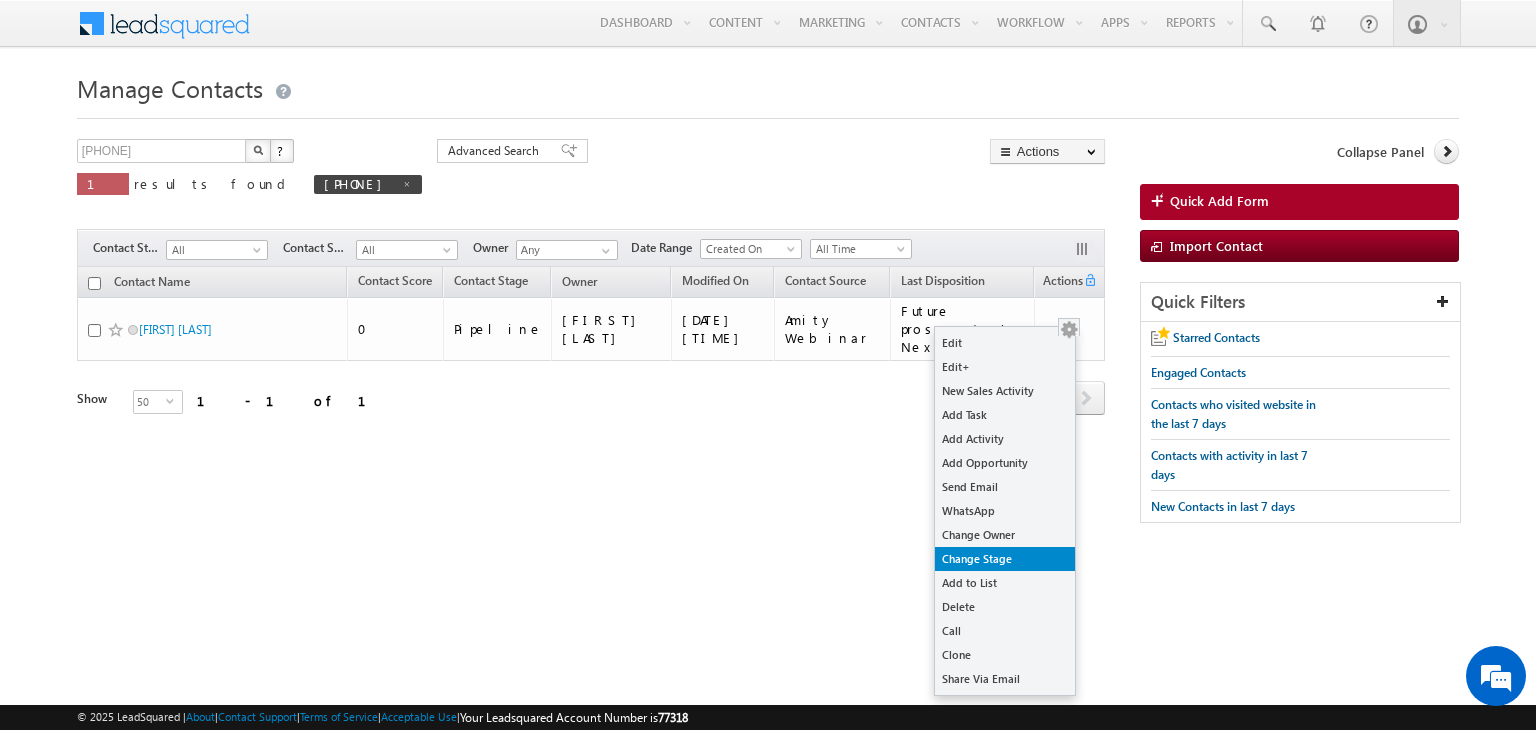 click on "Change Stage" at bounding box center [1005, 559] 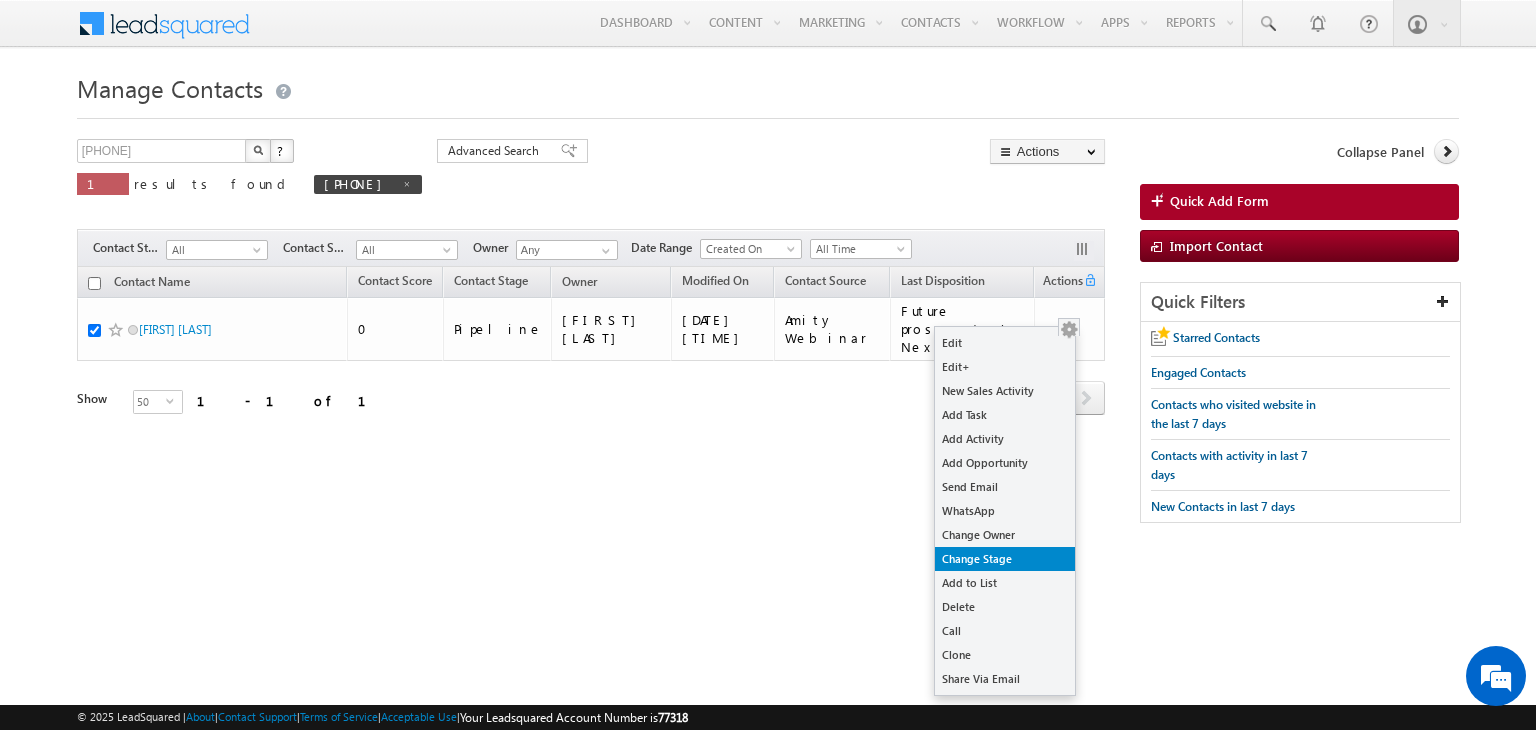 checkbox on "true" 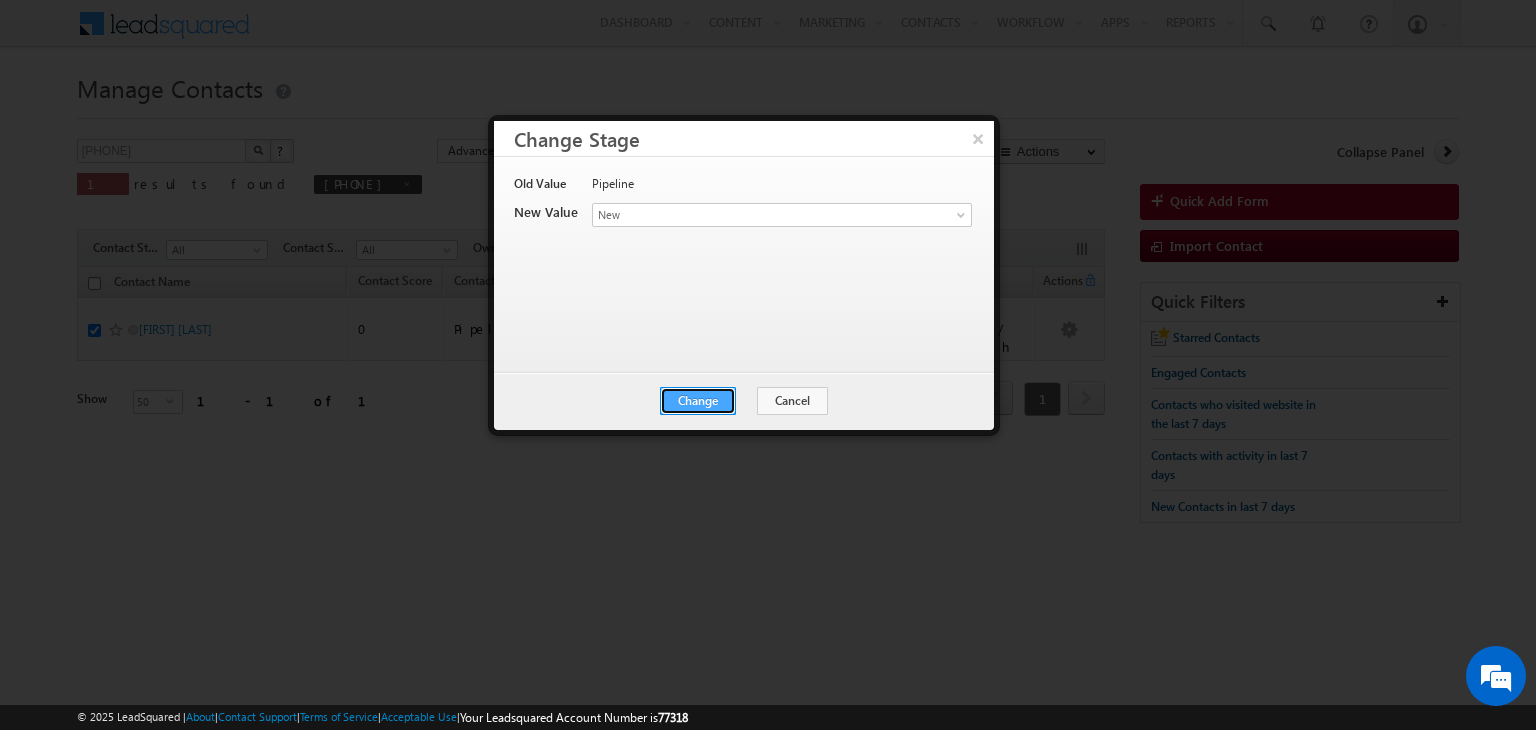 click on "Change" at bounding box center [698, 401] 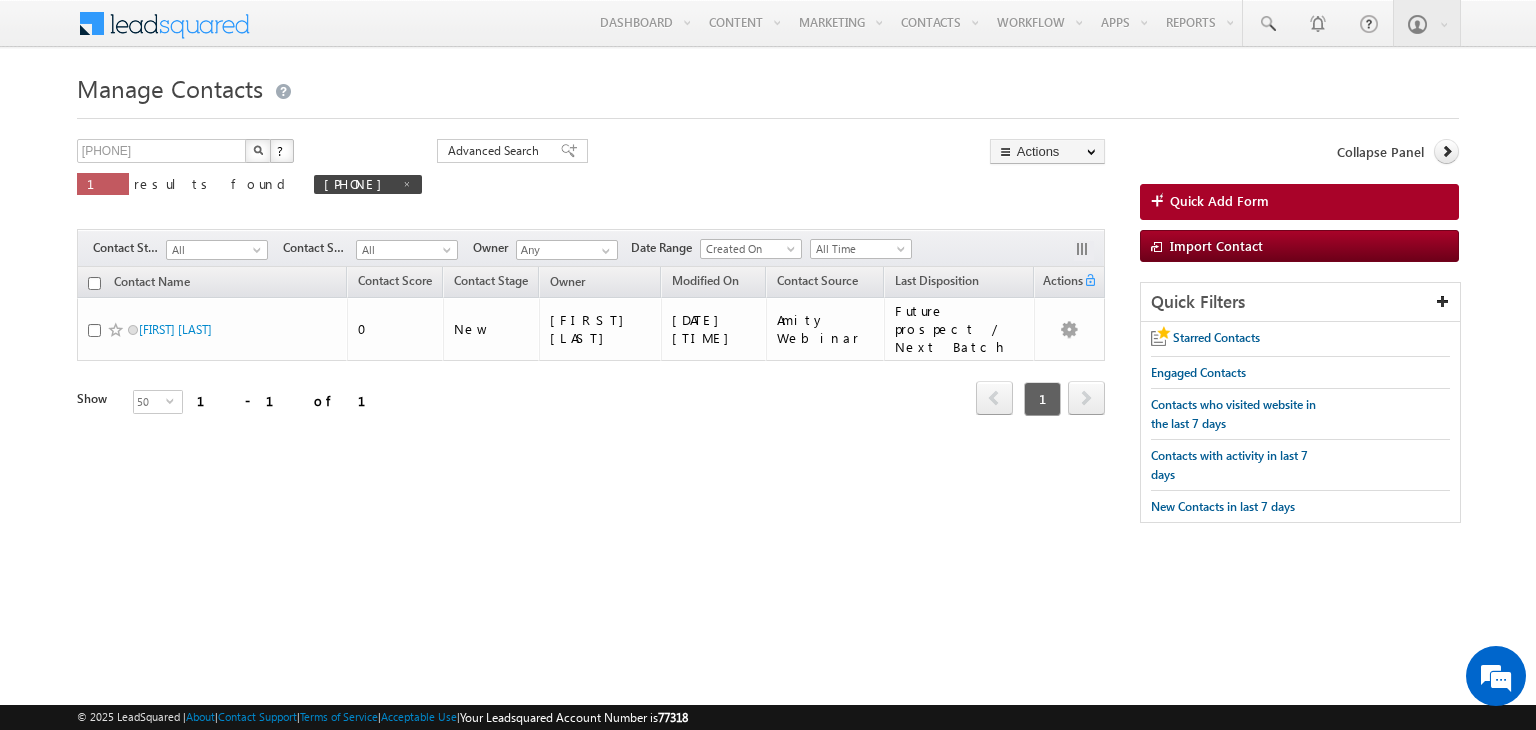 click on "9525086608 X ?   1 results found         9525086608
Advanced Search
Advanced Search
Advanced search results
Actions Export Contacts Reset all Filters
Actions Export Contacts Bulk Update Send Email Add to List Add Activity Add Opportunity Change Owner" at bounding box center (591, 181) 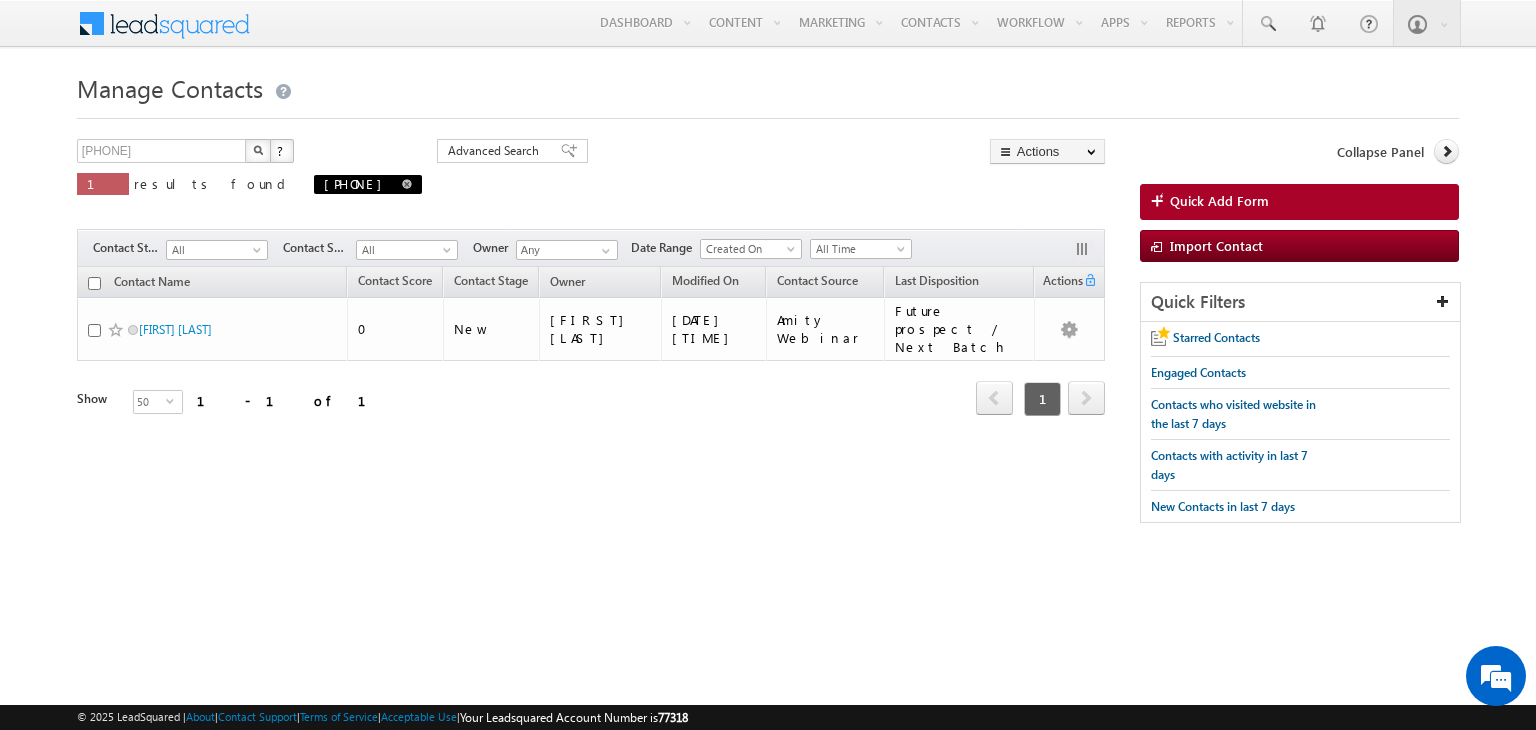 click at bounding box center [407, 184] 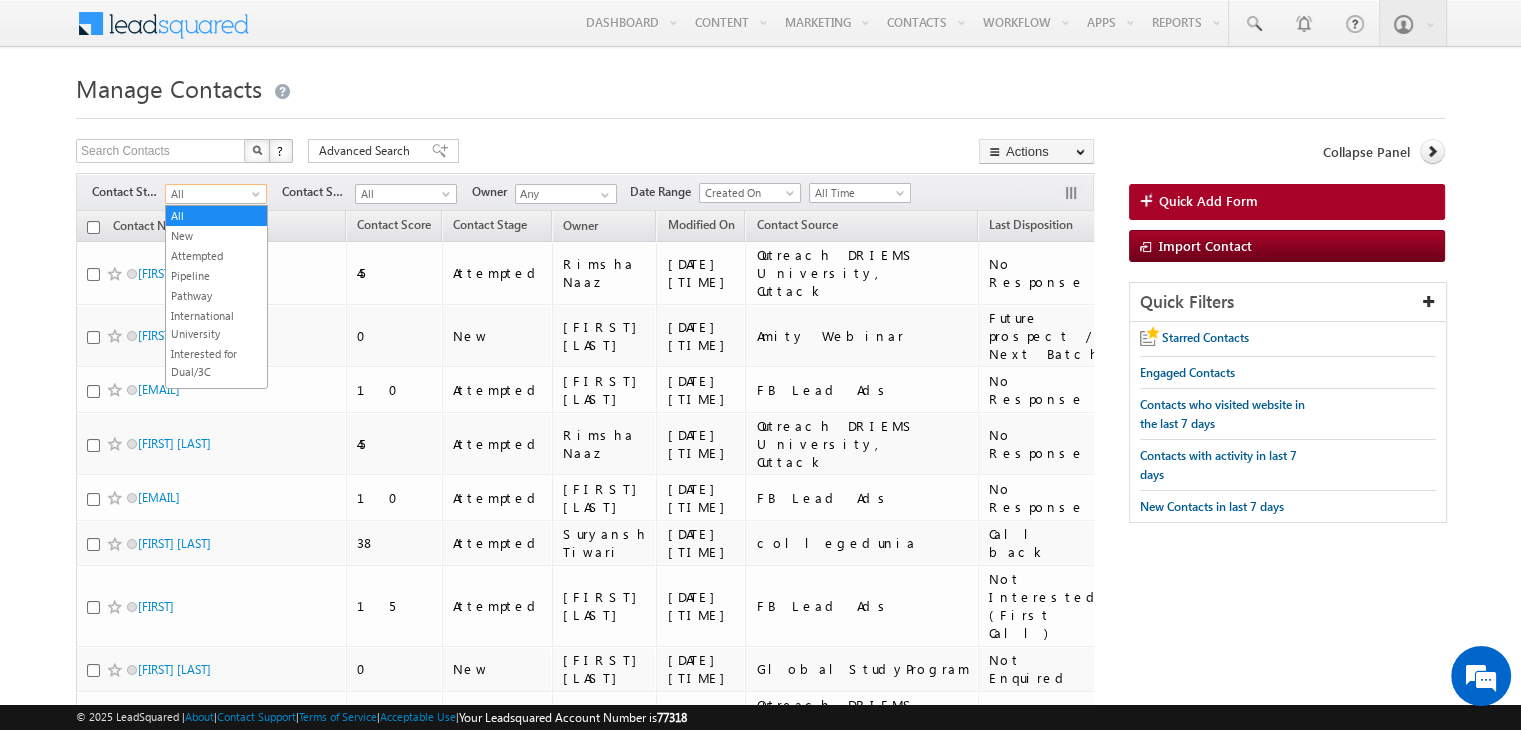 click on "All" at bounding box center [213, 194] 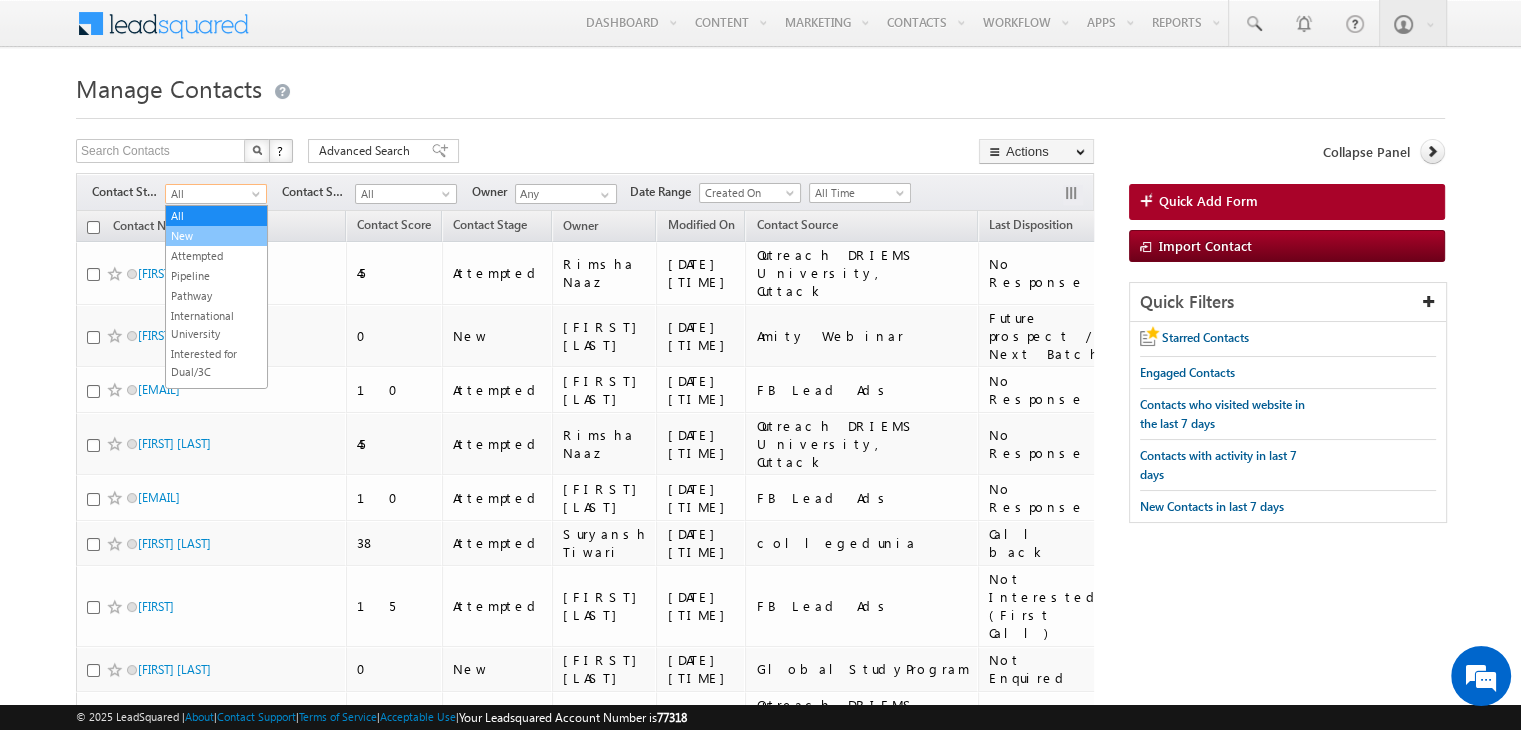 click on "New" at bounding box center (216, 236) 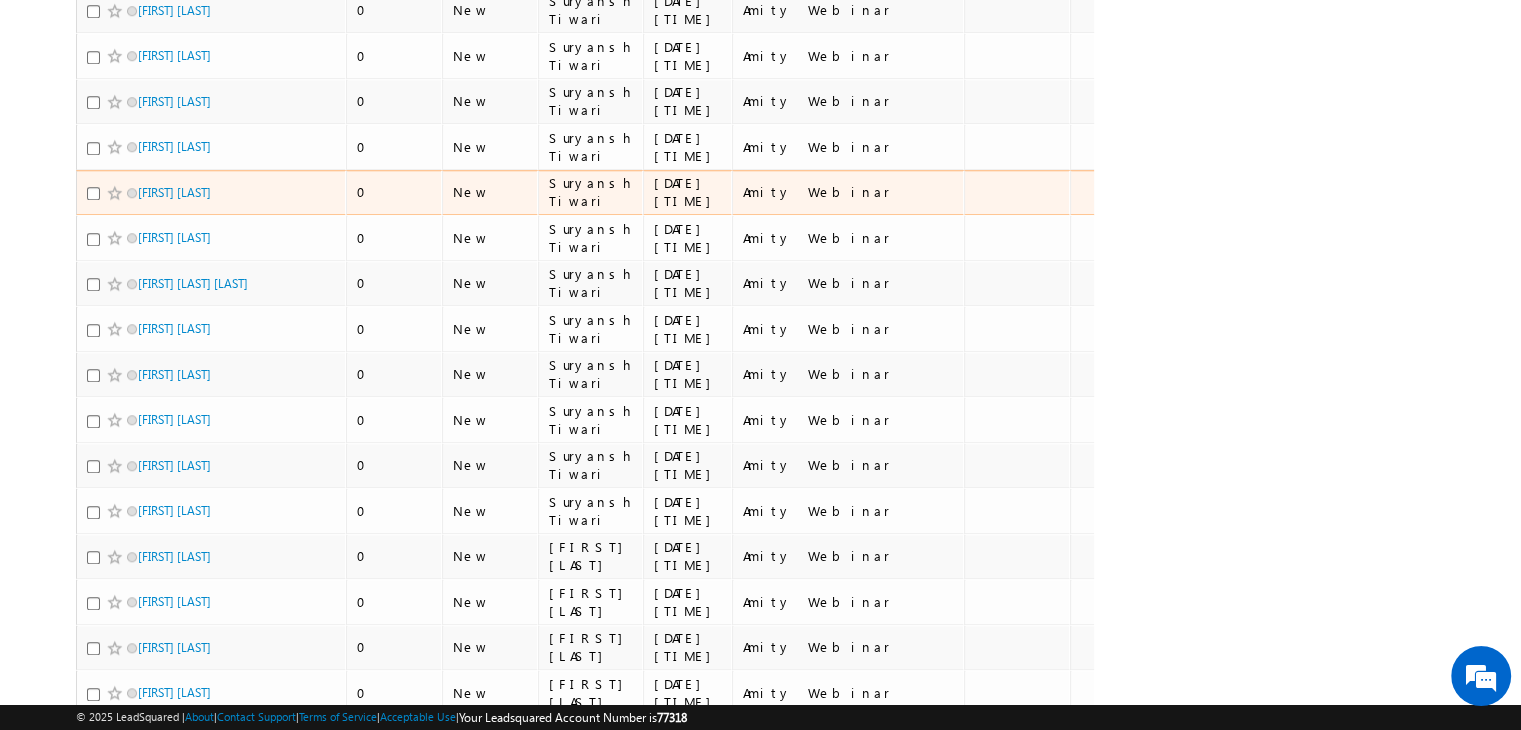scroll, scrollTop: 1945, scrollLeft: 0, axis: vertical 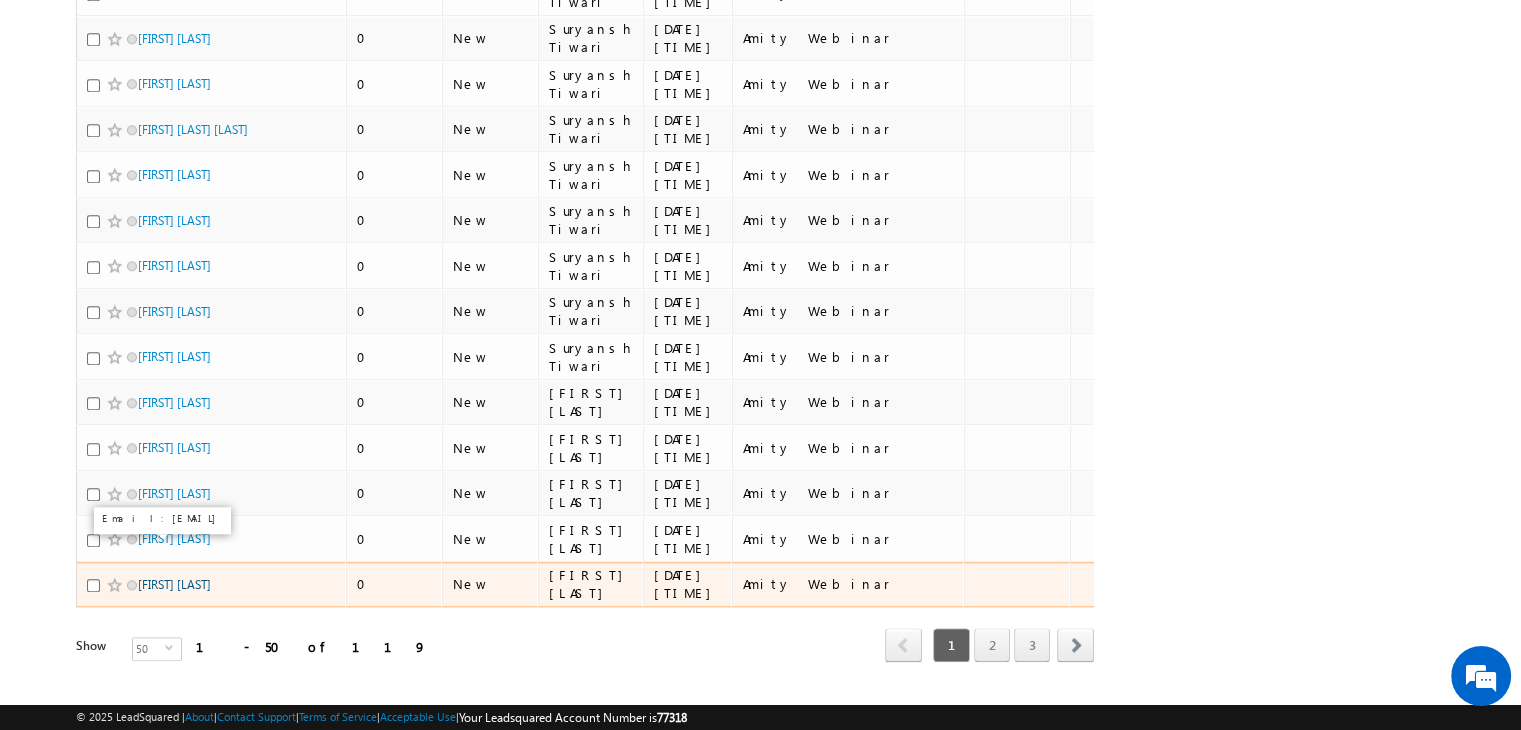 click on "Deekshita Deep" at bounding box center [174, 584] 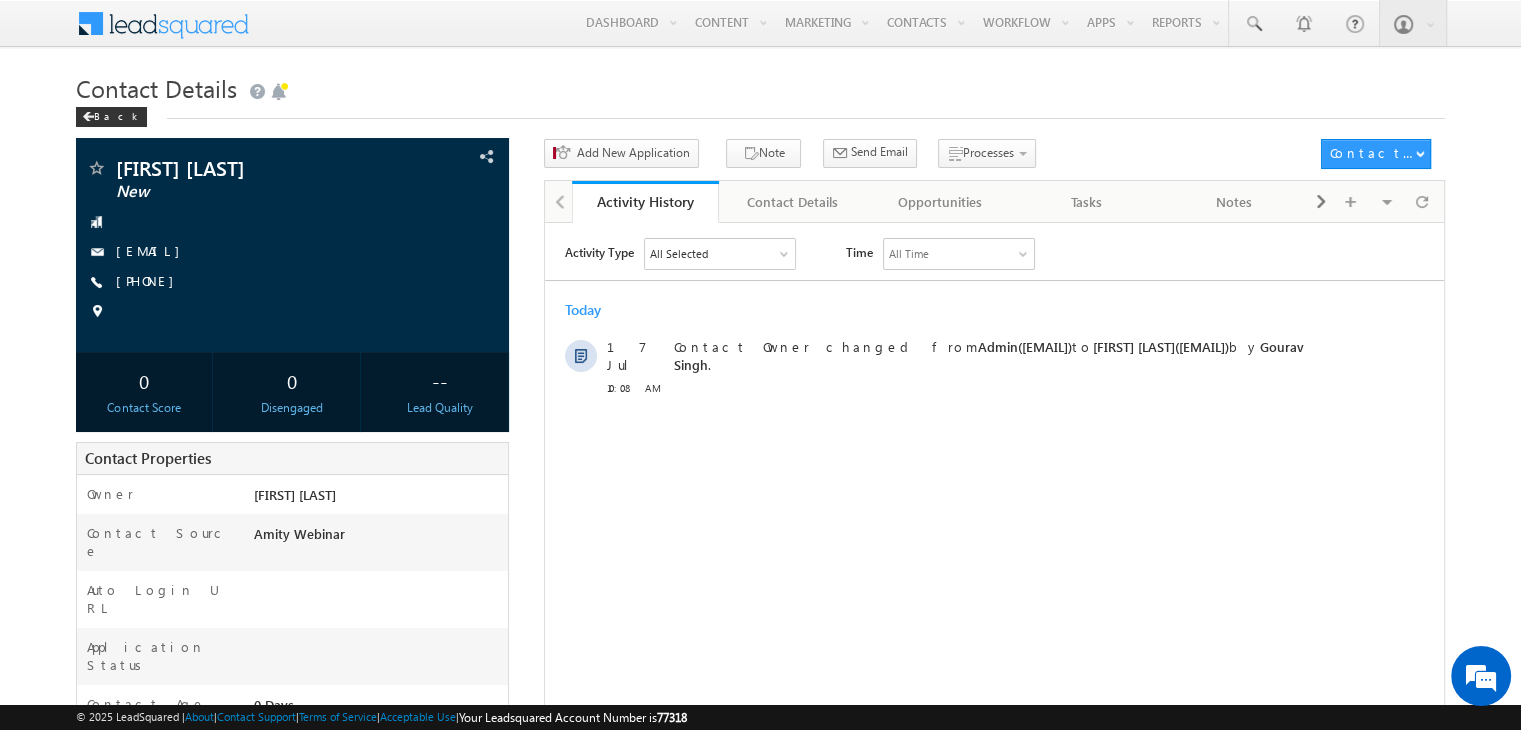 scroll, scrollTop: 0, scrollLeft: 0, axis: both 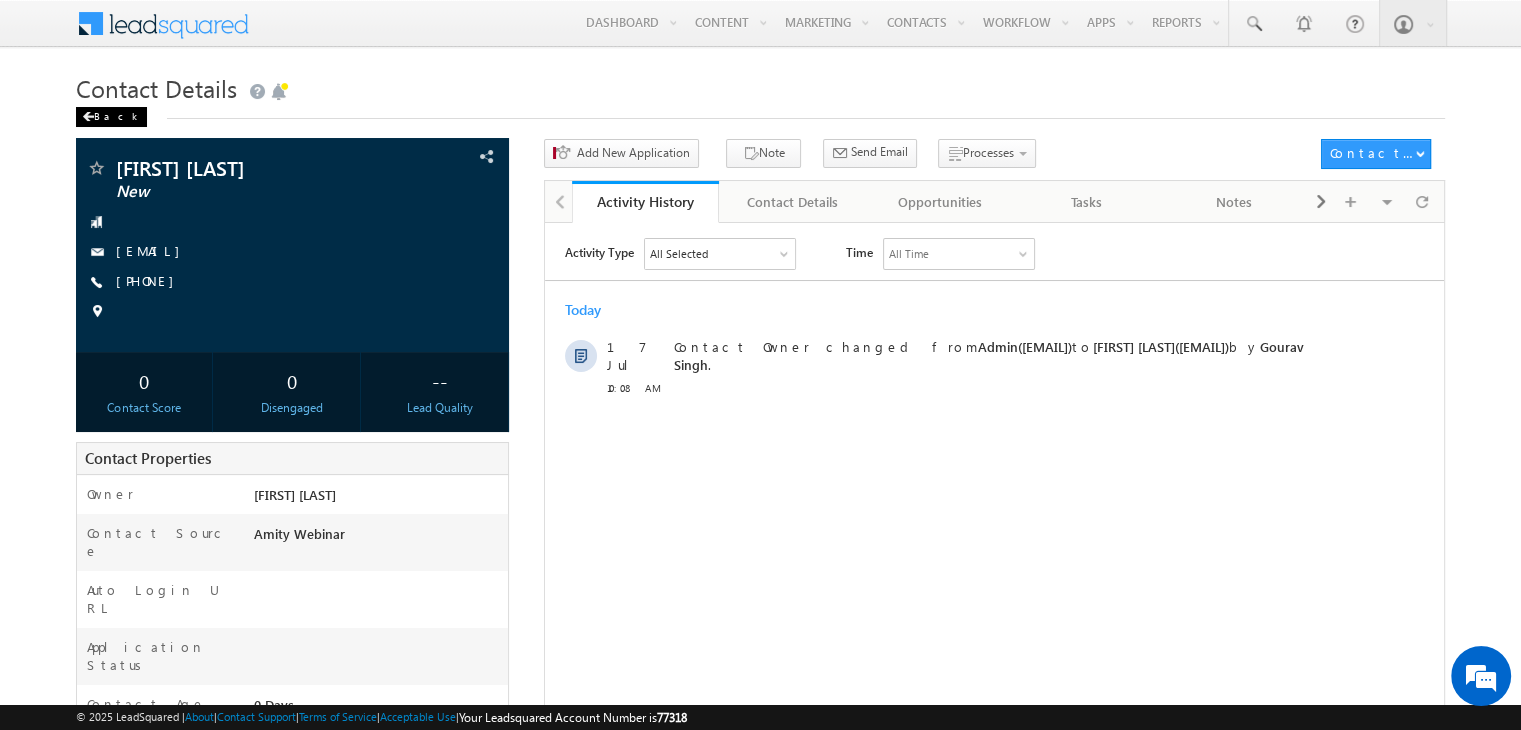 click on "Back" at bounding box center [111, 117] 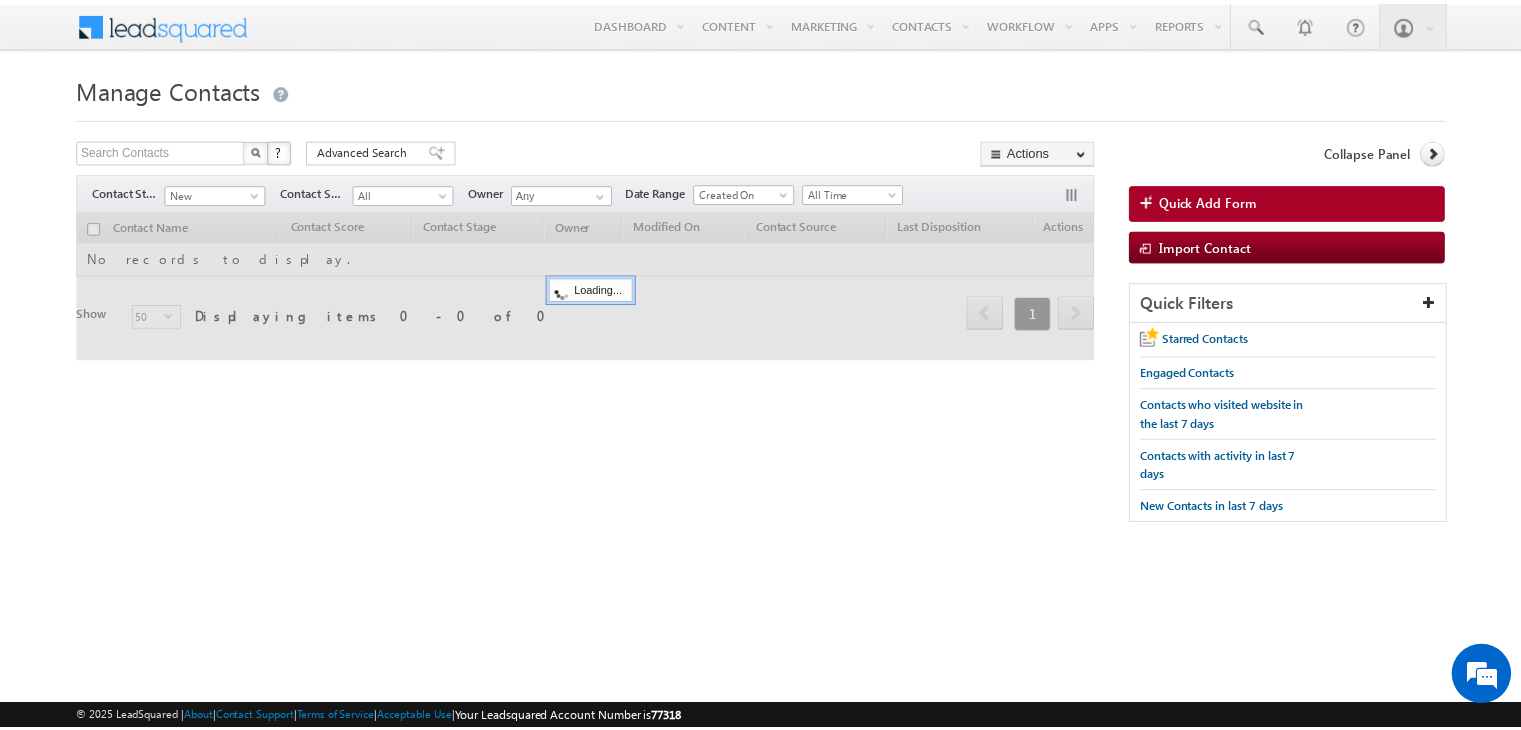 scroll, scrollTop: 0, scrollLeft: 0, axis: both 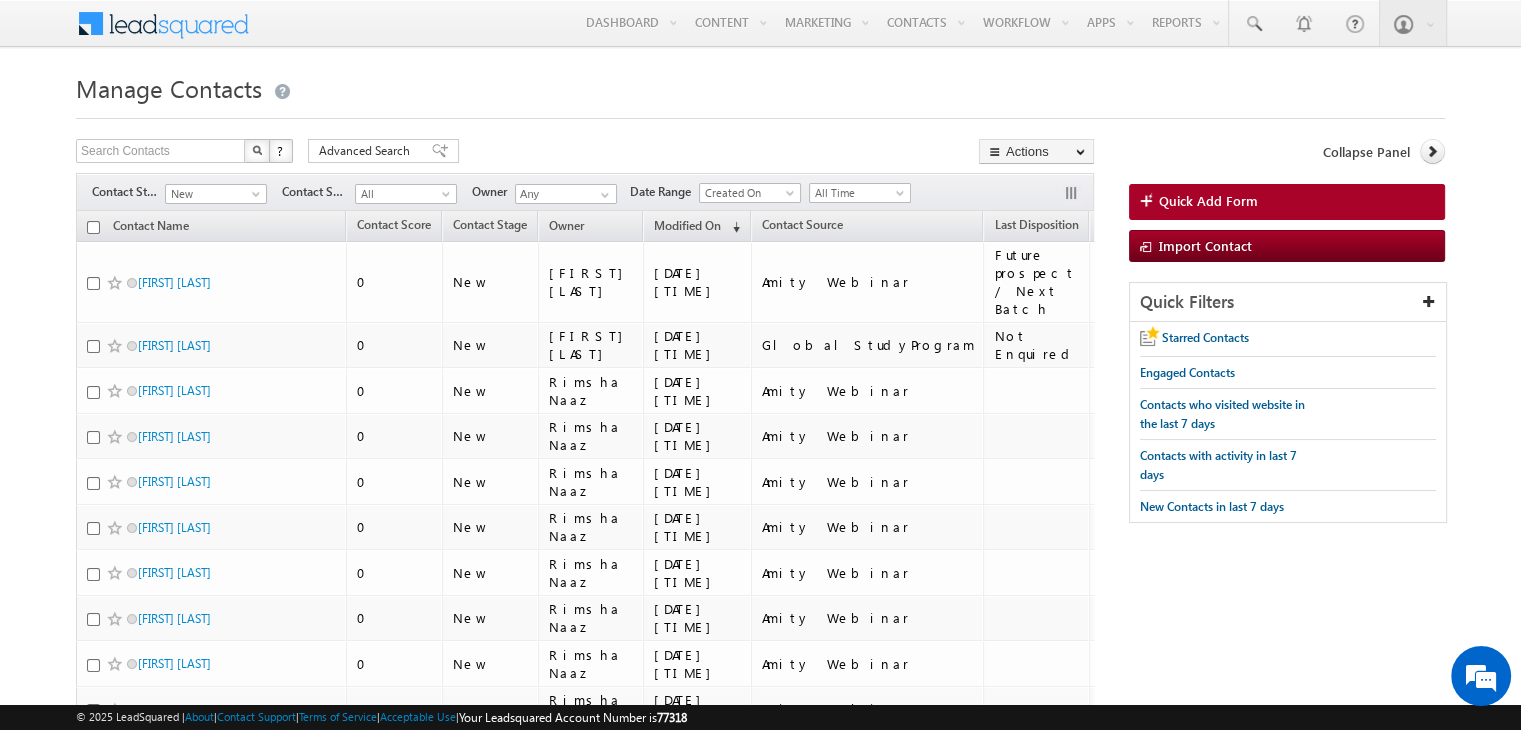 click on "Manage Contacts" at bounding box center (760, 86) 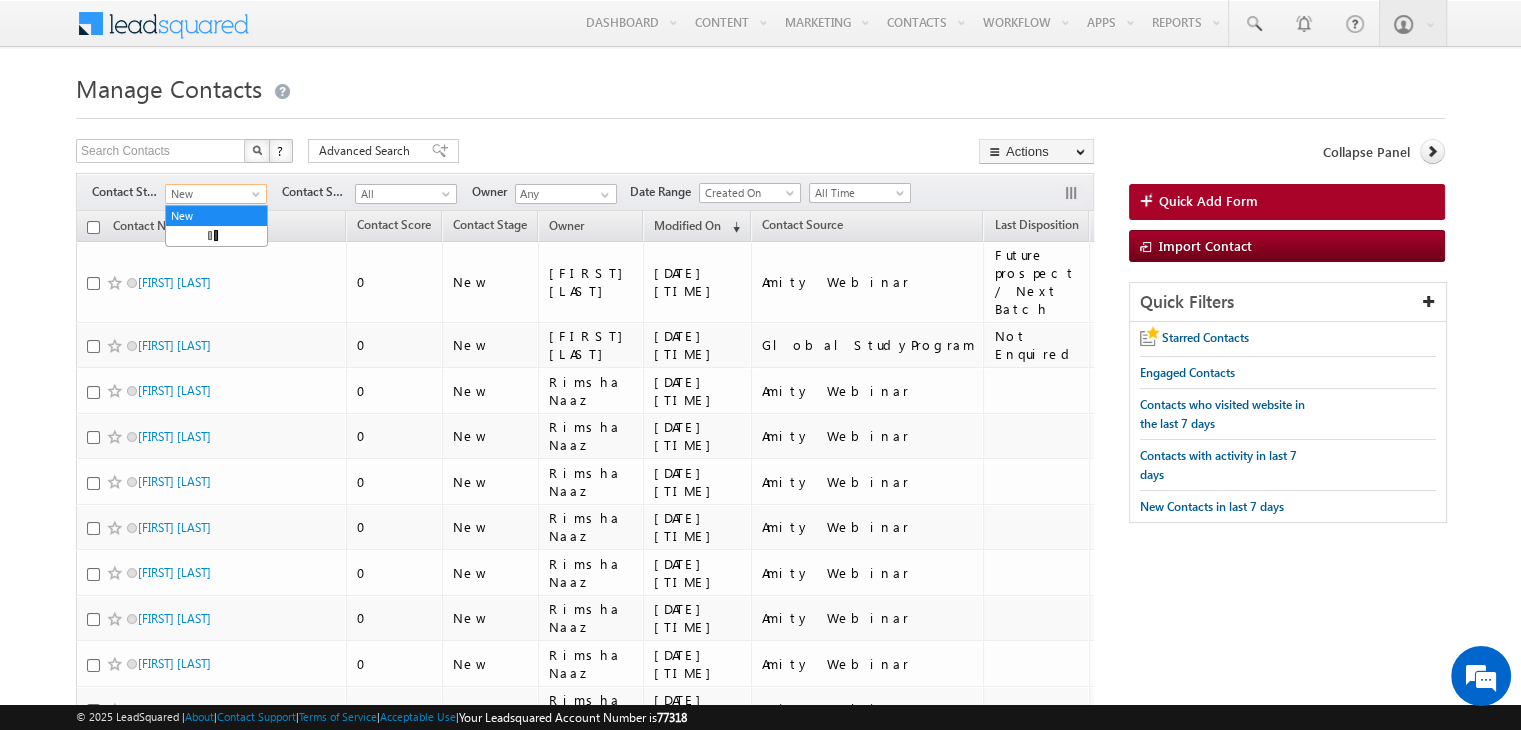 click at bounding box center (258, 198) 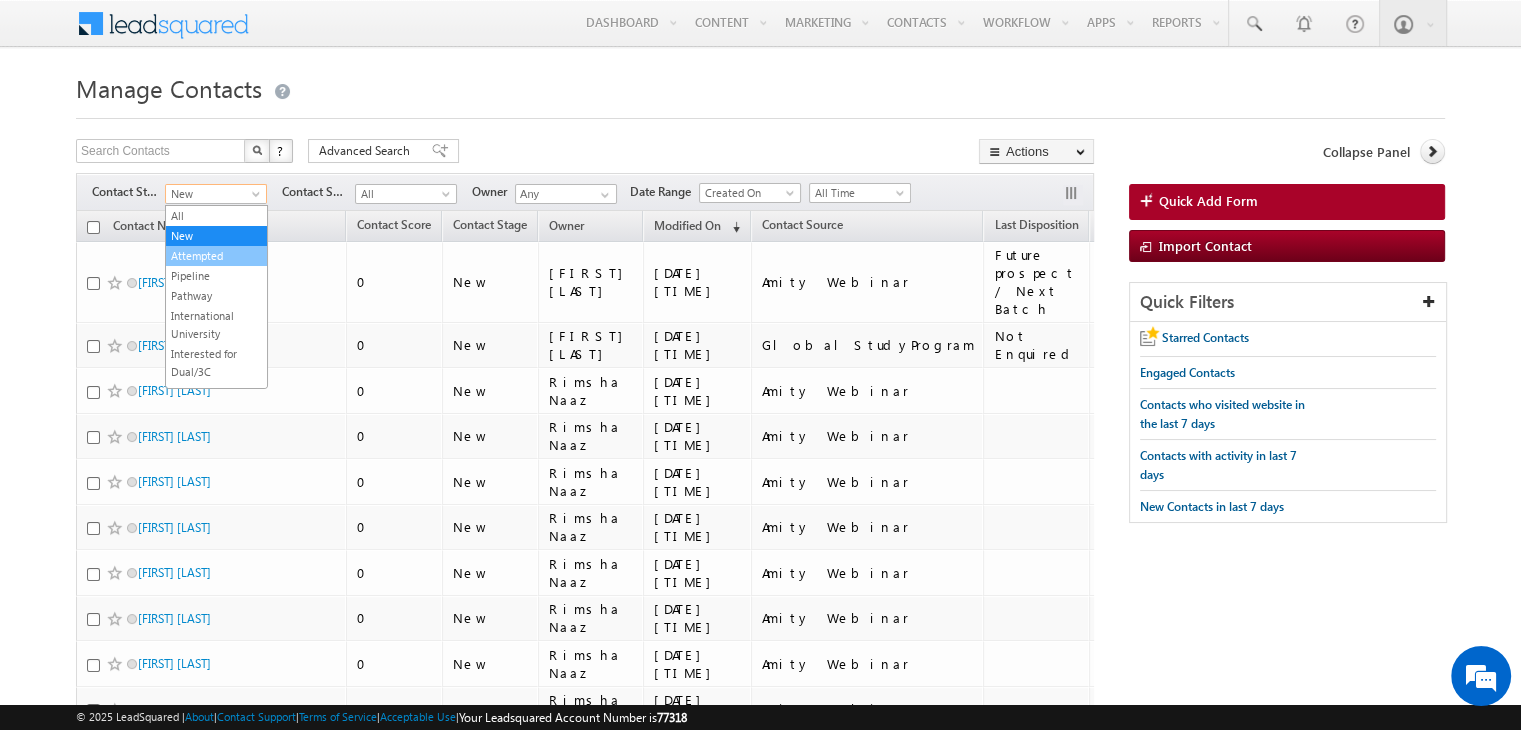 click on "Attempted" at bounding box center [216, 256] 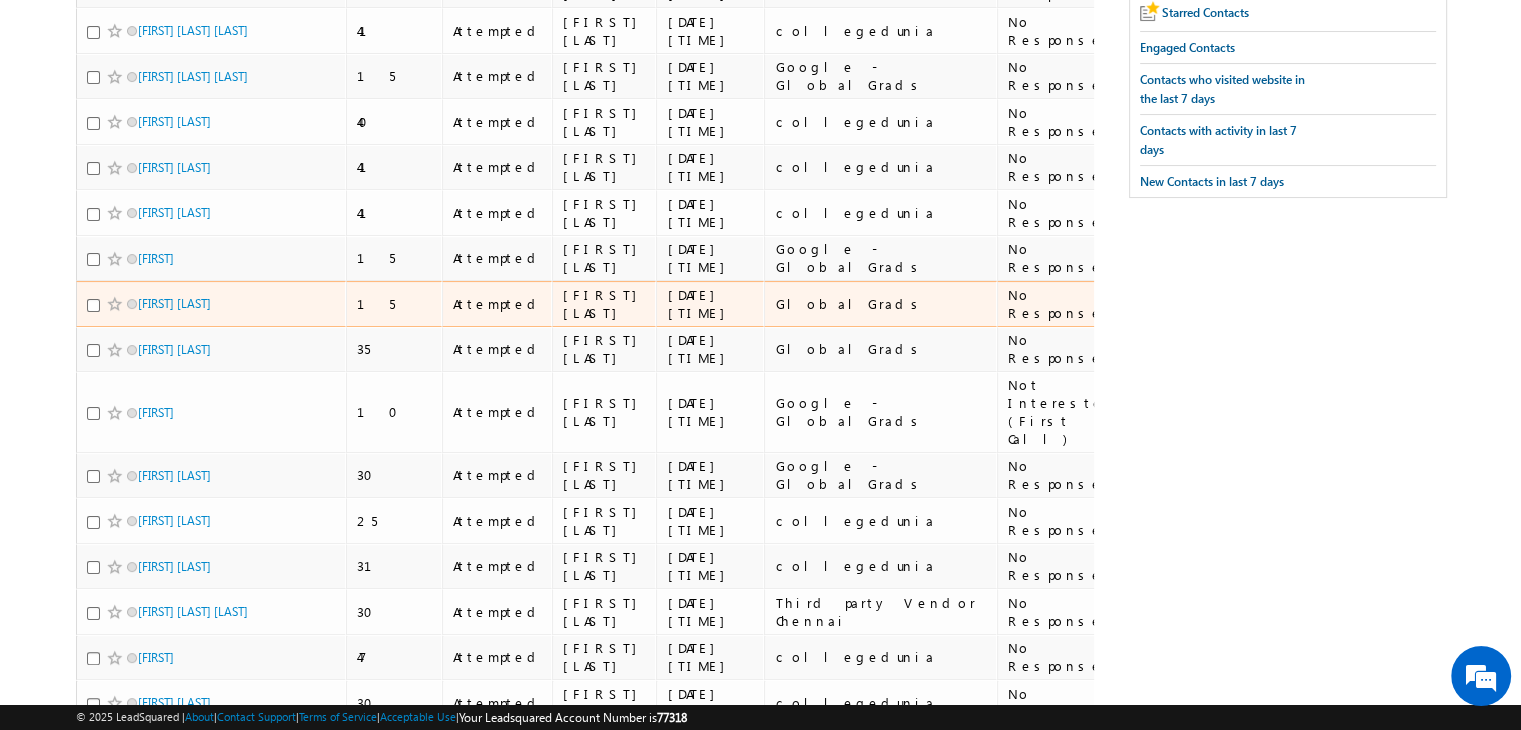 scroll, scrollTop: 0, scrollLeft: 0, axis: both 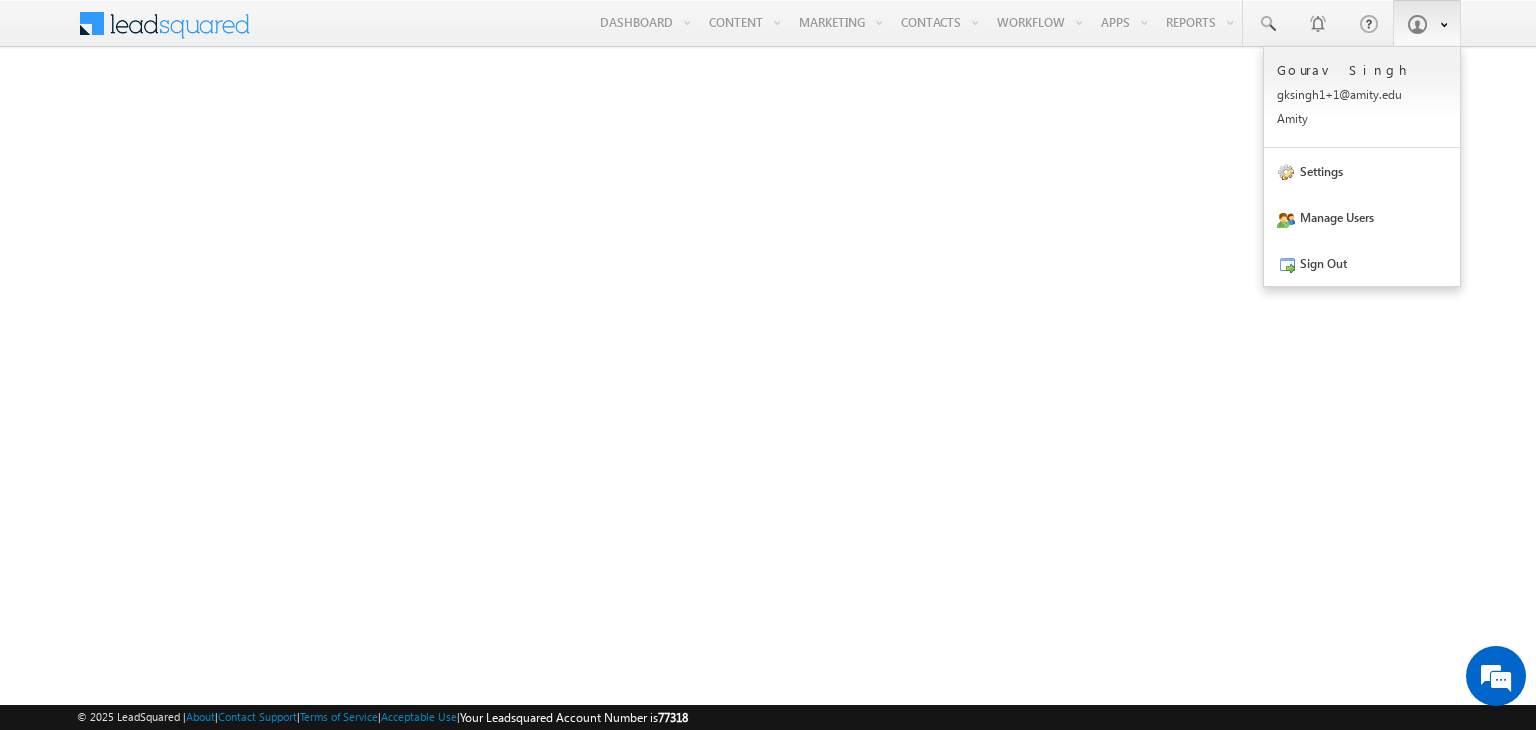 click at bounding box center [1427, 23] 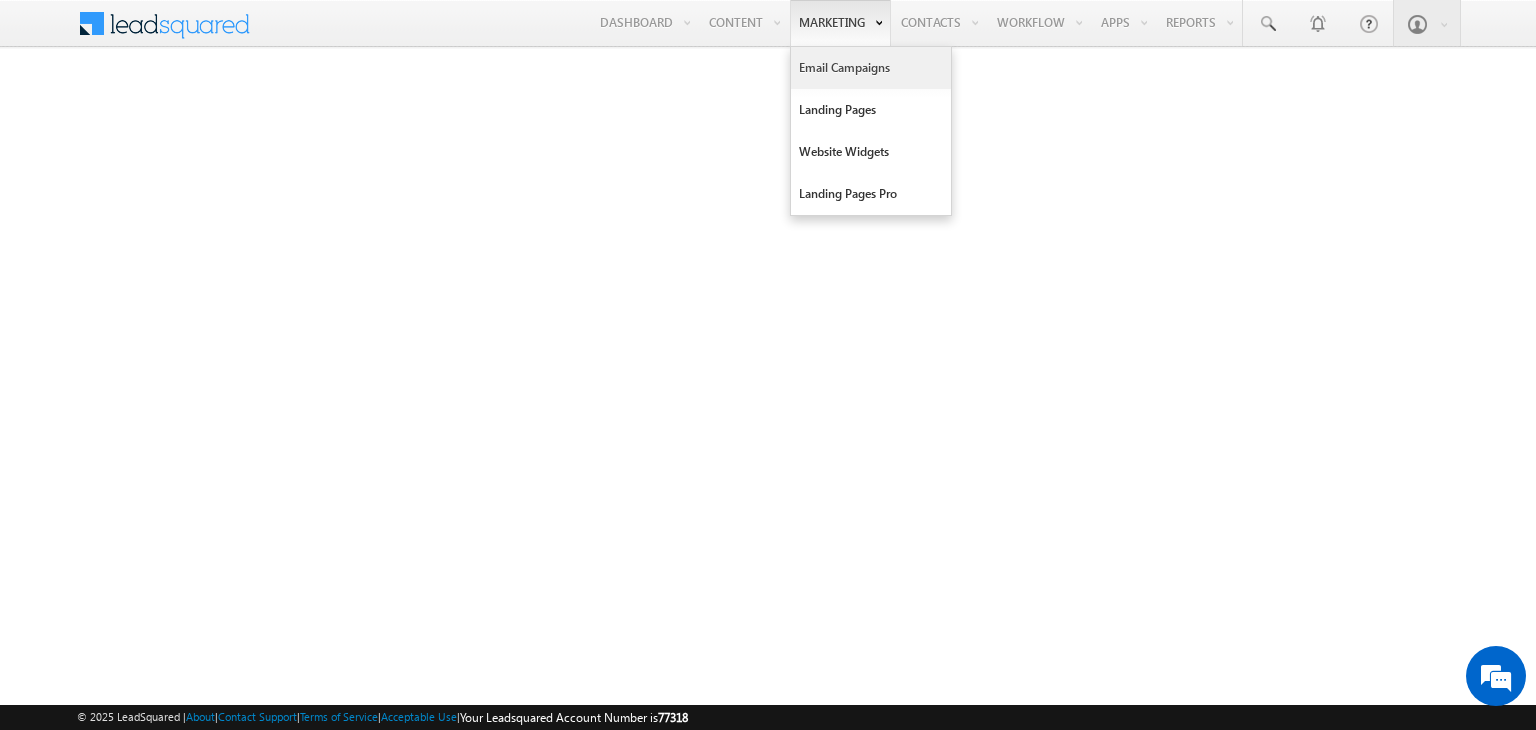 click on "Email Campaigns" at bounding box center (871, 68) 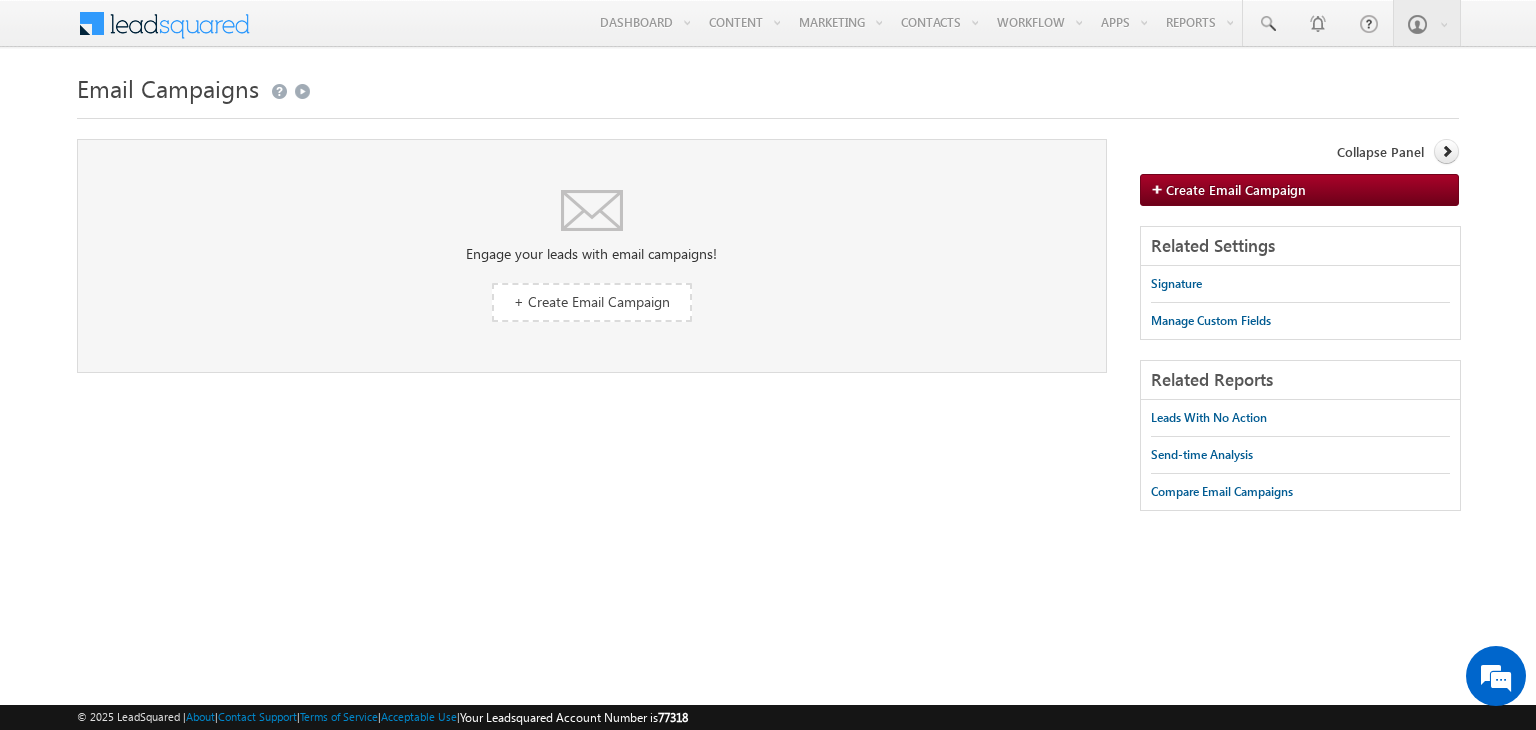 scroll, scrollTop: 0, scrollLeft: 0, axis: both 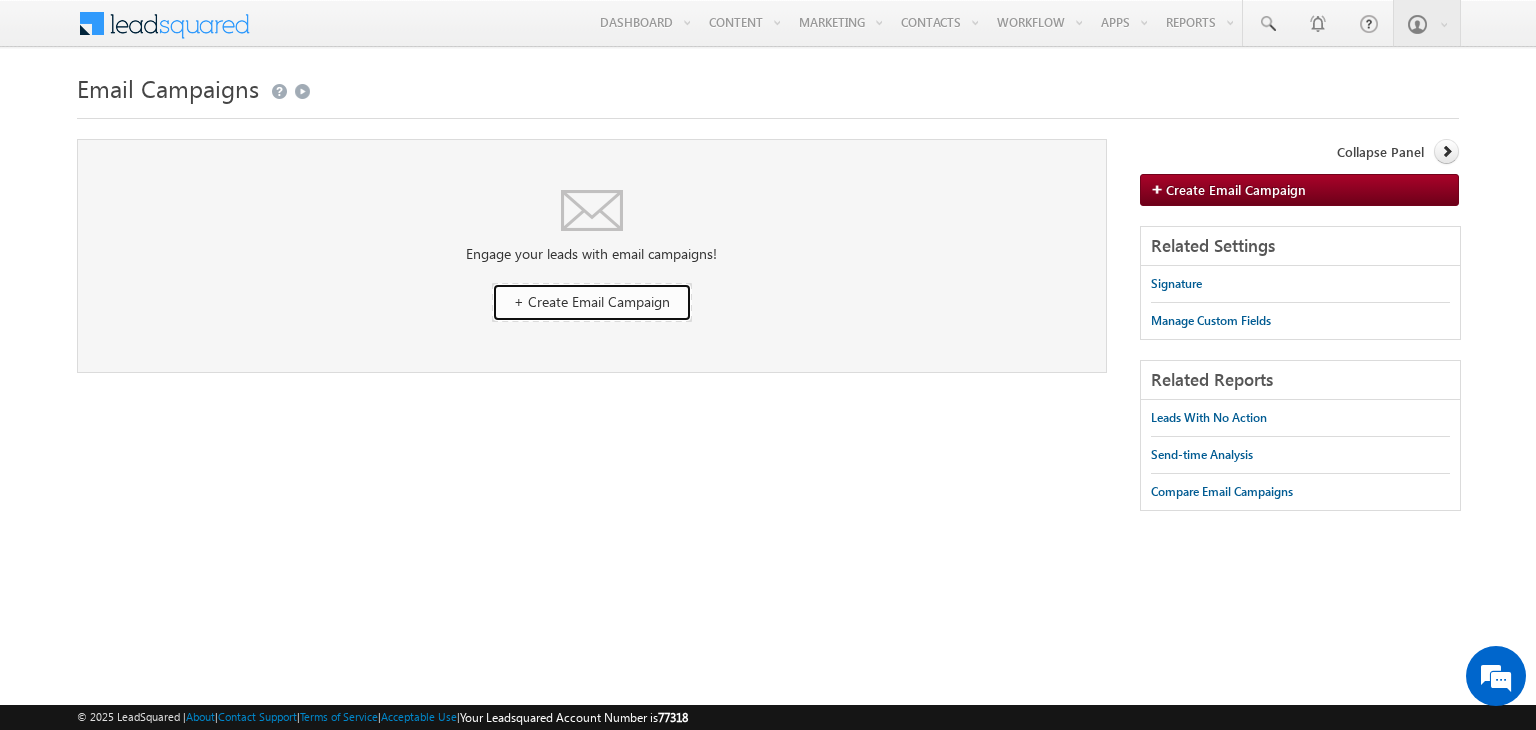 click on "+ Create Email Campaign" at bounding box center [592, 301] 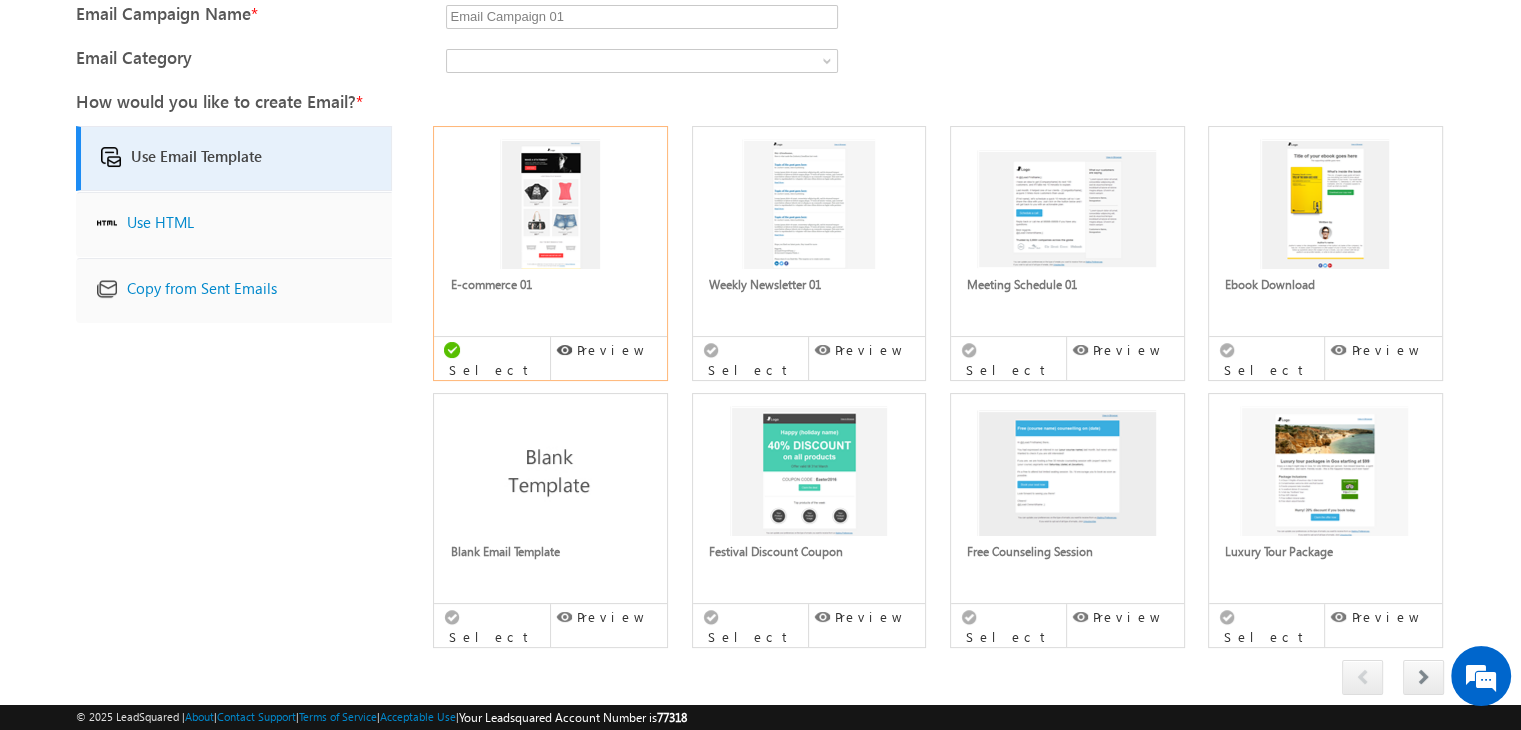 scroll, scrollTop: 212, scrollLeft: 0, axis: vertical 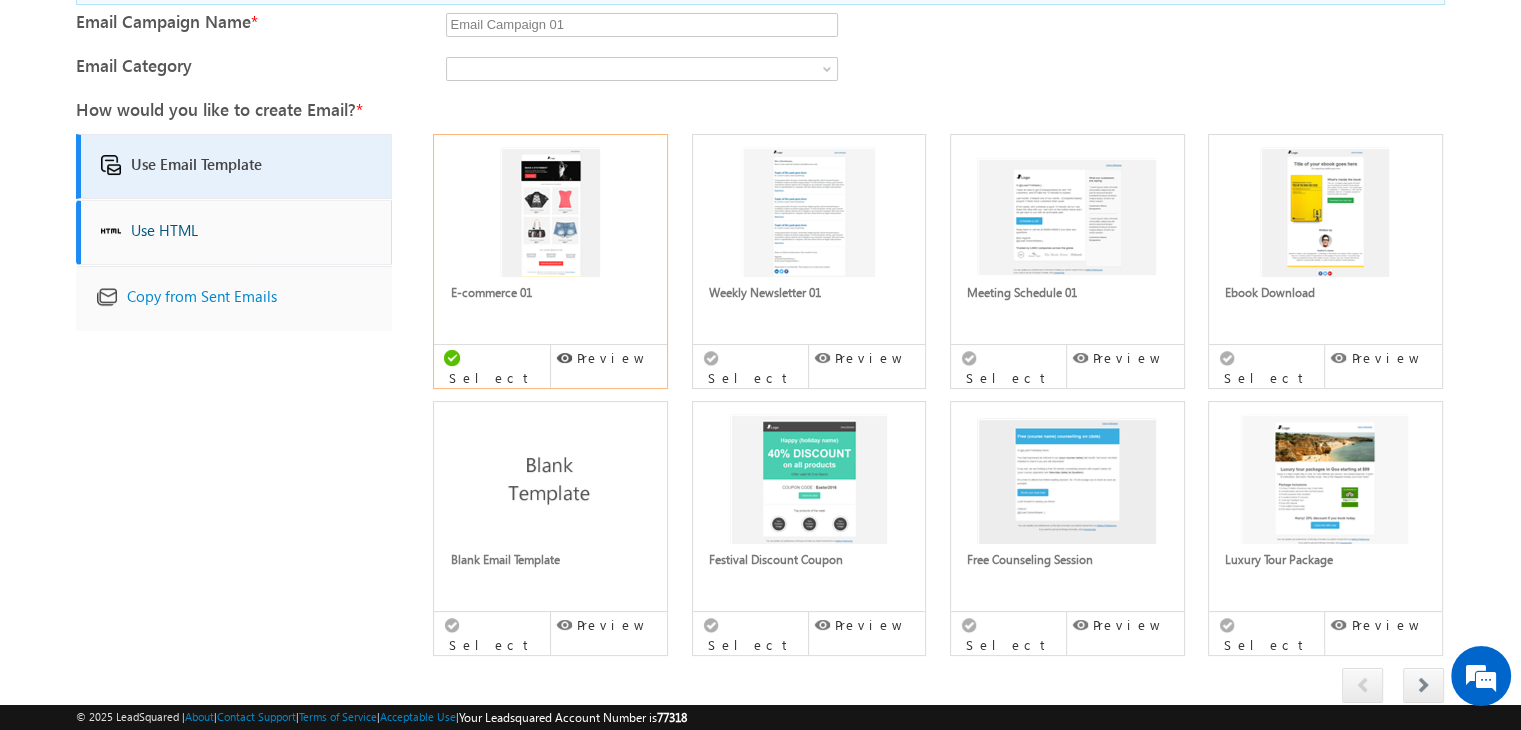 click on "Use HTML" at bounding box center [164, 232] 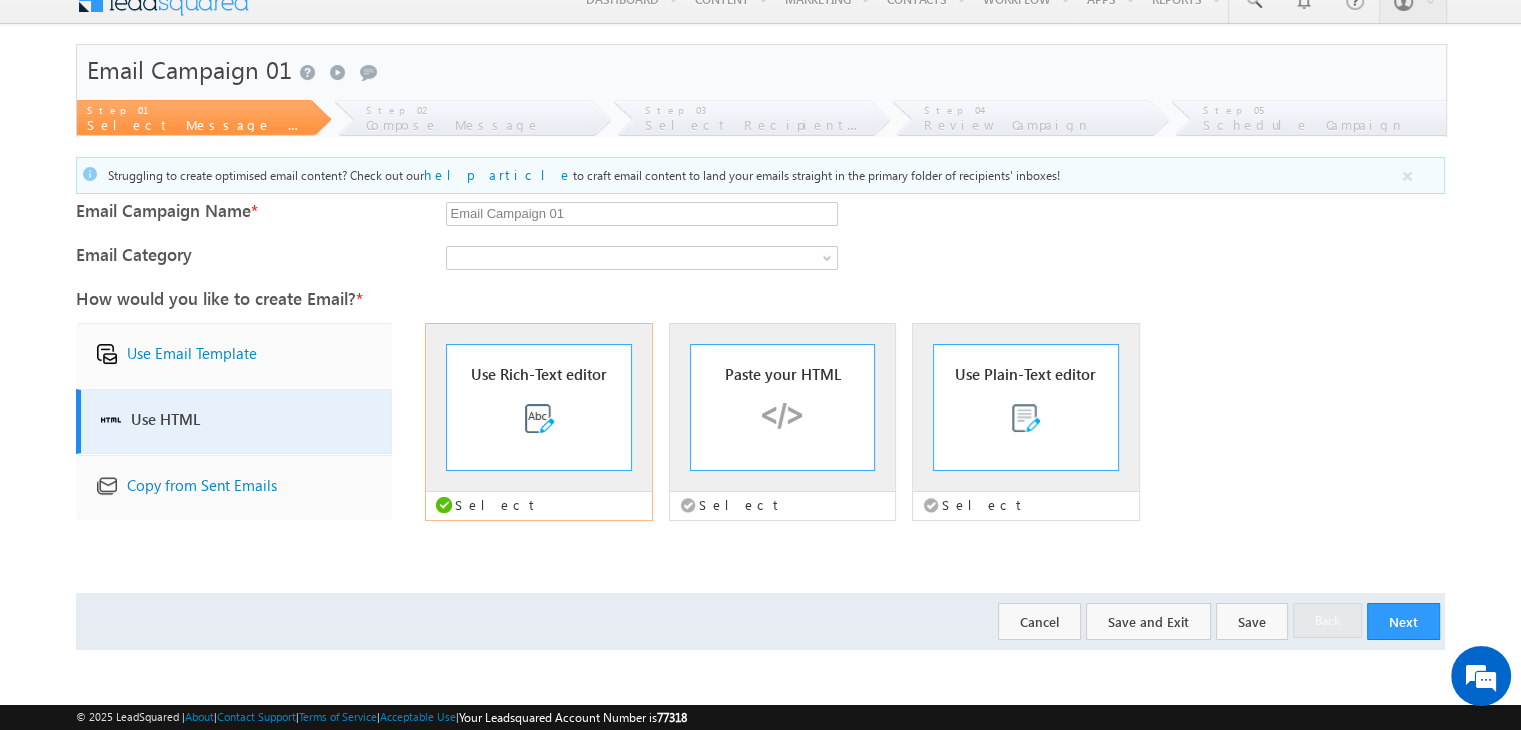 scroll, scrollTop: 24, scrollLeft: 0, axis: vertical 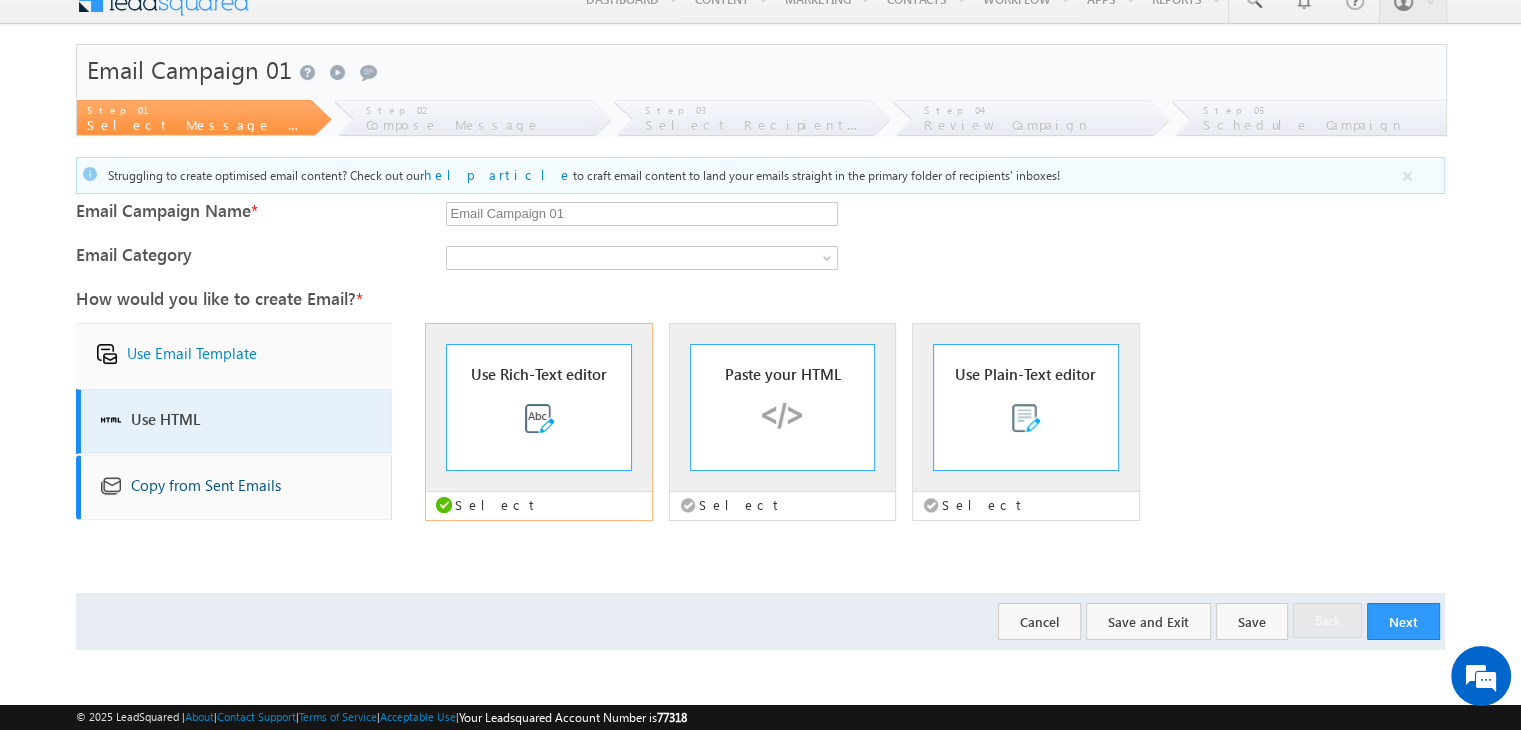 click on "Copy from Sent Emails" at bounding box center (234, 487) 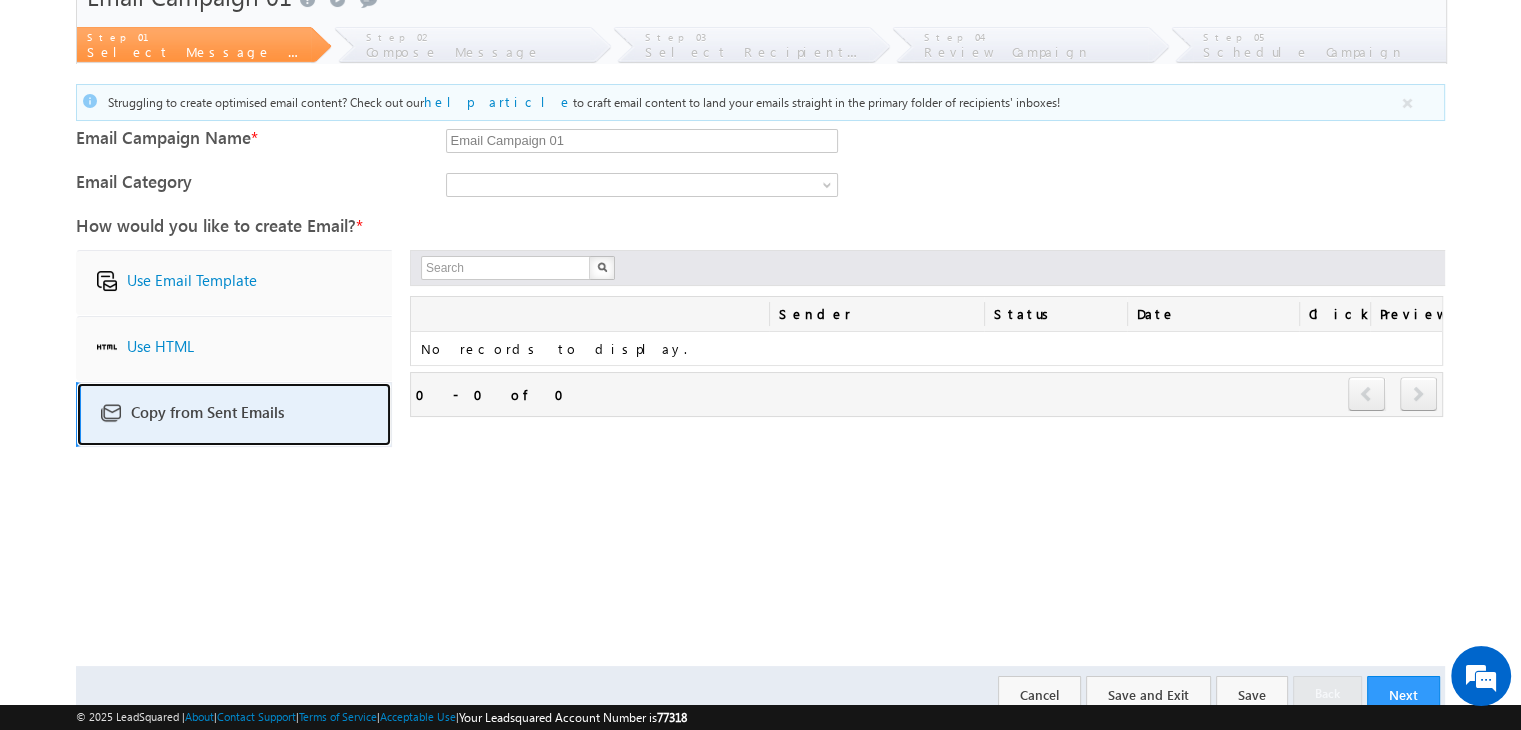scroll, scrollTop: 84, scrollLeft: 0, axis: vertical 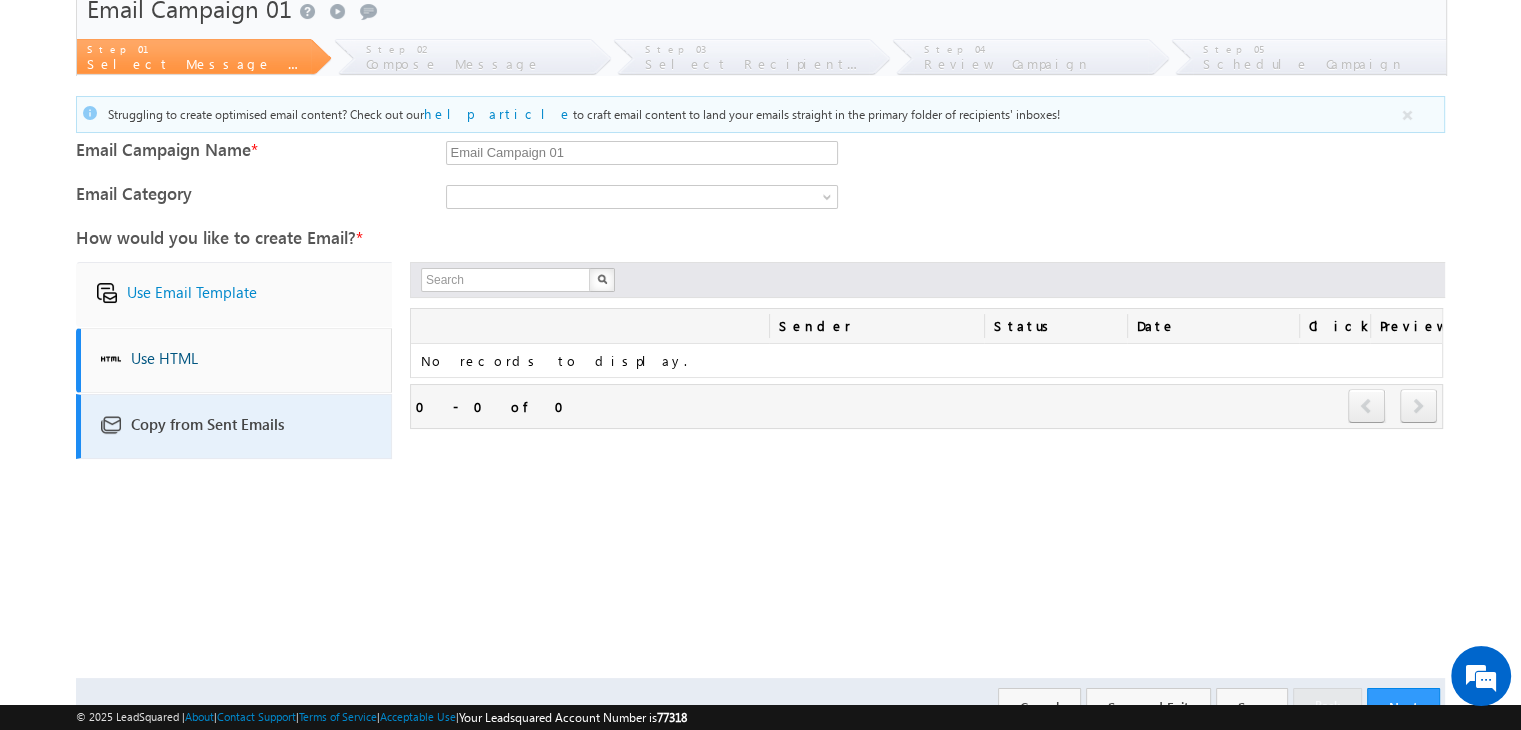 click on "Use HTML" at bounding box center (164, 360) 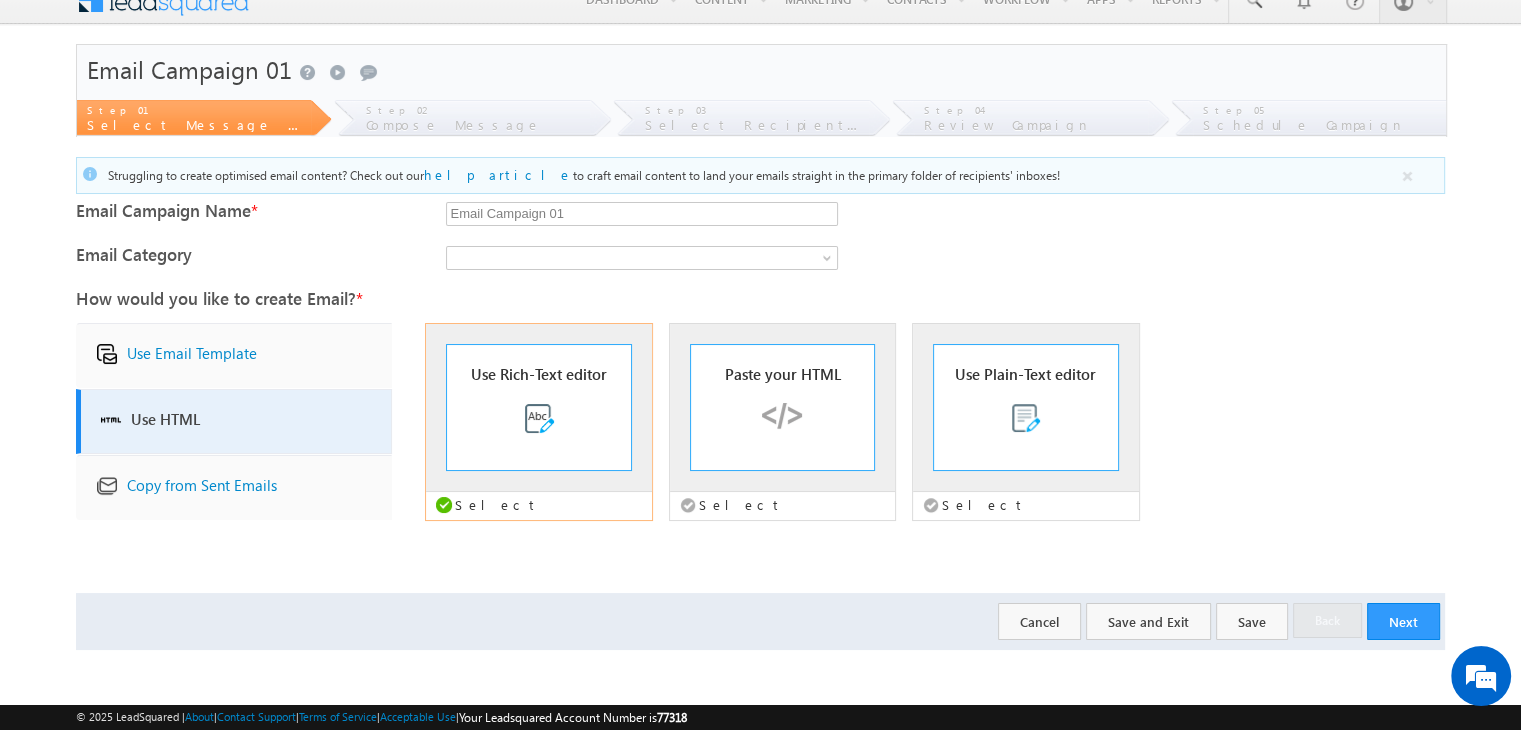 scroll, scrollTop: 24, scrollLeft: 0, axis: vertical 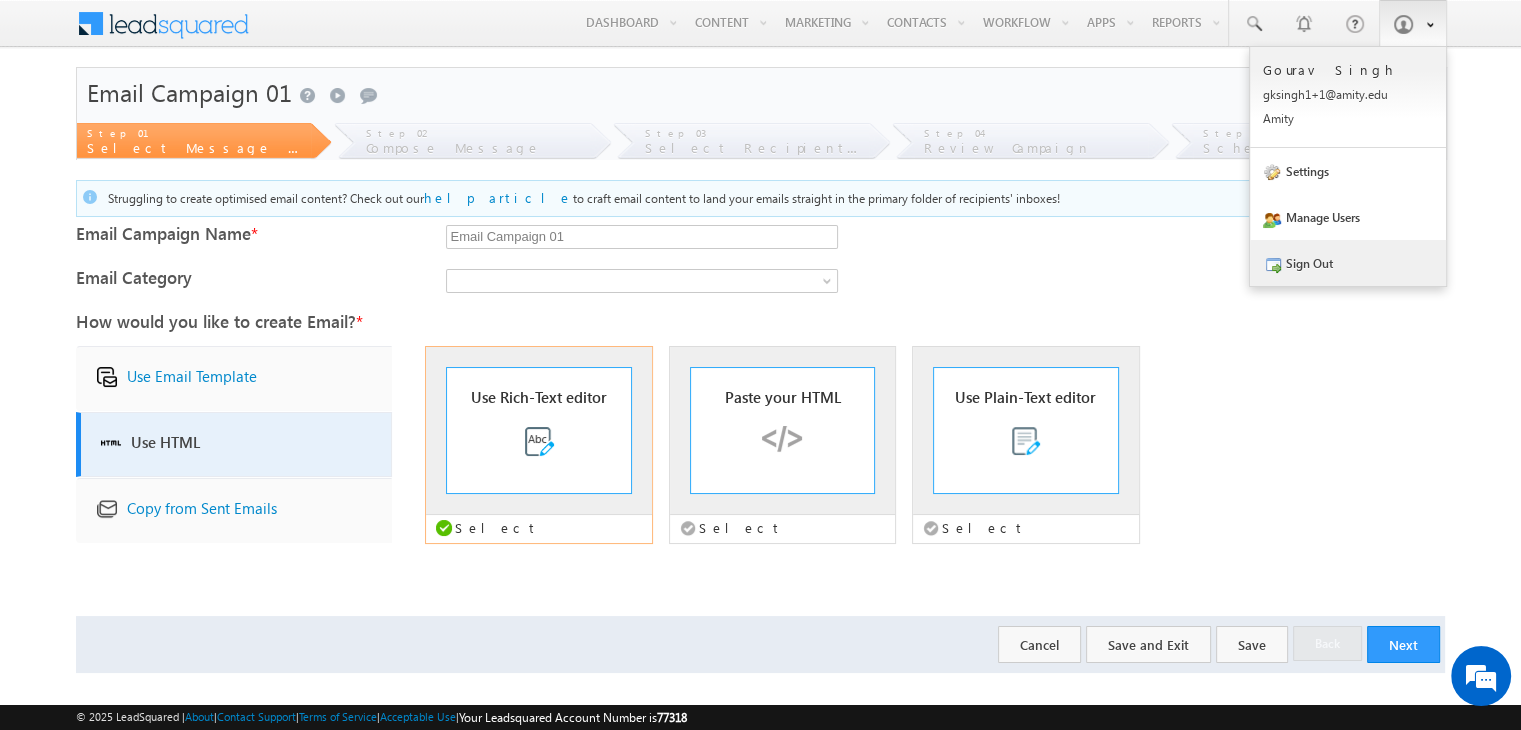 click on "Sign Out" at bounding box center (1348, 263) 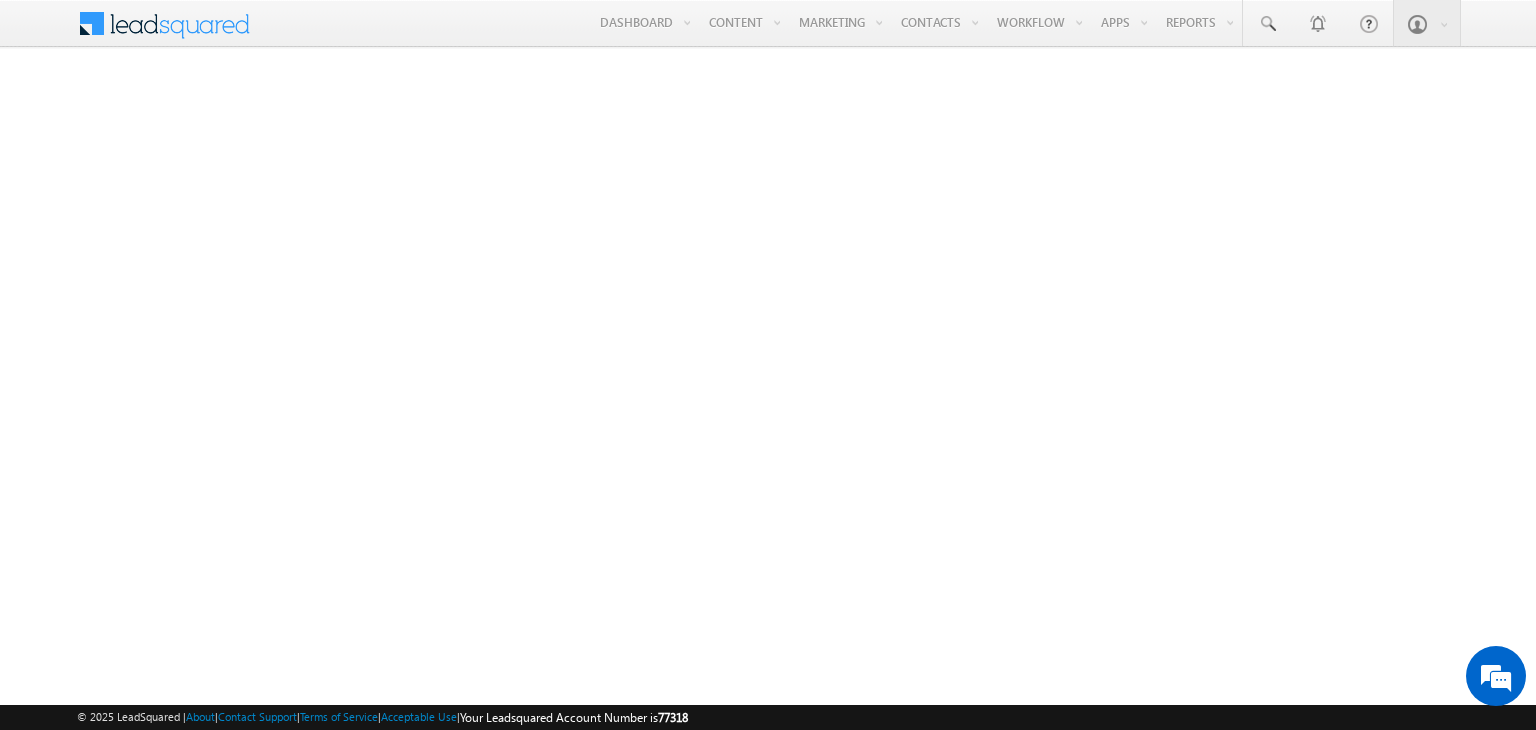 scroll, scrollTop: 0, scrollLeft: 0, axis: both 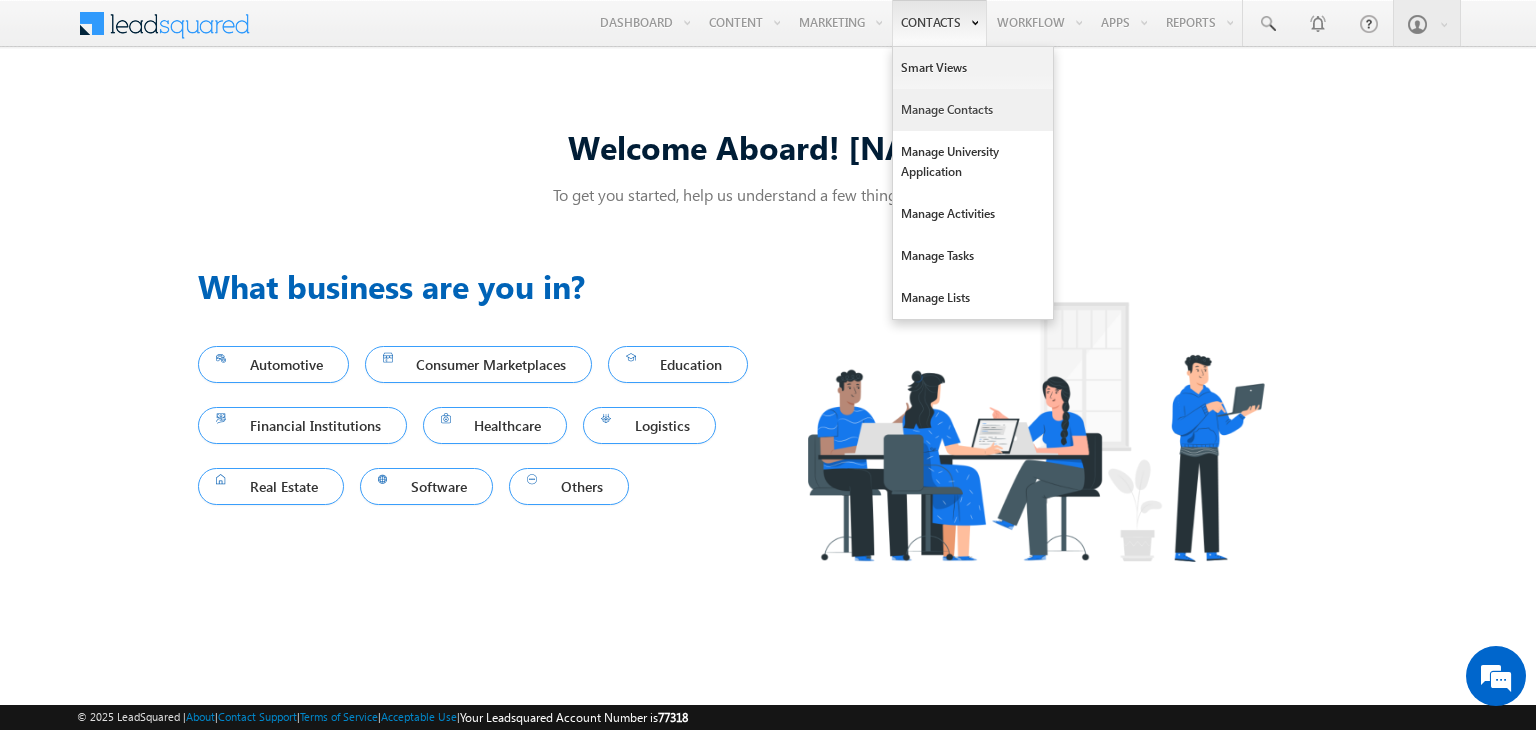click on "Manage Contacts" at bounding box center [973, 110] 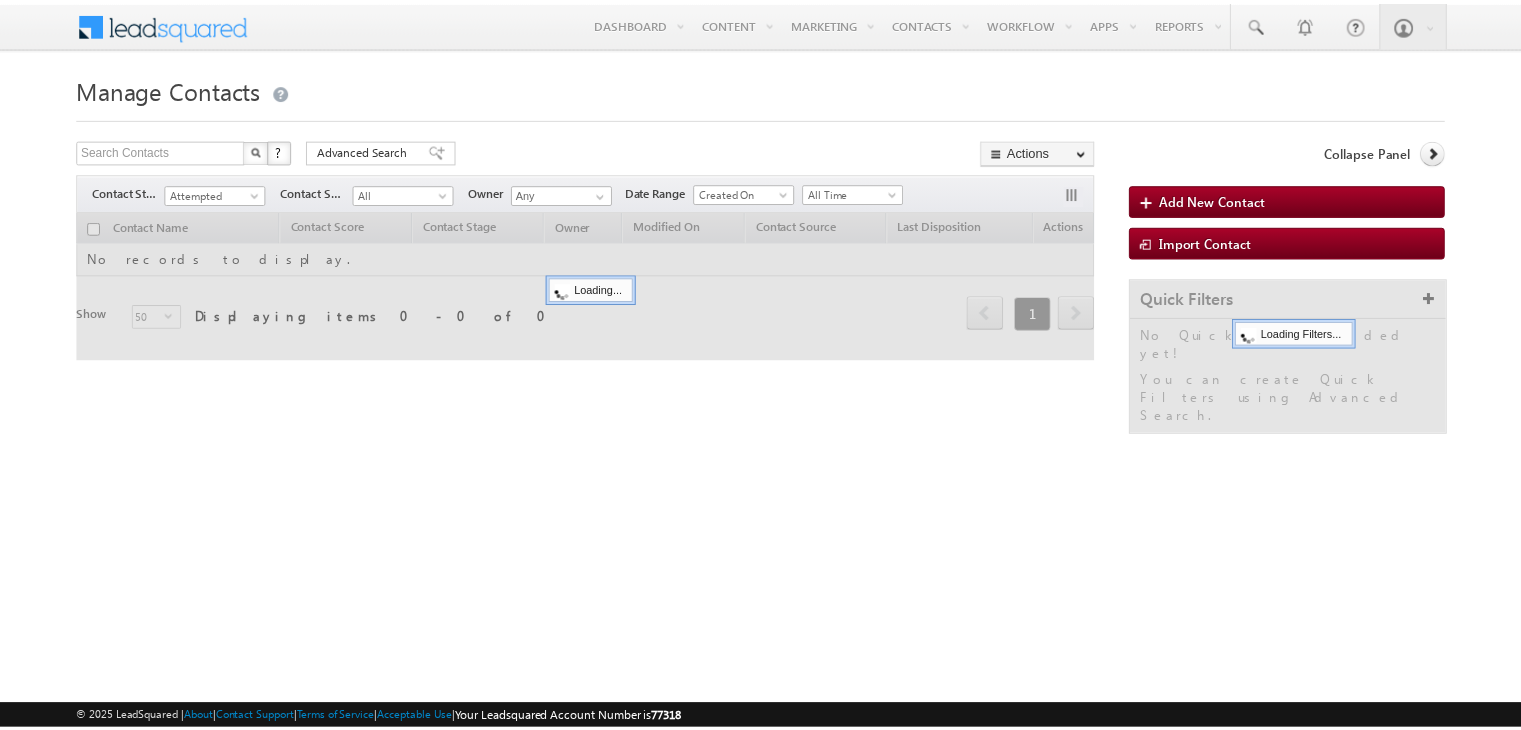 scroll, scrollTop: 0, scrollLeft: 0, axis: both 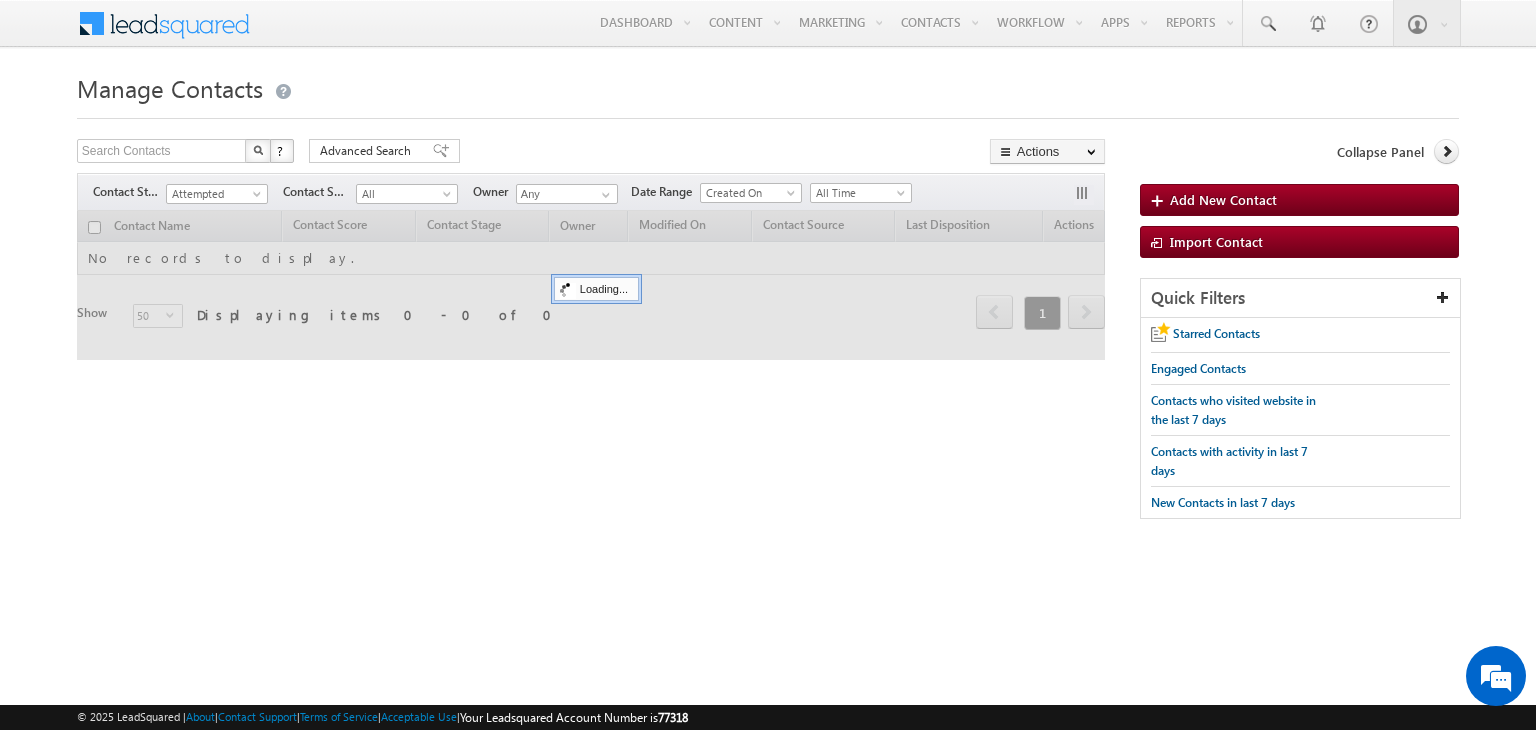 click on "Attempted" at bounding box center (214, 194) 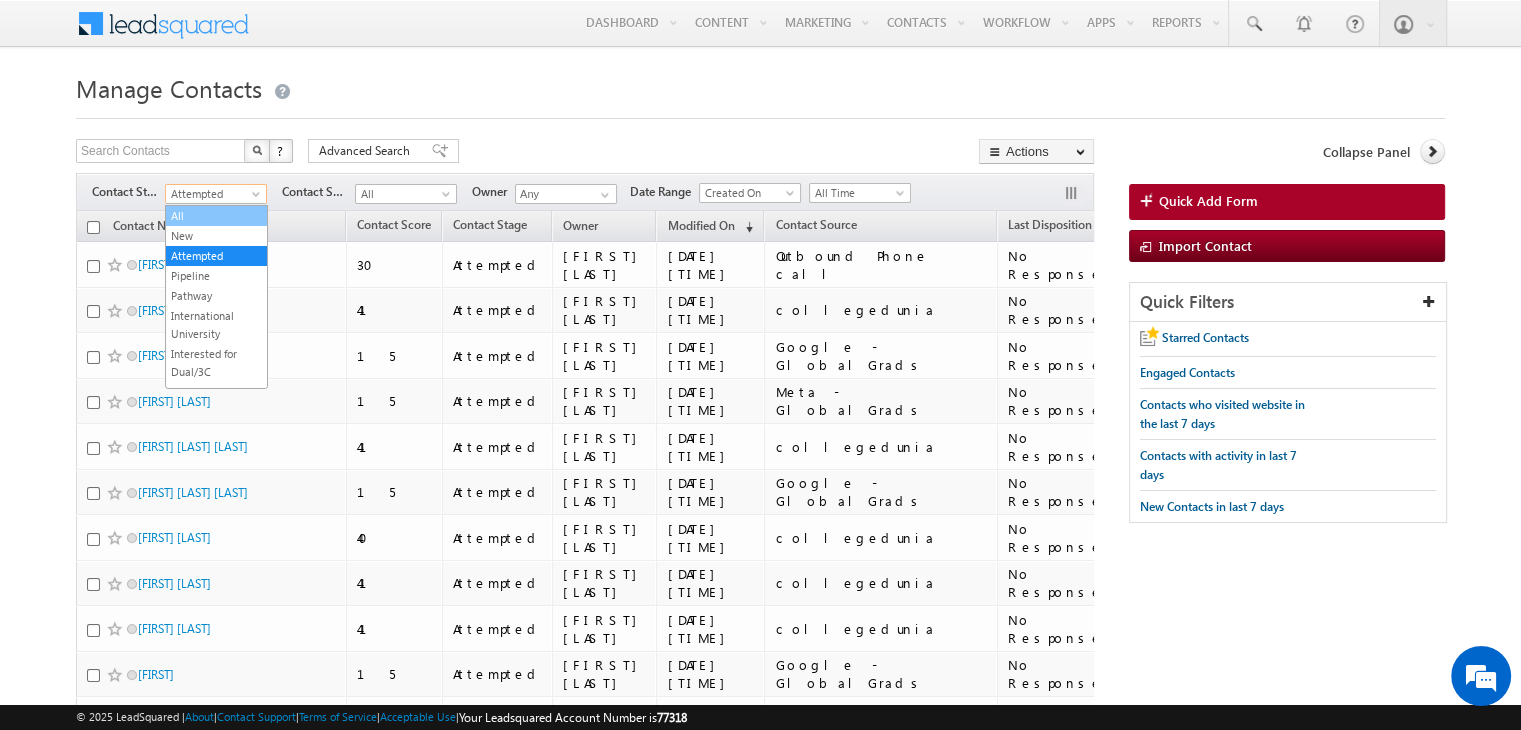 click on "All" at bounding box center [216, 216] 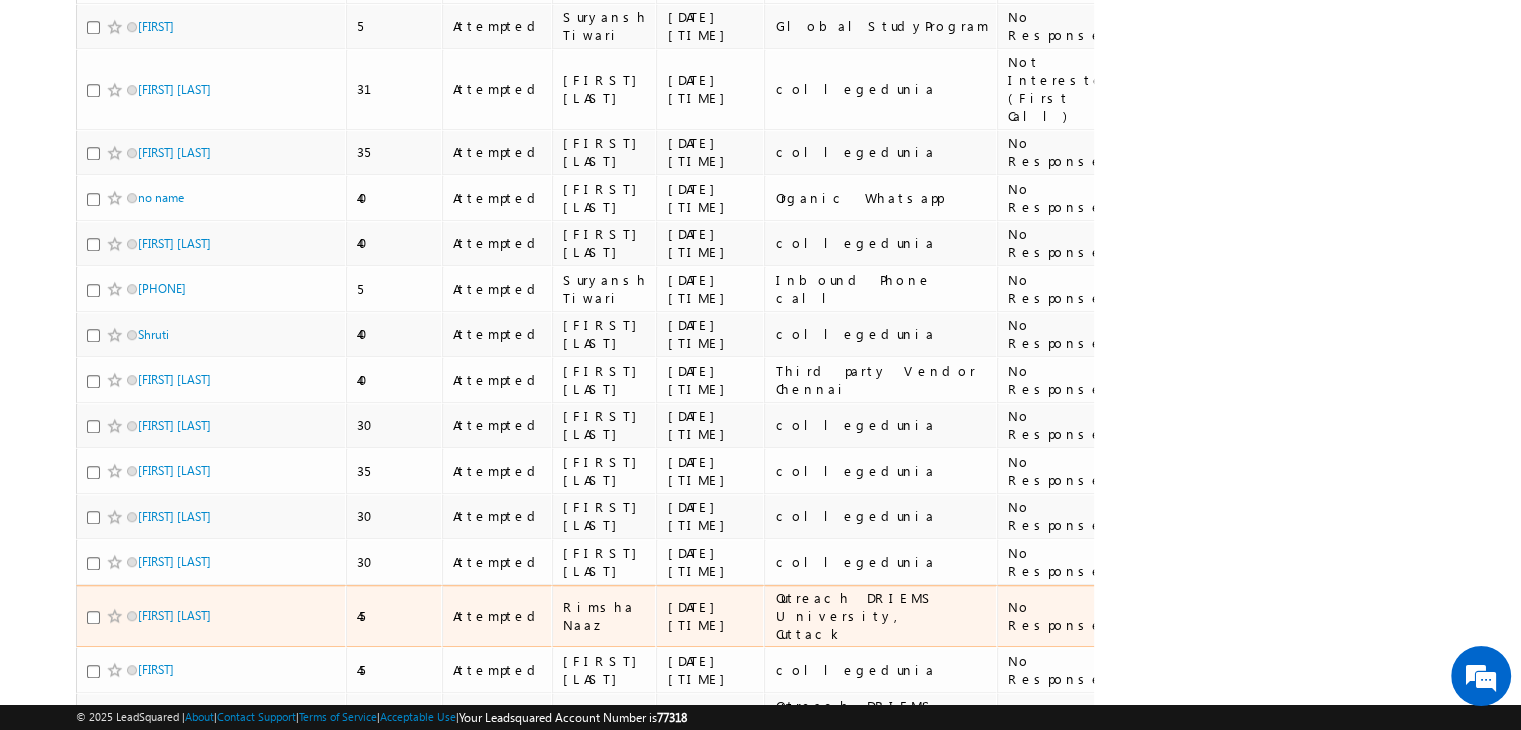 scroll, scrollTop: 1945, scrollLeft: 0, axis: vertical 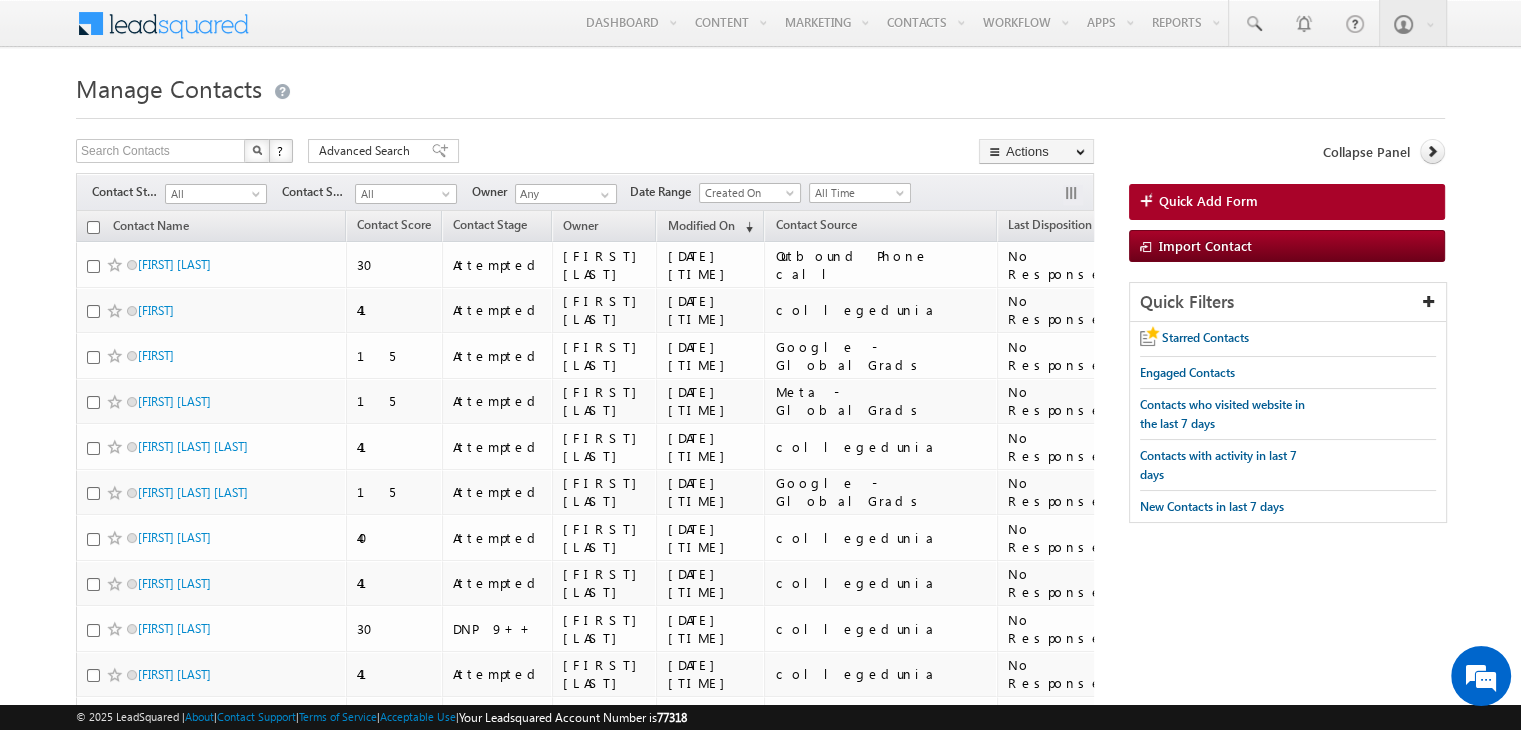 click on "Manage Contacts" at bounding box center (760, 86) 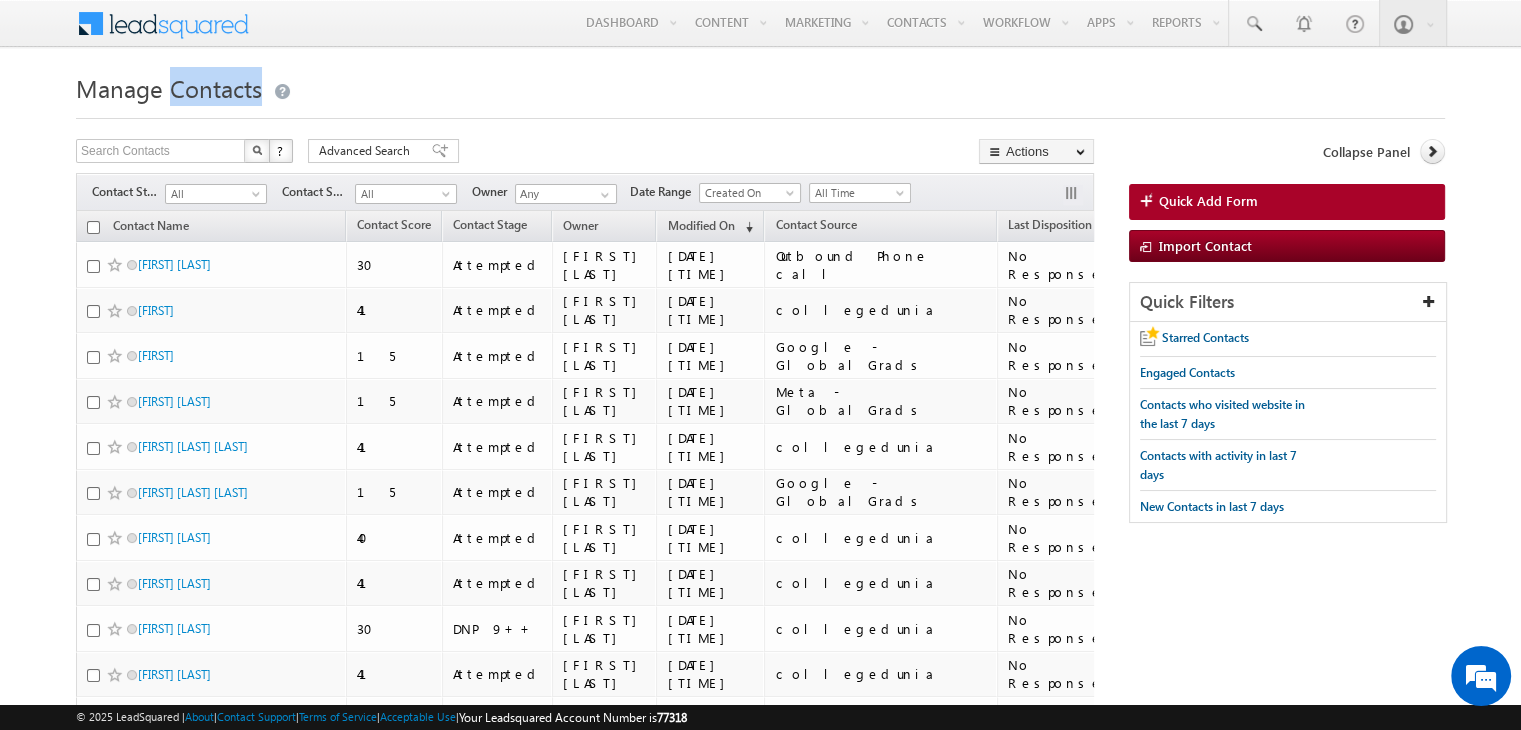 click on "Manage Contacts" at bounding box center [169, 88] 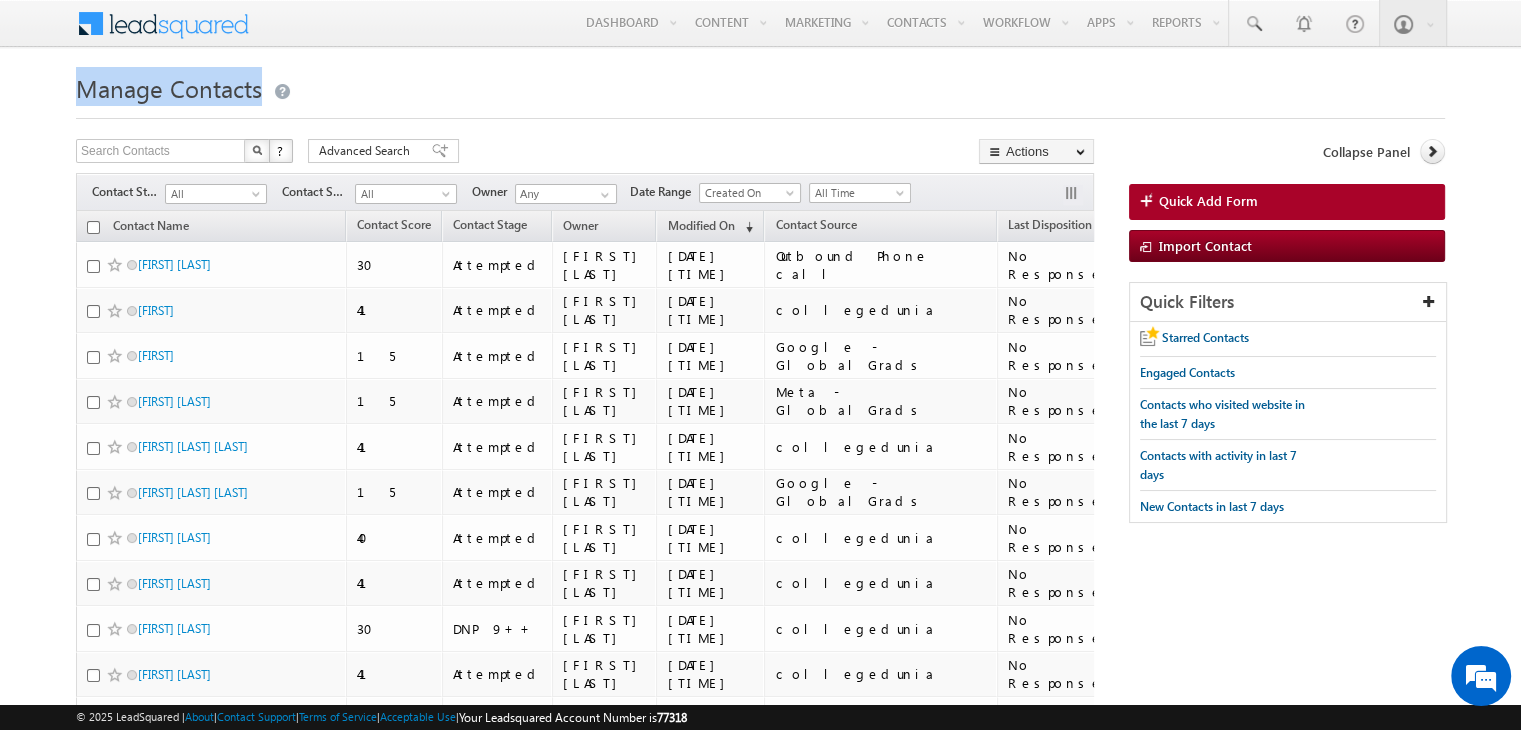 click on "Manage Contacts" at bounding box center (169, 88) 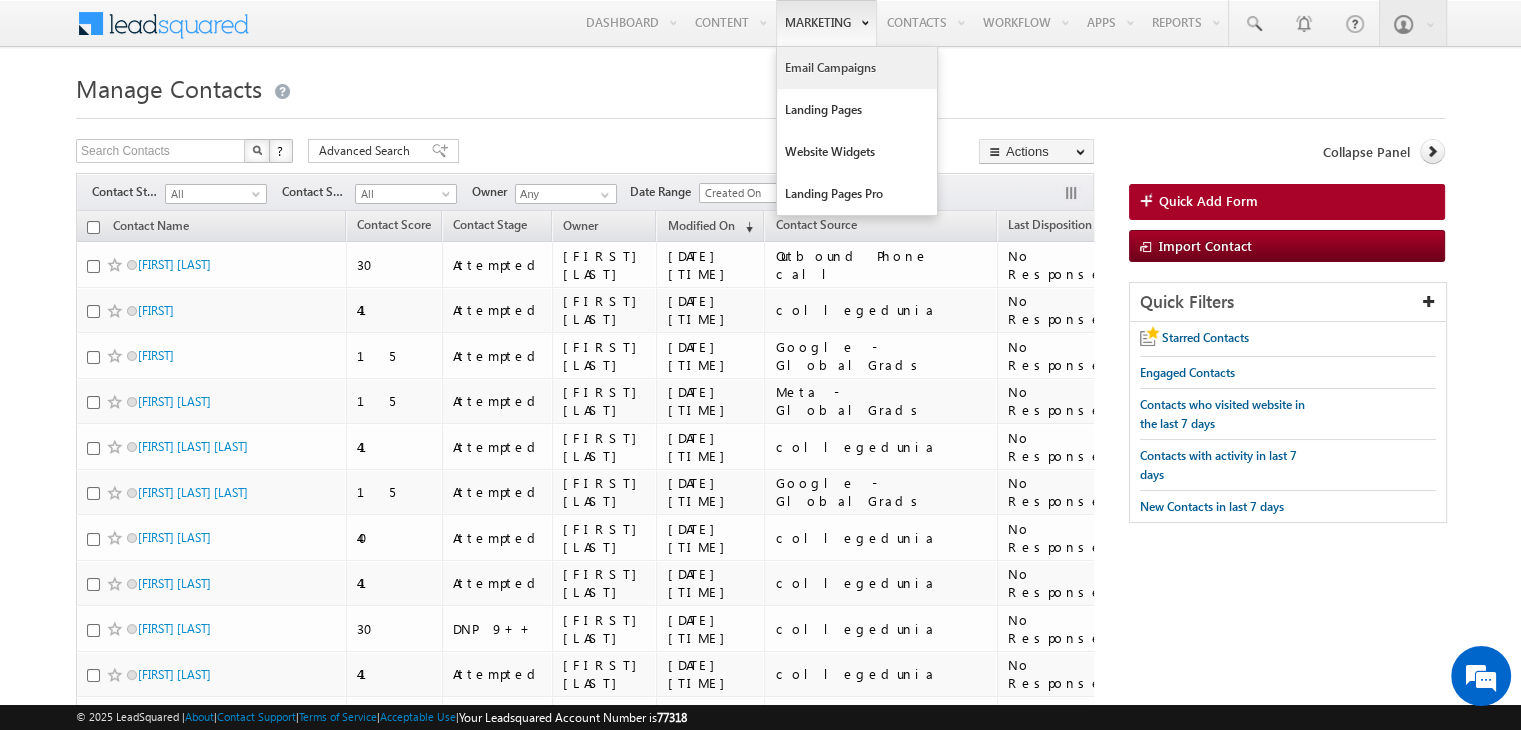 click on "Email Campaigns" at bounding box center [857, 68] 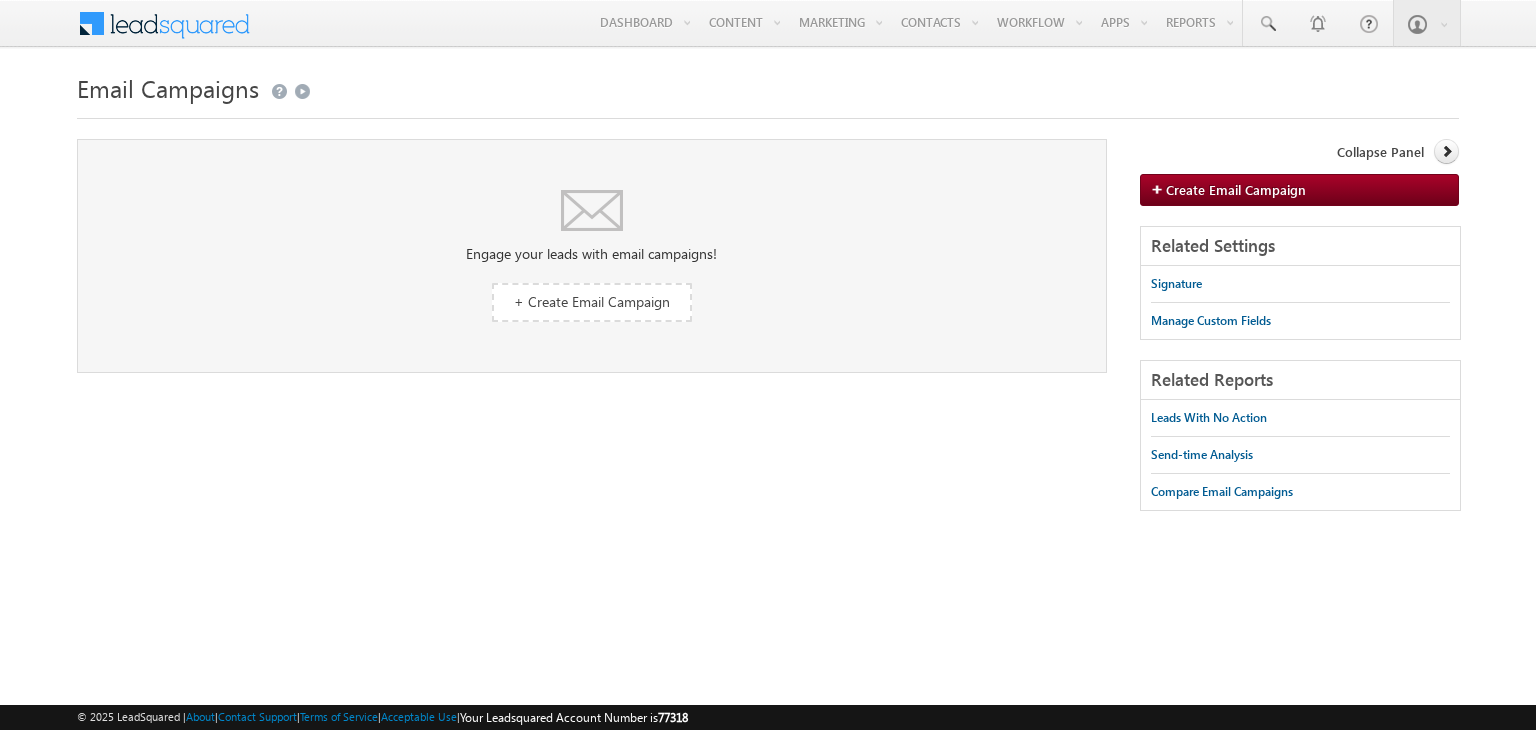 scroll, scrollTop: 0, scrollLeft: 0, axis: both 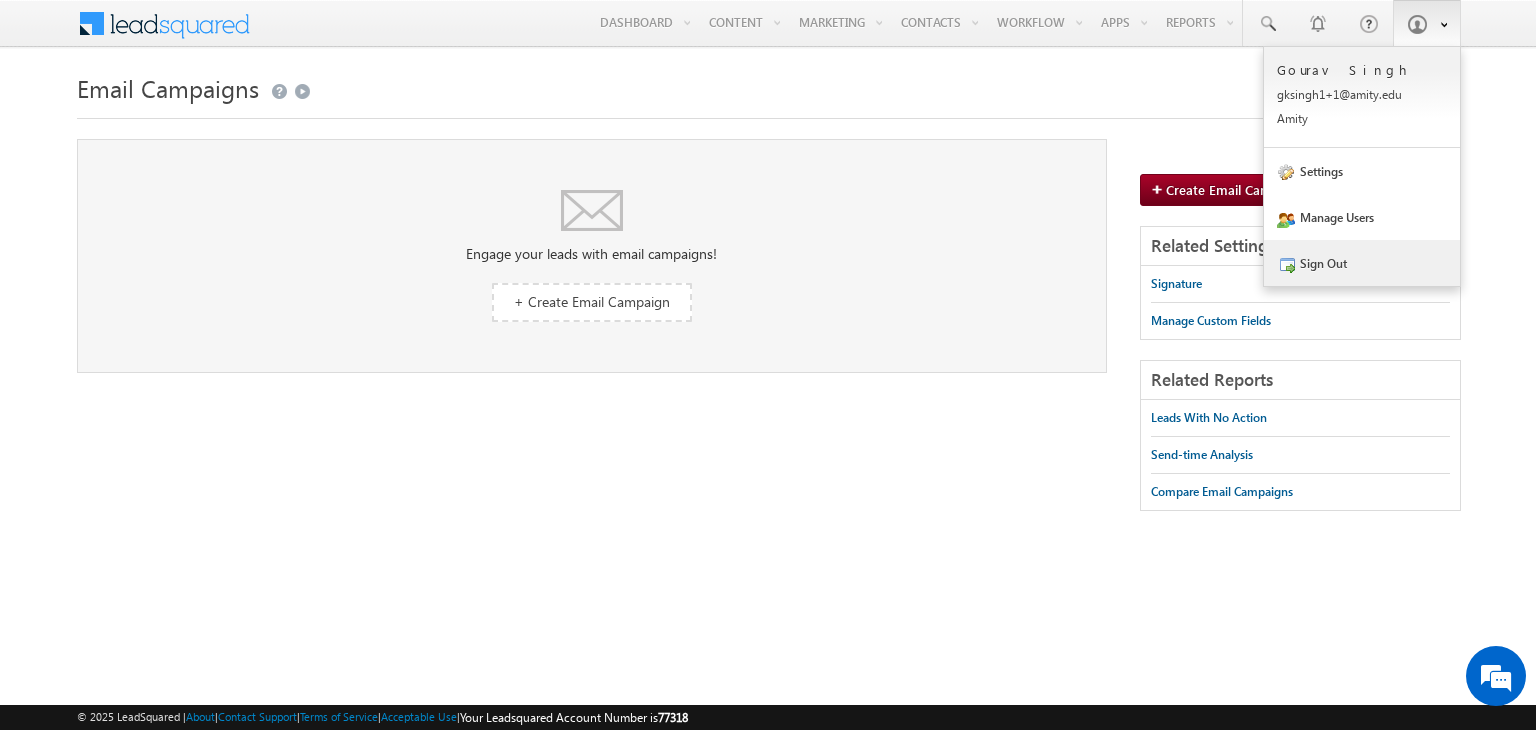 click on "Sign Out" at bounding box center (1362, 263) 